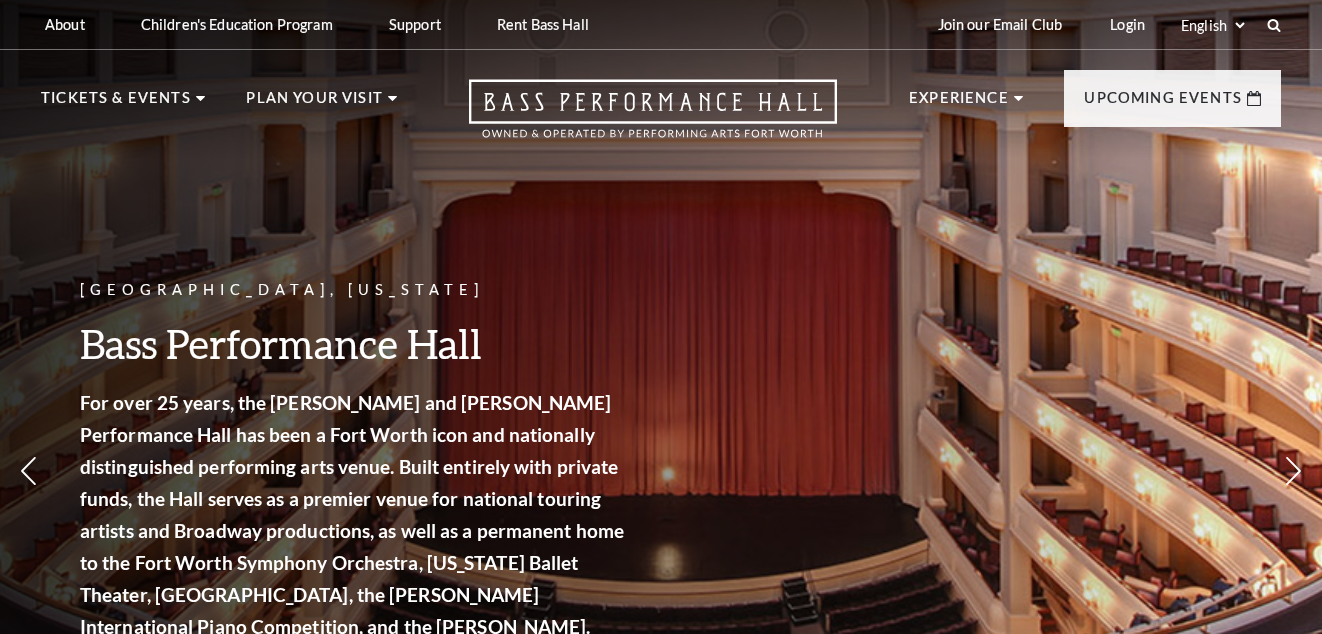 scroll, scrollTop: 0, scrollLeft: 0, axis: both 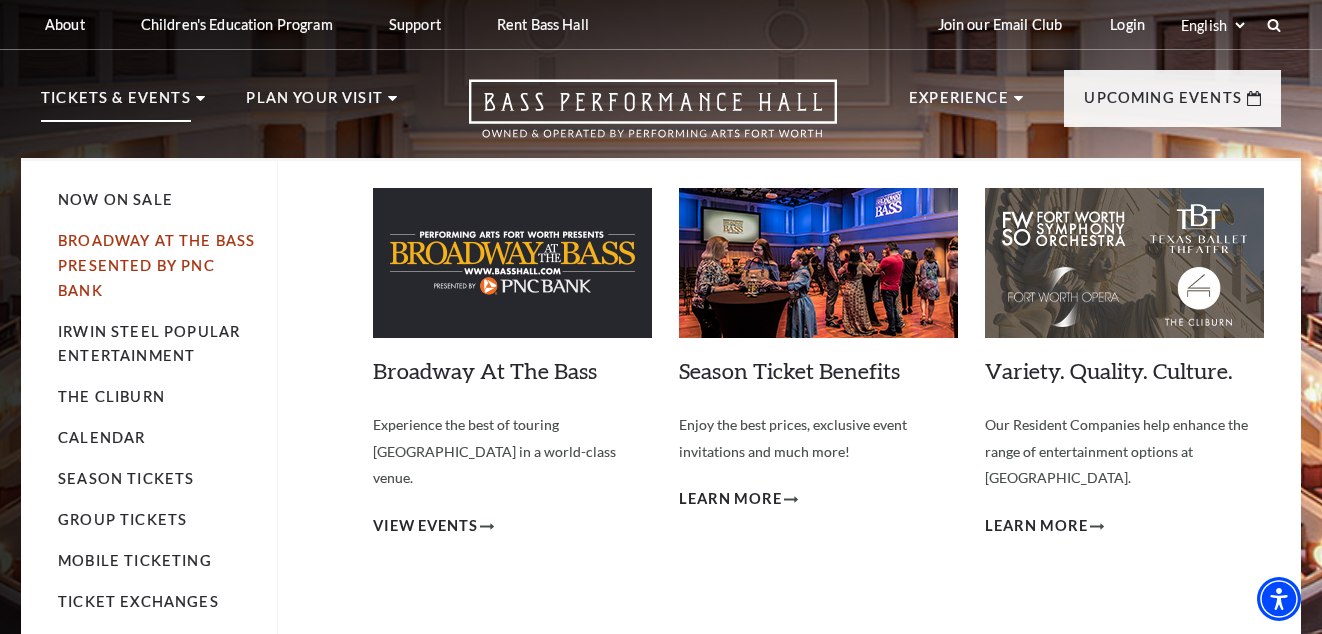 click on "Broadway At The Bass presented by PNC Bank" at bounding box center [156, 265] 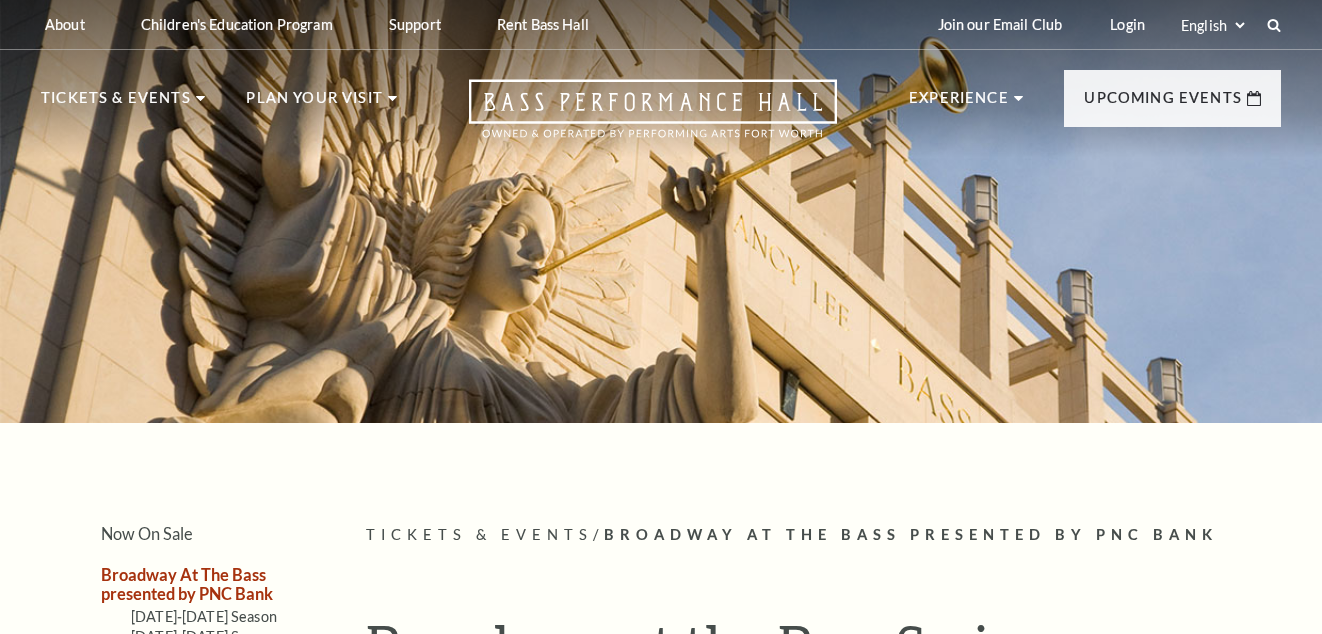 scroll, scrollTop: 0, scrollLeft: 0, axis: both 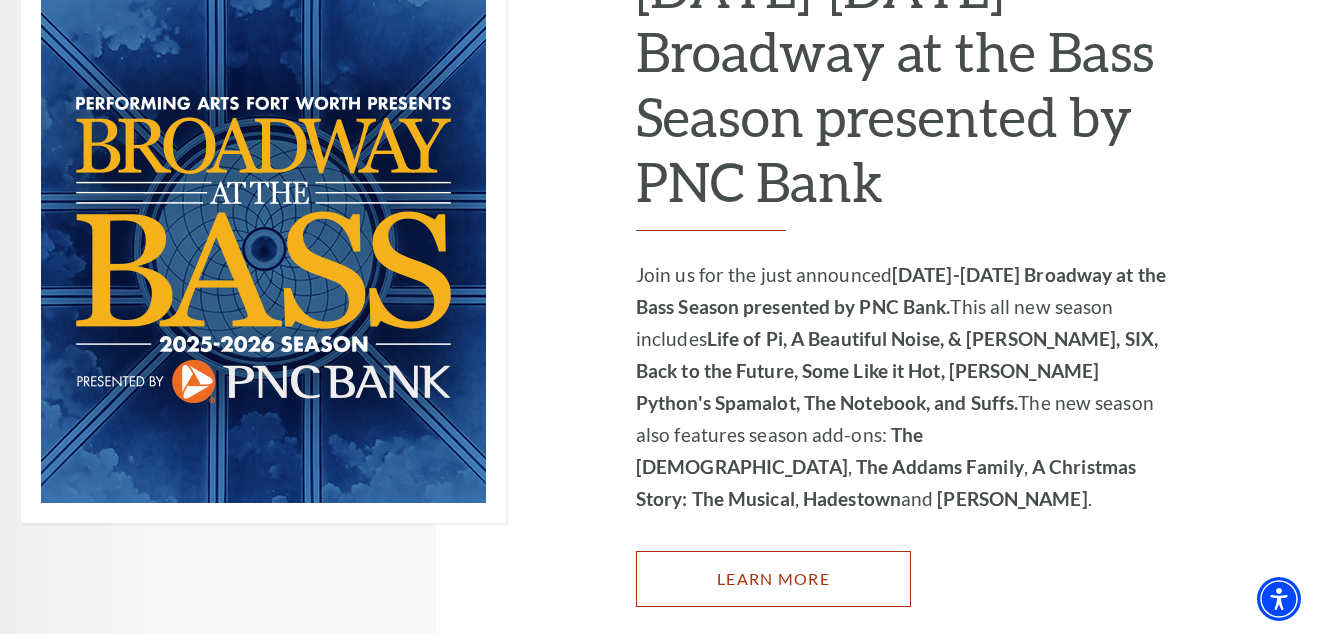 click on "Learn More" at bounding box center (773, 579) 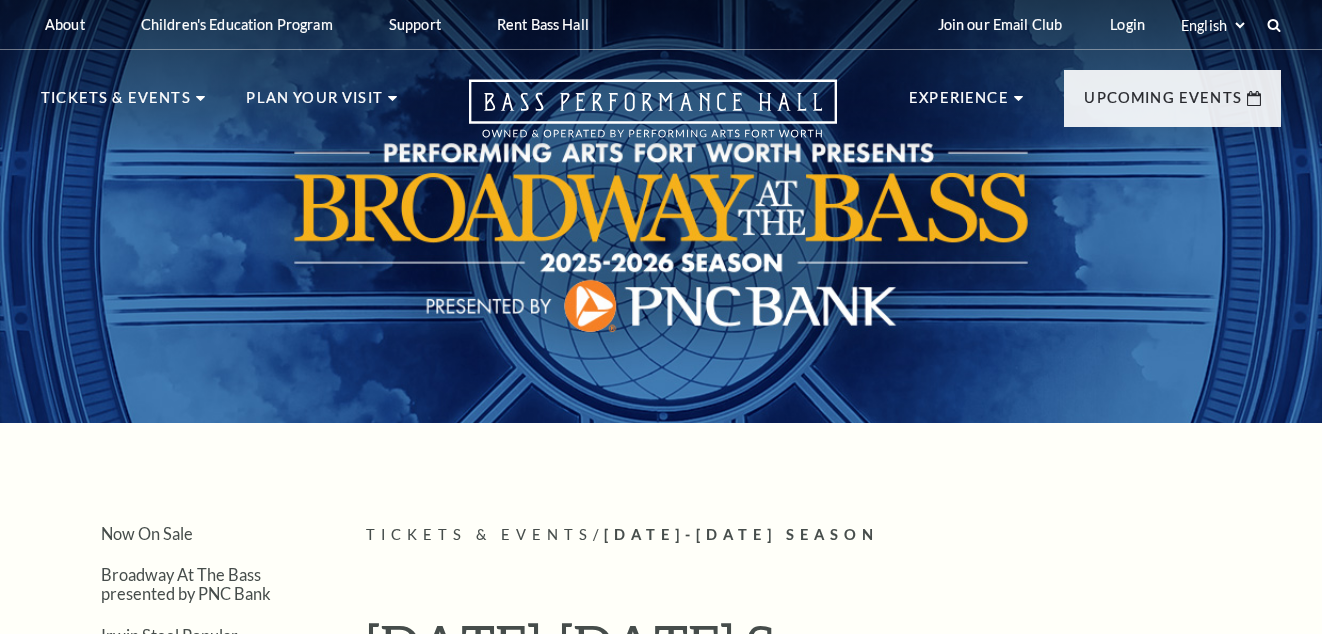 scroll, scrollTop: 0, scrollLeft: 0, axis: both 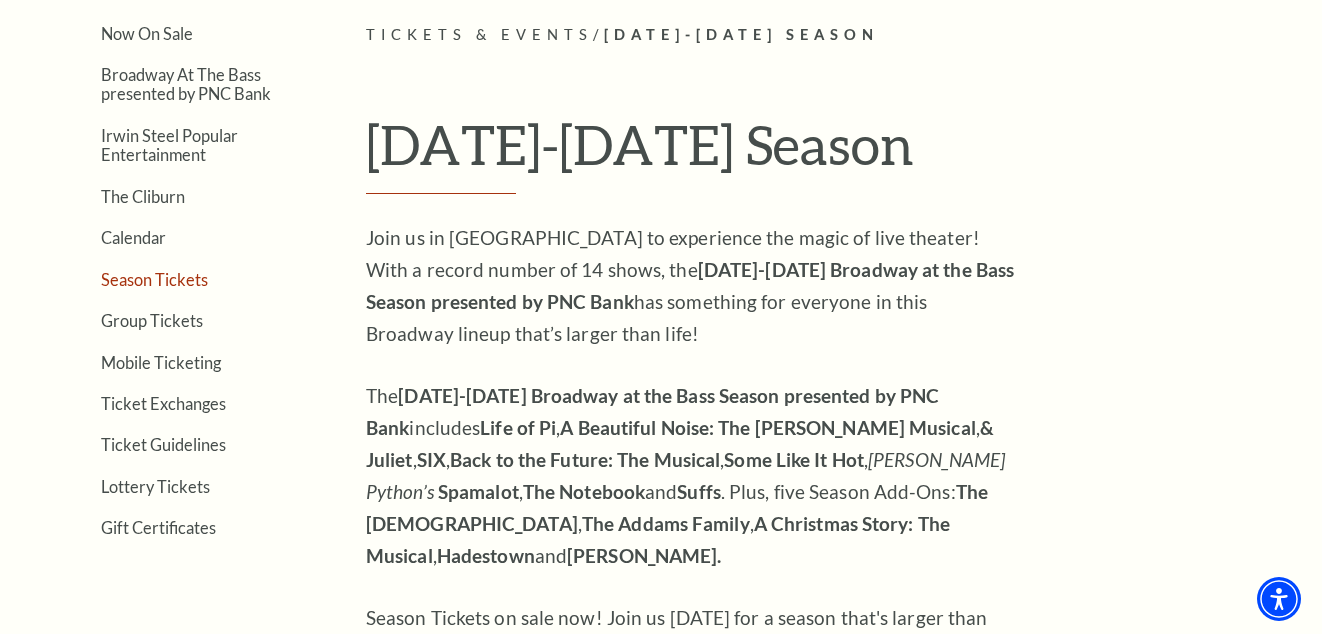 click on "Season Tickets" at bounding box center [154, 279] 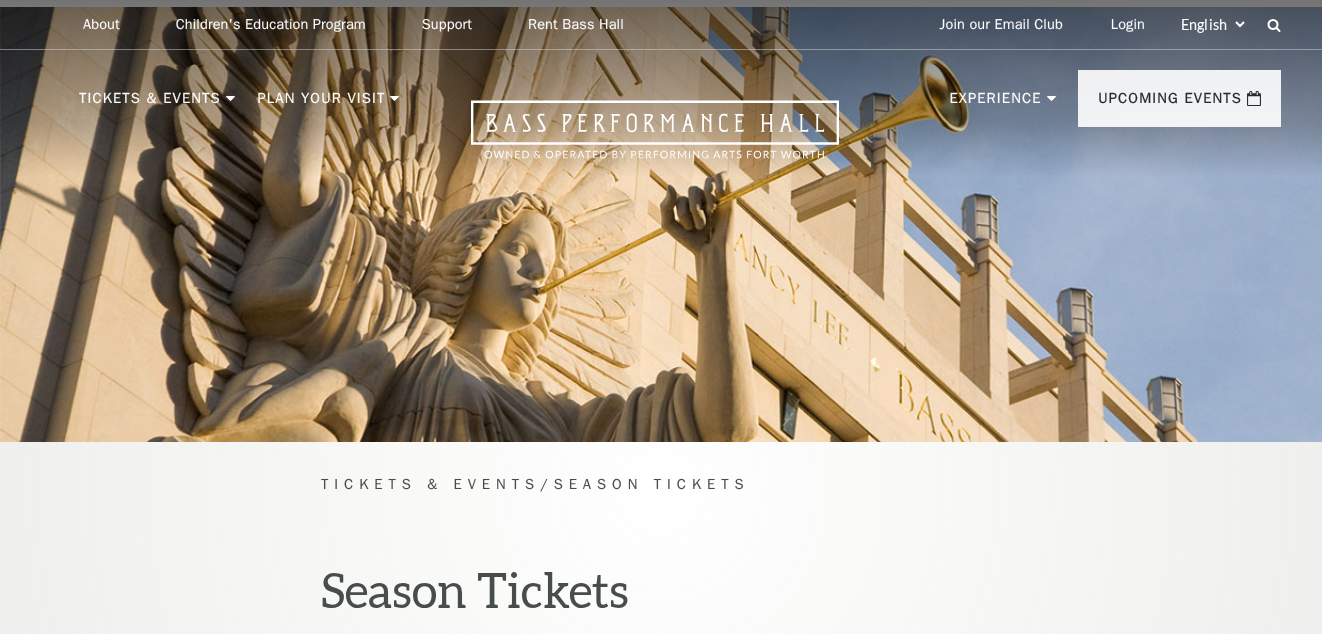 scroll, scrollTop: 0, scrollLeft: 0, axis: both 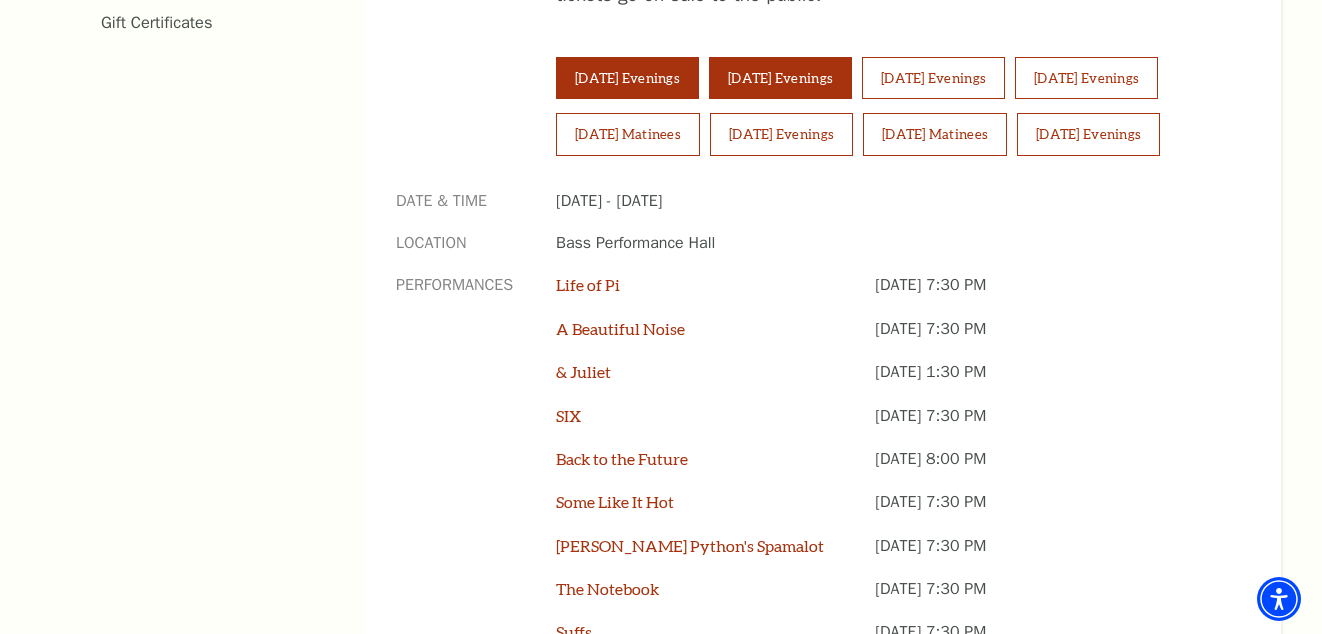 click on "Wednesday Evenings" at bounding box center (780, 78) 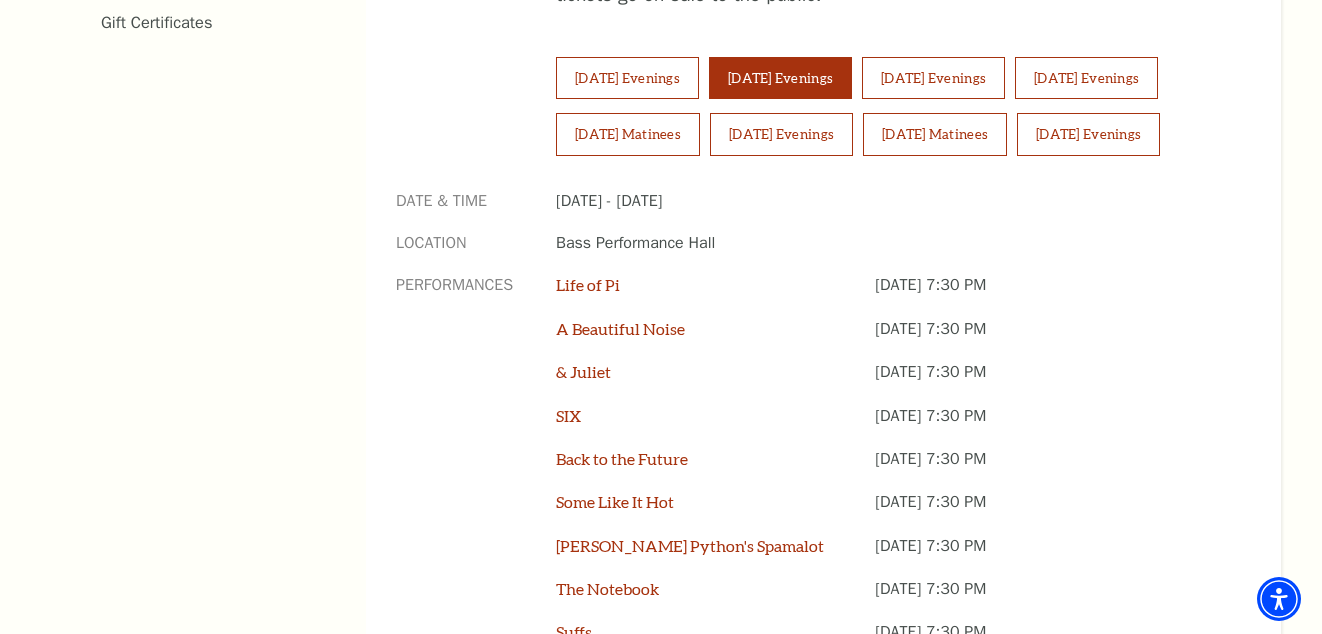 scroll, scrollTop: 1600, scrollLeft: 0, axis: vertical 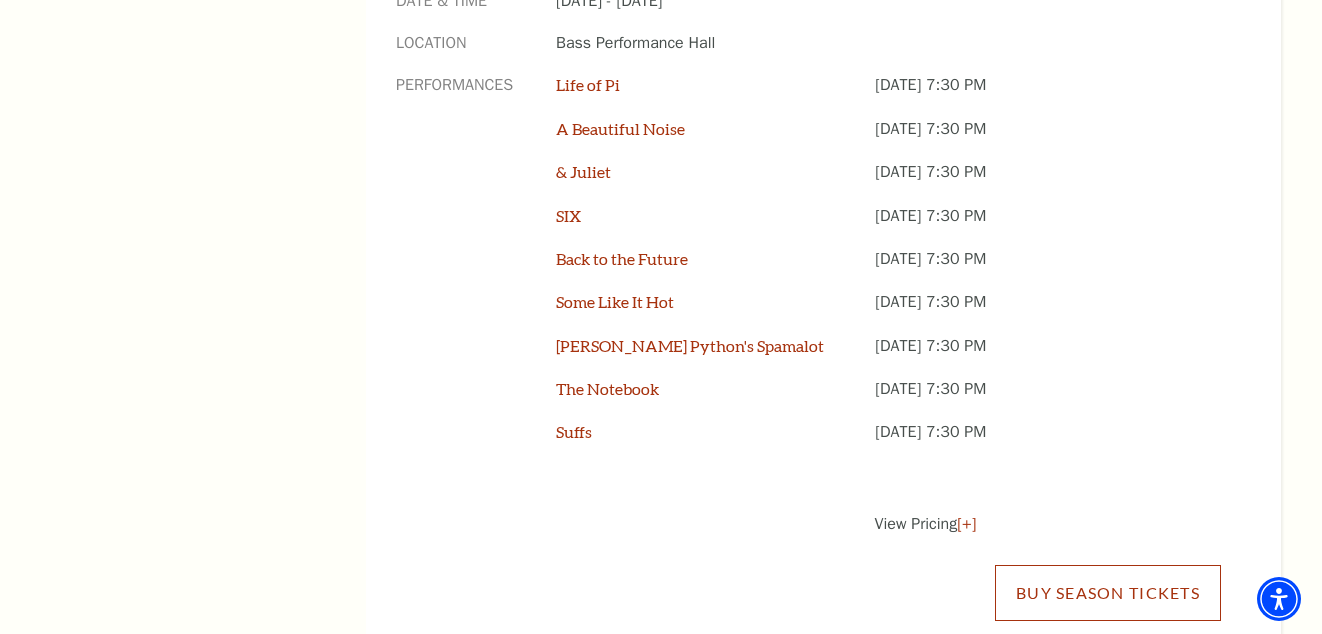 drag, startPoint x: 1126, startPoint y: 589, endPoint x: 1107, endPoint y: 579, distance: 21.470911 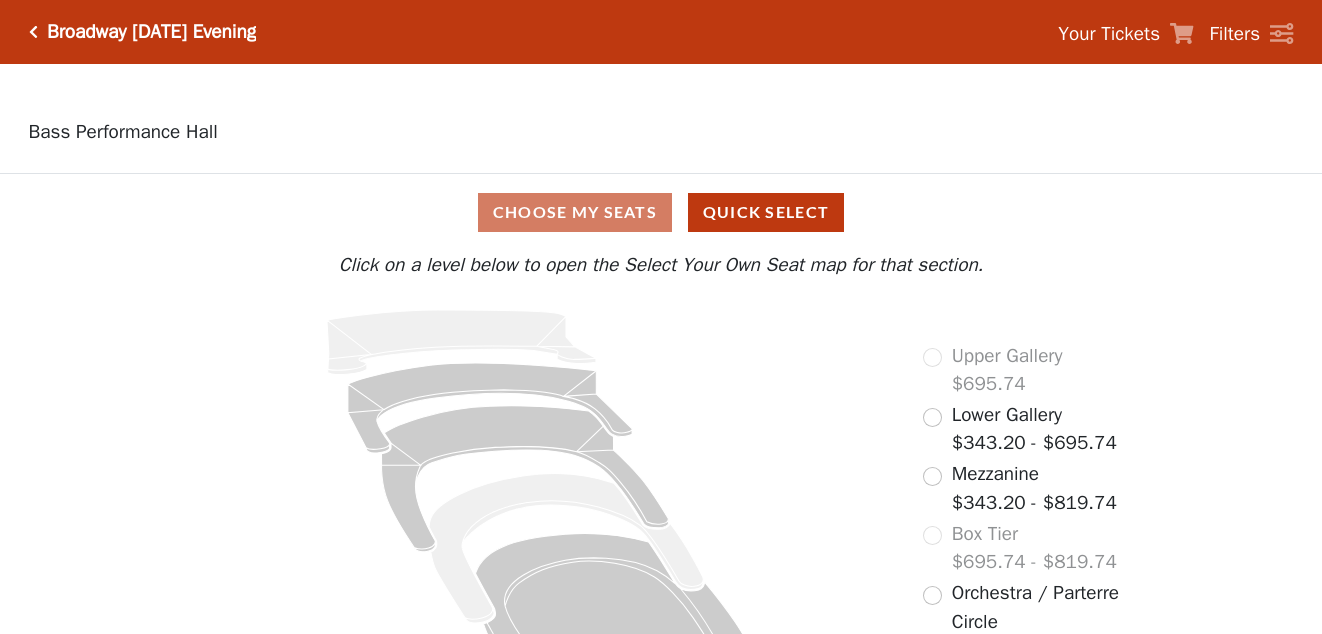 scroll, scrollTop: 0, scrollLeft: 0, axis: both 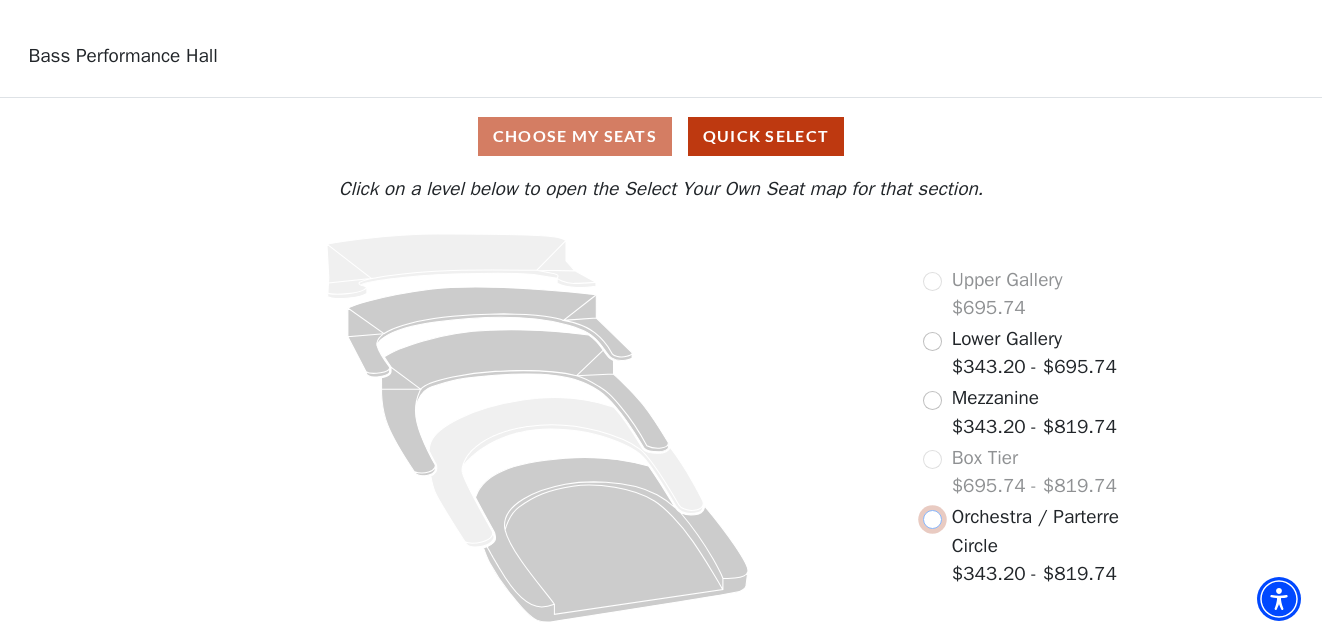 click at bounding box center (932, 519) 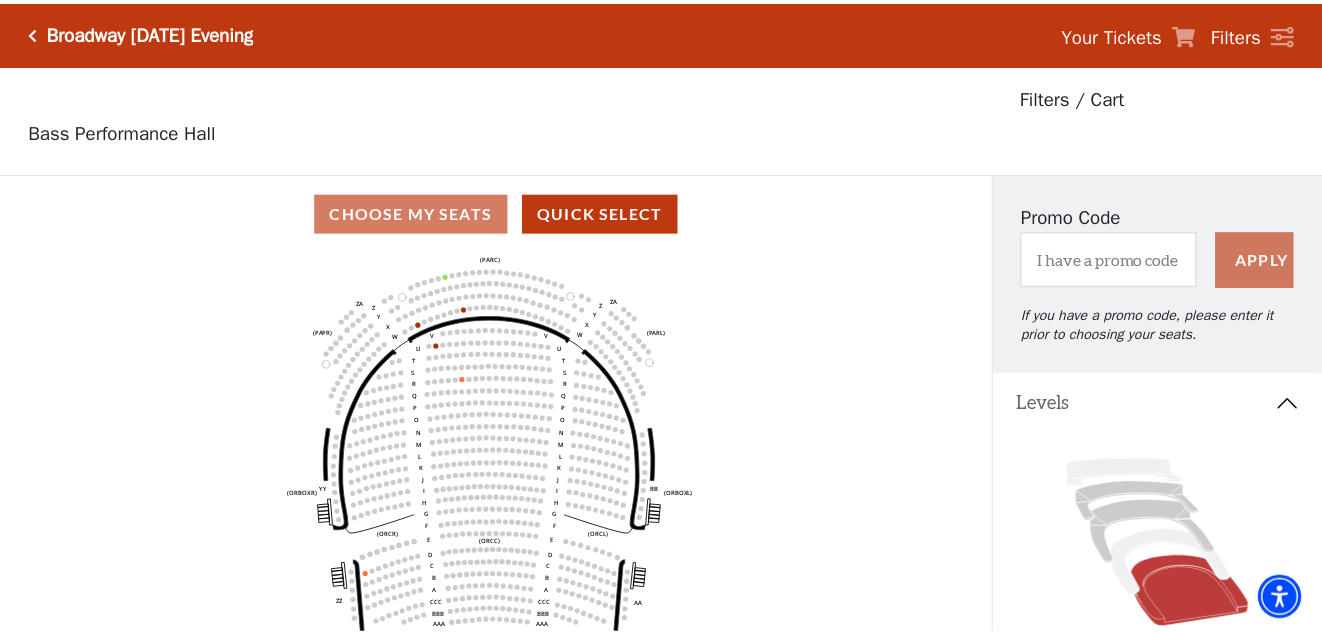 scroll, scrollTop: 93, scrollLeft: 0, axis: vertical 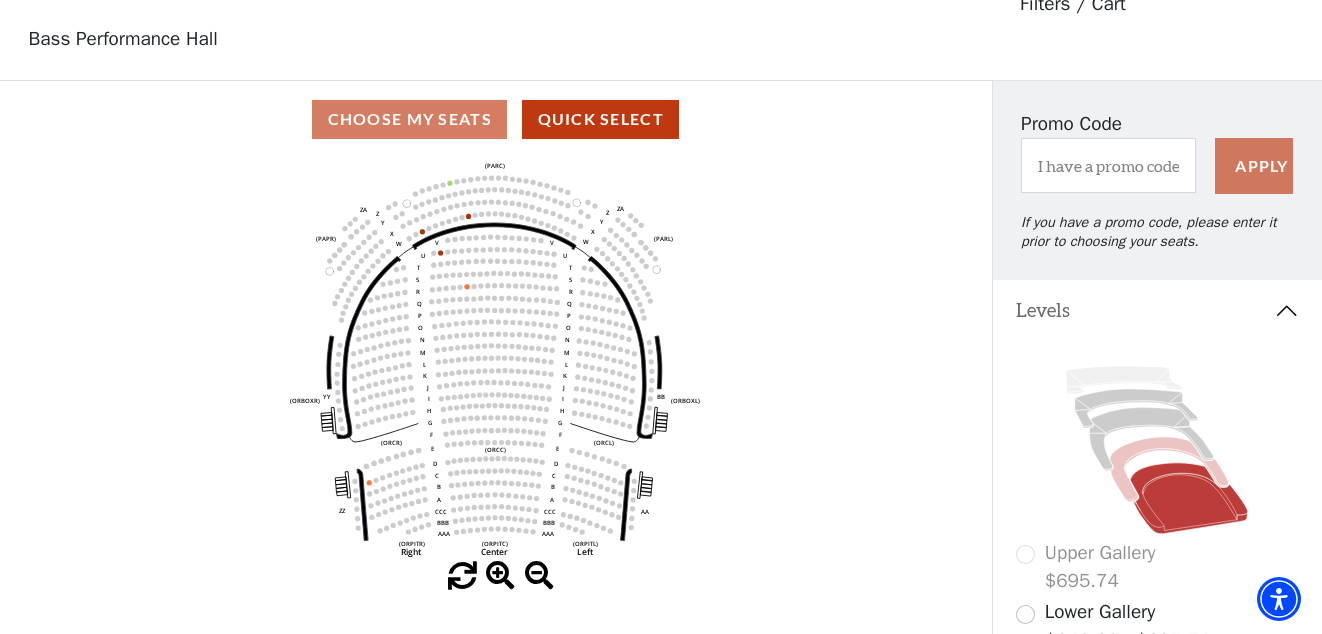 click 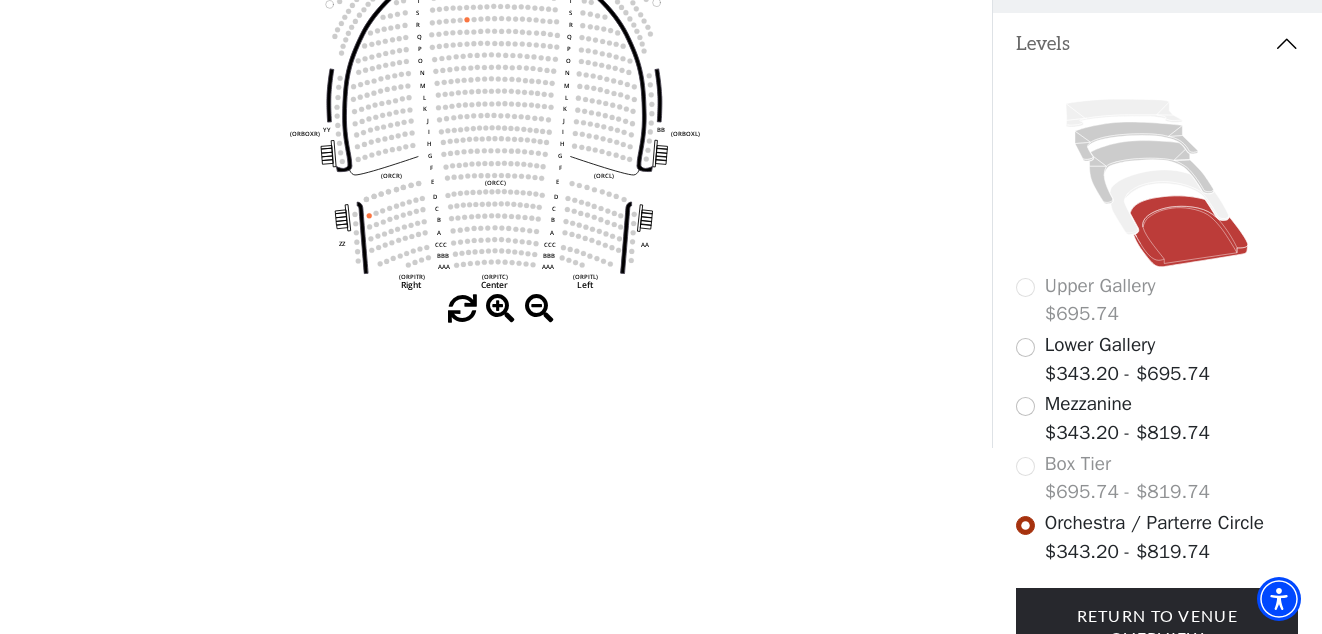 scroll, scrollTop: 393, scrollLeft: 0, axis: vertical 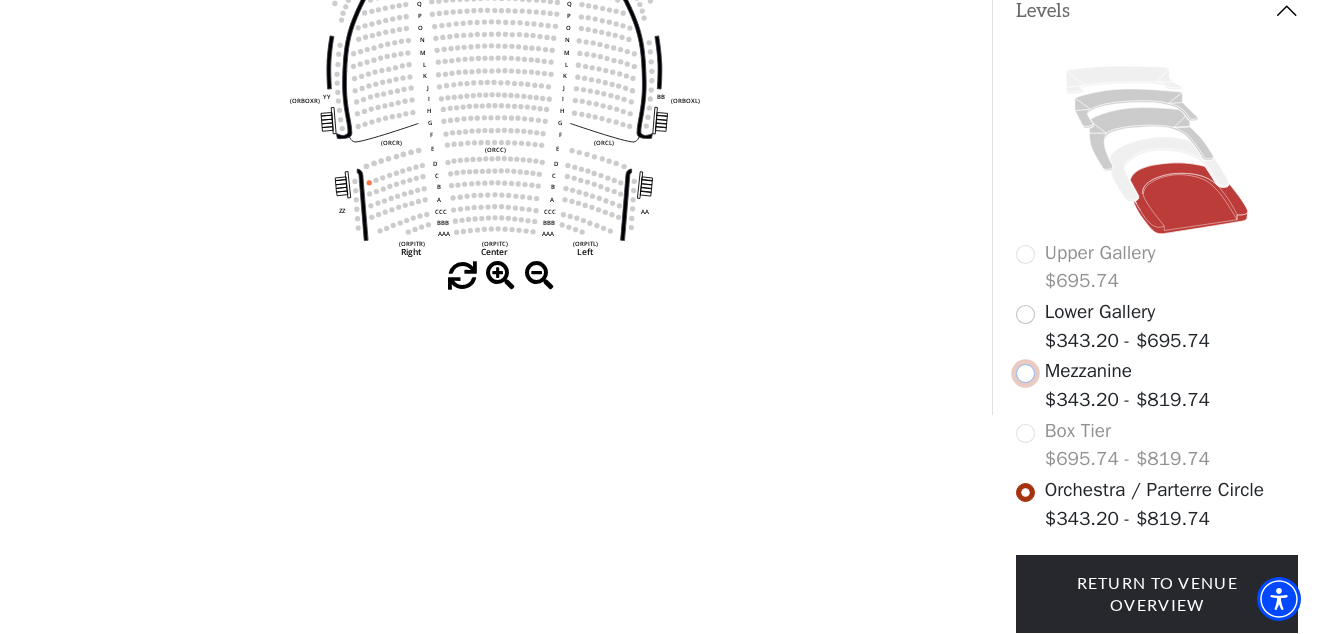 click at bounding box center (1025, 373) 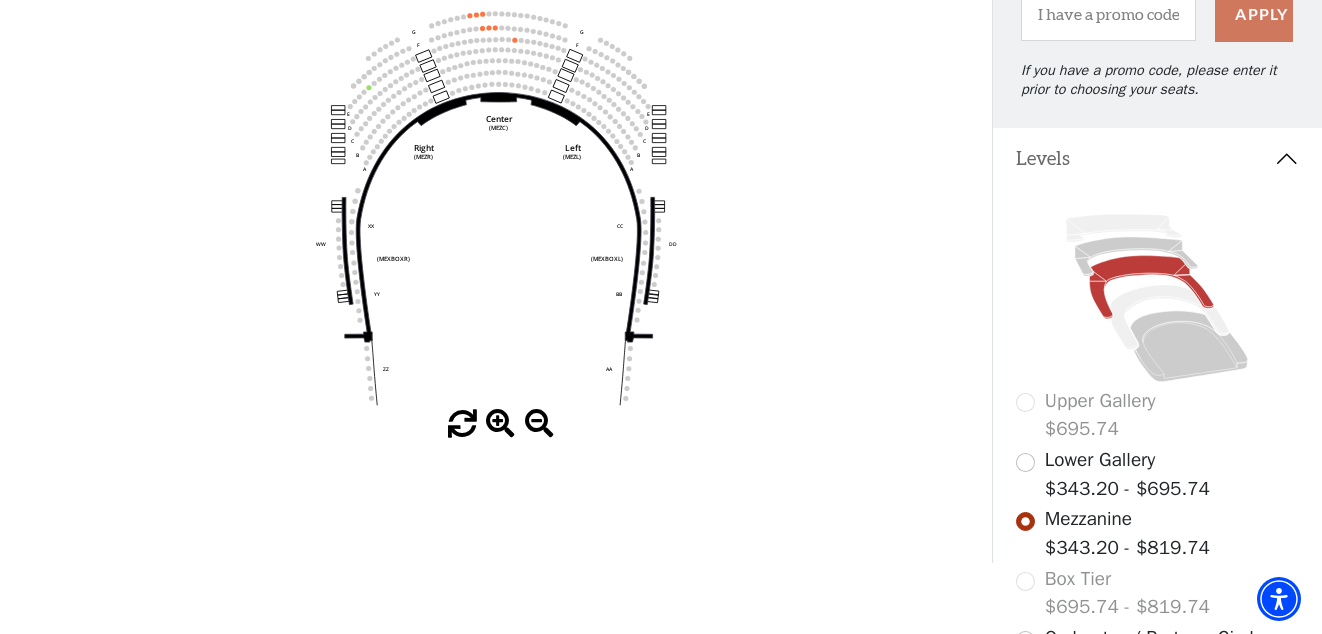 scroll, scrollTop: 193, scrollLeft: 0, axis: vertical 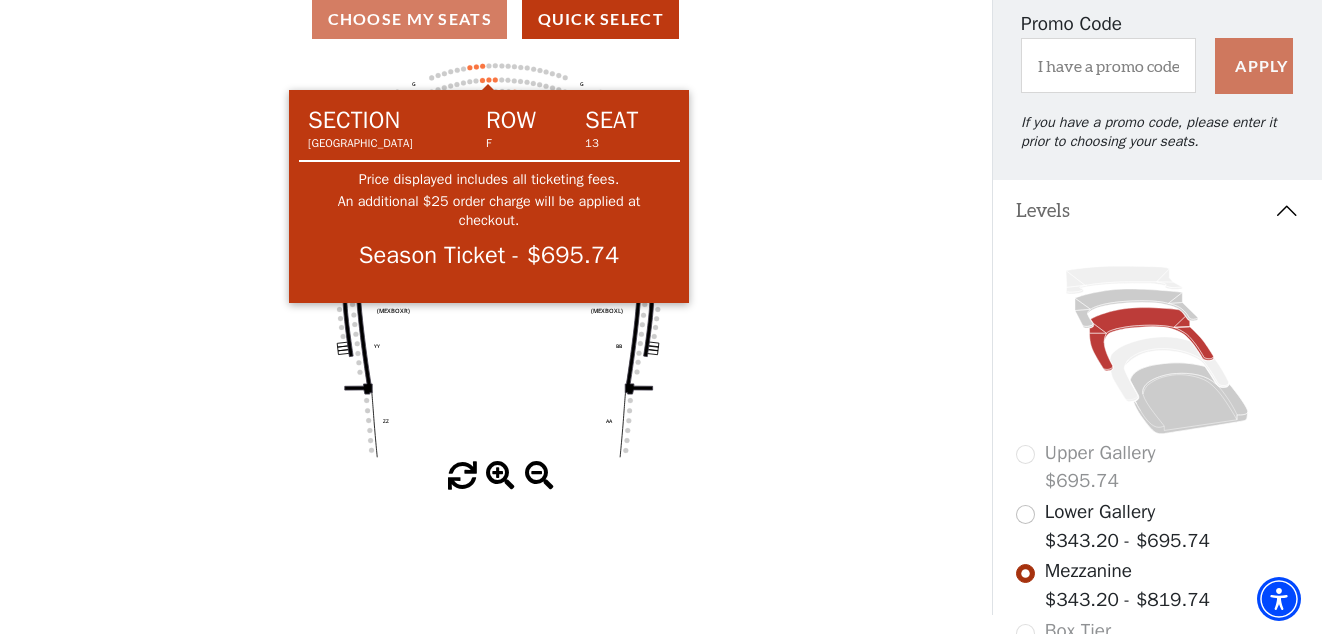 click 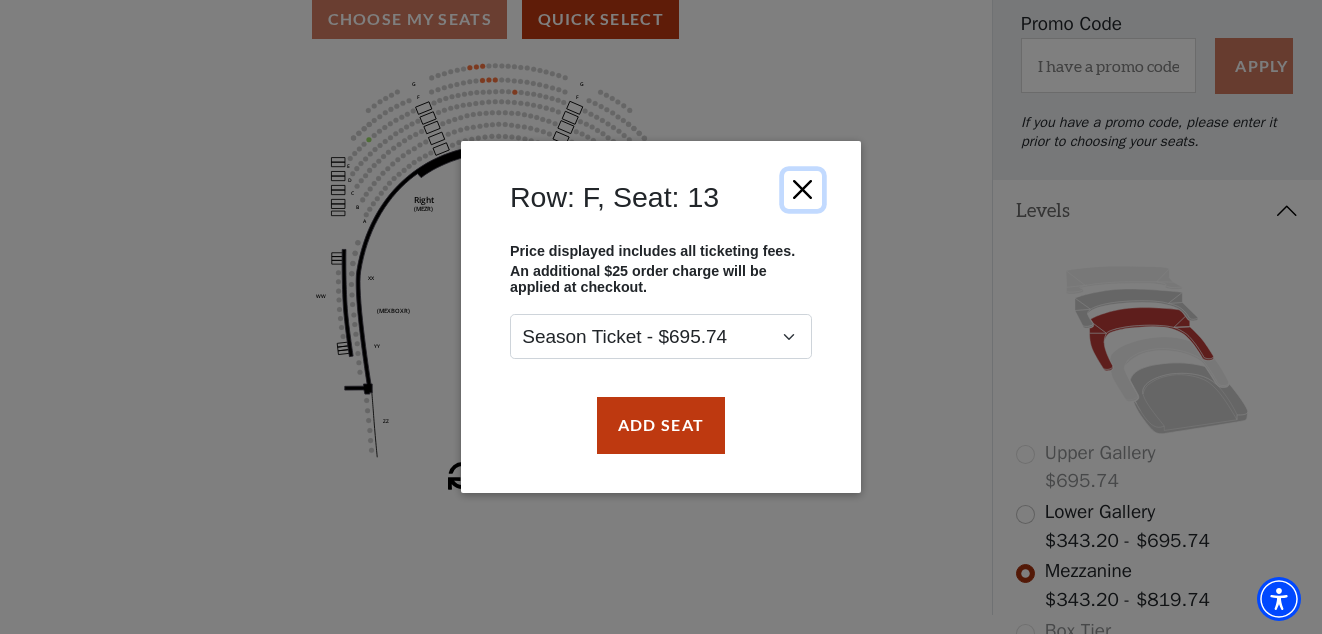click at bounding box center [803, 190] 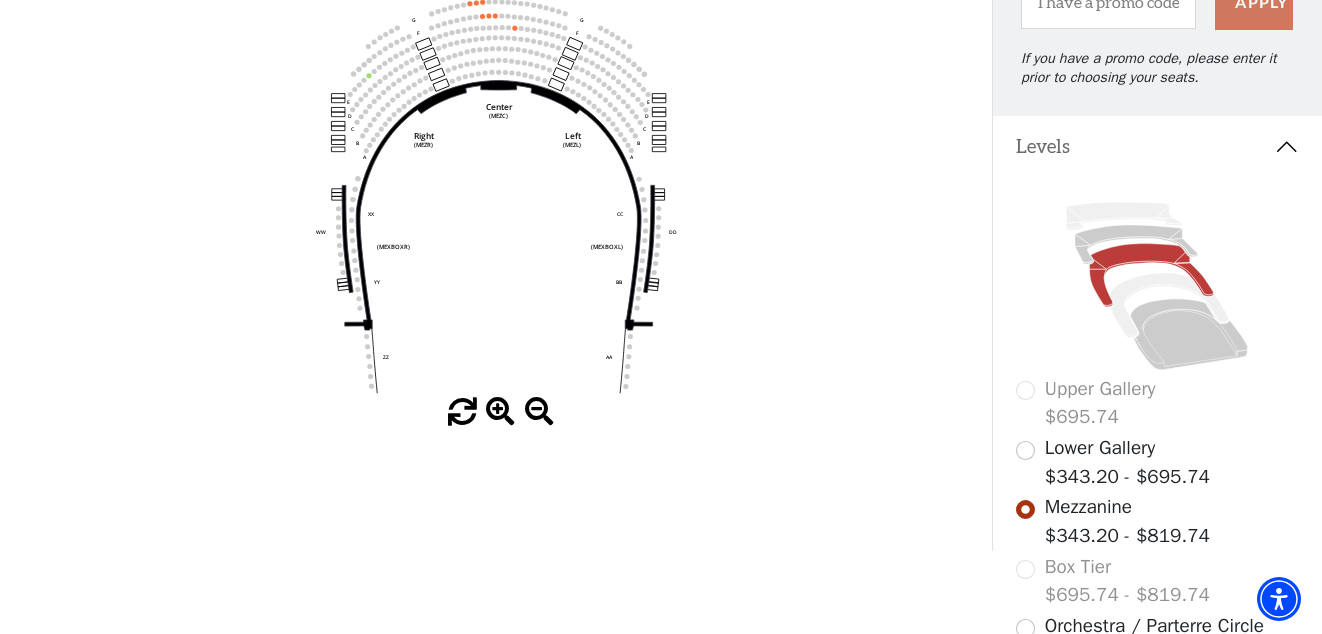 scroll, scrollTop: 393, scrollLeft: 0, axis: vertical 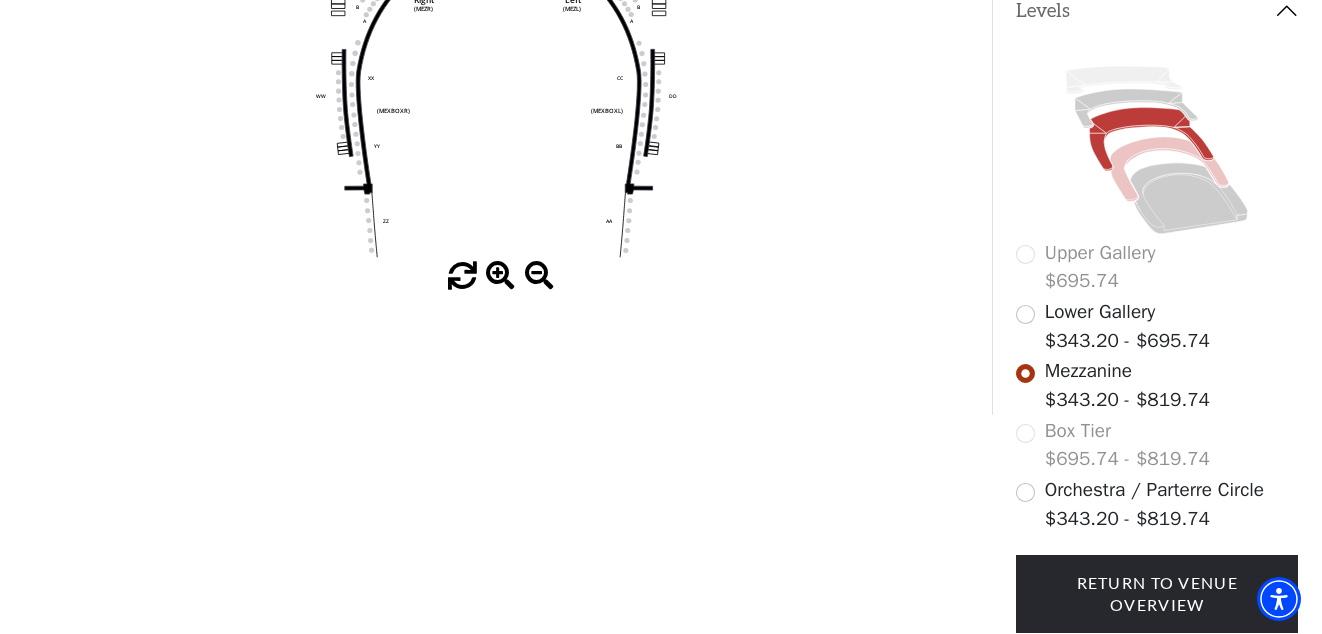 click 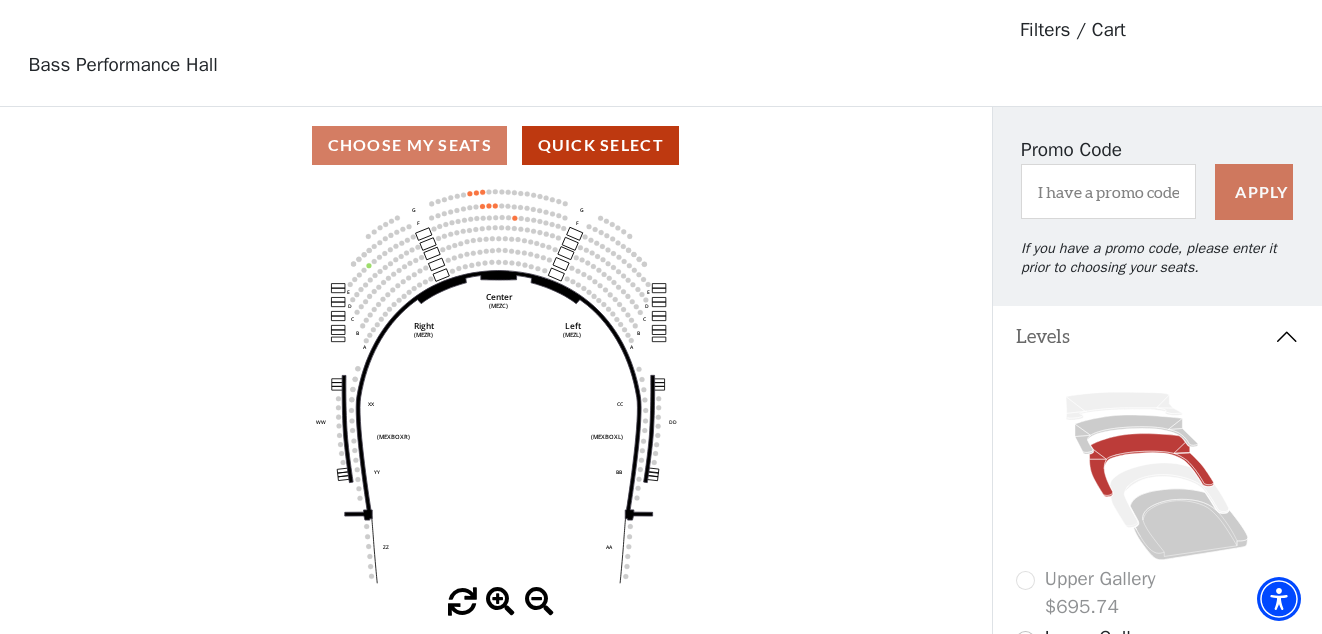 scroll, scrollTop: 0, scrollLeft: 0, axis: both 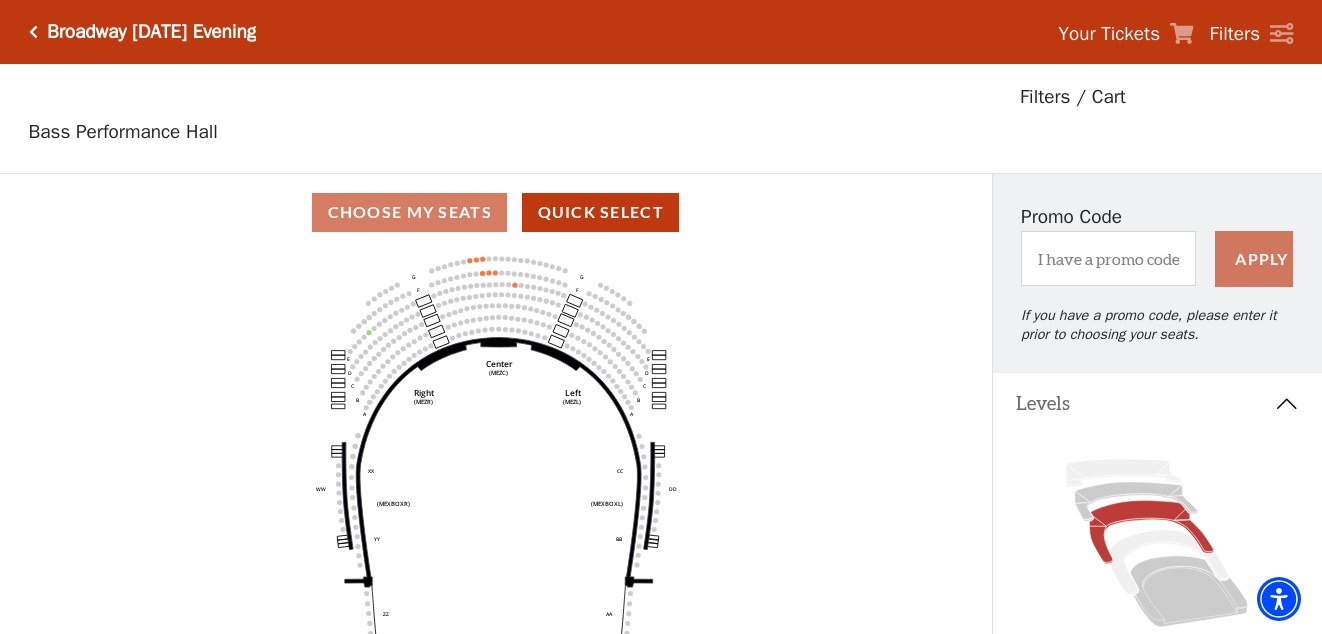 click at bounding box center (33, 32) 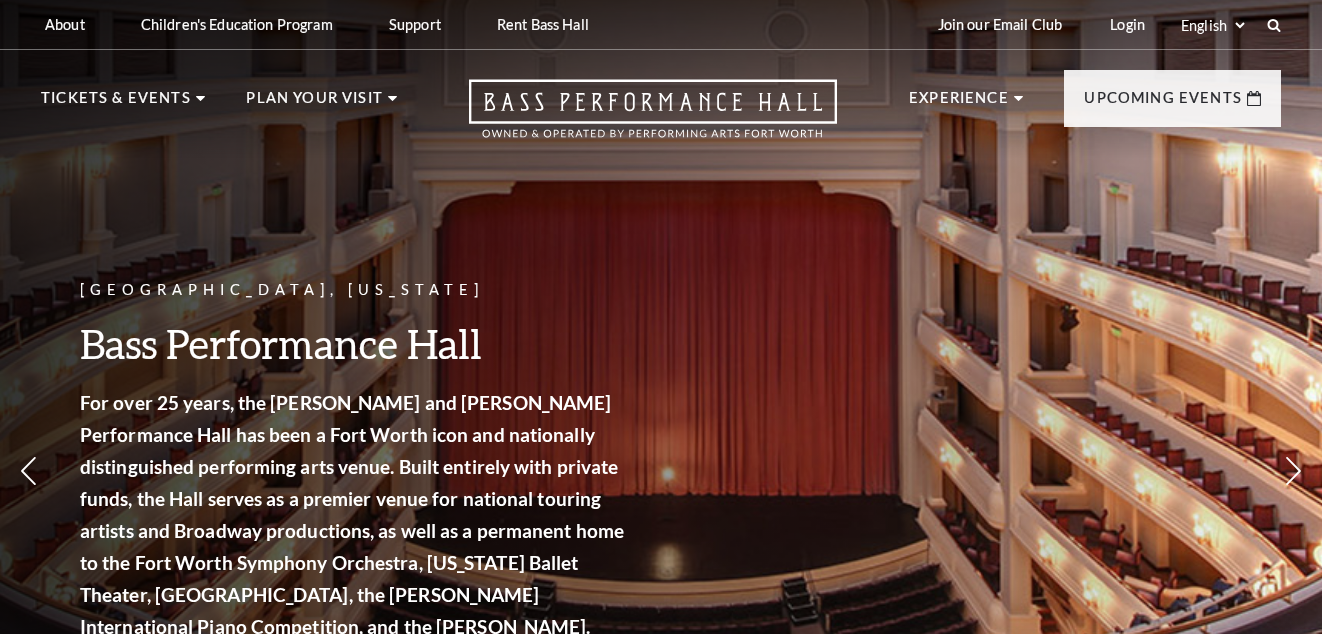 scroll, scrollTop: 0, scrollLeft: 0, axis: both 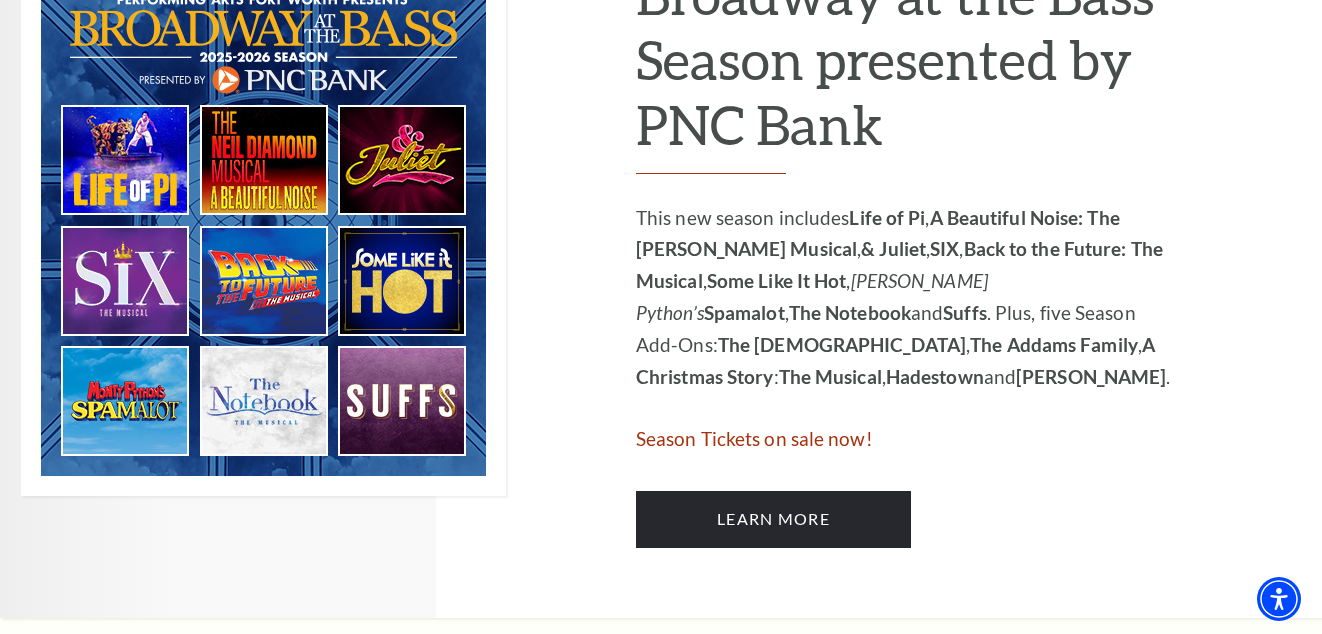 click at bounding box center [263, 223] 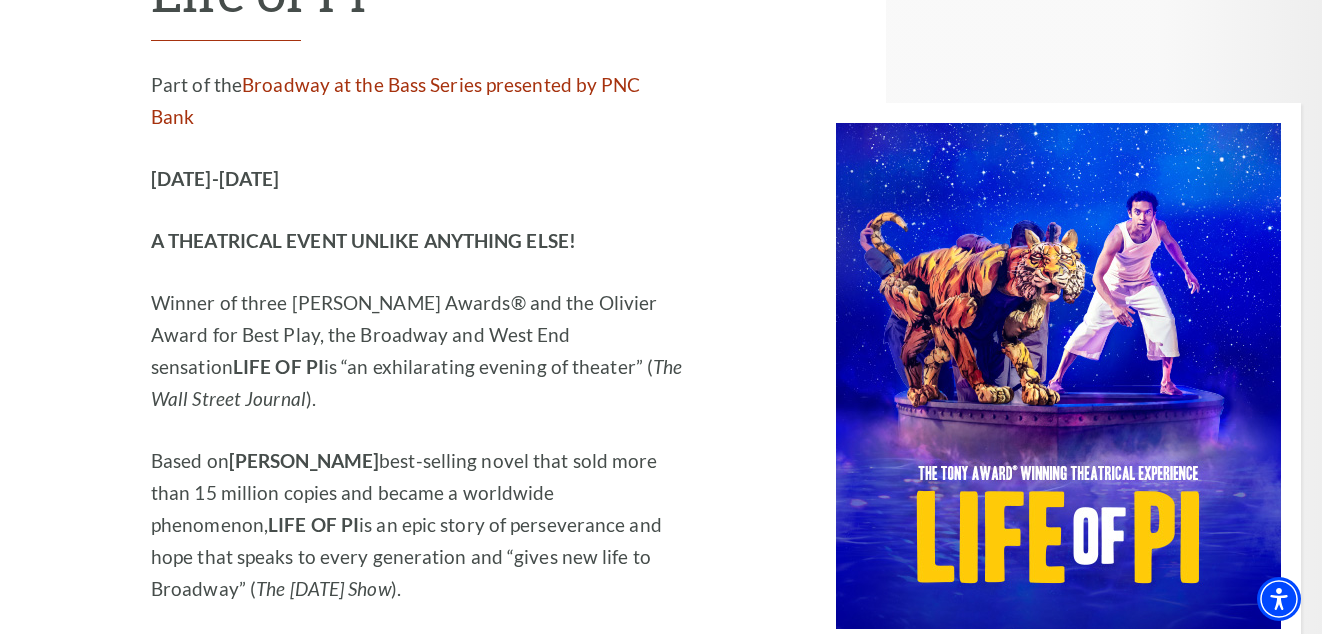 scroll, scrollTop: 3900, scrollLeft: 0, axis: vertical 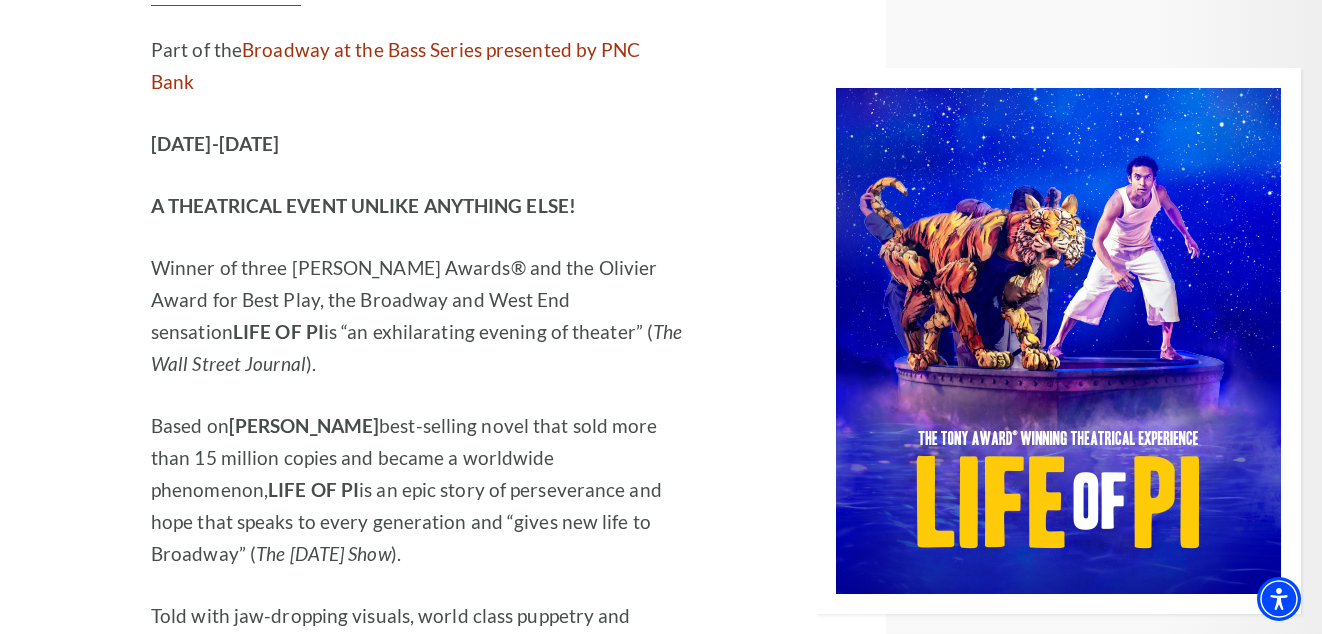 click on "Learn More" at bounding box center [288, 791] 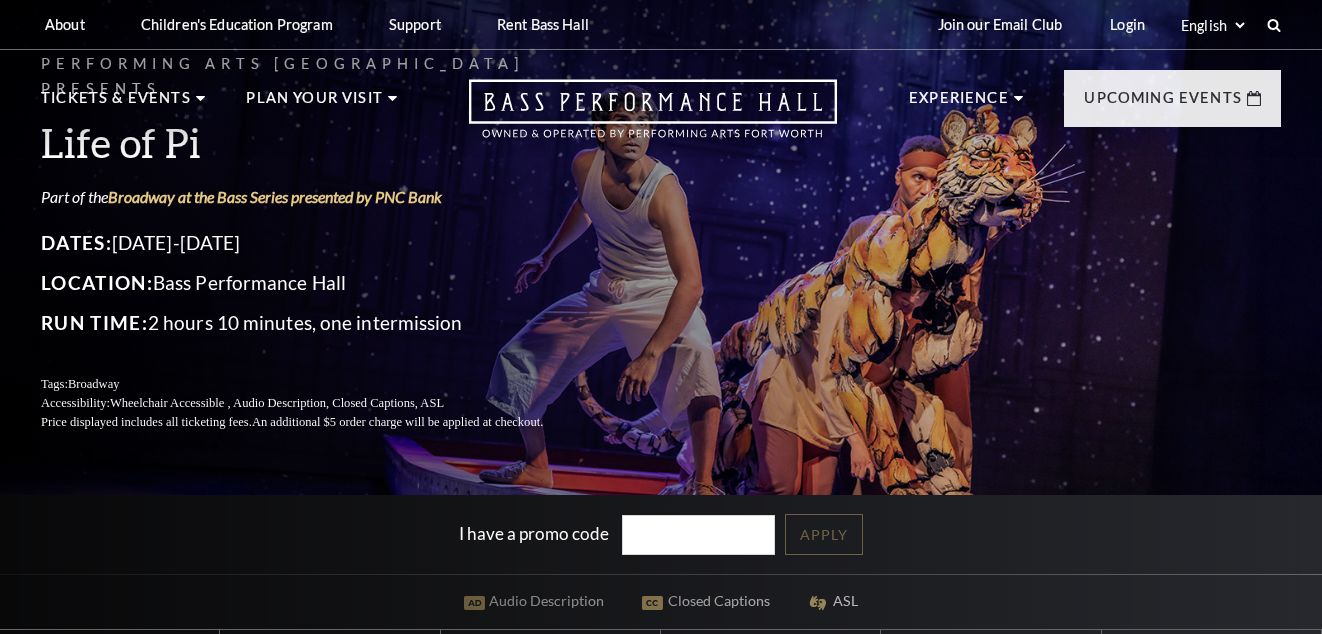 scroll, scrollTop: 0, scrollLeft: 0, axis: both 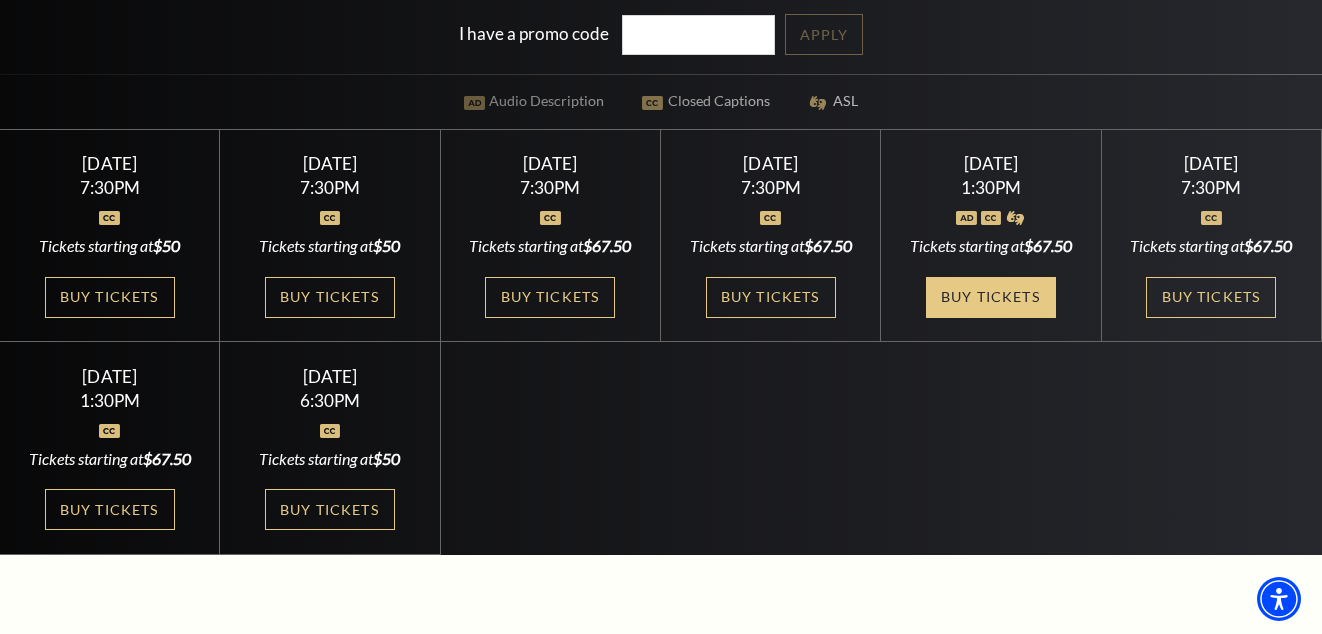 click on "Buy Tickets" at bounding box center (991, 297) 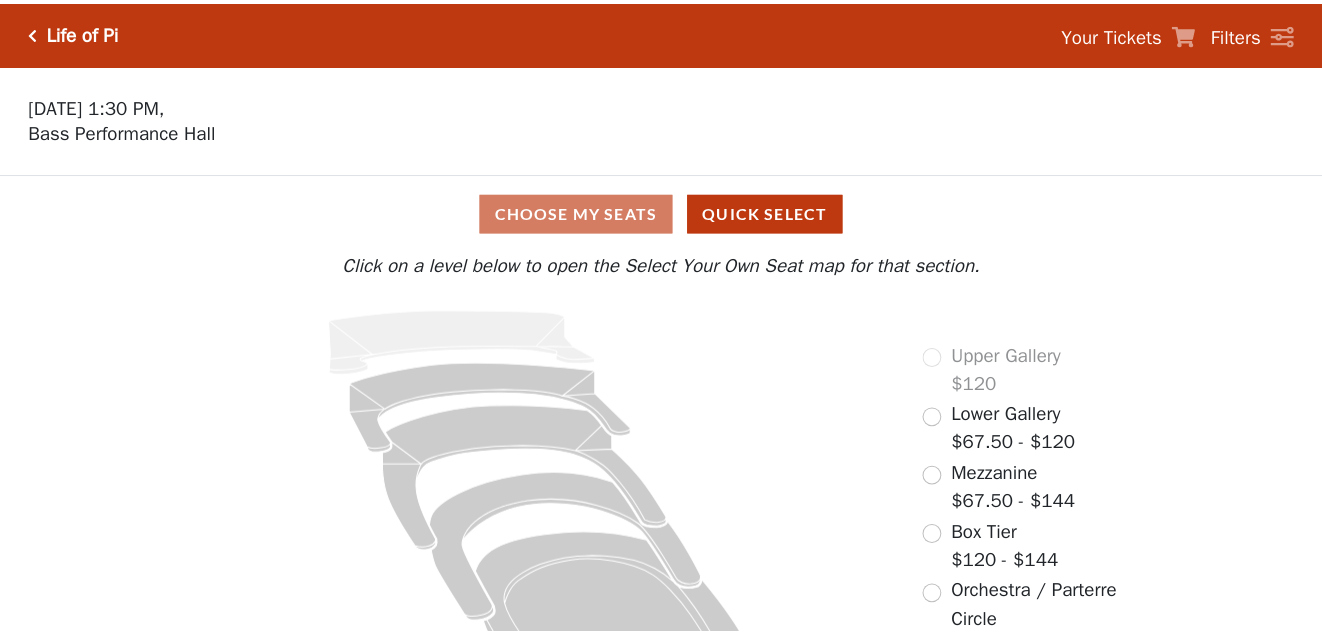scroll, scrollTop: 0, scrollLeft: 0, axis: both 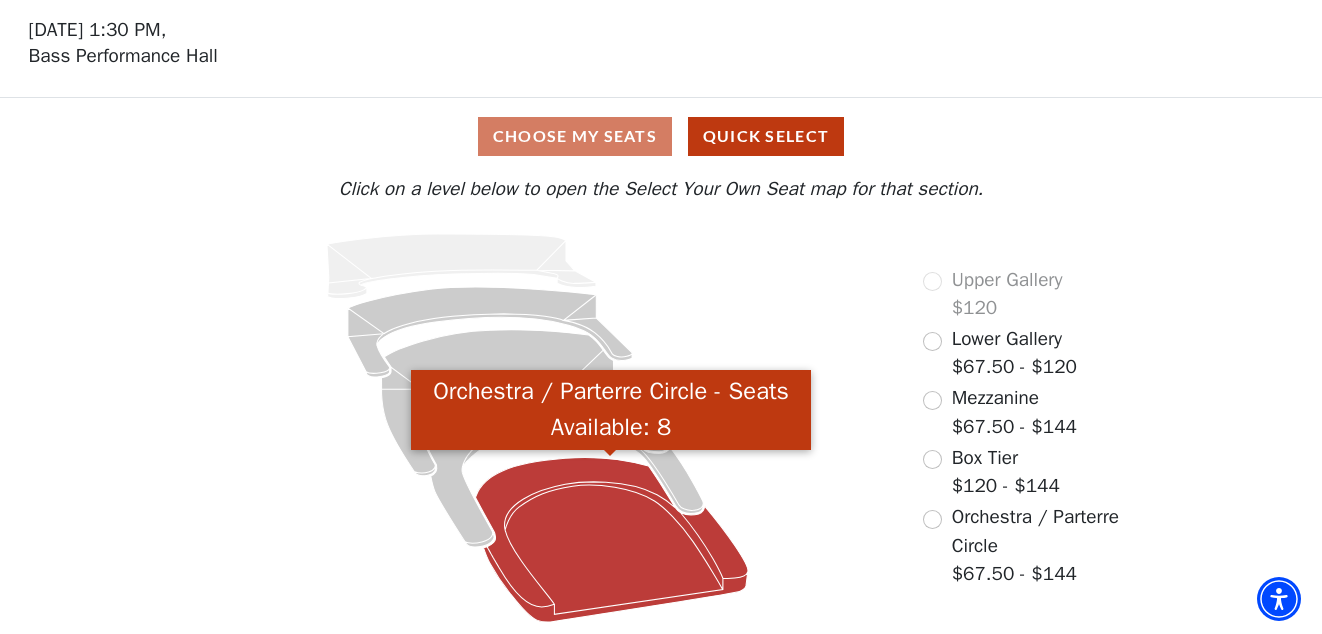 click 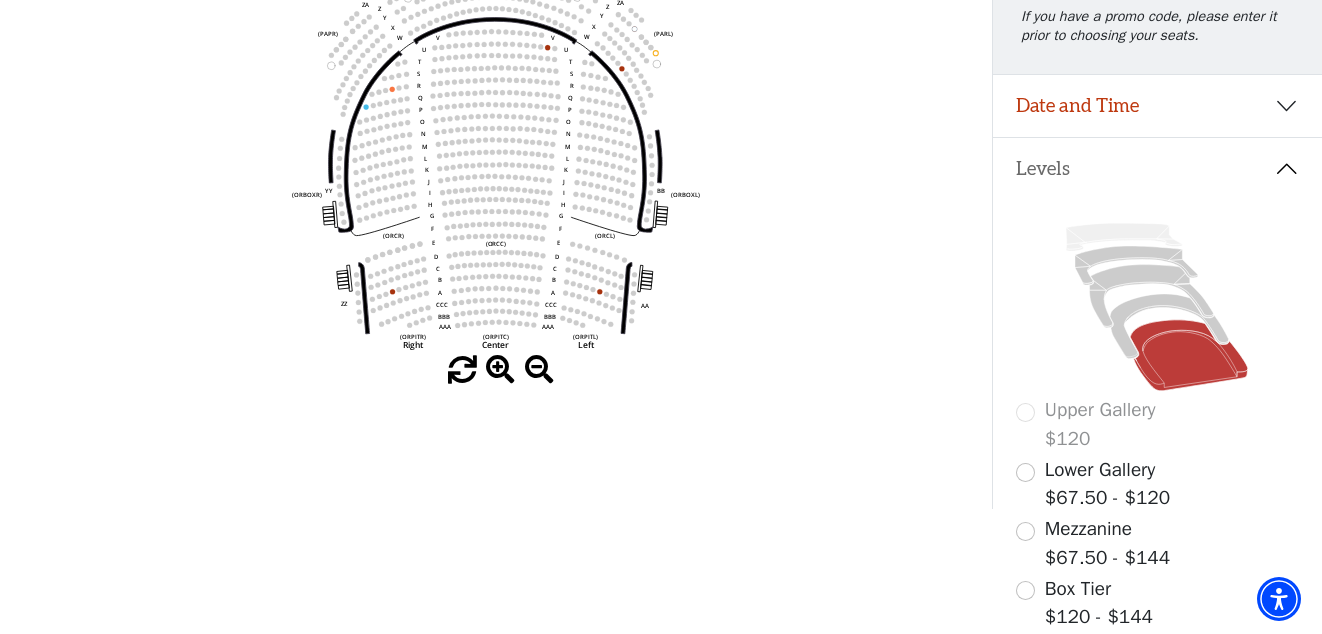 scroll, scrollTop: 300, scrollLeft: 0, axis: vertical 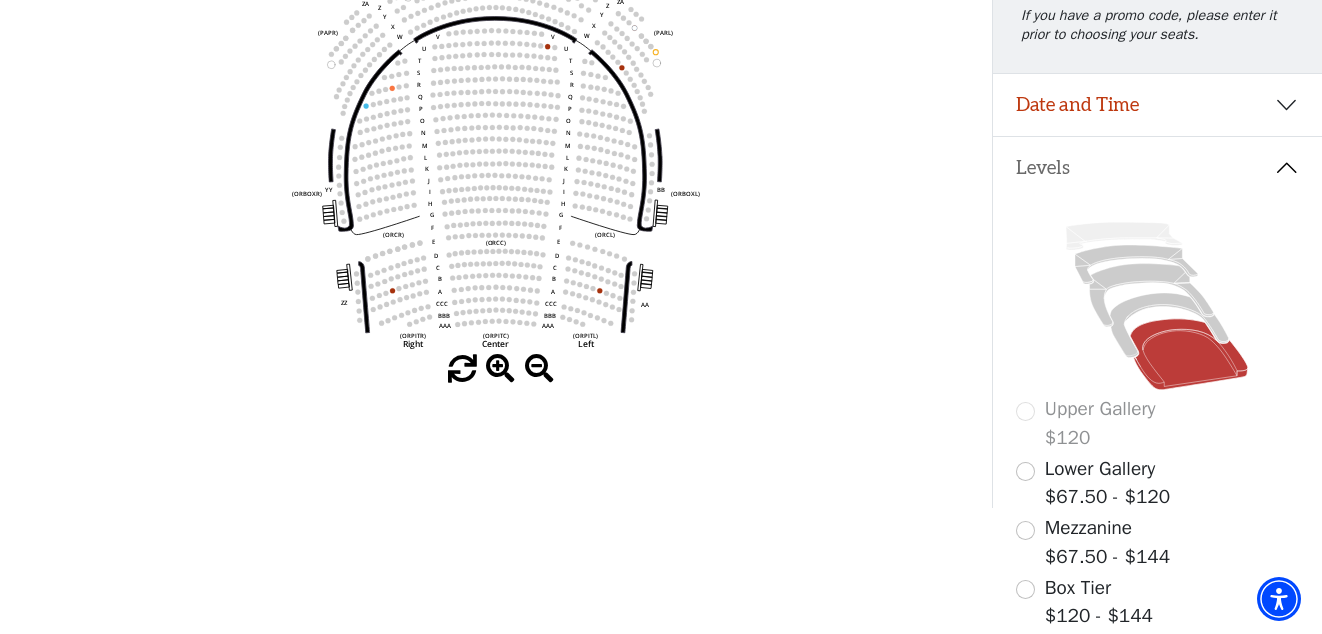 click 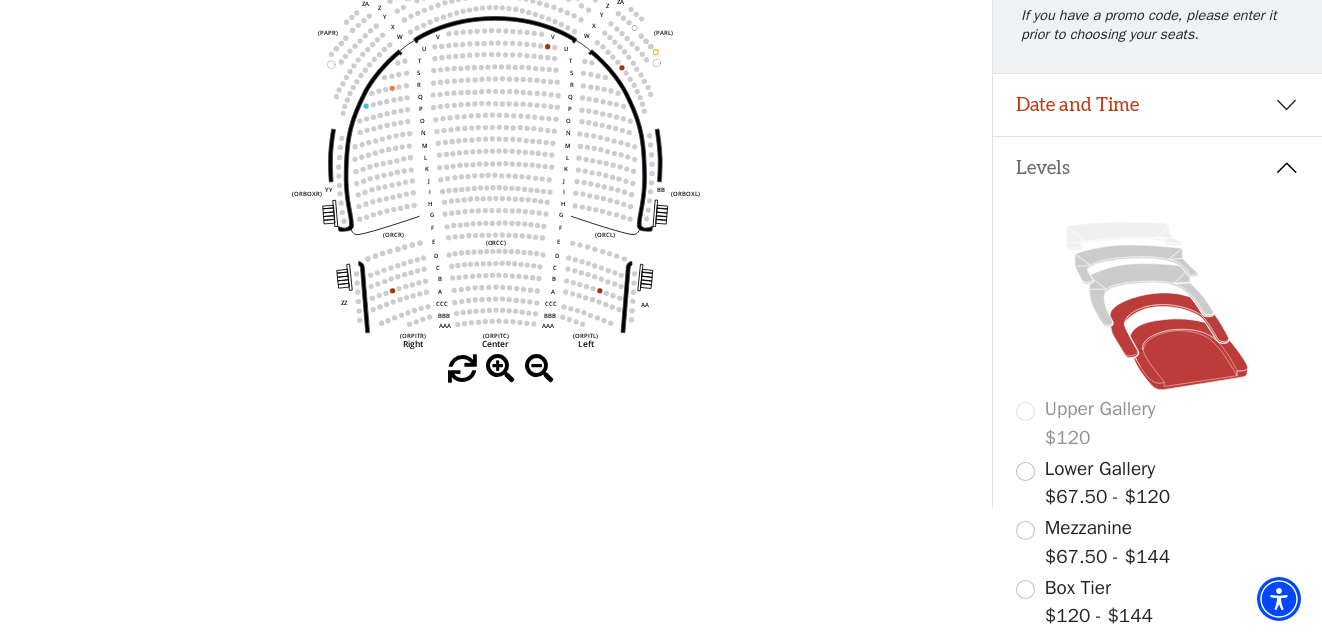 click 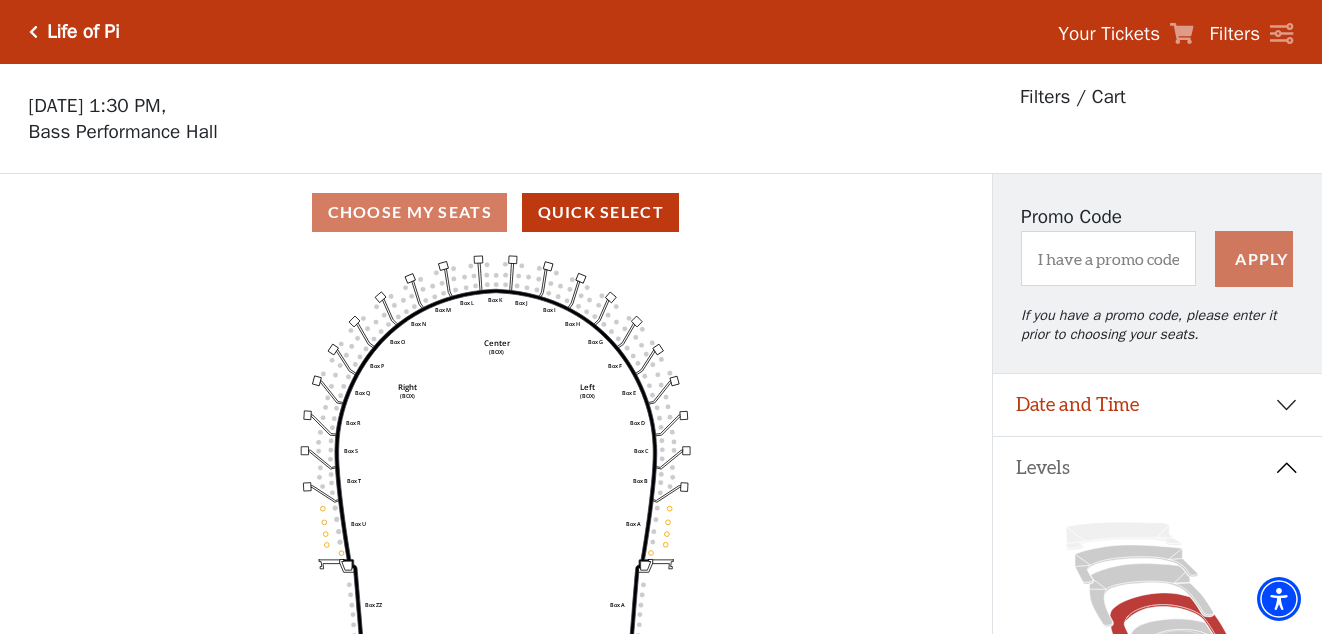 scroll, scrollTop: 93, scrollLeft: 0, axis: vertical 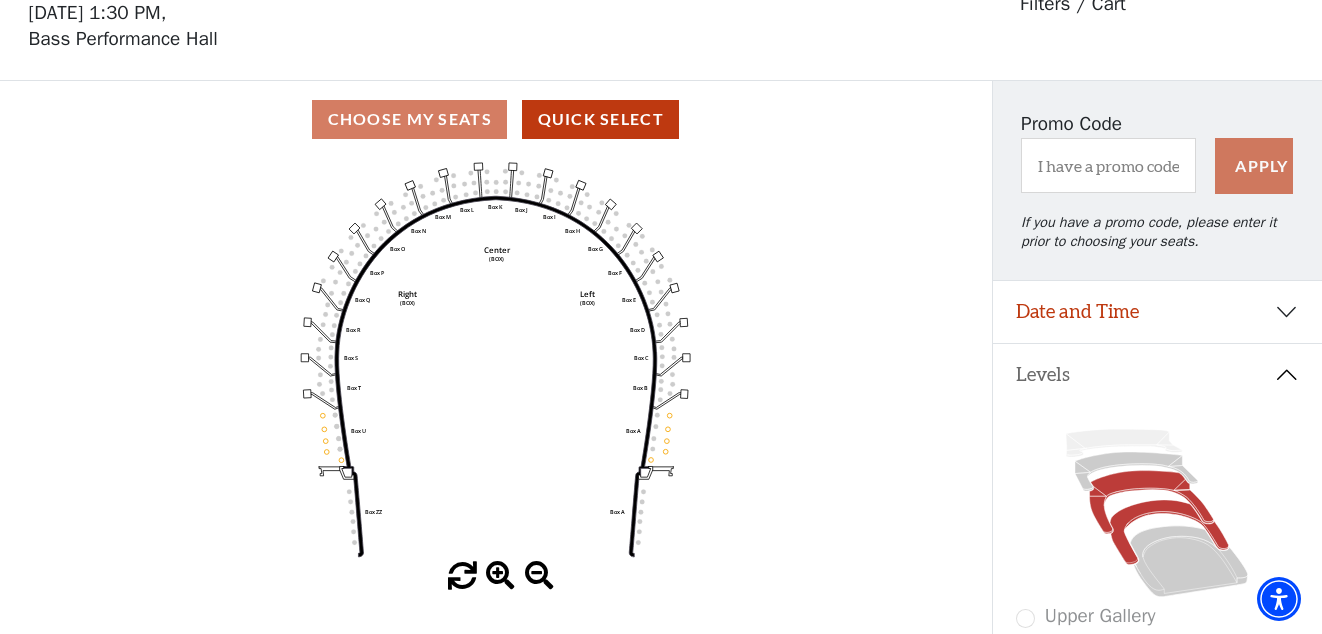 click 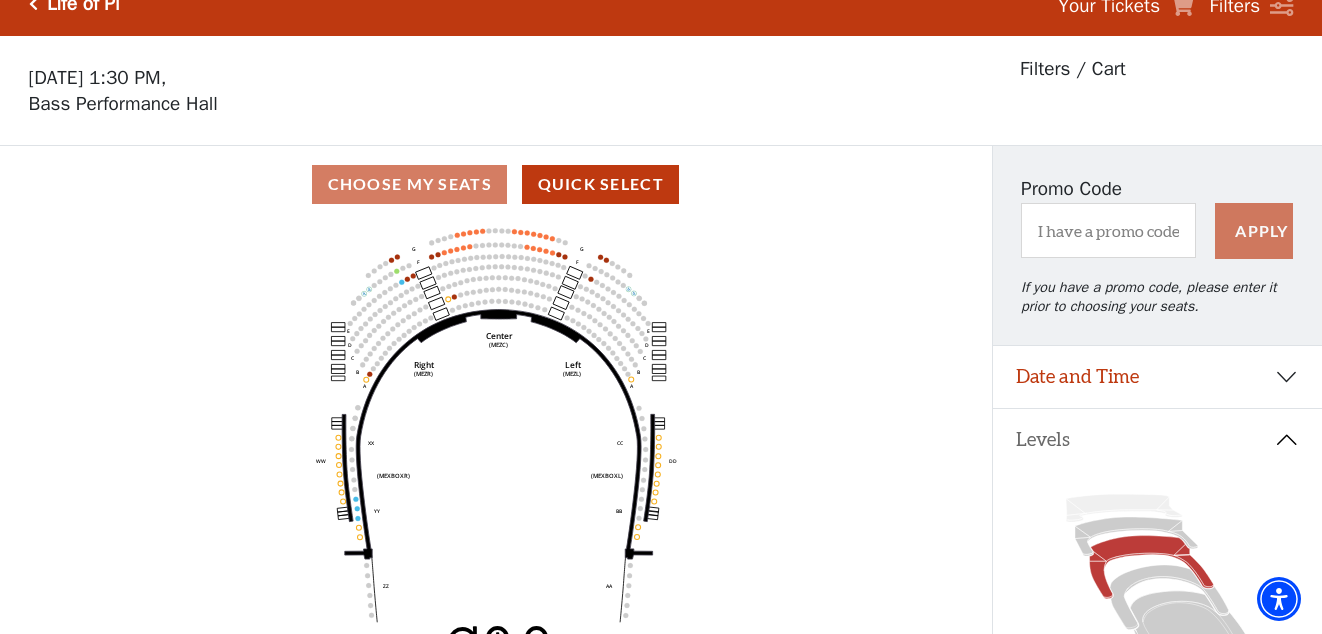 scroll, scrollTop: 1, scrollLeft: 0, axis: vertical 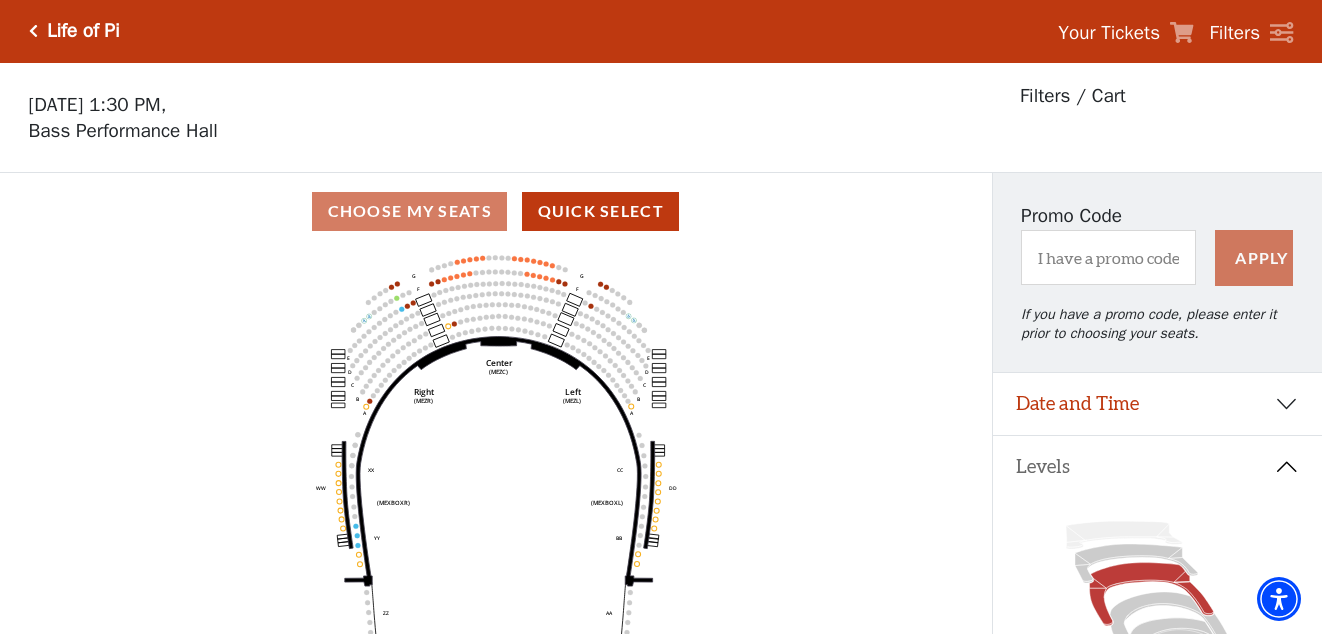 click at bounding box center [33, 31] 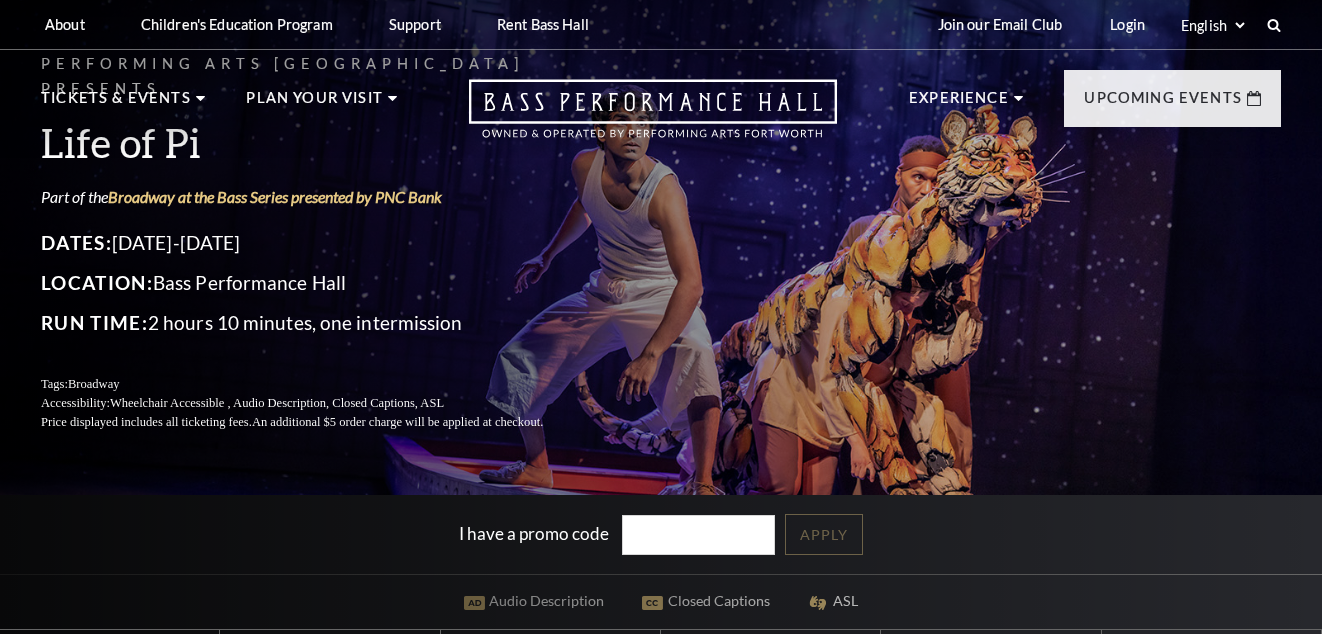 scroll, scrollTop: 0, scrollLeft: 0, axis: both 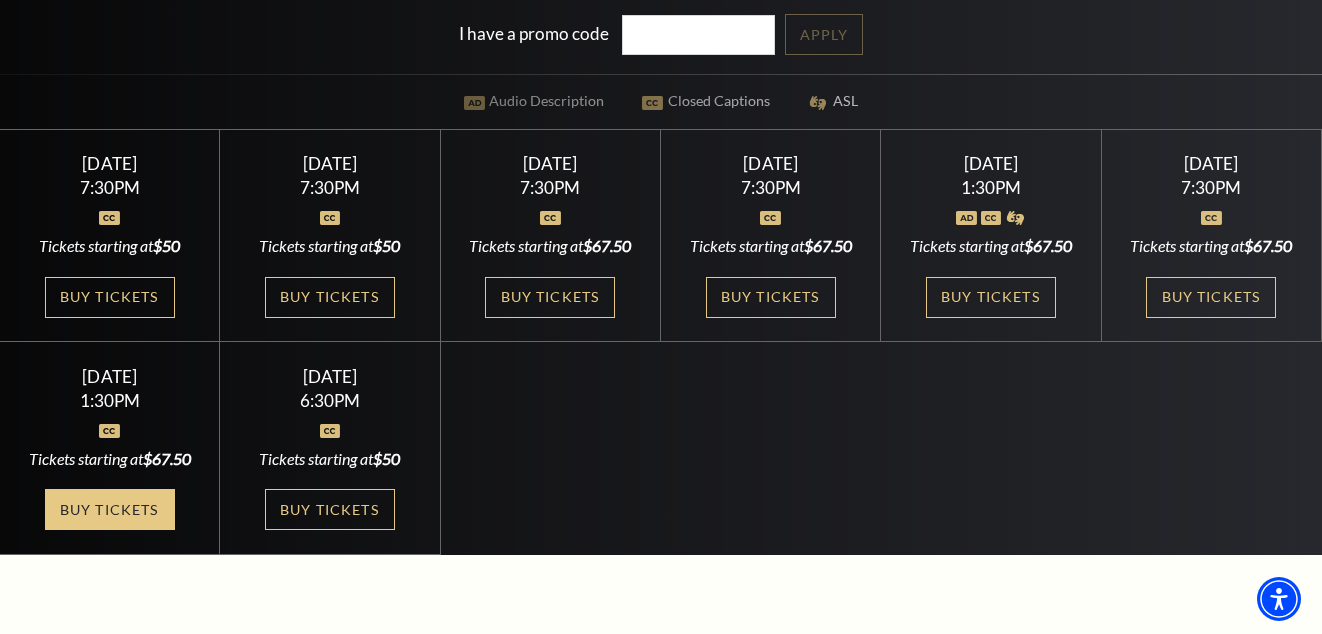 click on "Buy Tickets" at bounding box center [110, 509] 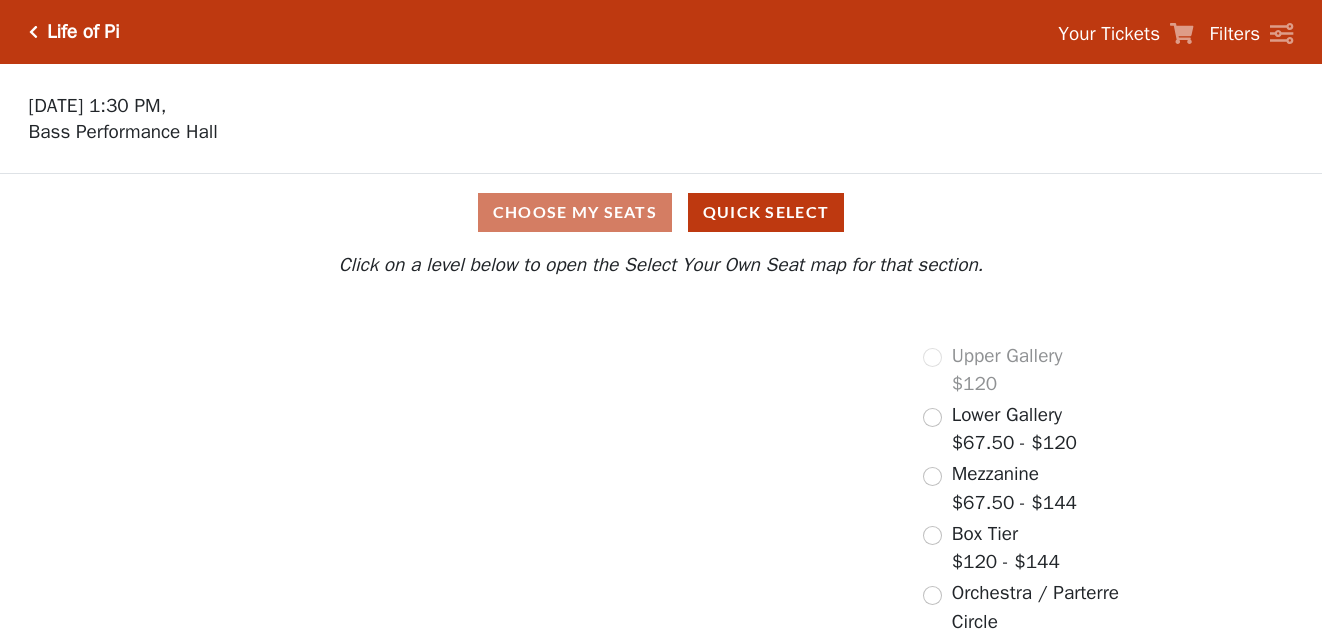 scroll, scrollTop: 0, scrollLeft: 0, axis: both 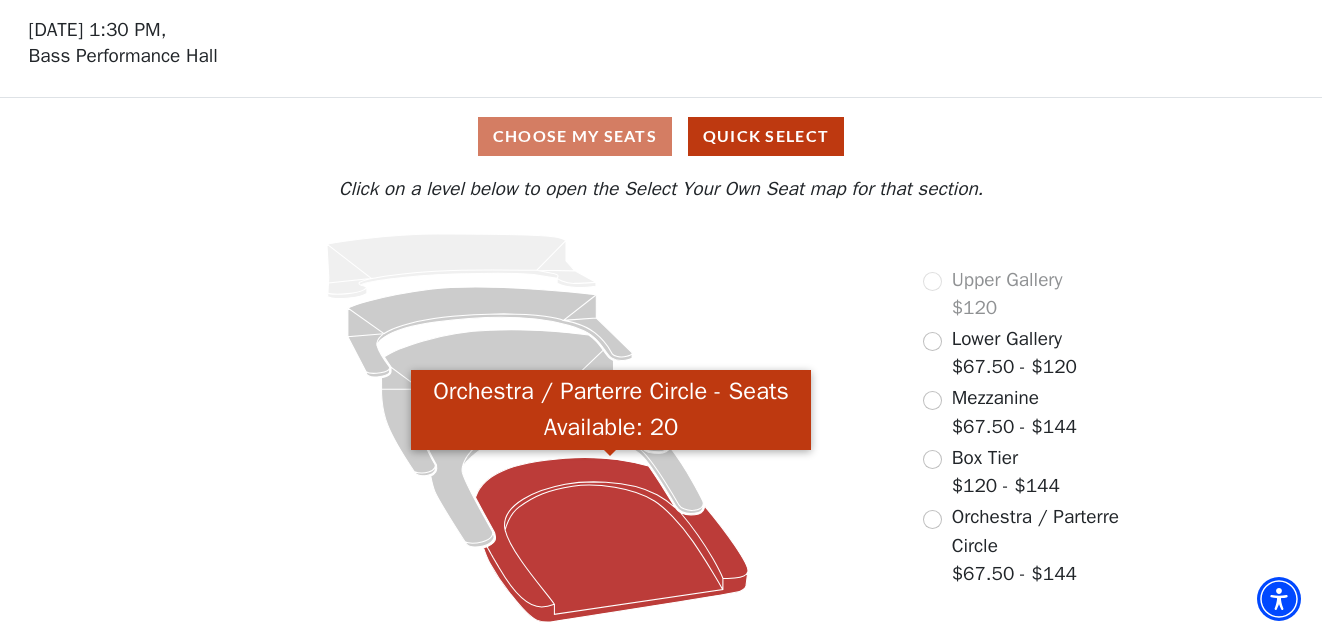 click 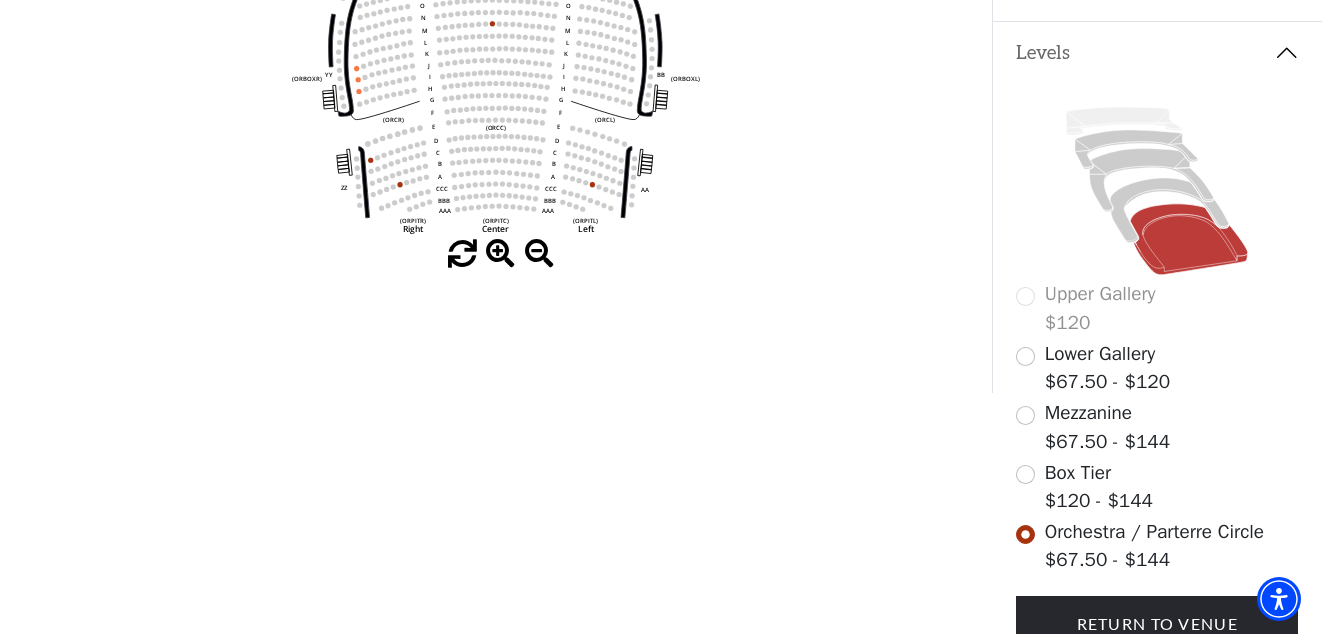 scroll, scrollTop: 400, scrollLeft: 0, axis: vertical 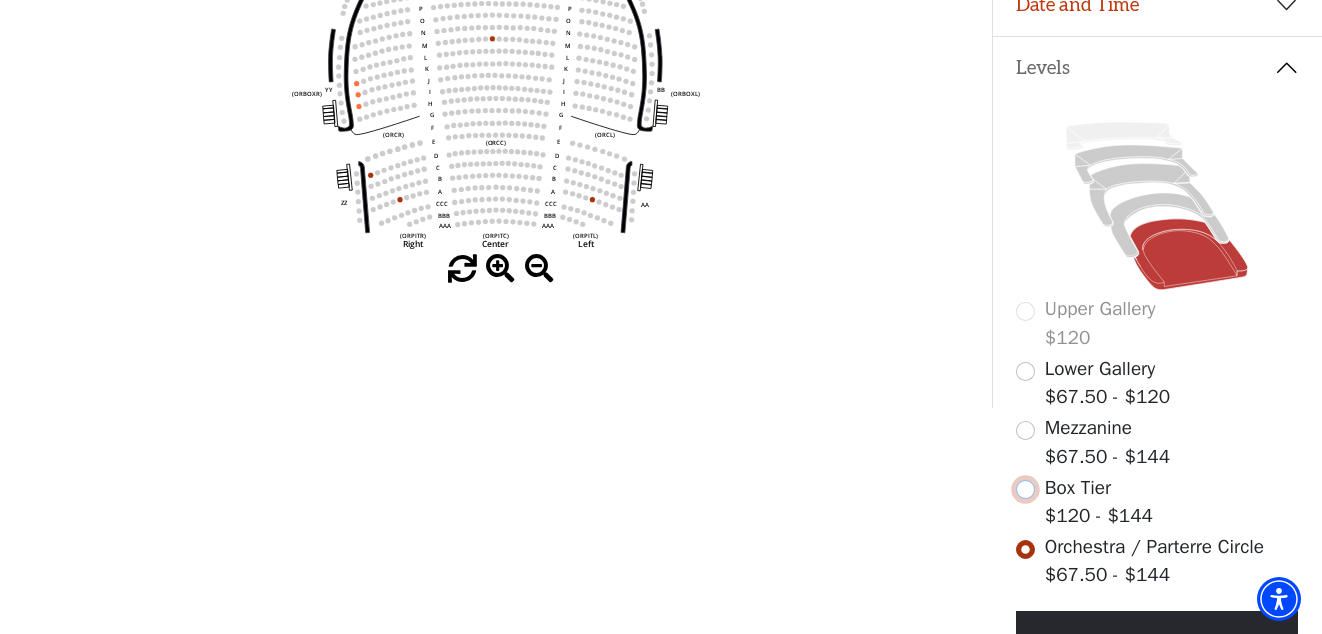 click at bounding box center [1025, 489] 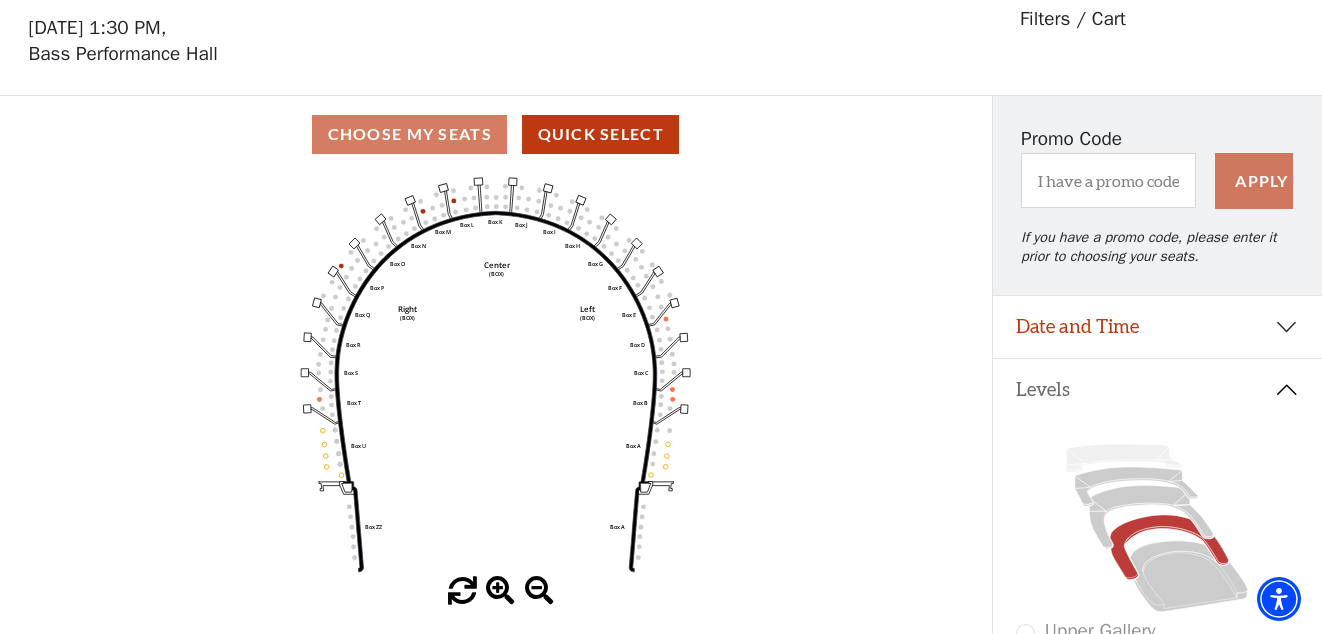 scroll, scrollTop: 93, scrollLeft: 0, axis: vertical 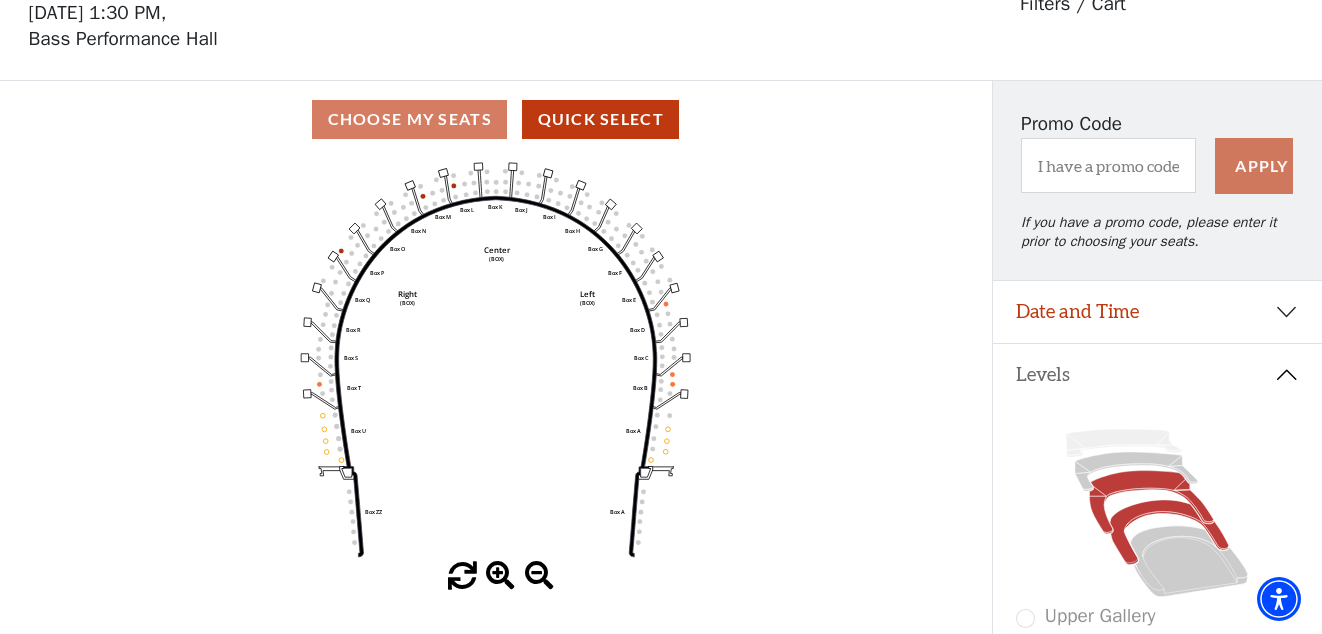 click 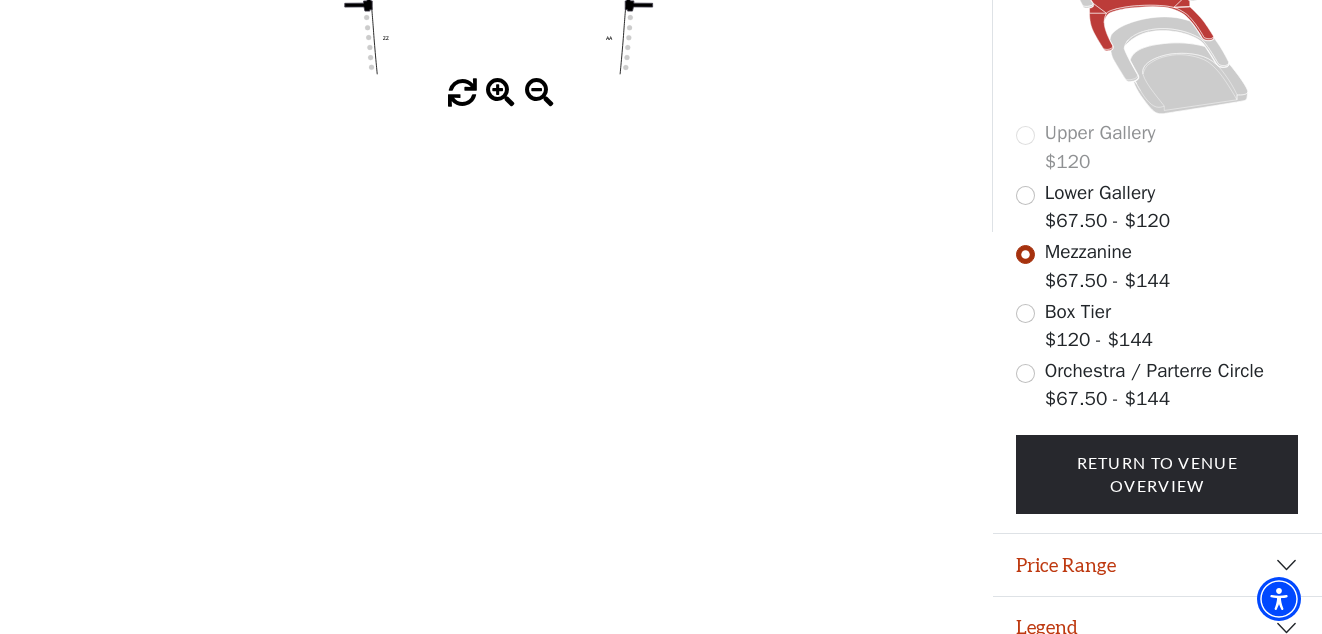 scroll, scrollTop: 593, scrollLeft: 0, axis: vertical 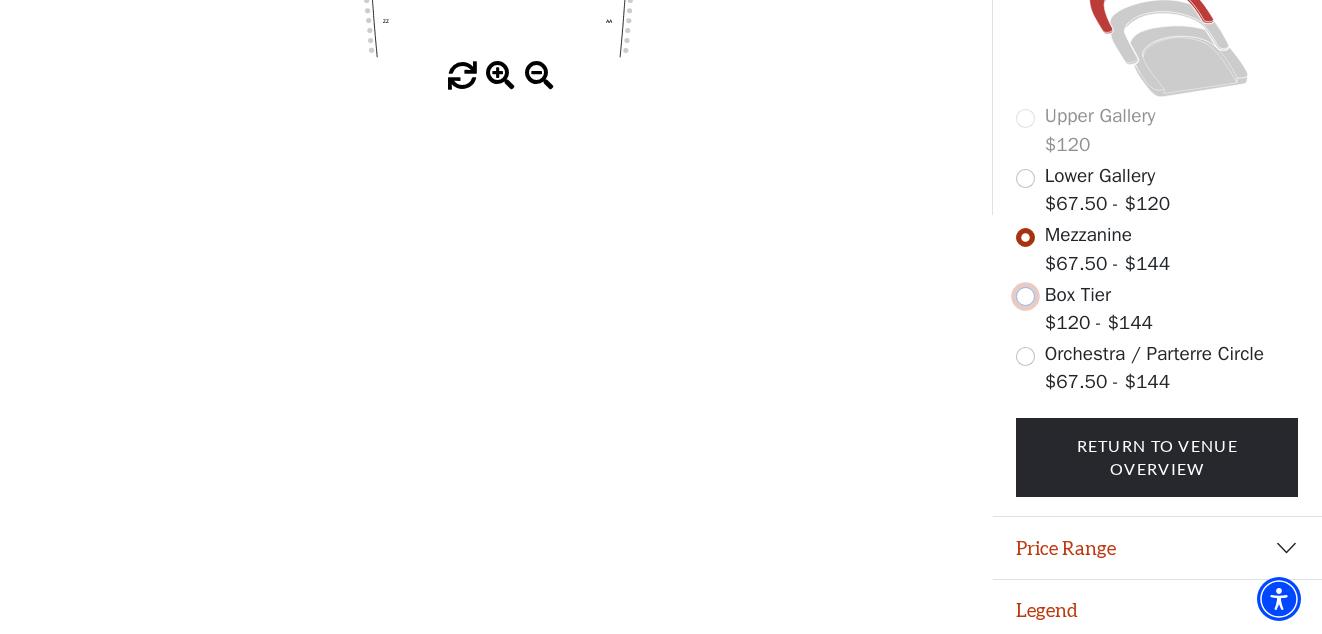 click at bounding box center [1025, 296] 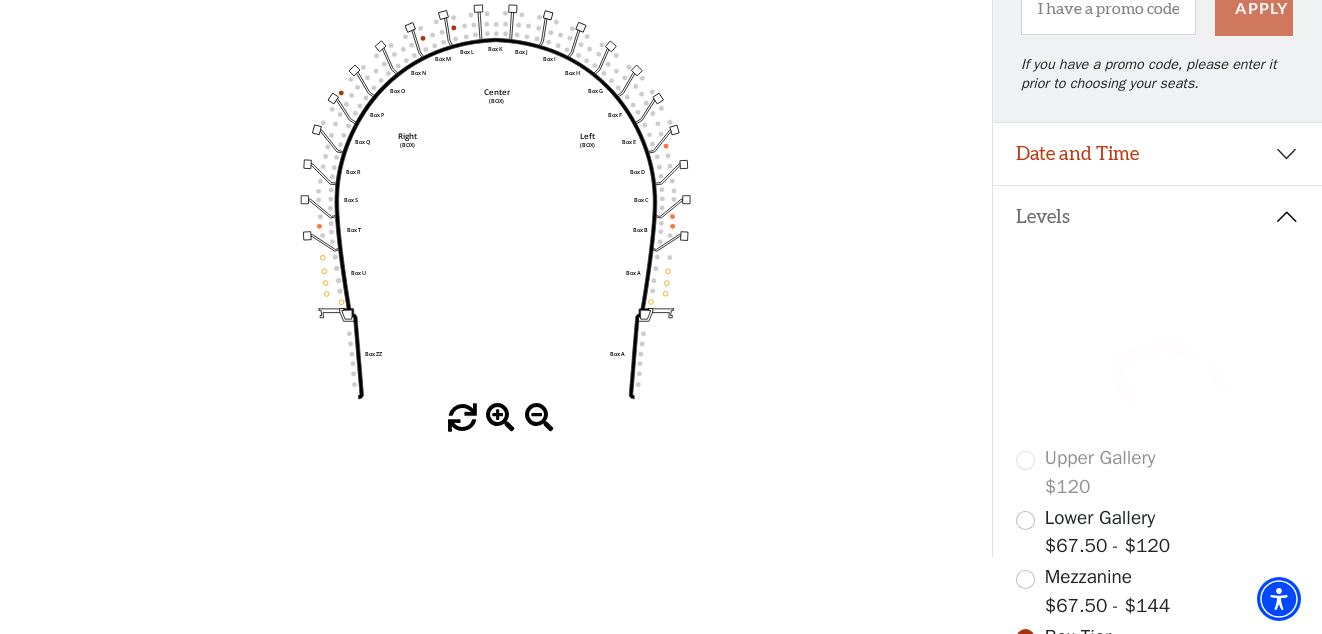 scroll, scrollTop: 300, scrollLeft: 0, axis: vertical 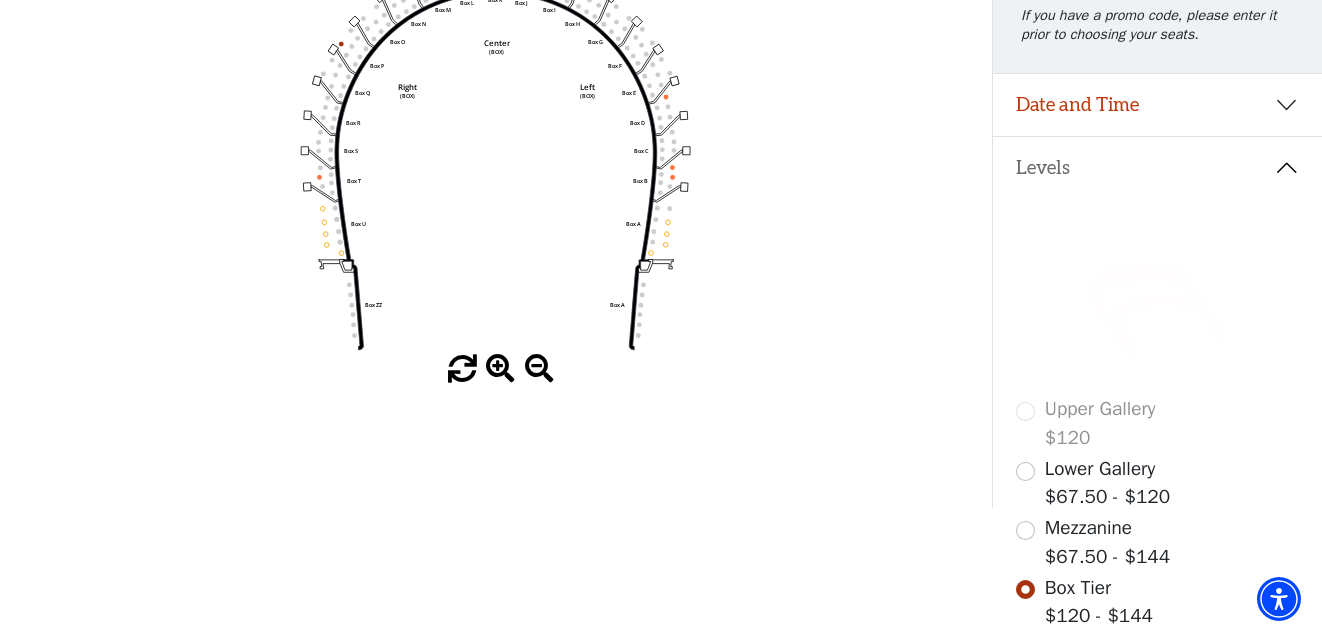 click 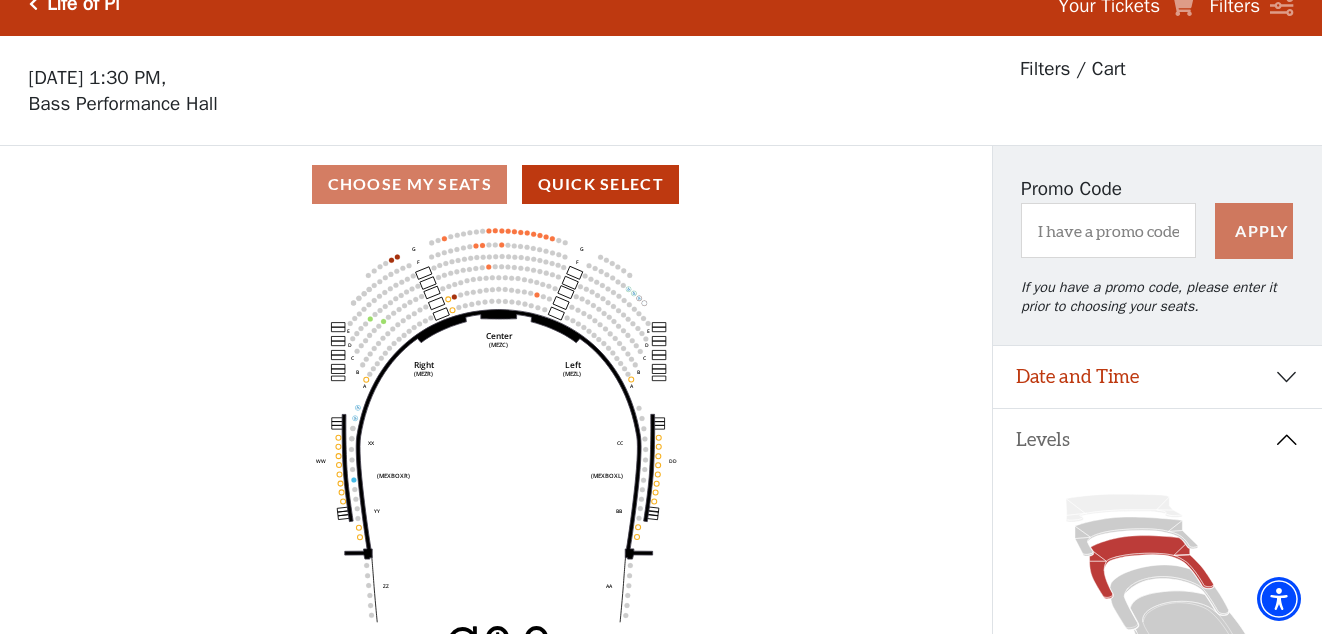 scroll, scrollTop: 0, scrollLeft: 0, axis: both 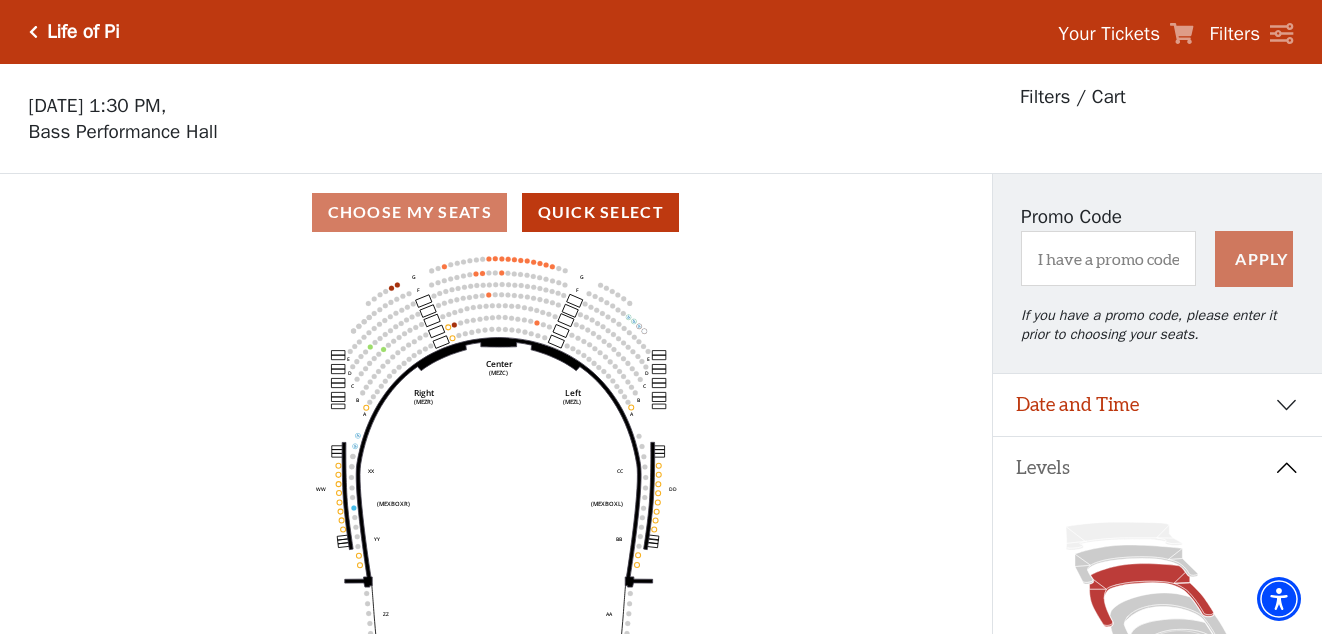 click at bounding box center (33, 32) 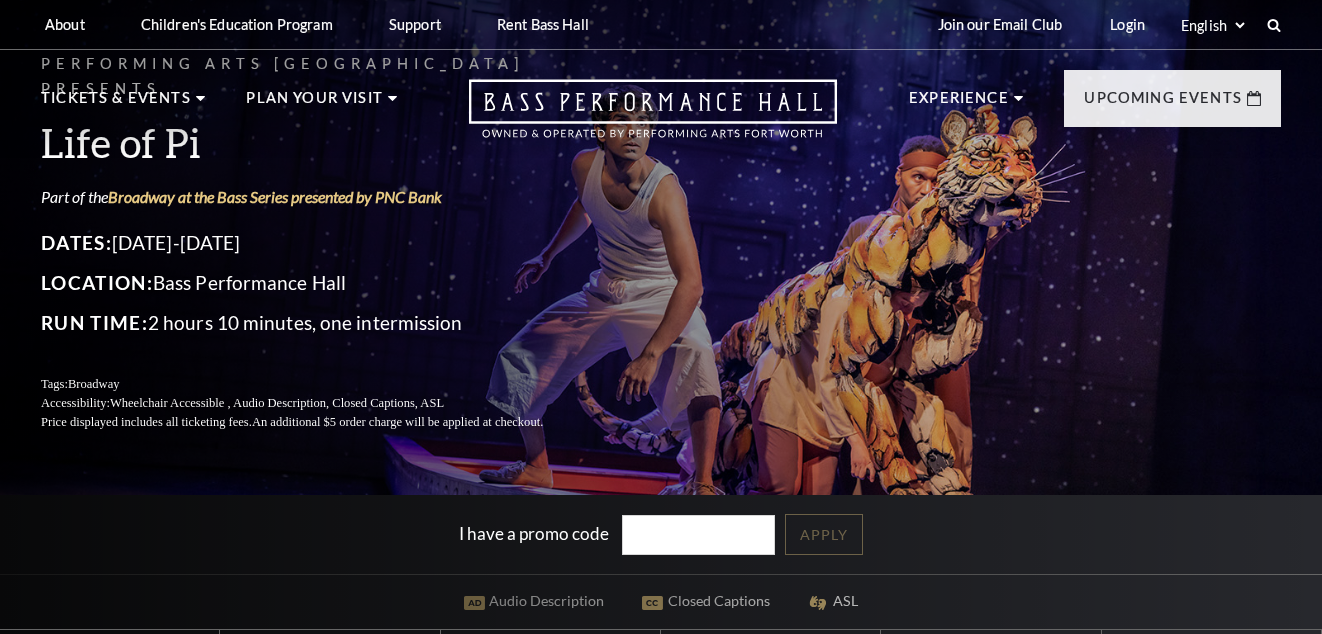 scroll, scrollTop: 0, scrollLeft: 0, axis: both 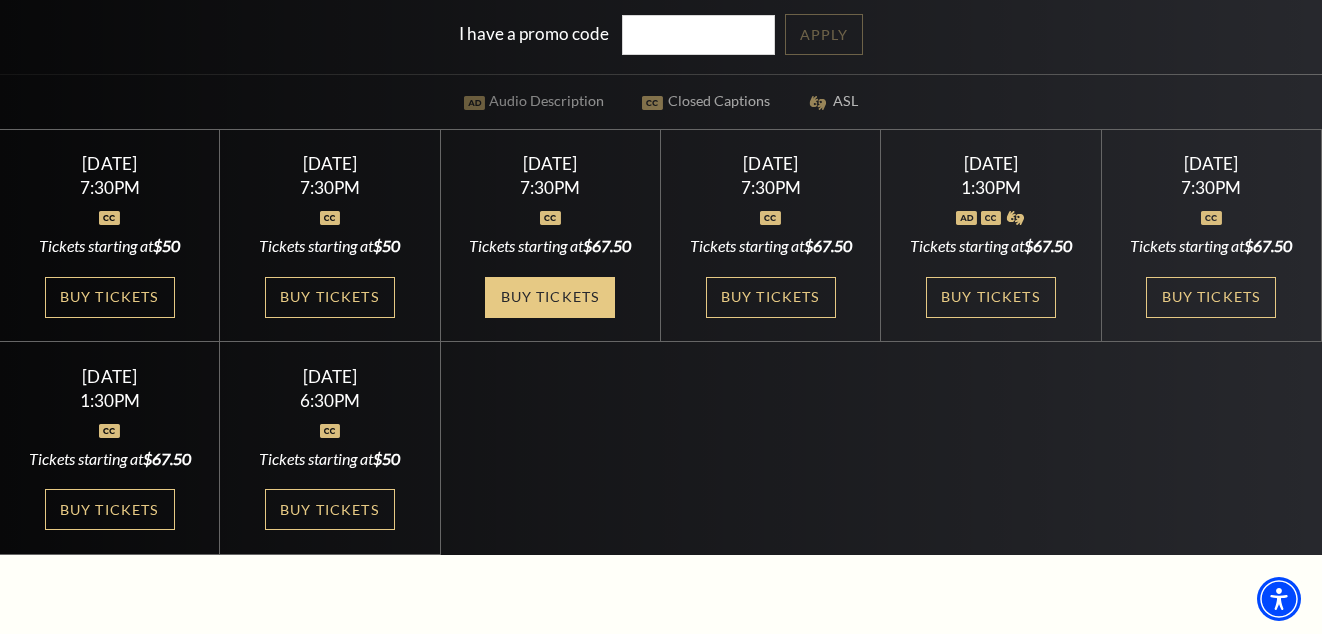 click on "Buy Tickets" at bounding box center (550, 297) 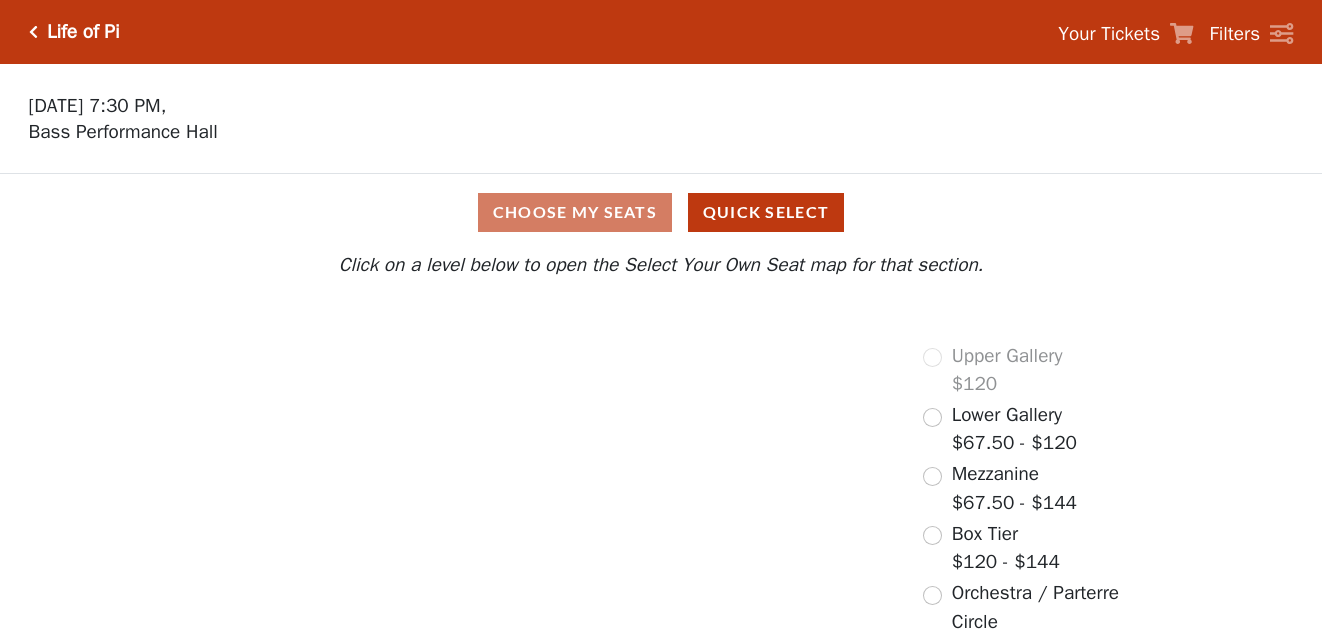 scroll, scrollTop: 0, scrollLeft: 0, axis: both 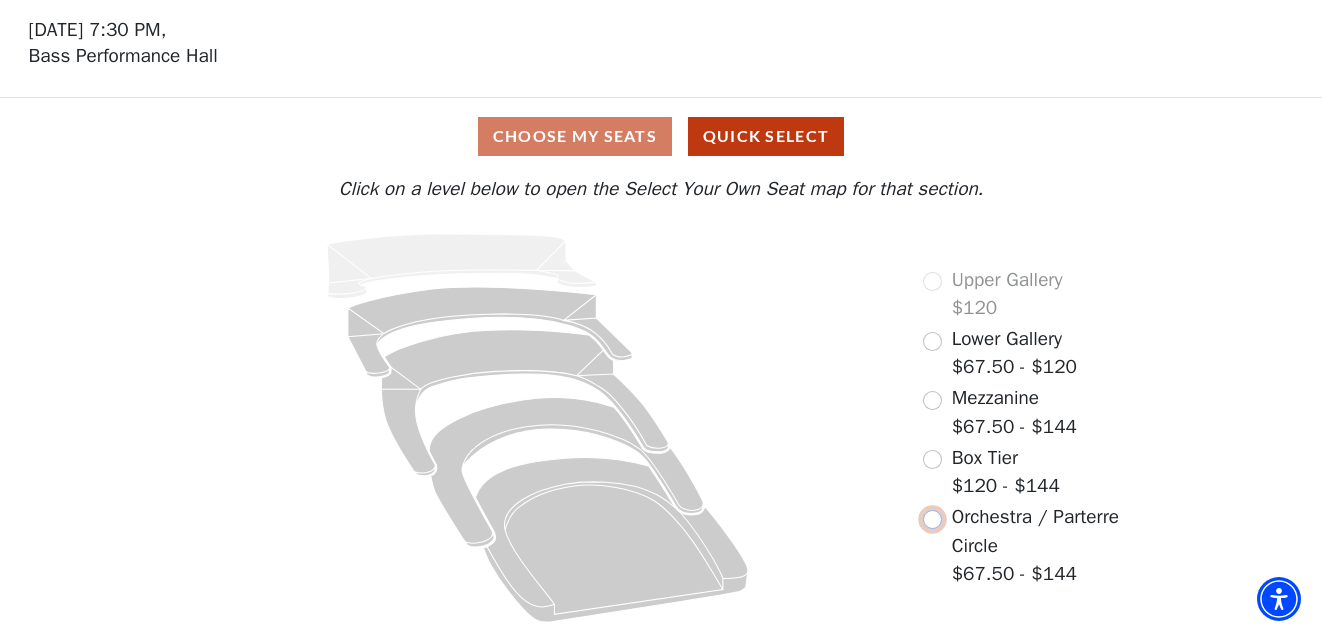 click at bounding box center [932, 519] 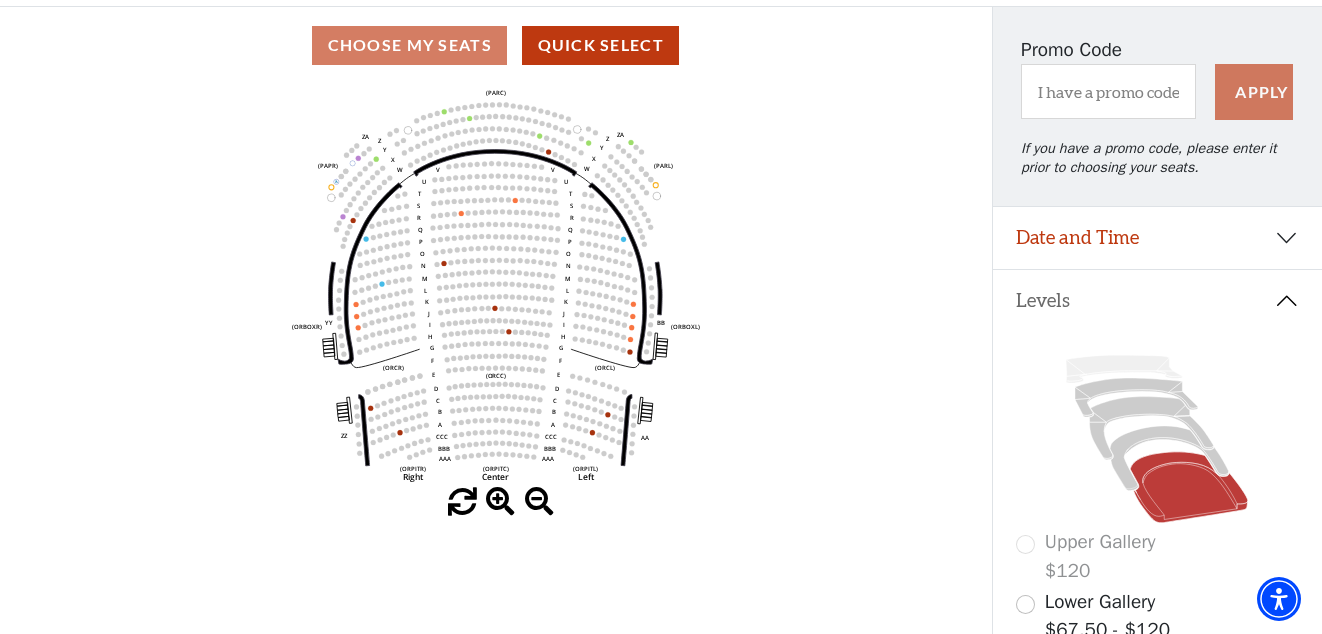 scroll, scrollTop: 300, scrollLeft: 0, axis: vertical 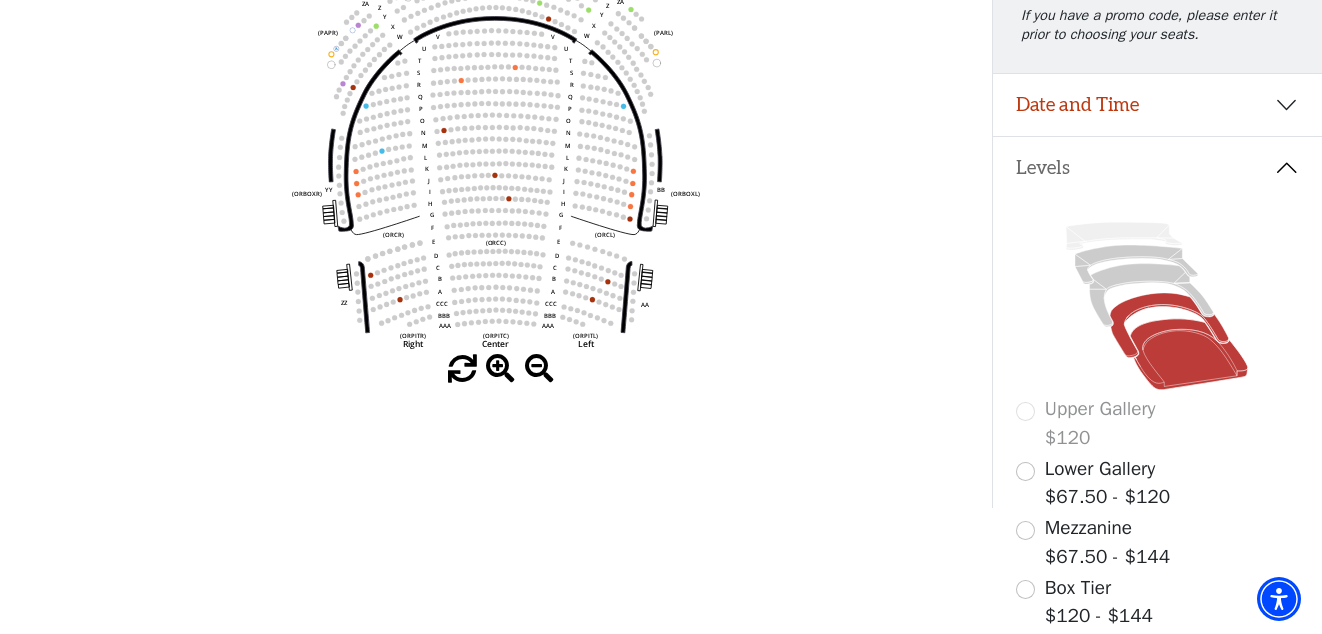 click 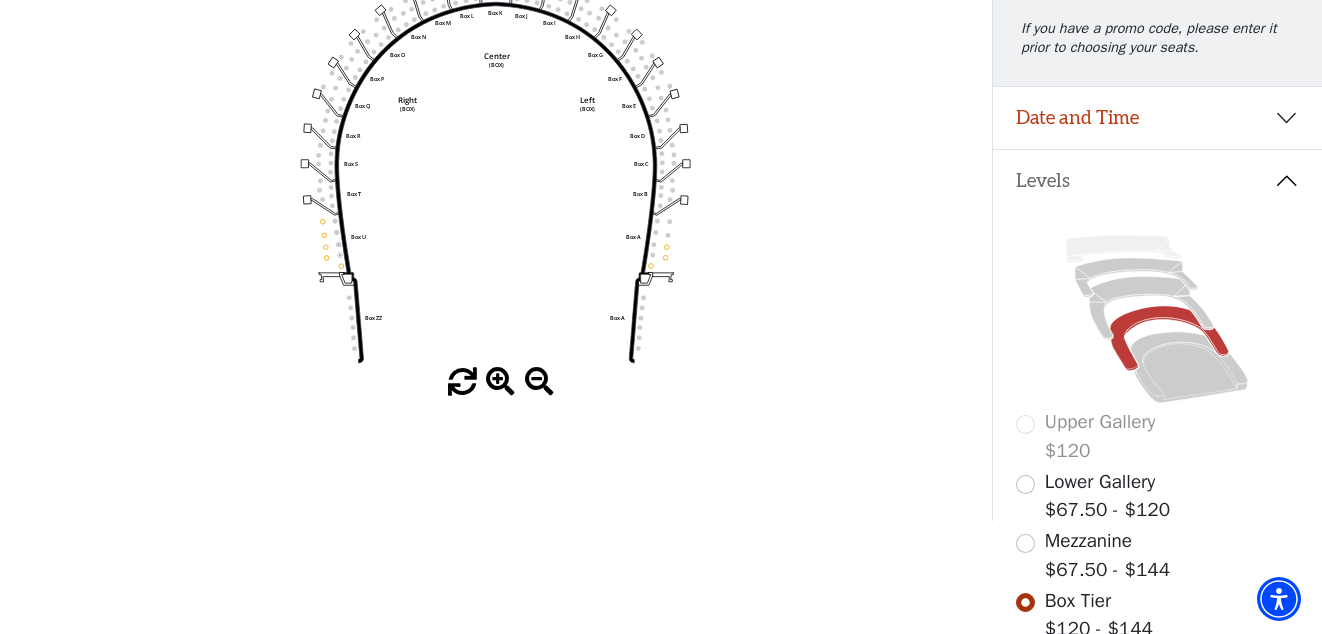 scroll, scrollTop: 293, scrollLeft: 0, axis: vertical 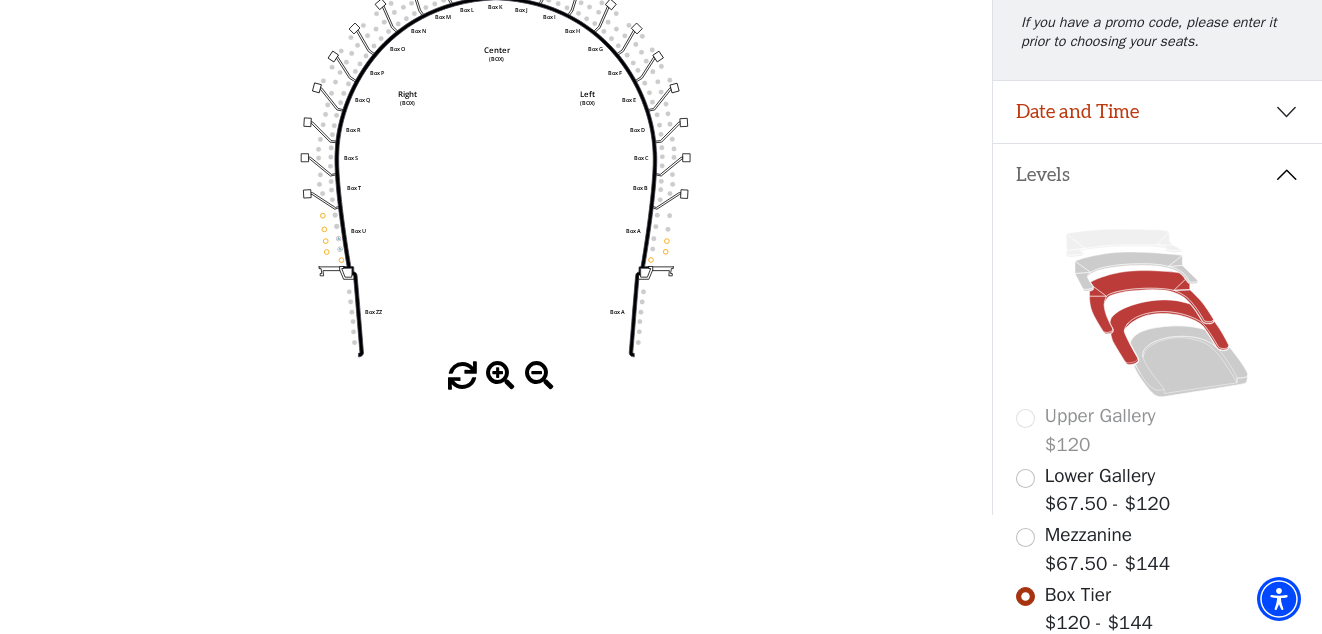 click 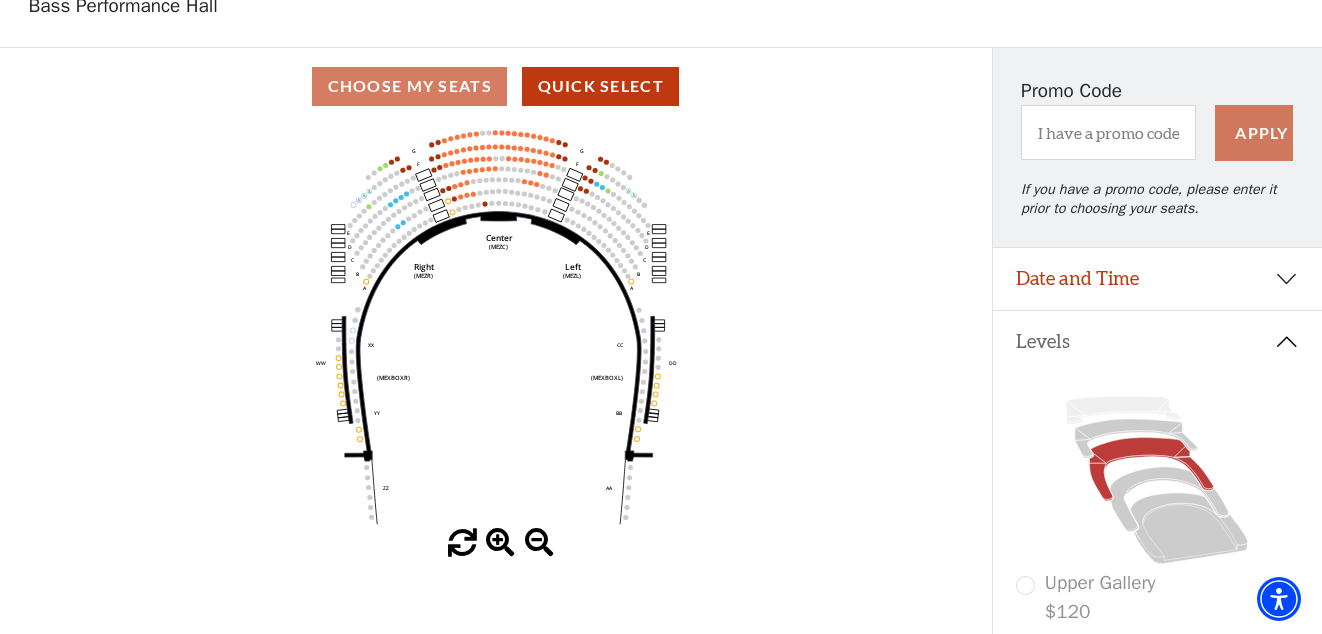 scroll, scrollTop: 0, scrollLeft: 0, axis: both 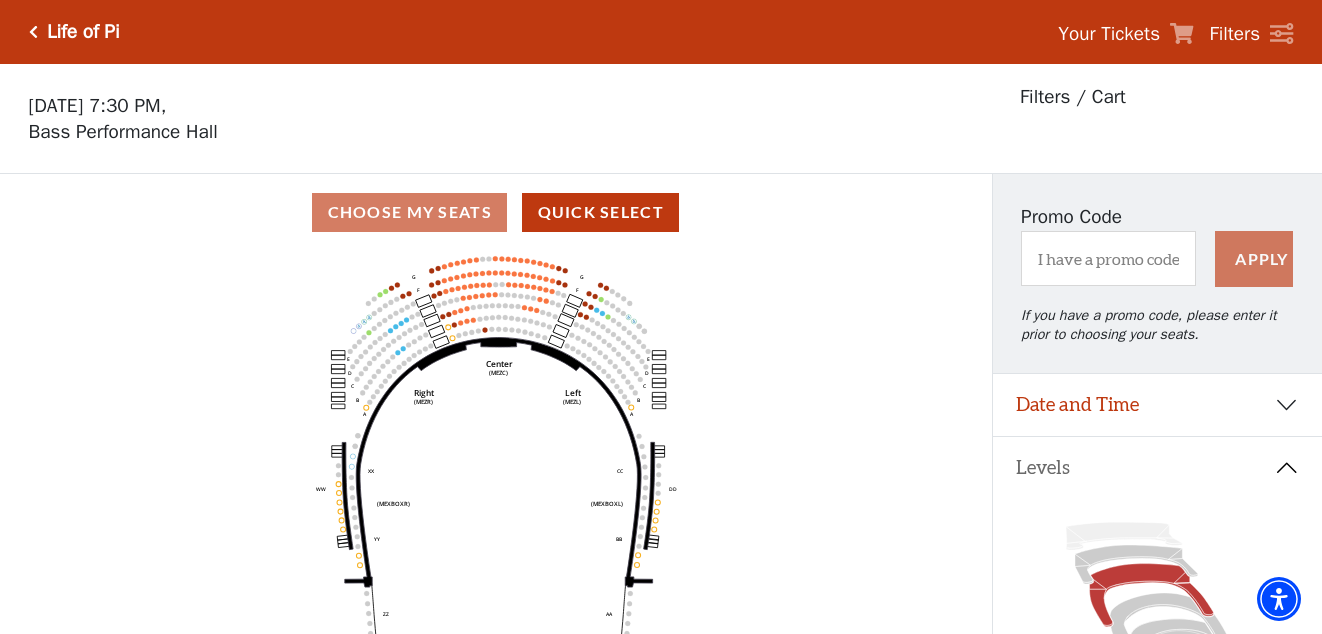 click at bounding box center (33, 32) 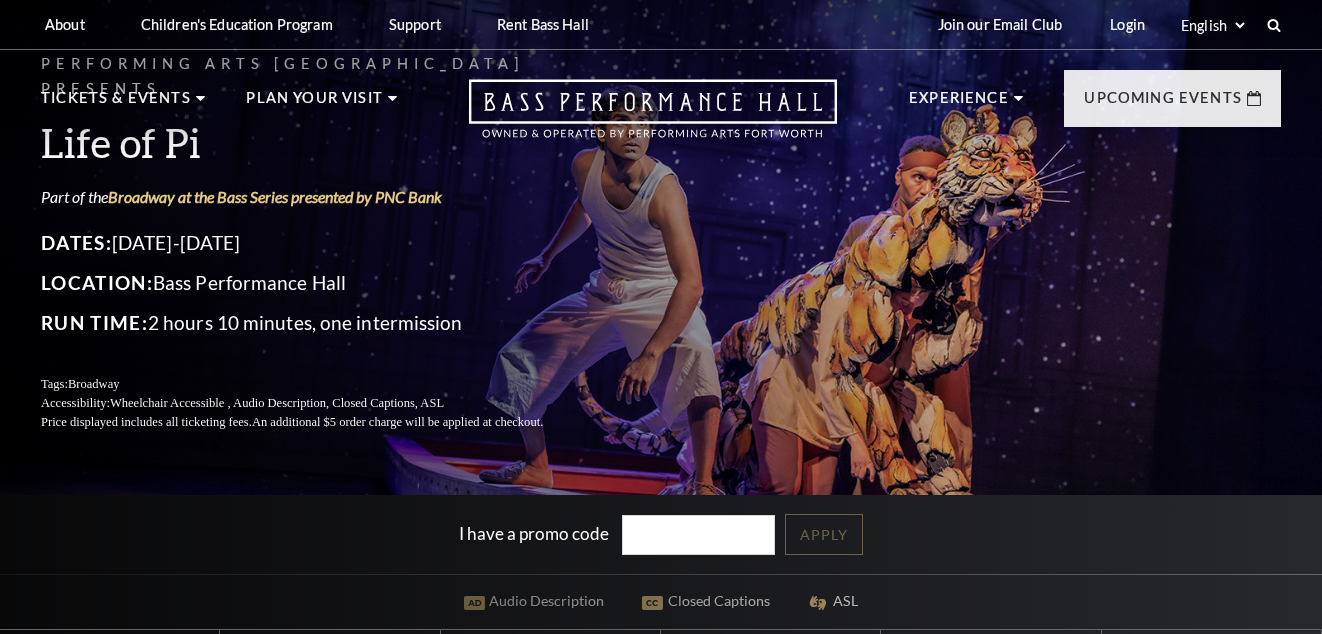 scroll, scrollTop: 0, scrollLeft: 0, axis: both 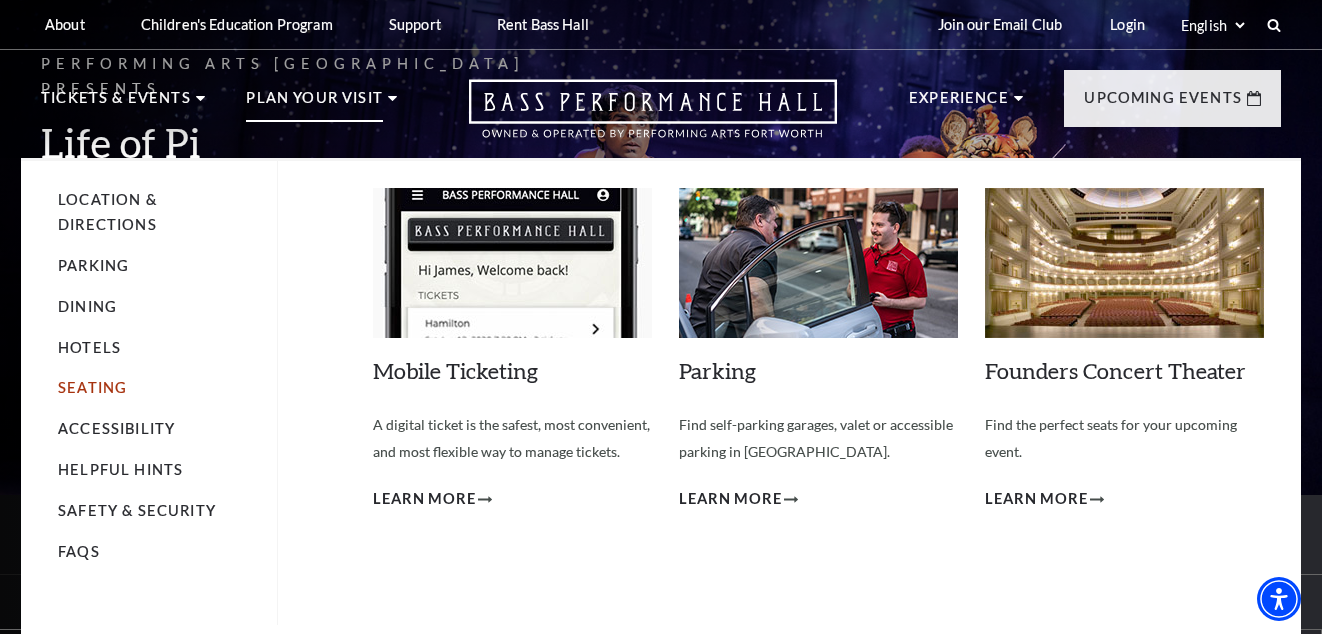 click on "Seating" at bounding box center (92, 387) 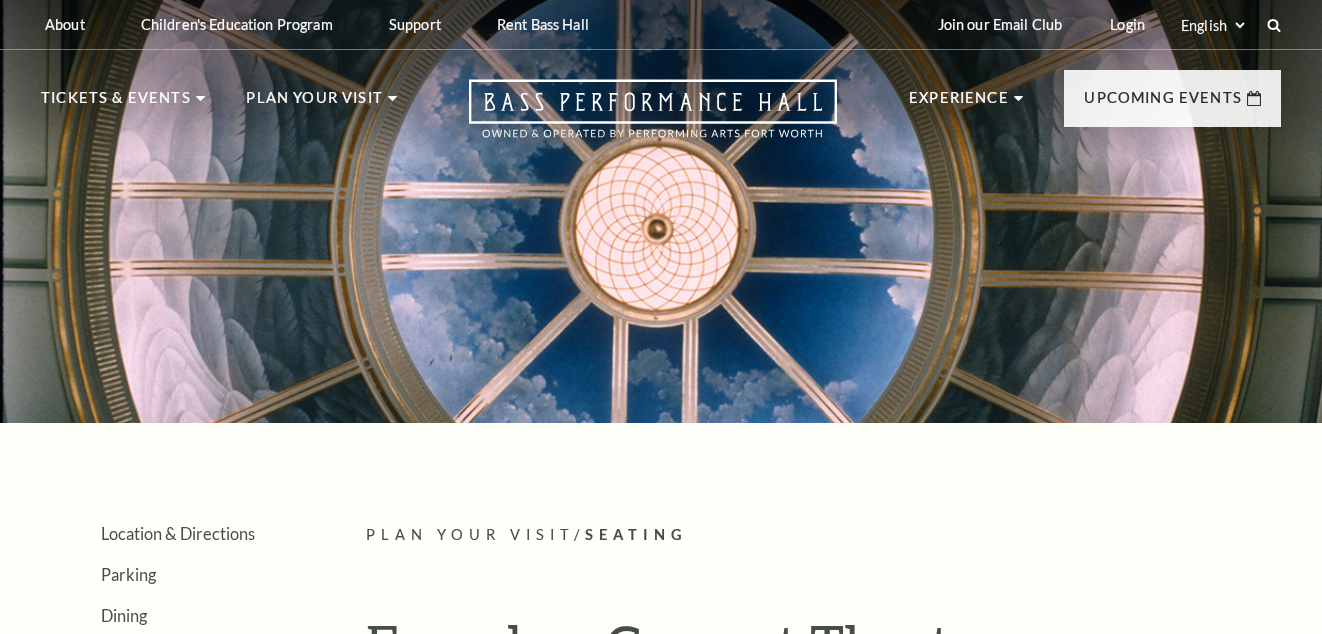 scroll, scrollTop: 0, scrollLeft: 0, axis: both 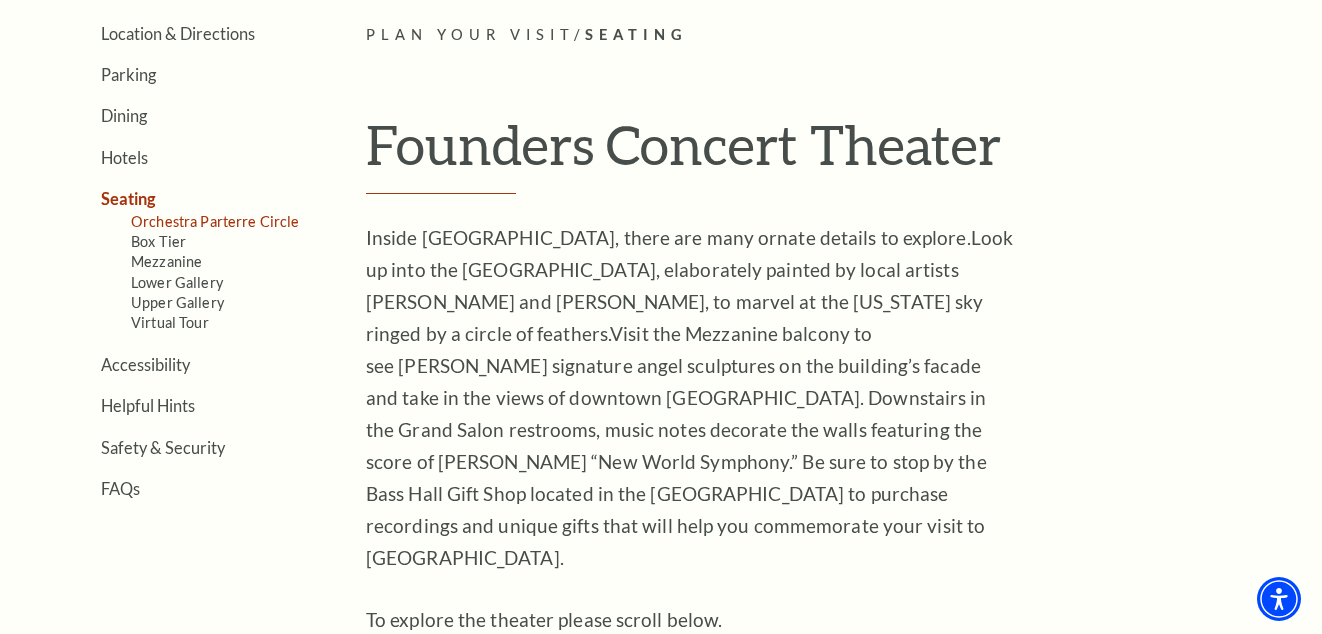 click on "Orchestra Parterre Circle" at bounding box center [215, 221] 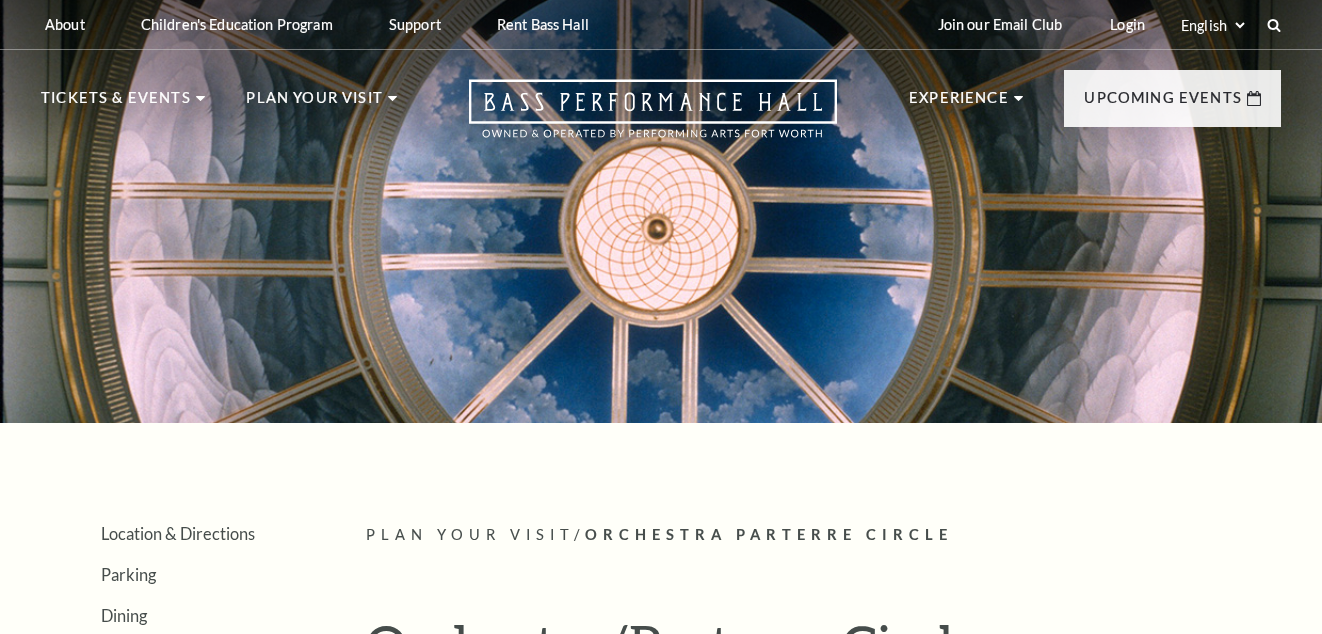 scroll, scrollTop: 0, scrollLeft: 0, axis: both 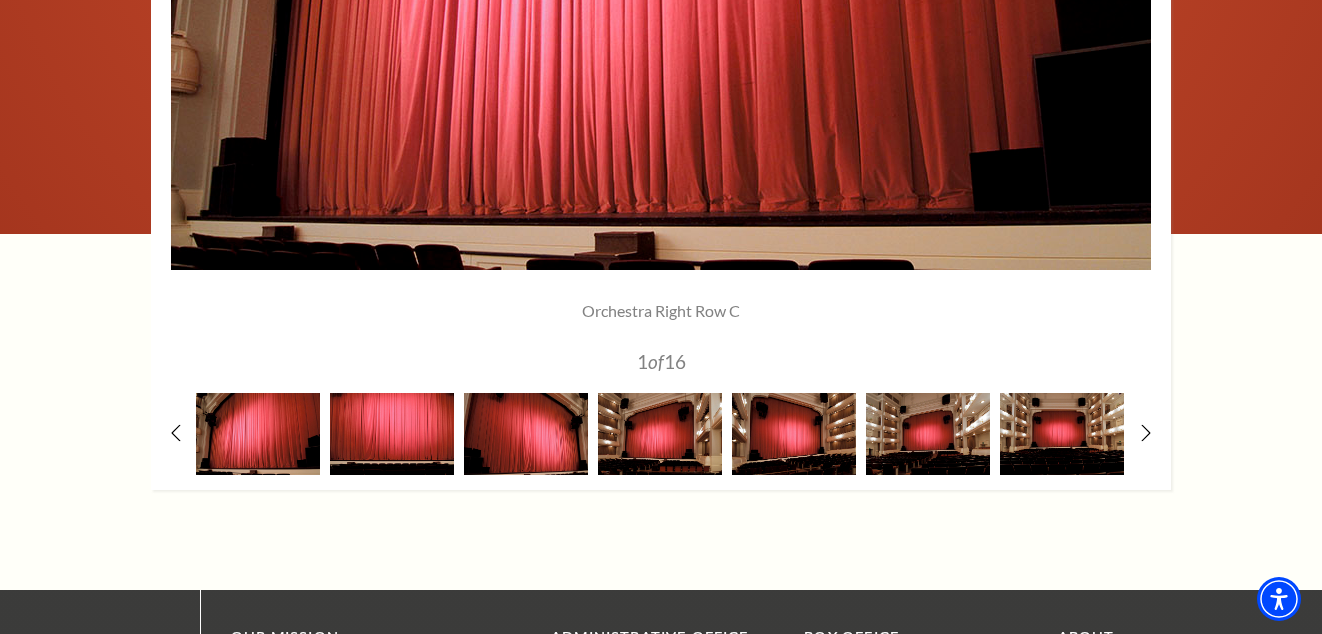 drag, startPoint x: 294, startPoint y: 422, endPoint x: 321, endPoint y: 422, distance: 27 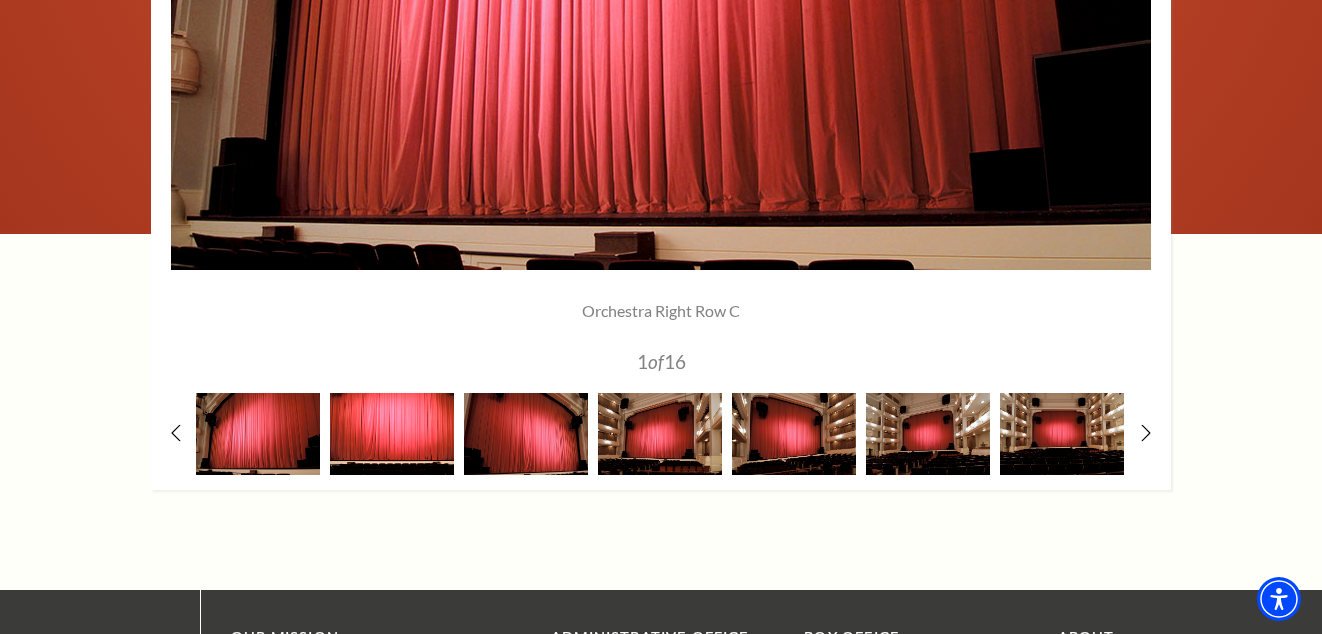 click at bounding box center (392, 433) 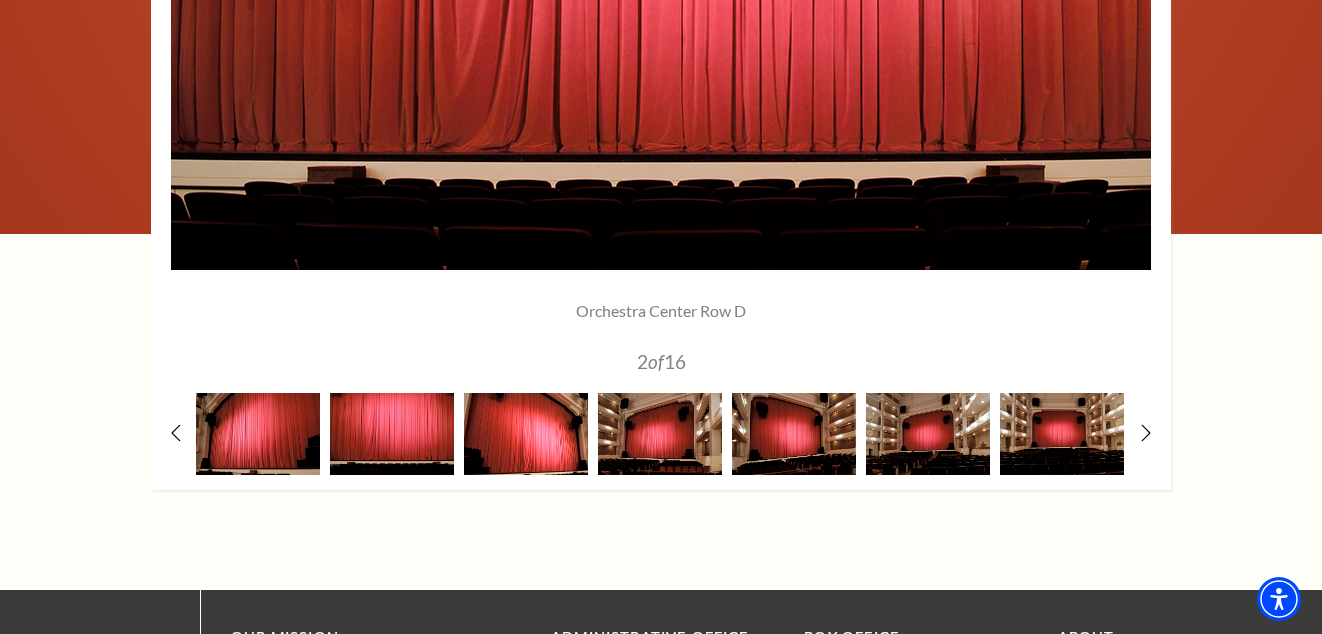 click at bounding box center (526, 433) 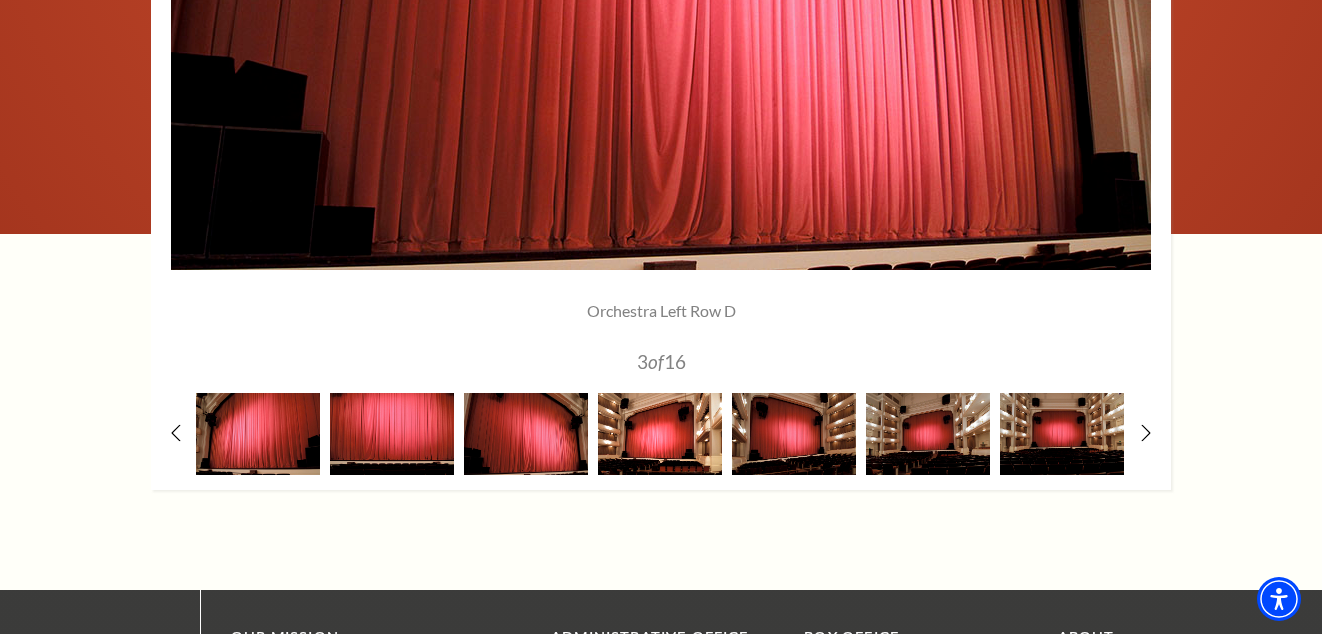 click at bounding box center (660, 433) 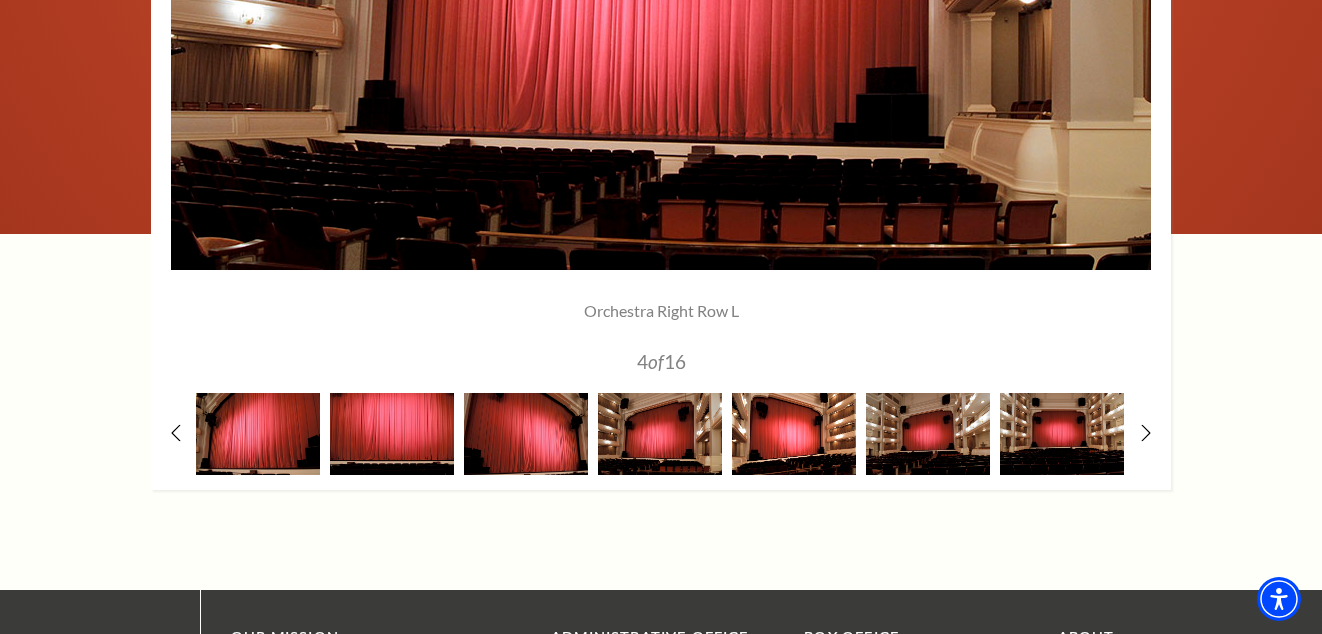 click at bounding box center [794, 433] 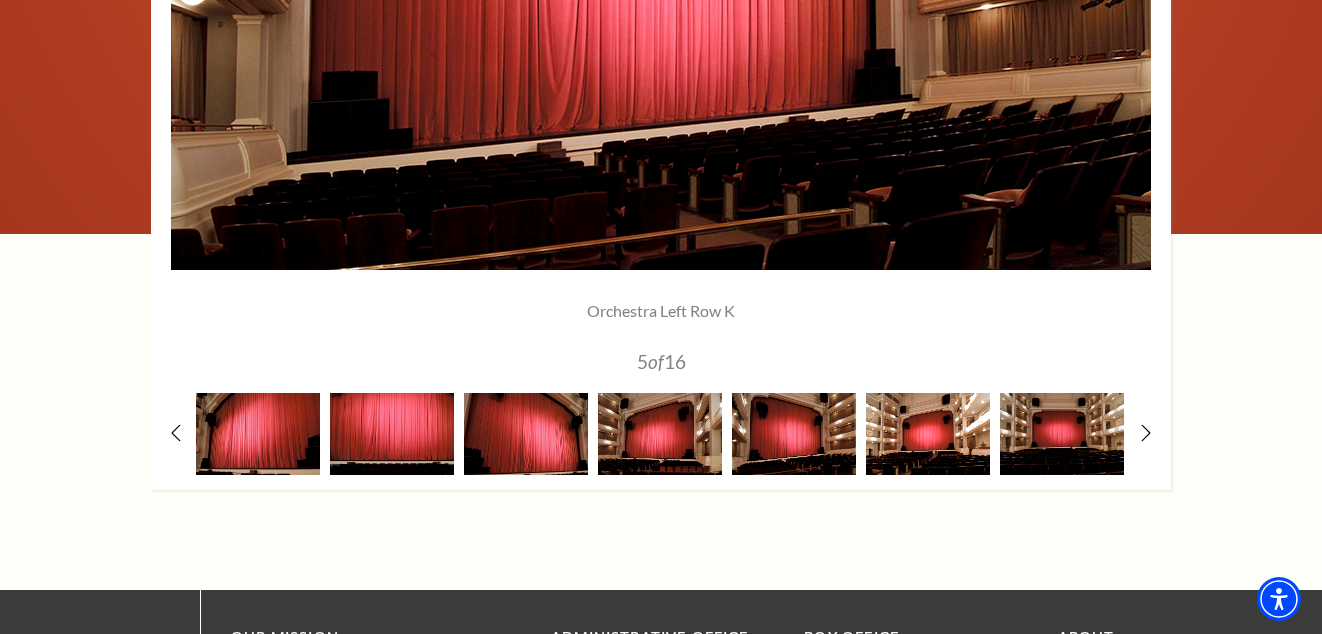 click at bounding box center [928, 433] 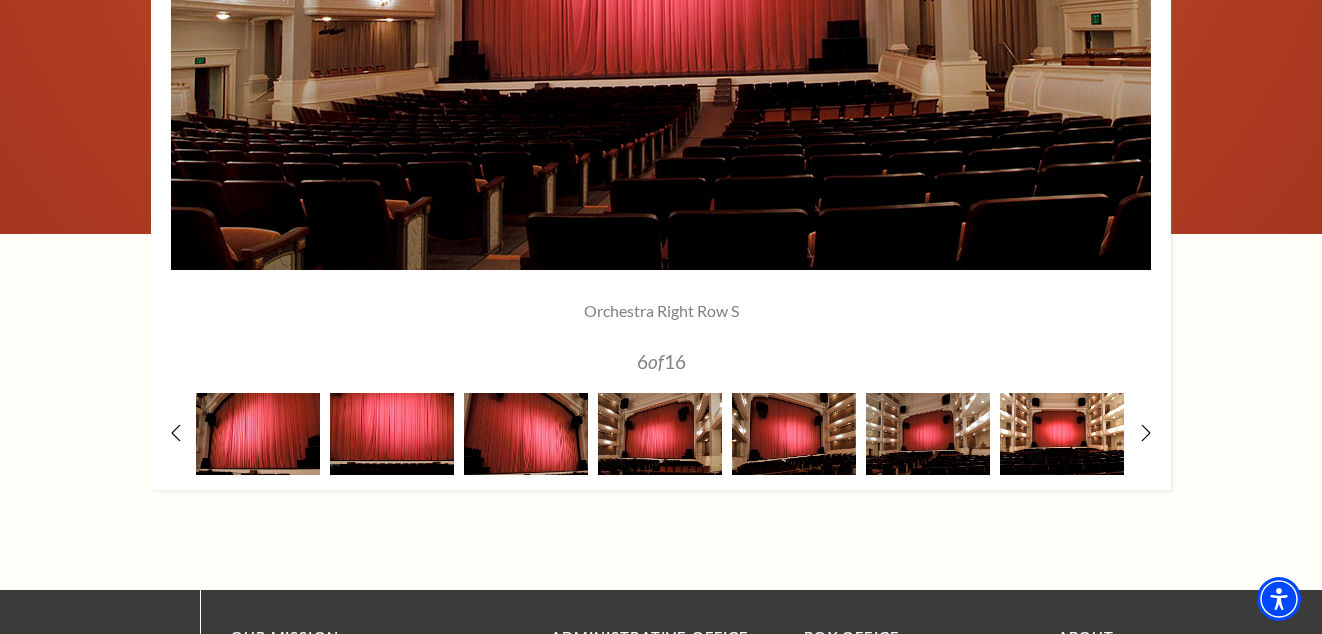 click at bounding box center (1062, 433) 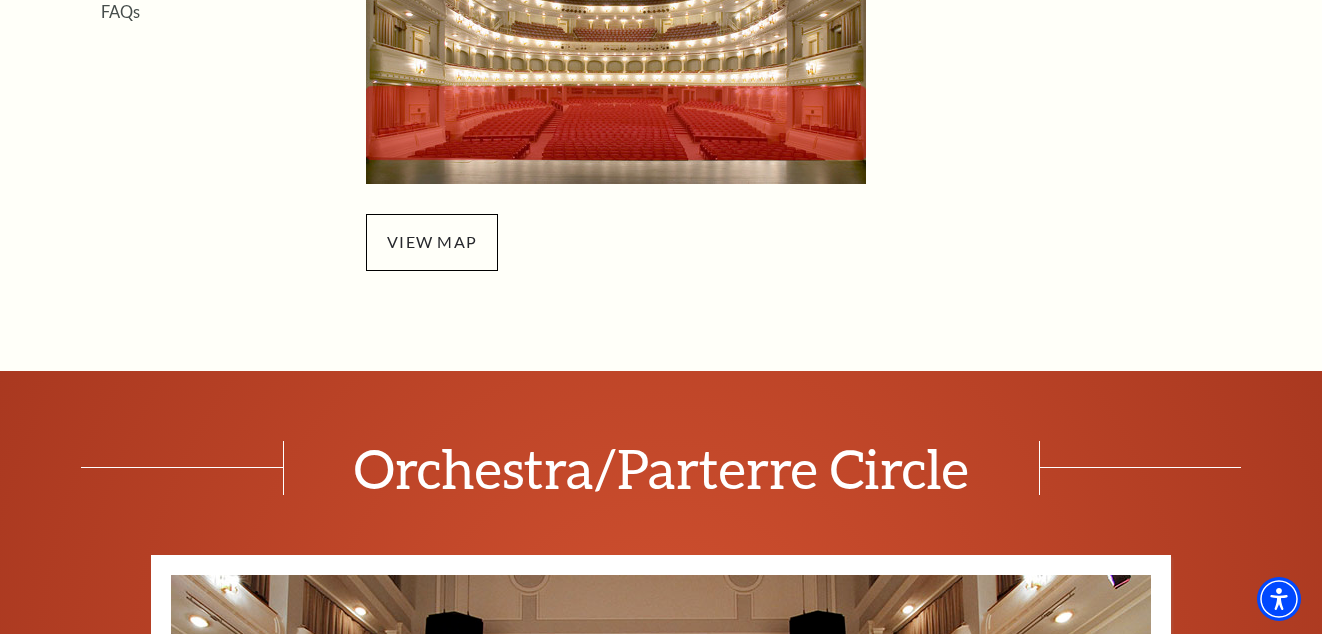 scroll, scrollTop: 500, scrollLeft: 0, axis: vertical 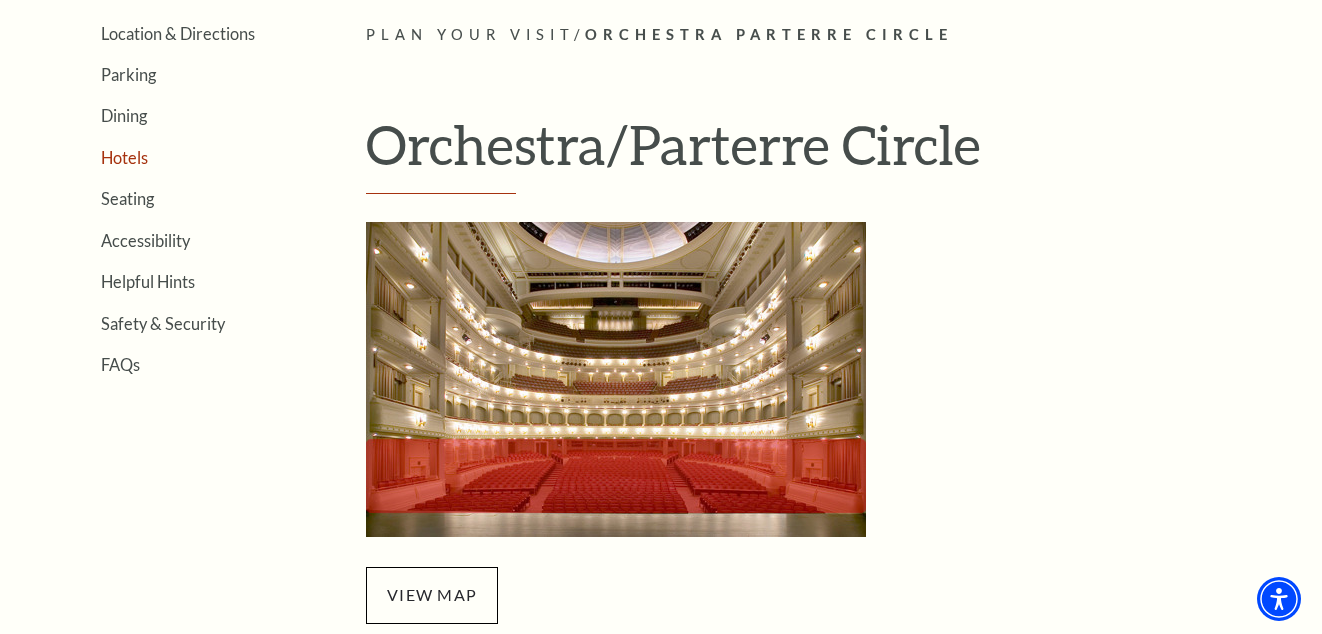 click on "Hotels" at bounding box center (124, 157) 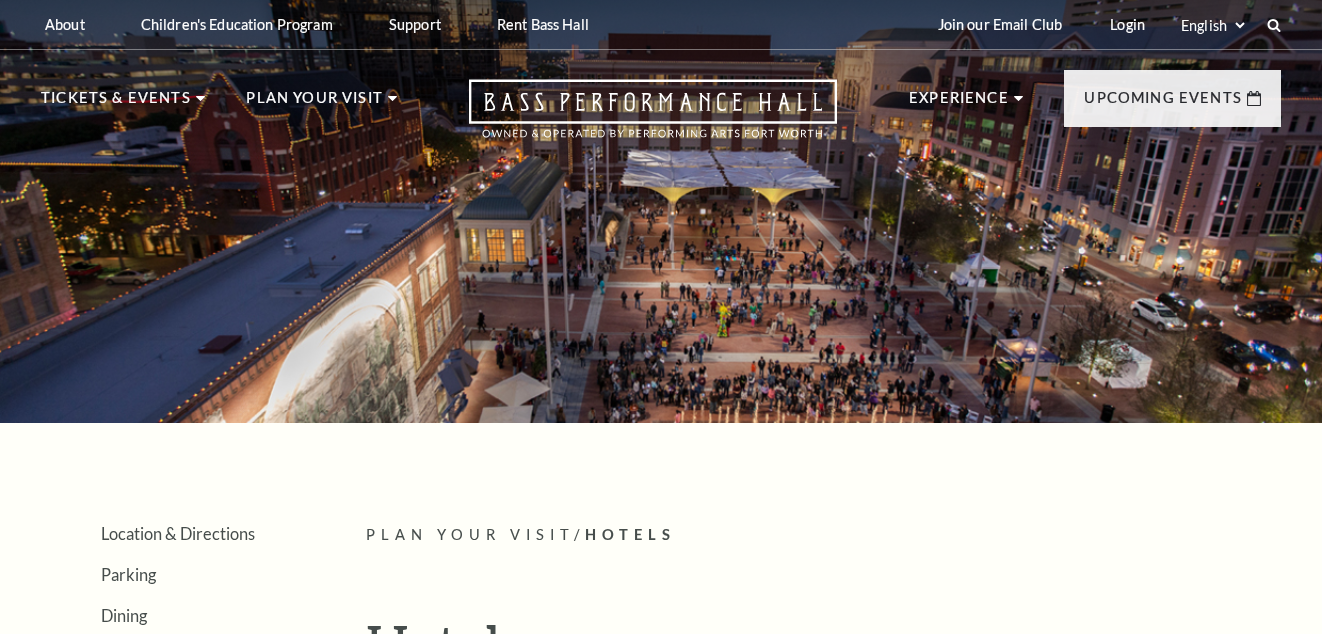 scroll, scrollTop: 0, scrollLeft: 0, axis: both 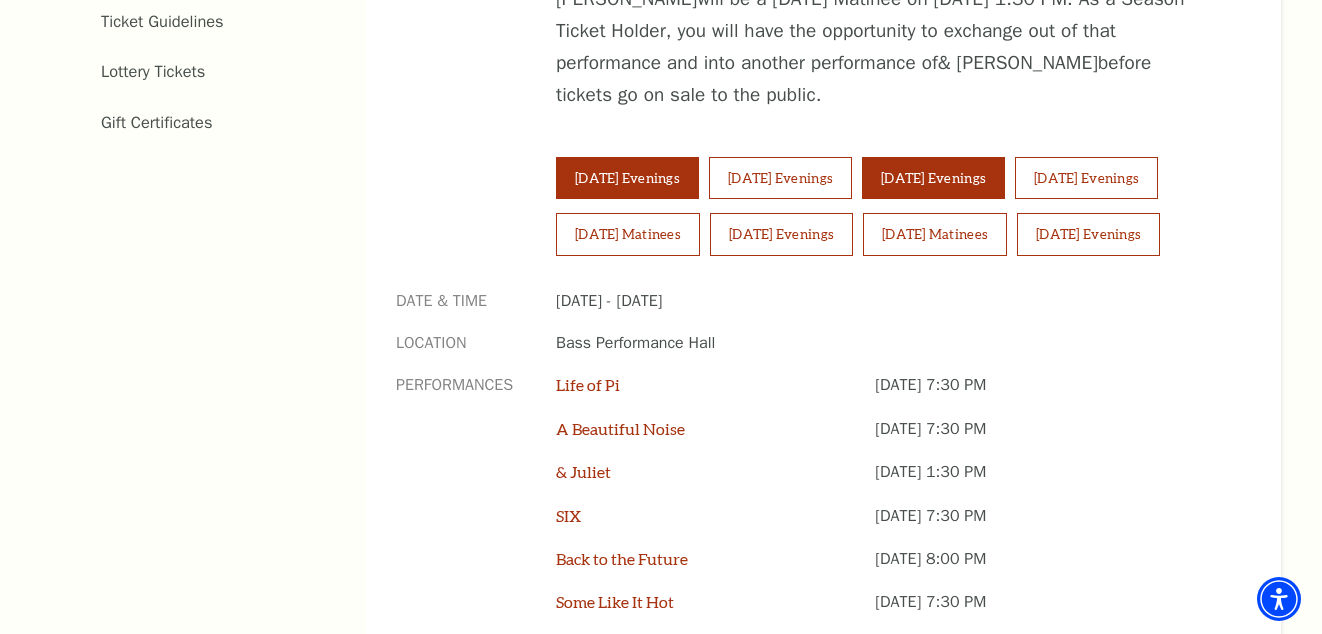 click on "[DATE] Evenings" at bounding box center (933, 178) 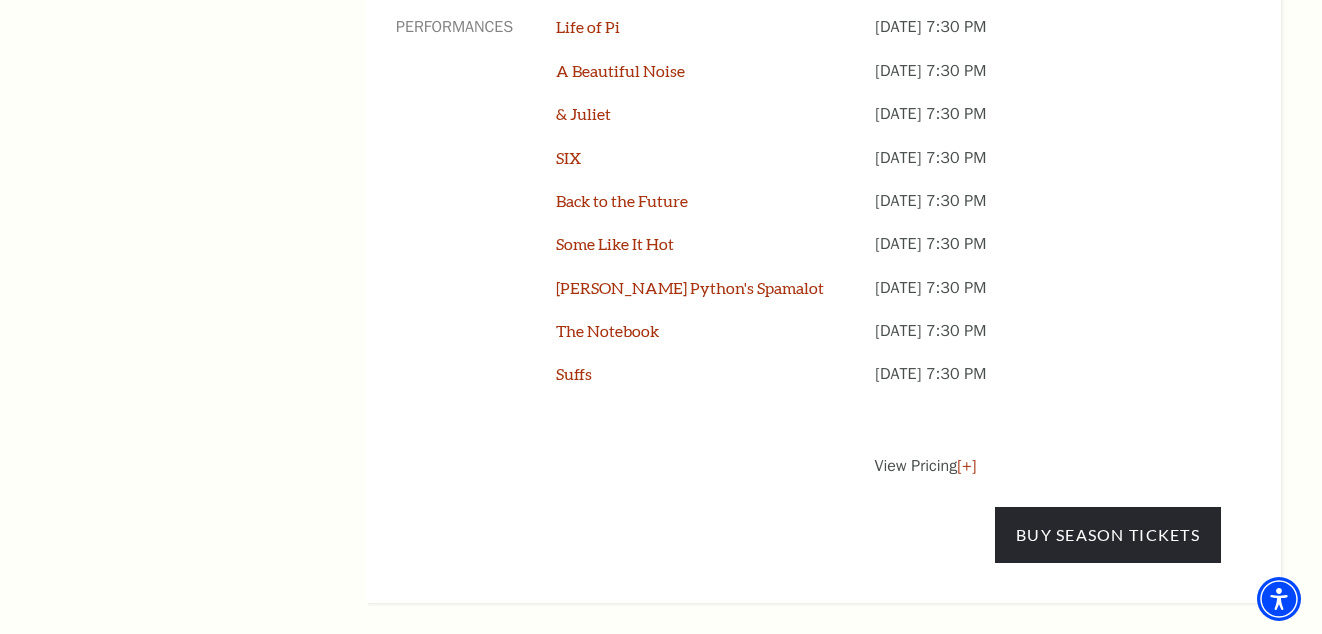 scroll, scrollTop: 1700, scrollLeft: 0, axis: vertical 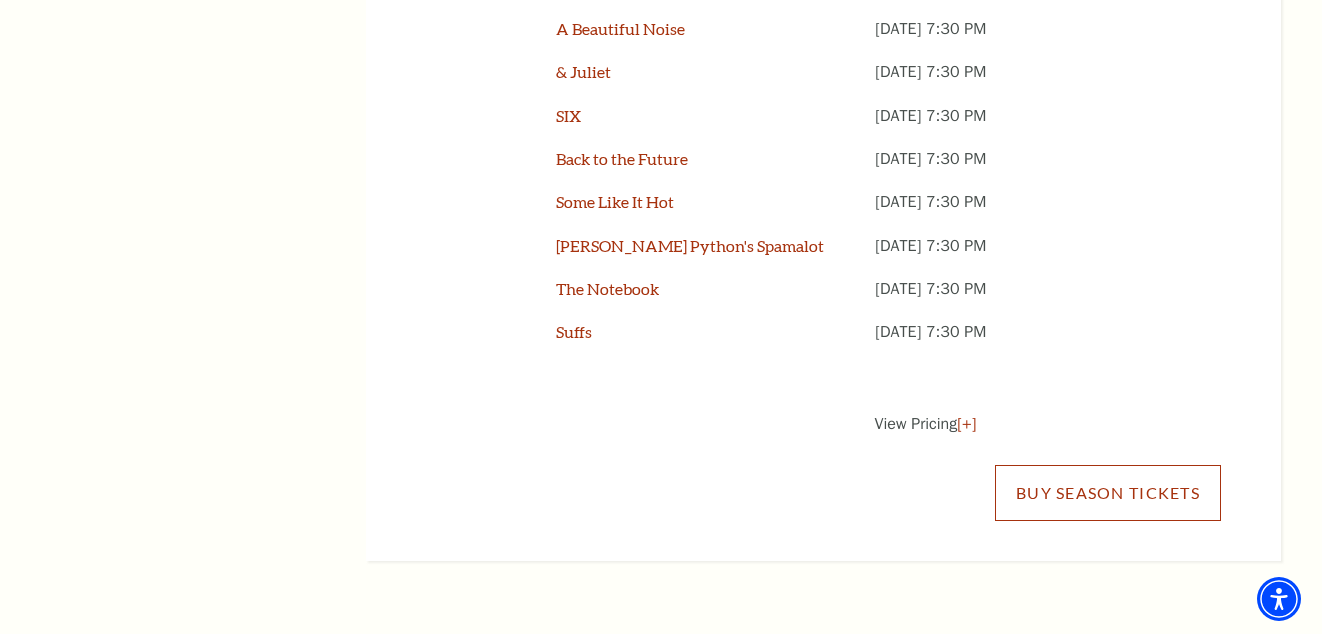 click on "Buy Season Tickets" at bounding box center (1108, 493) 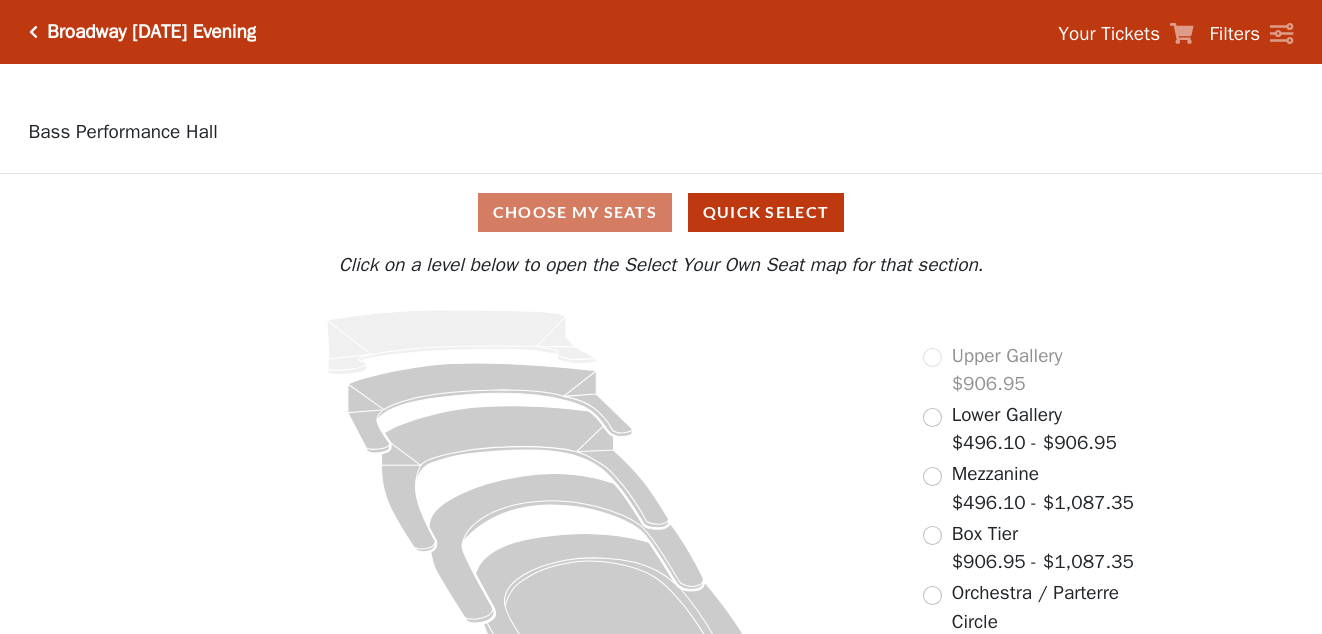 scroll, scrollTop: 0, scrollLeft: 0, axis: both 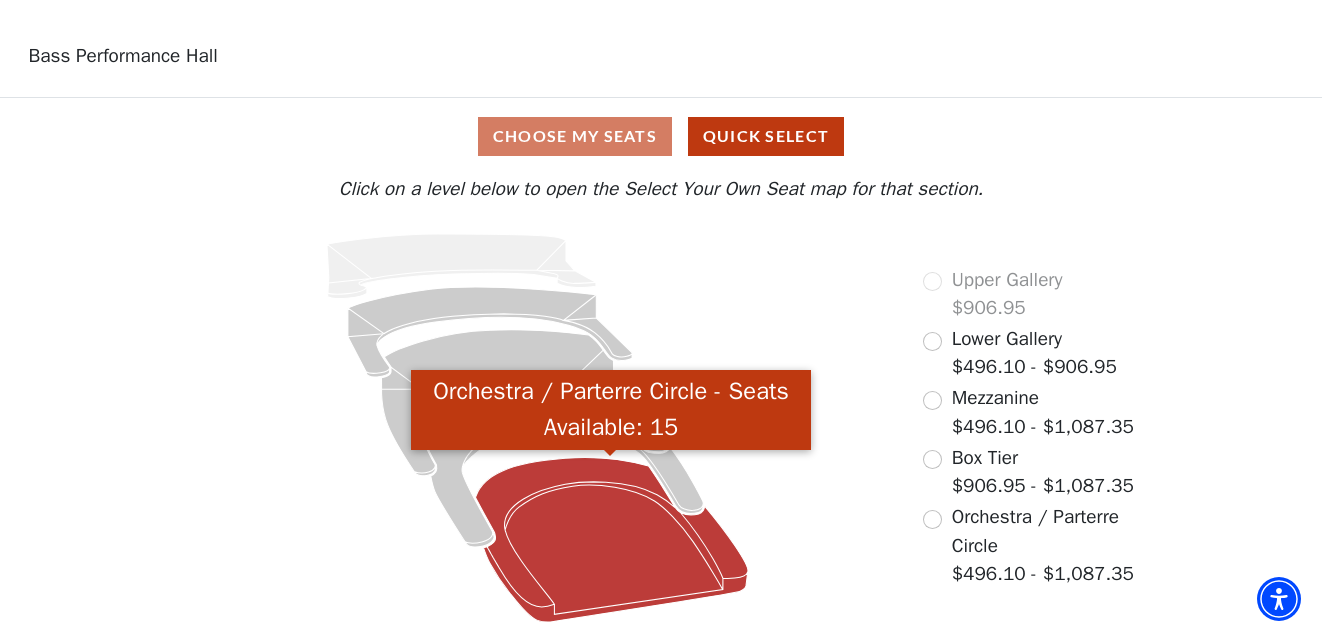 click 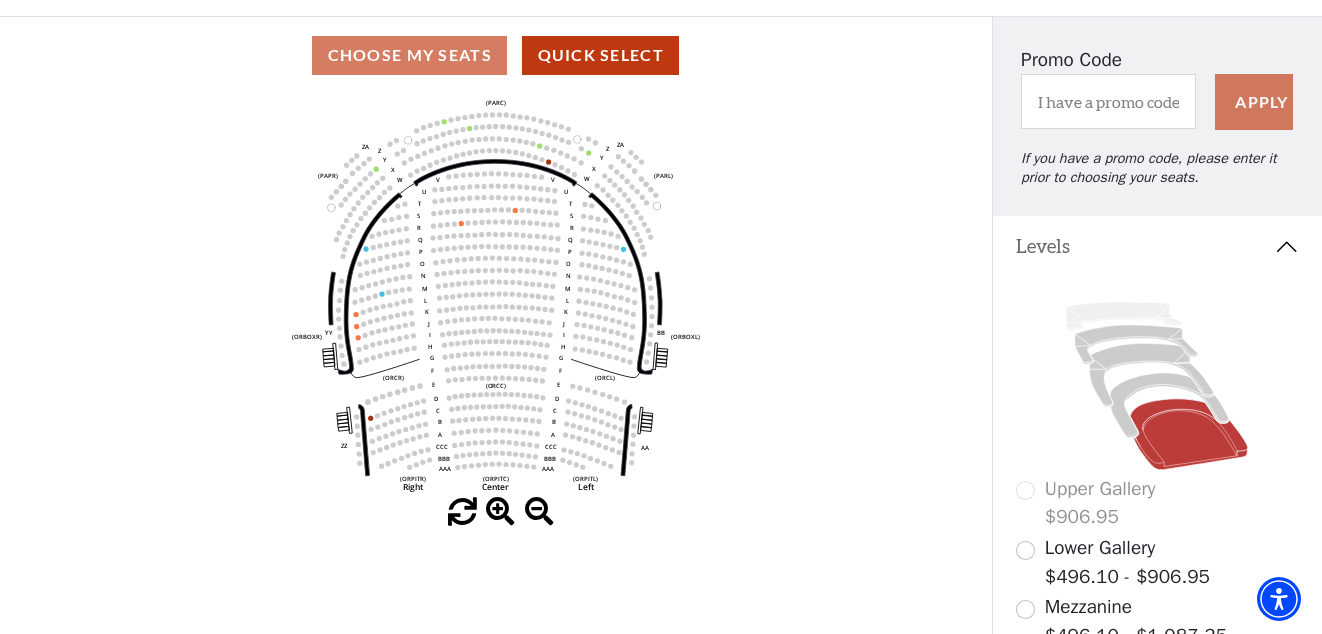 scroll, scrollTop: 193, scrollLeft: 0, axis: vertical 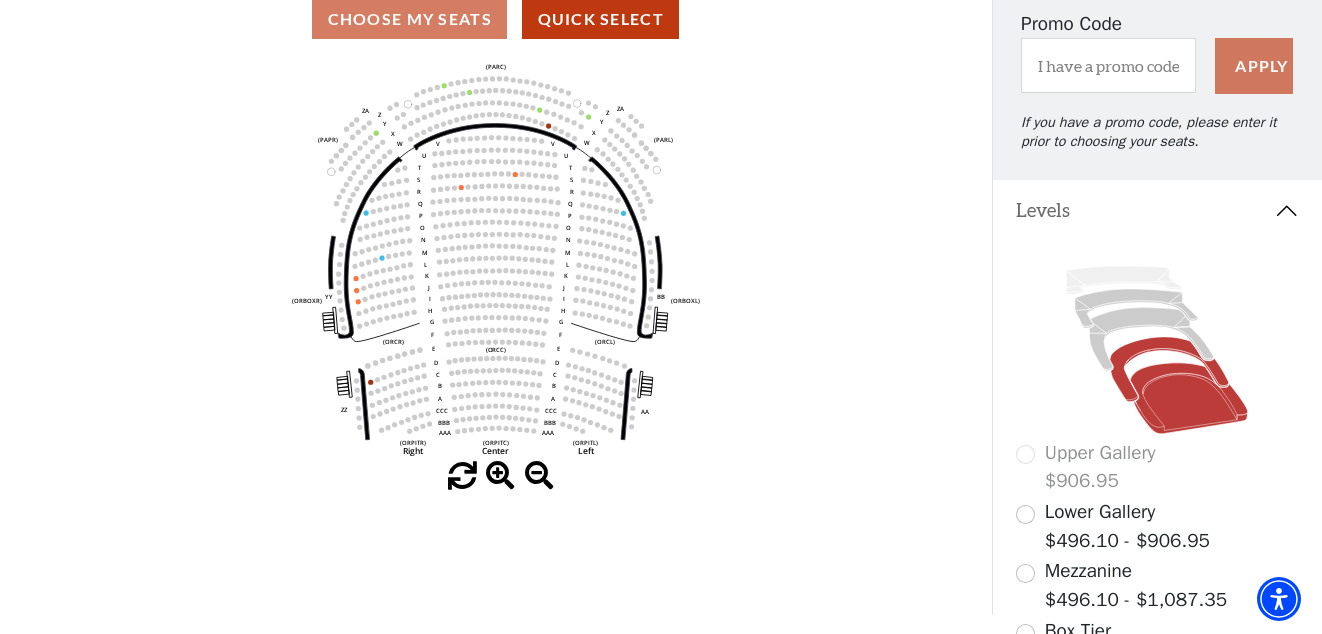 click 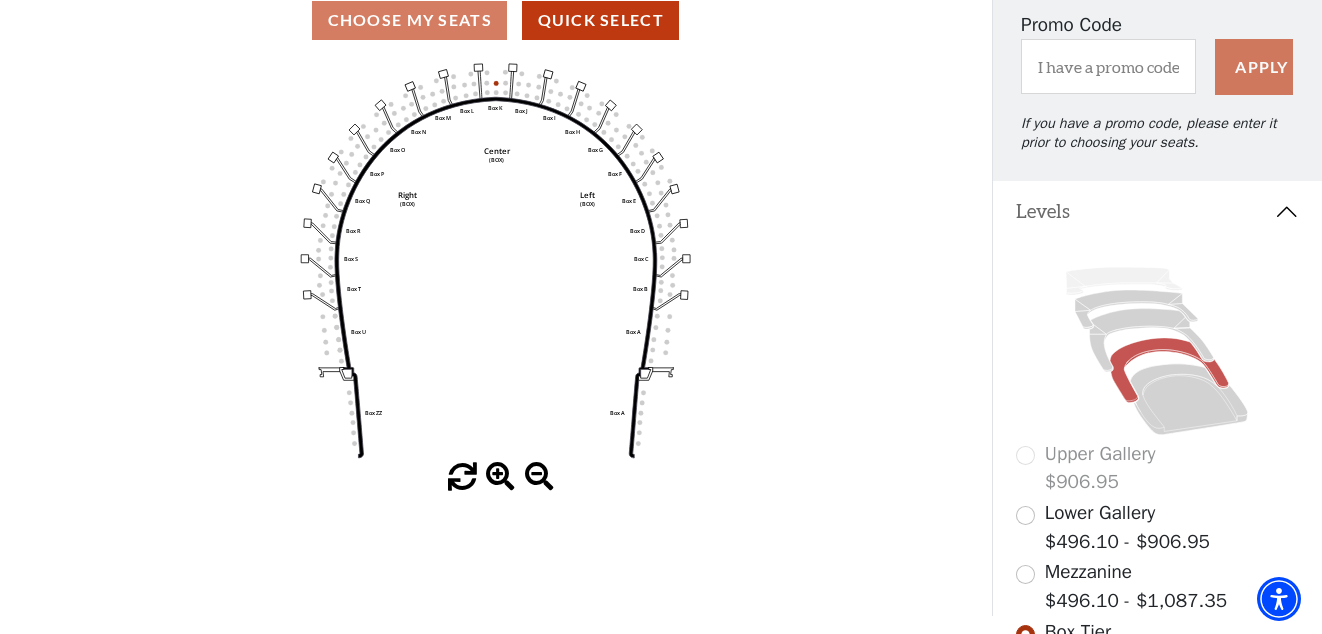 scroll, scrollTop: 193, scrollLeft: 0, axis: vertical 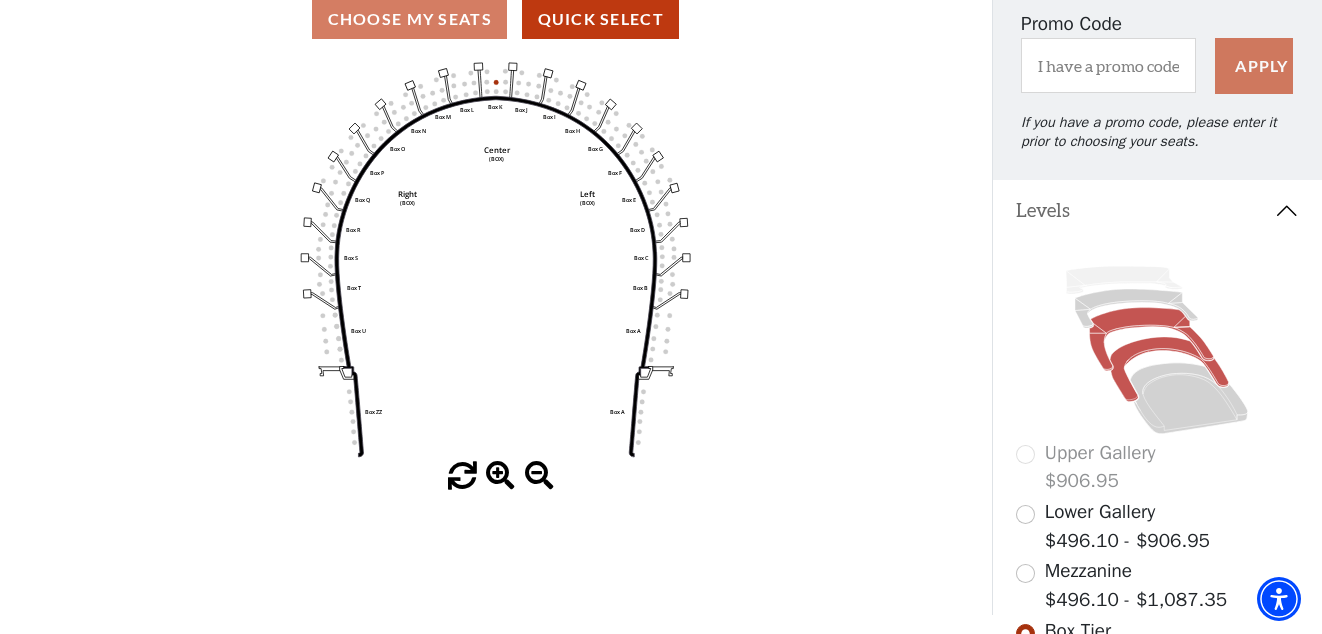 click 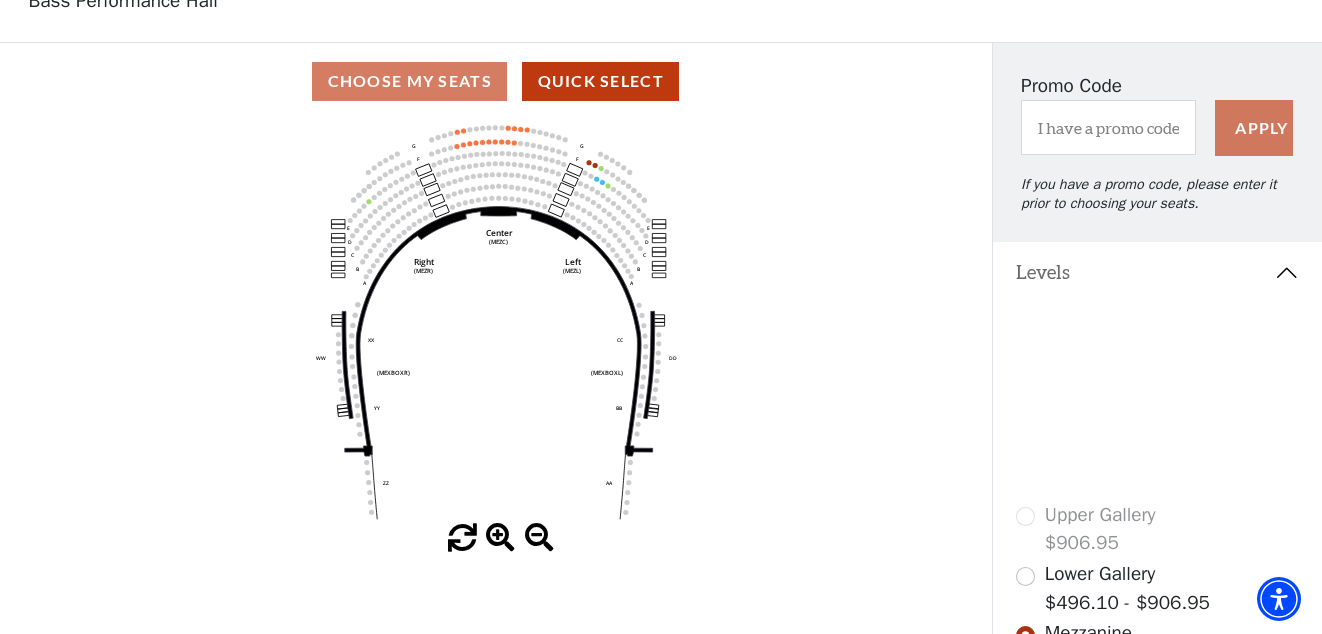 scroll, scrollTop: 100, scrollLeft: 0, axis: vertical 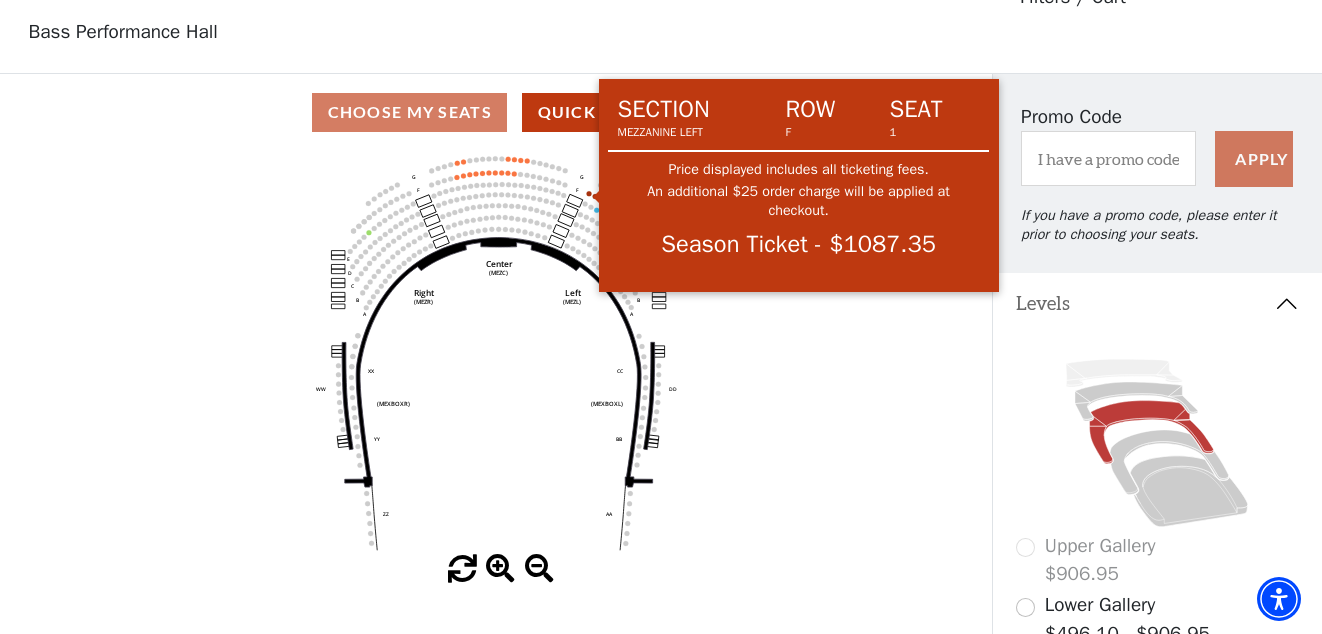 click 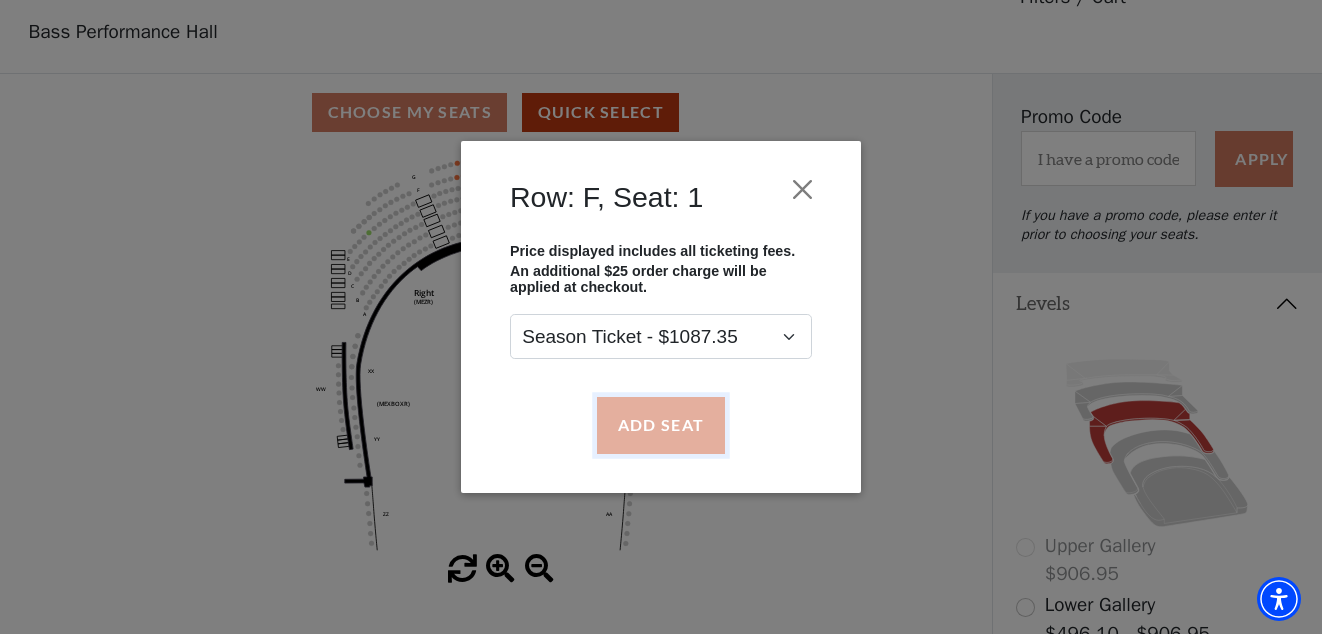 click on "Add Seat" at bounding box center [661, 425] 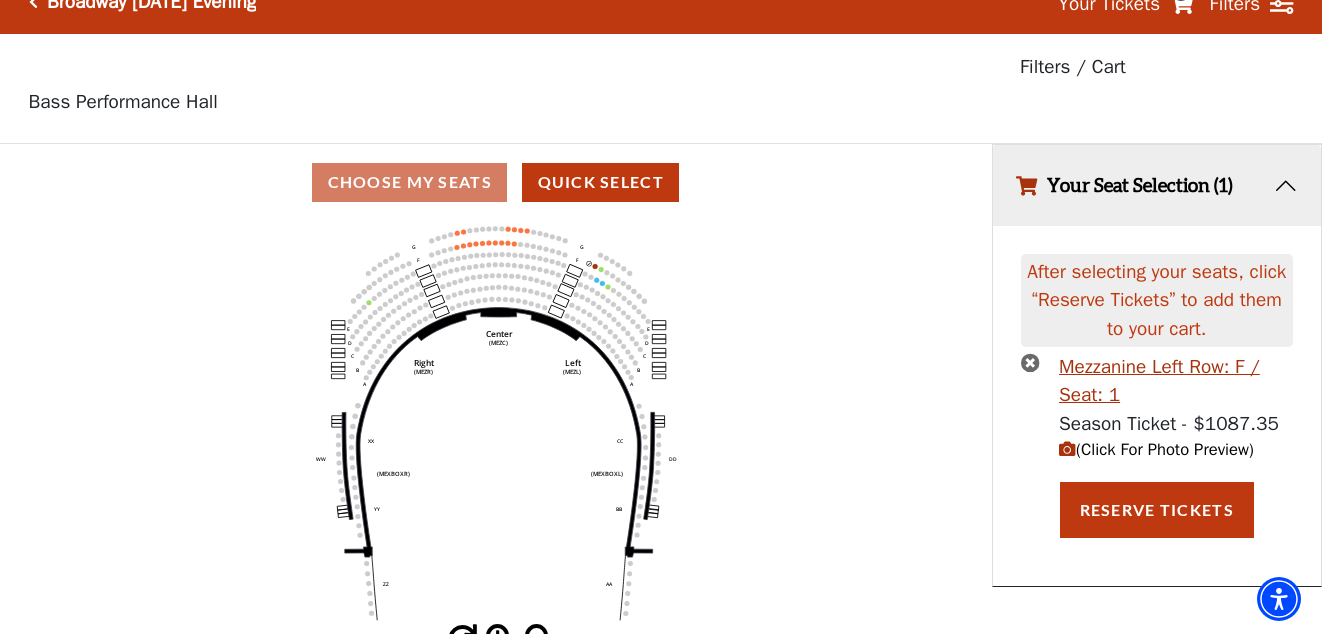 scroll, scrollTop: 0, scrollLeft: 0, axis: both 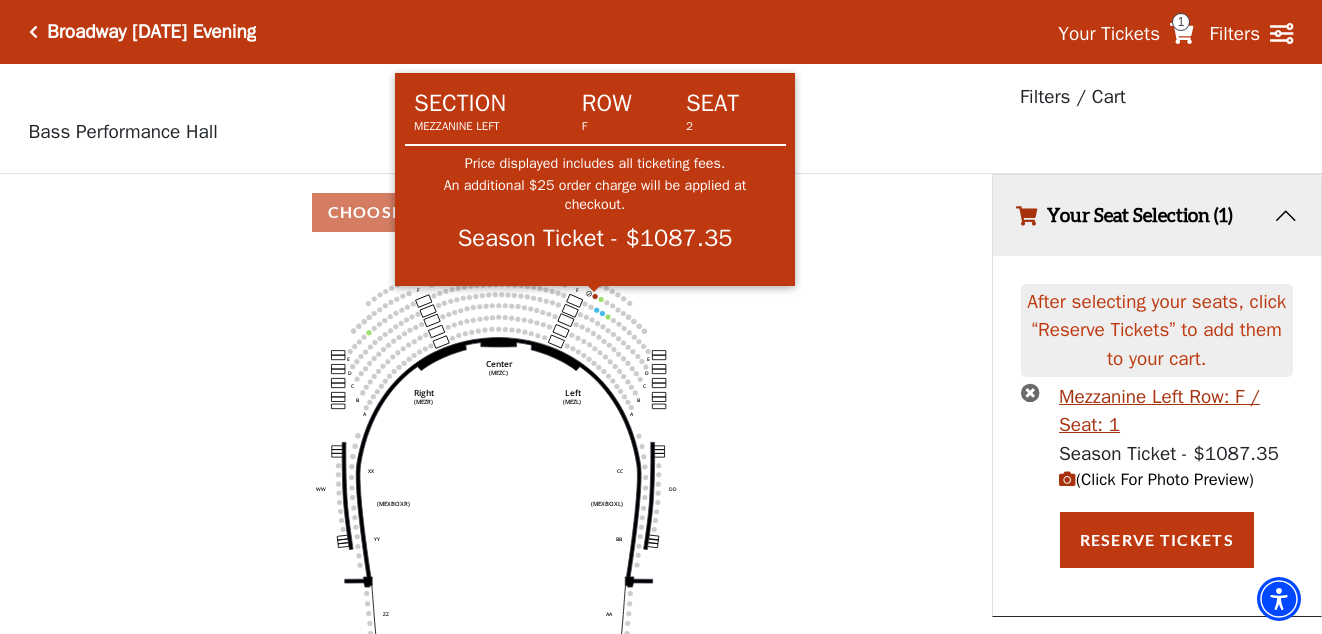 click 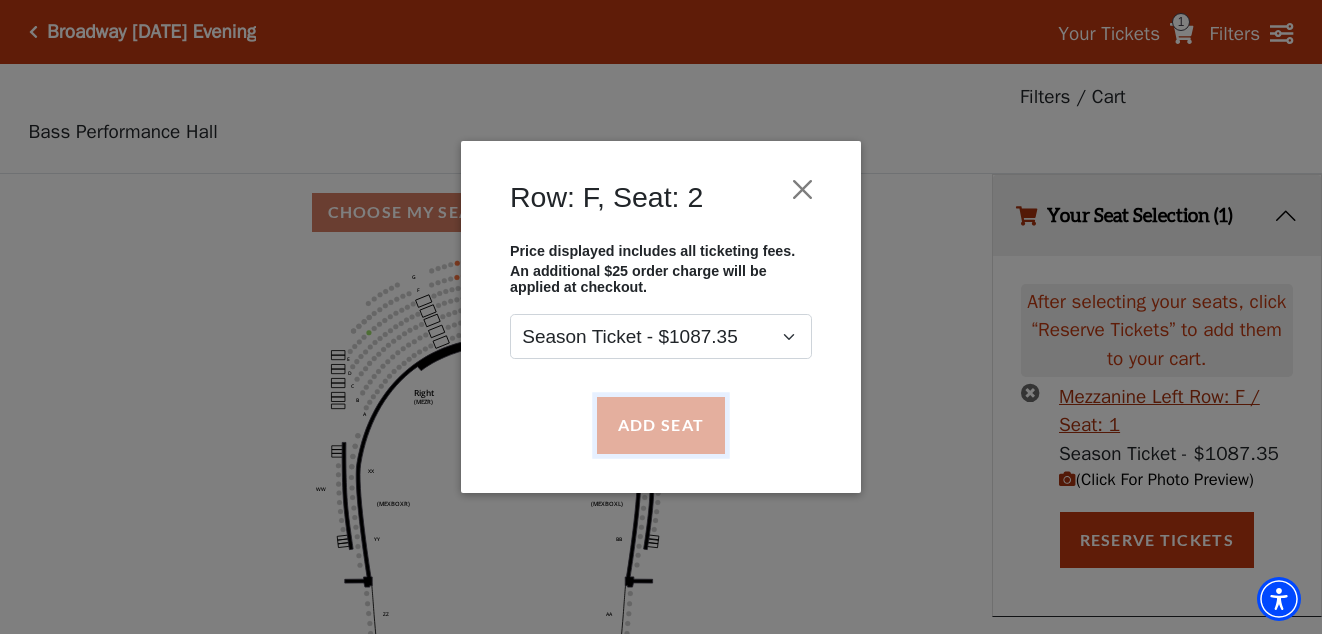 click on "Add Seat" at bounding box center (661, 425) 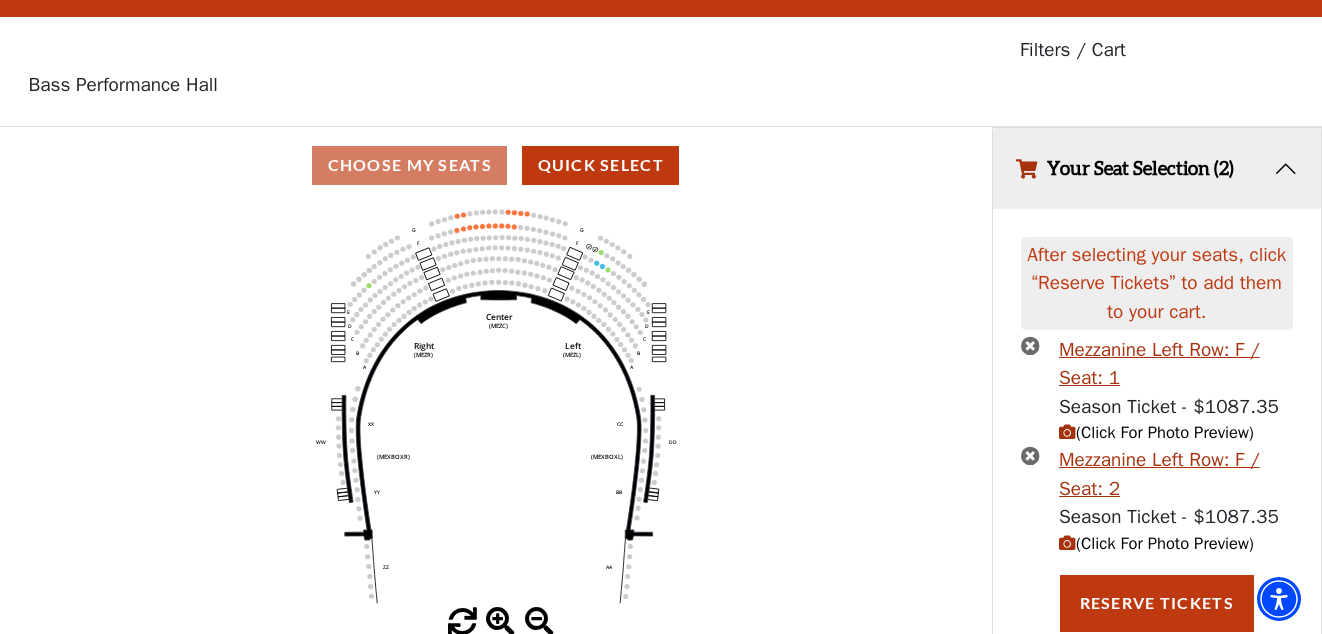 scroll, scrollTop: 93, scrollLeft: 0, axis: vertical 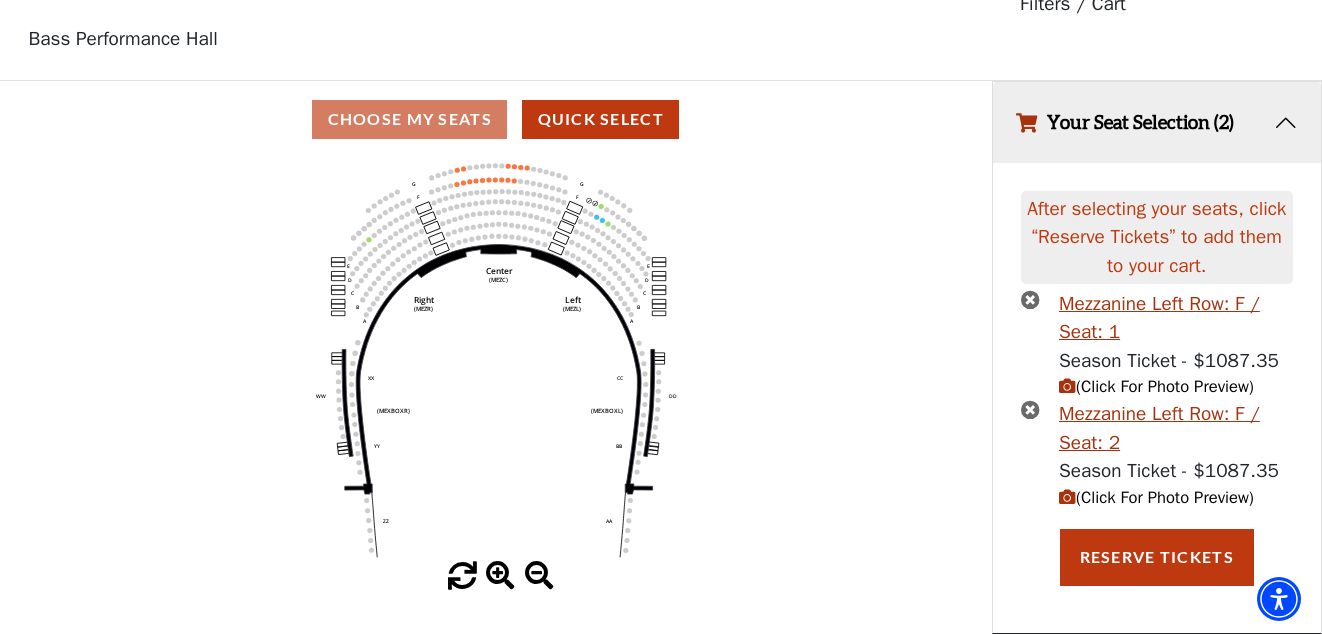 click on "(Click For Photo Preview)" at bounding box center (1156, 497) 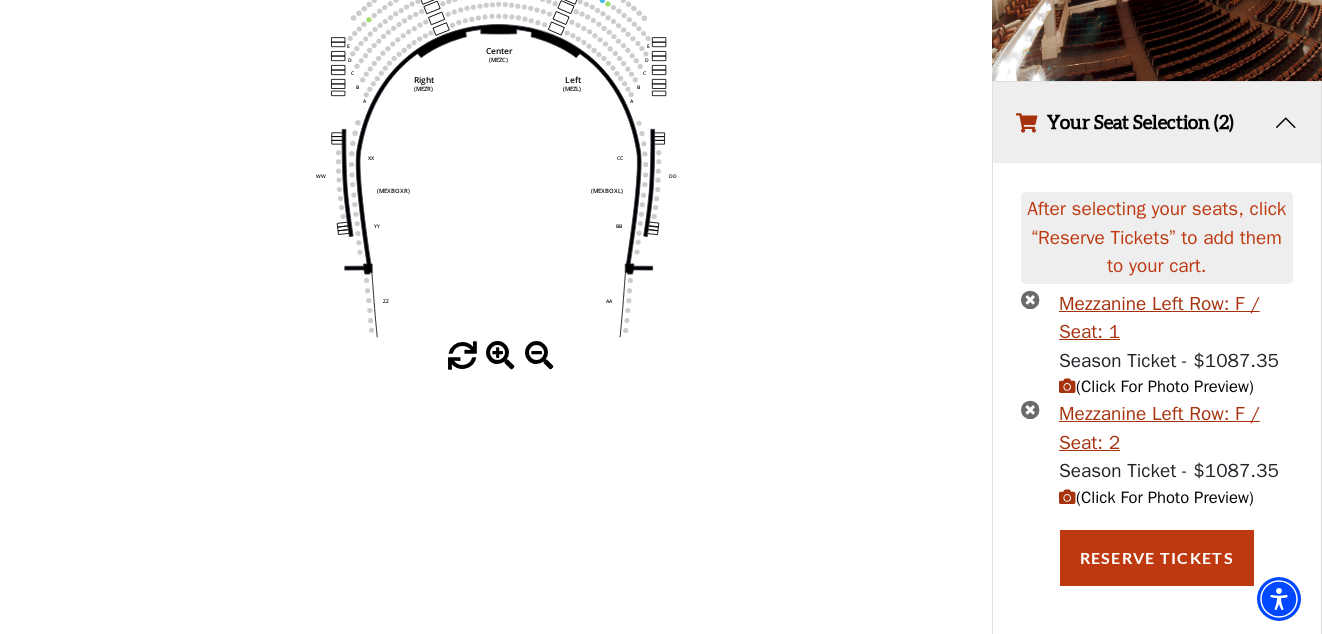 scroll, scrollTop: 314, scrollLeft: 0, axis: vertical 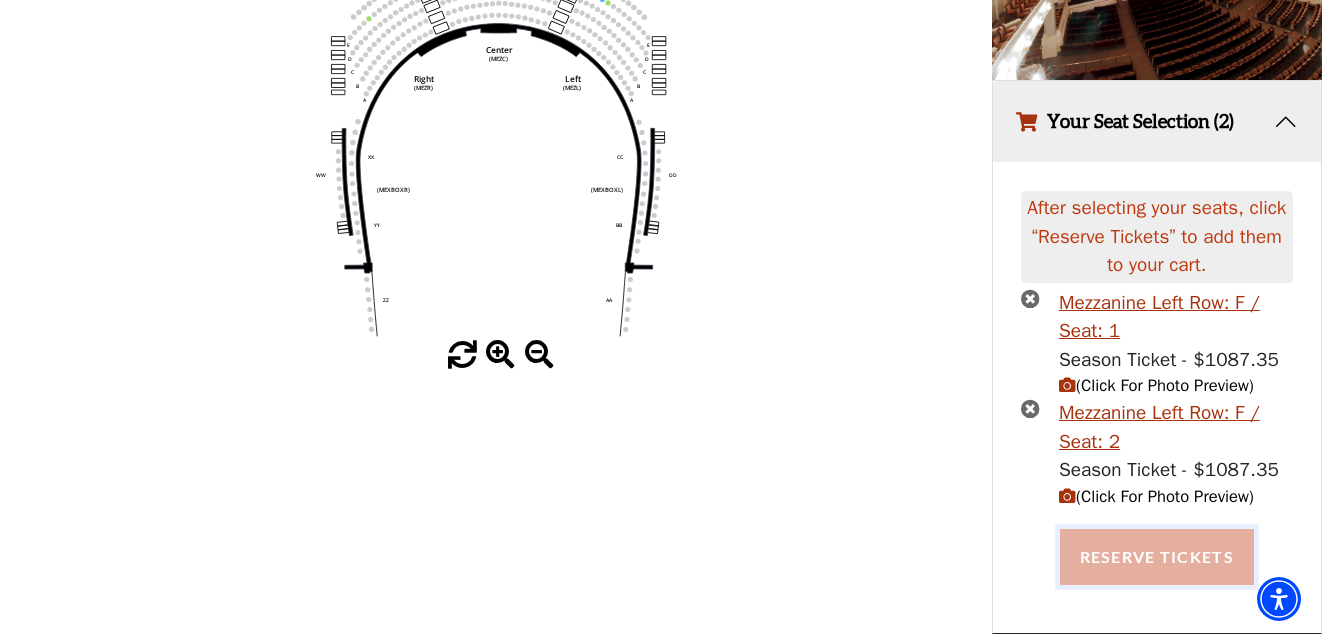 click on "Reserve Tickets" at bounding box center [1157, 557] 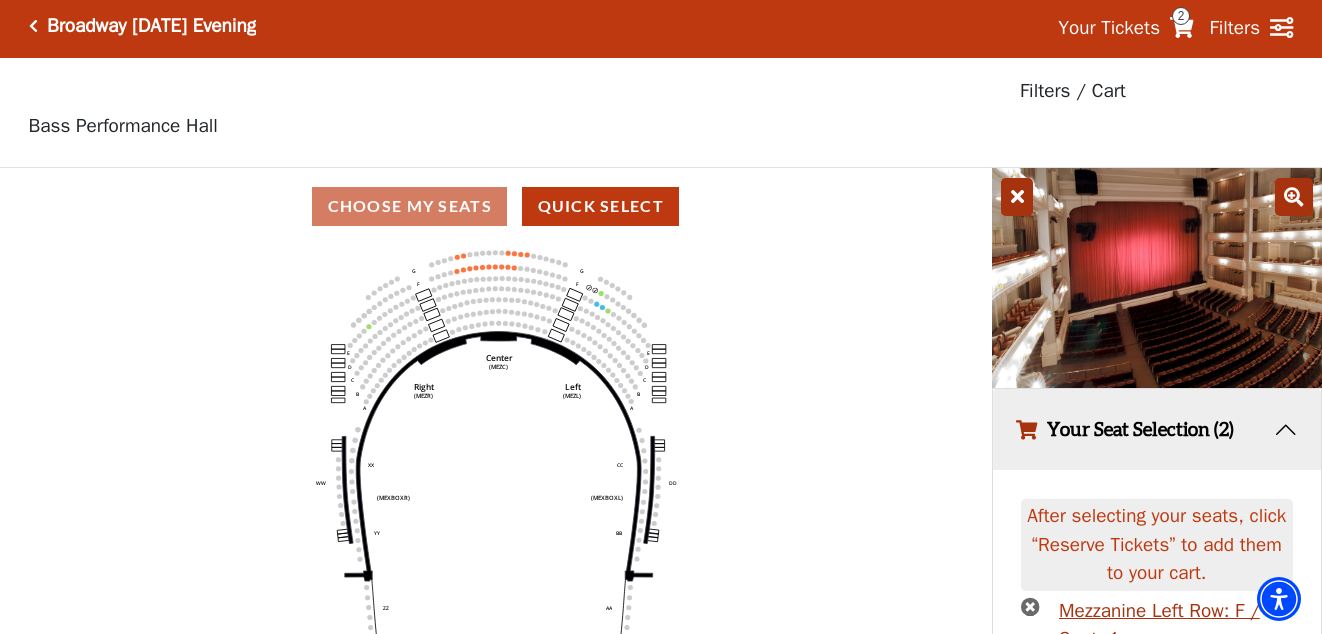 scroll, scrollTop: 0, scrollLeft: 0, axis: both 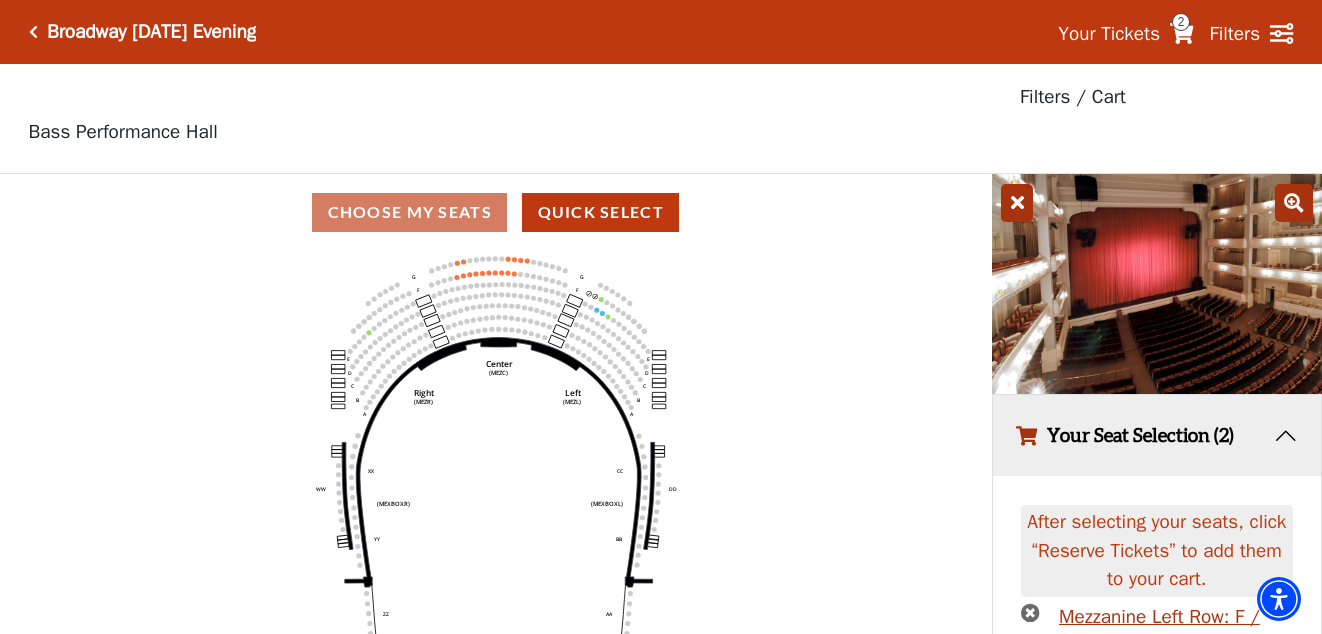 click 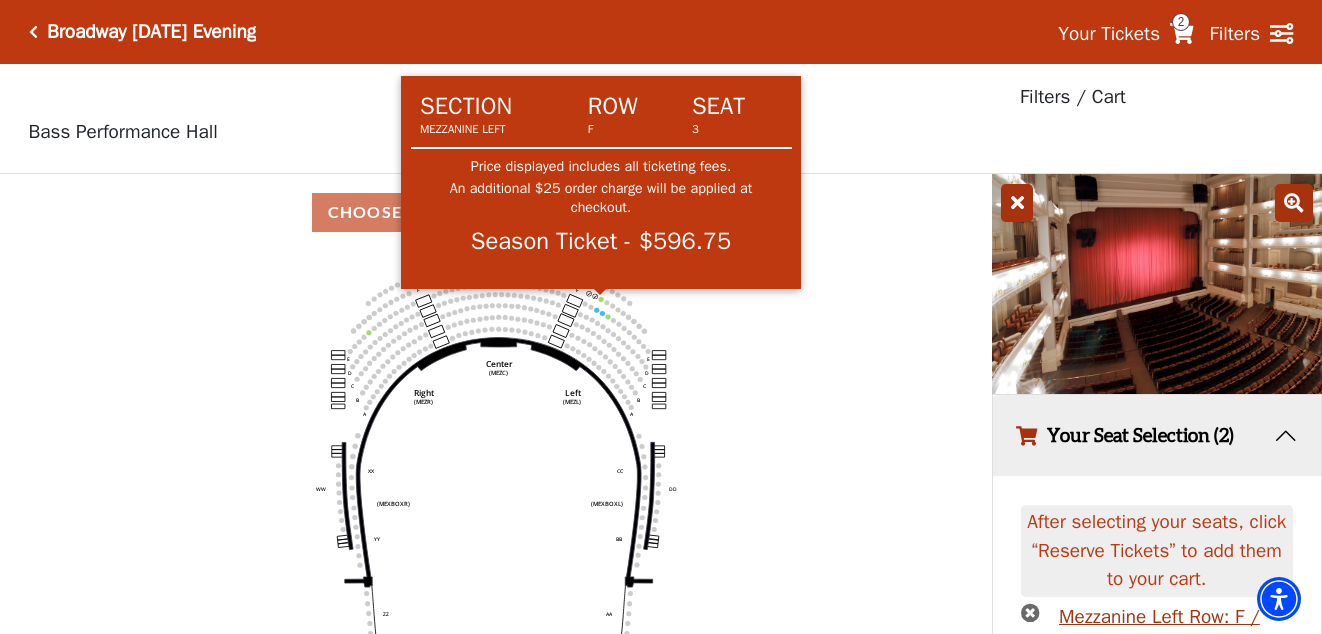 click 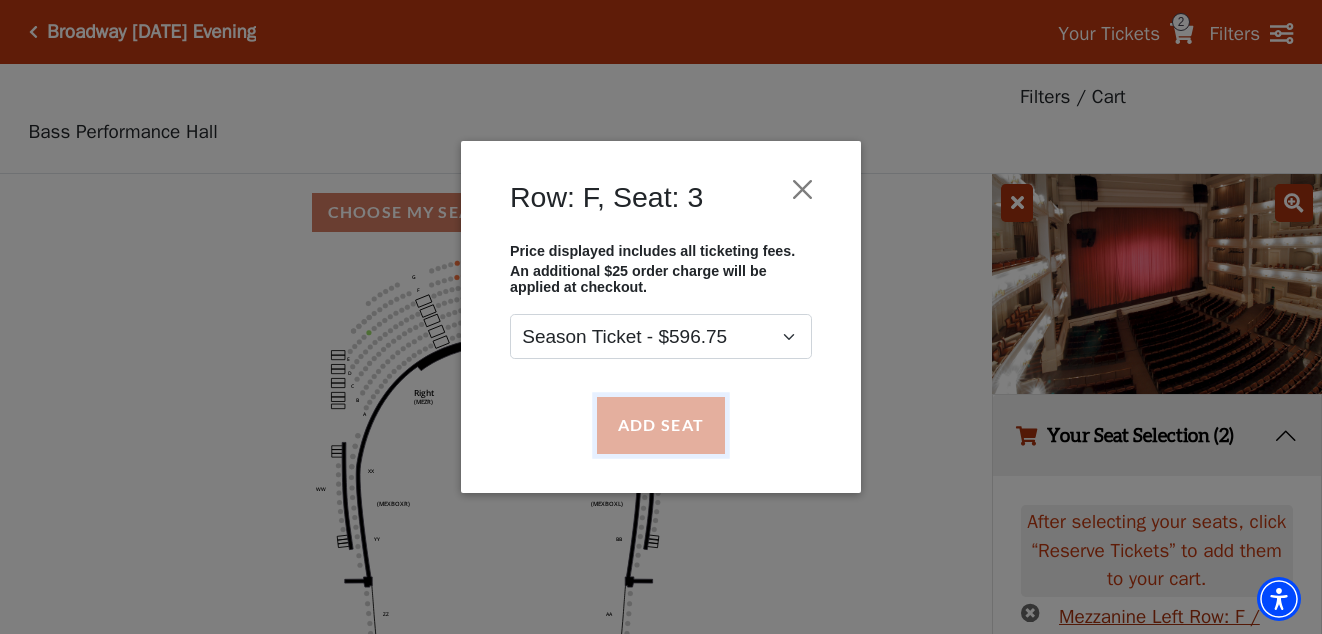 drag, startPoint x: 697, startPoint y: 418, endPoint x: 707, endPoint y: 414, distance: 10.770329 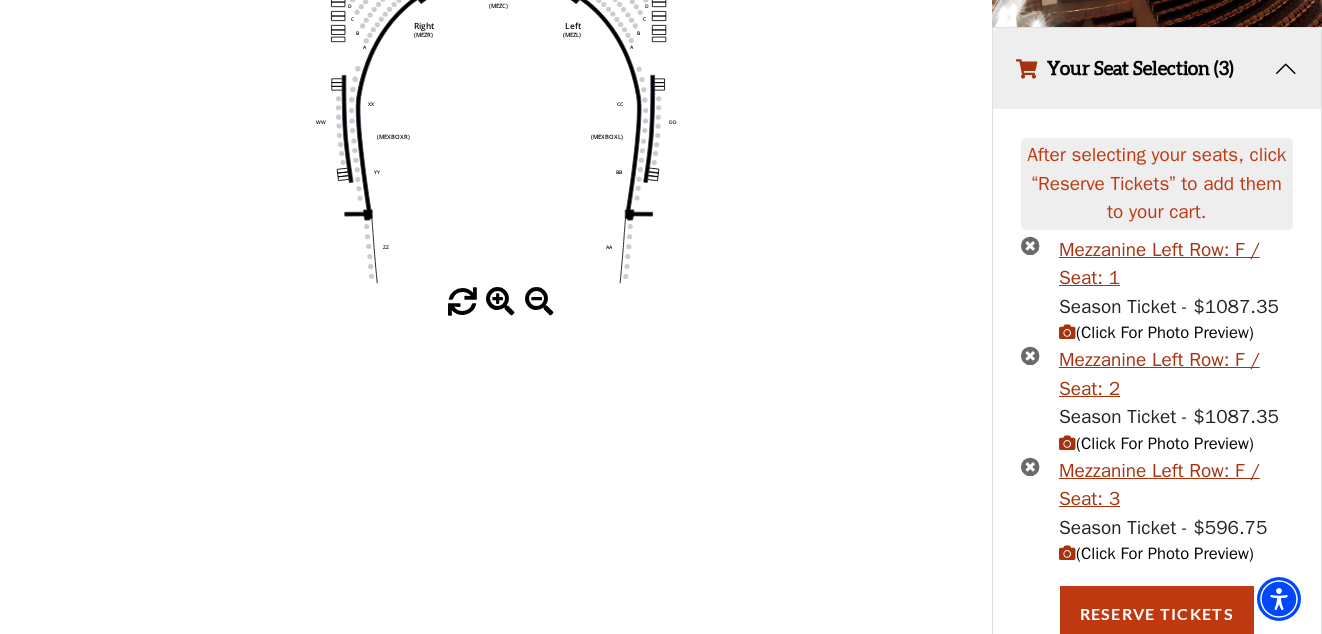 scroll, scrollTop: 400, scrollLeft: 0, axis: vertical 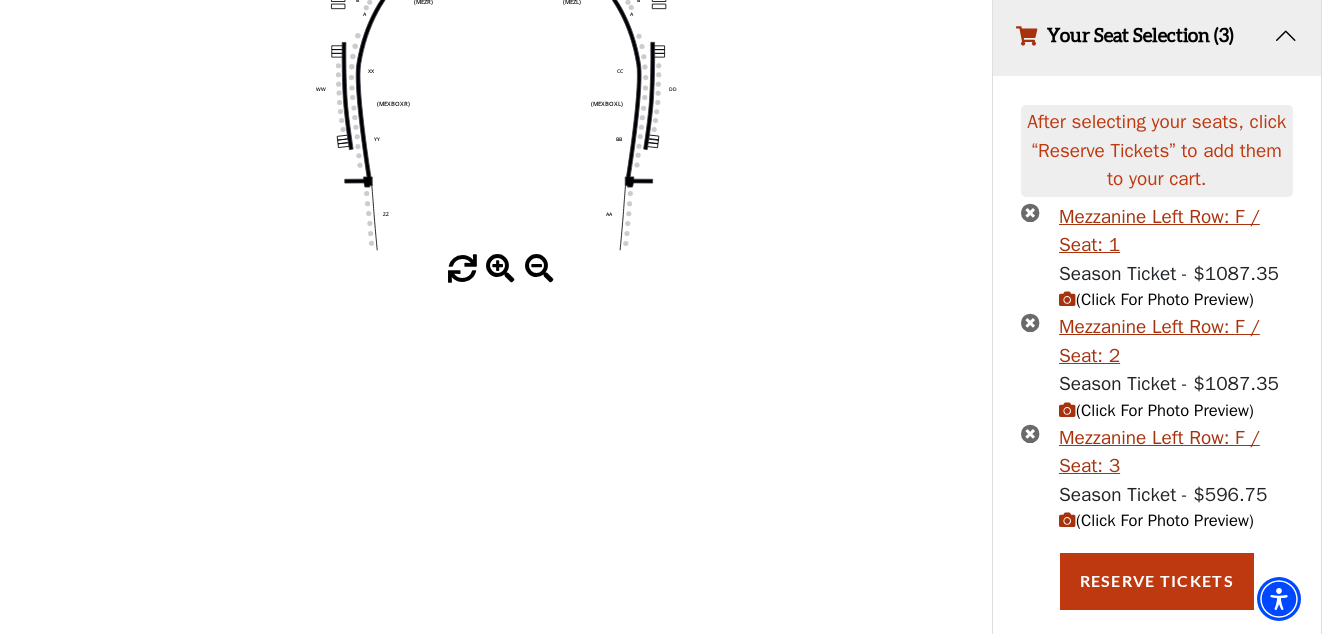 click on "(Click For Photo Preview)" at bounding box center [1156, 520] 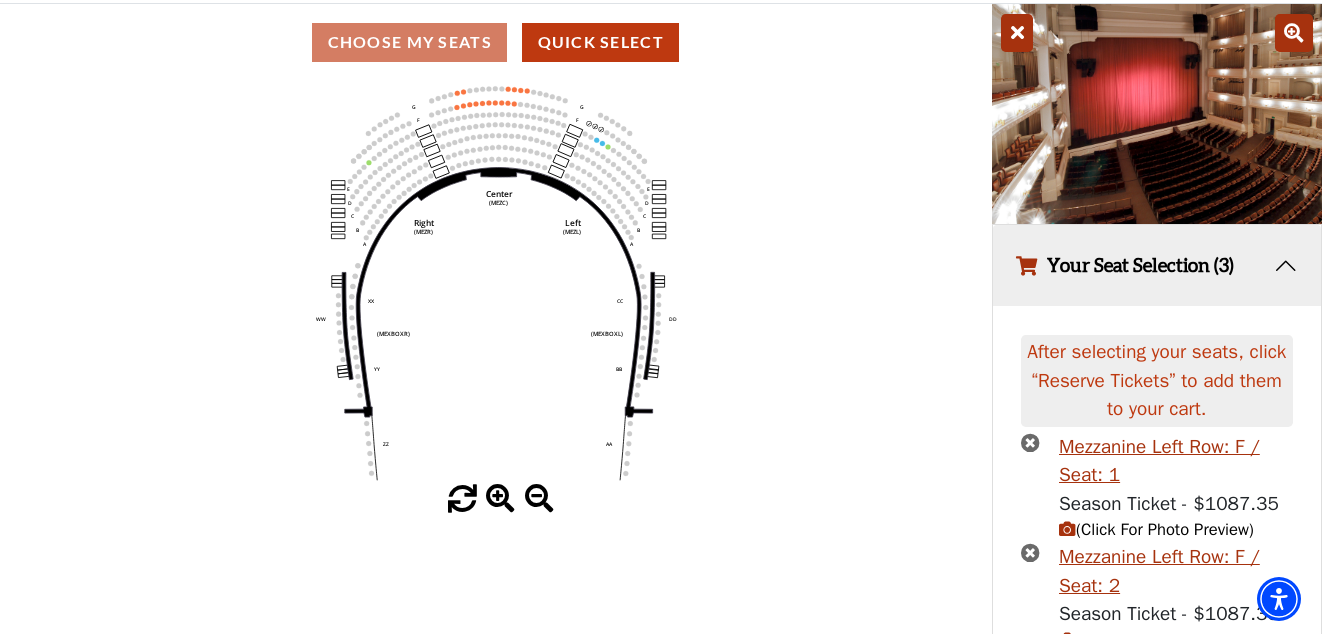 scroll, scrollTop: 200, scrollLeft: 0, axis: vertical 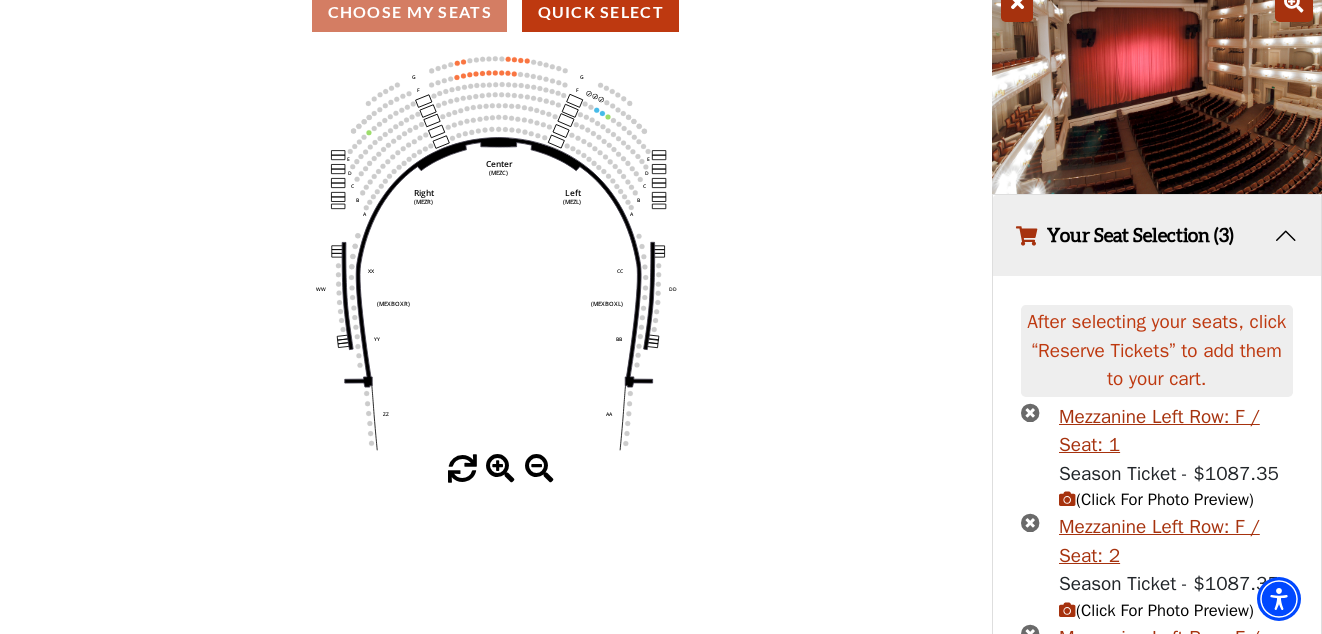 click on "(Click For Photo Preview)" at bounding box center (1156, 499) 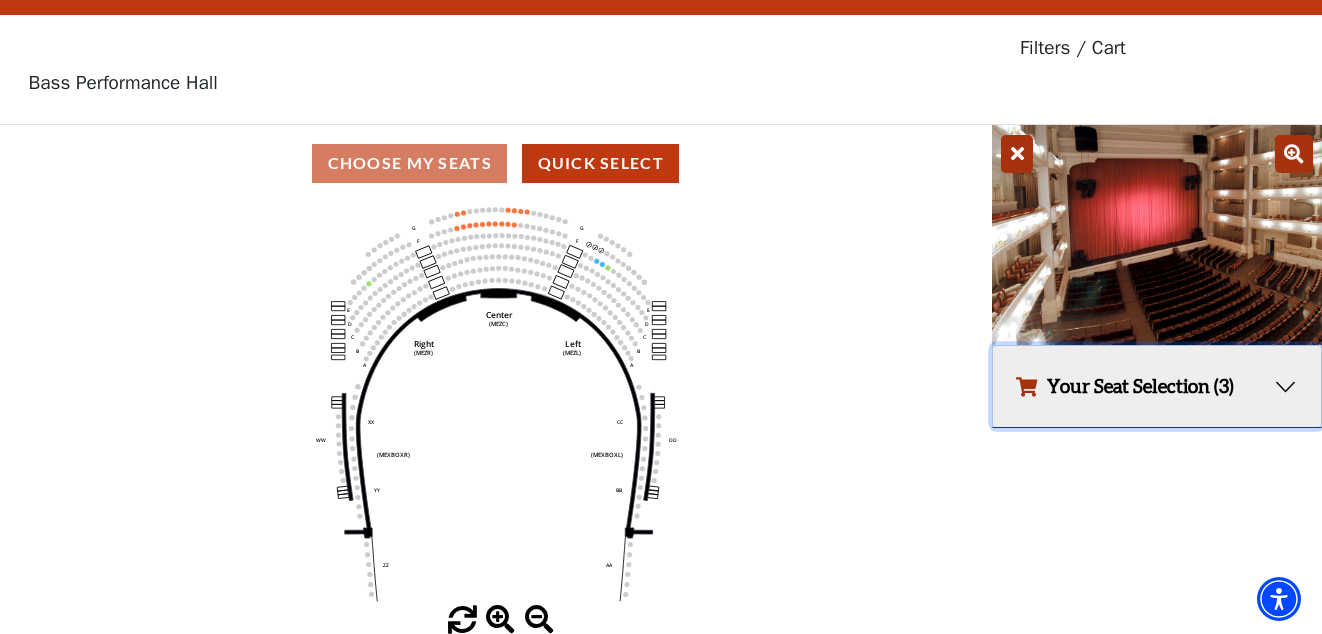 scroll, scrollTop: 49, scrollLeft: 0, axis: vertical 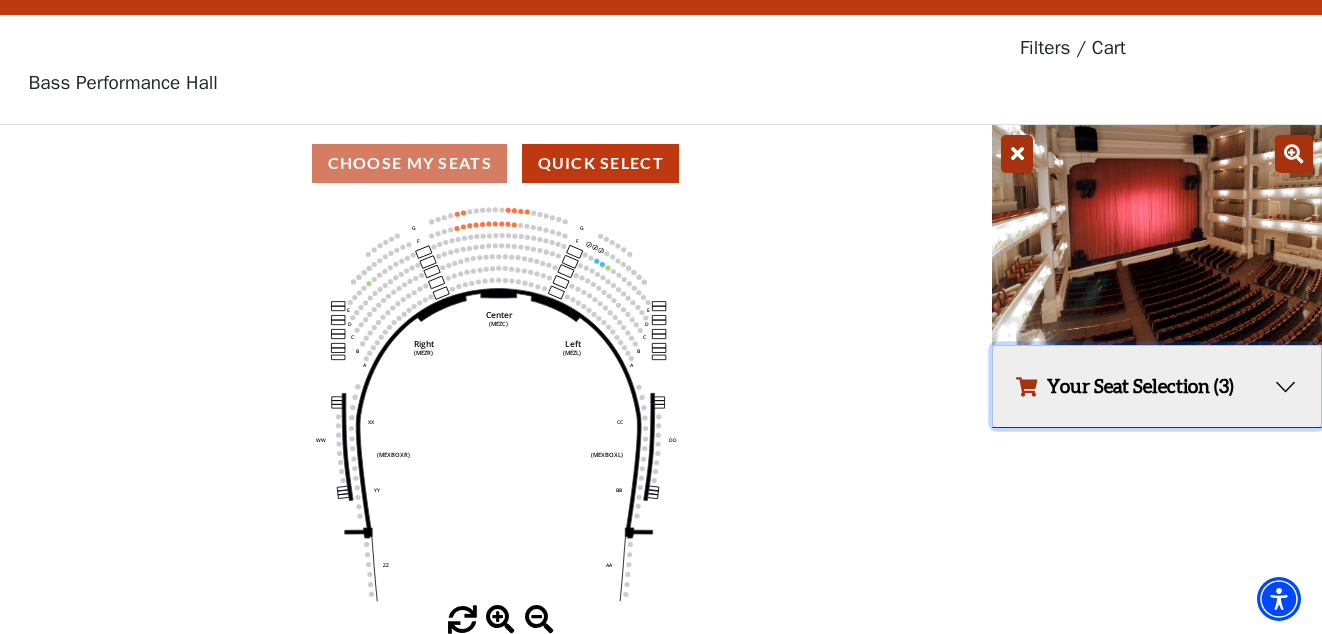 click on "Your Seat Selection (3)" at bounding box center (1157, 386) 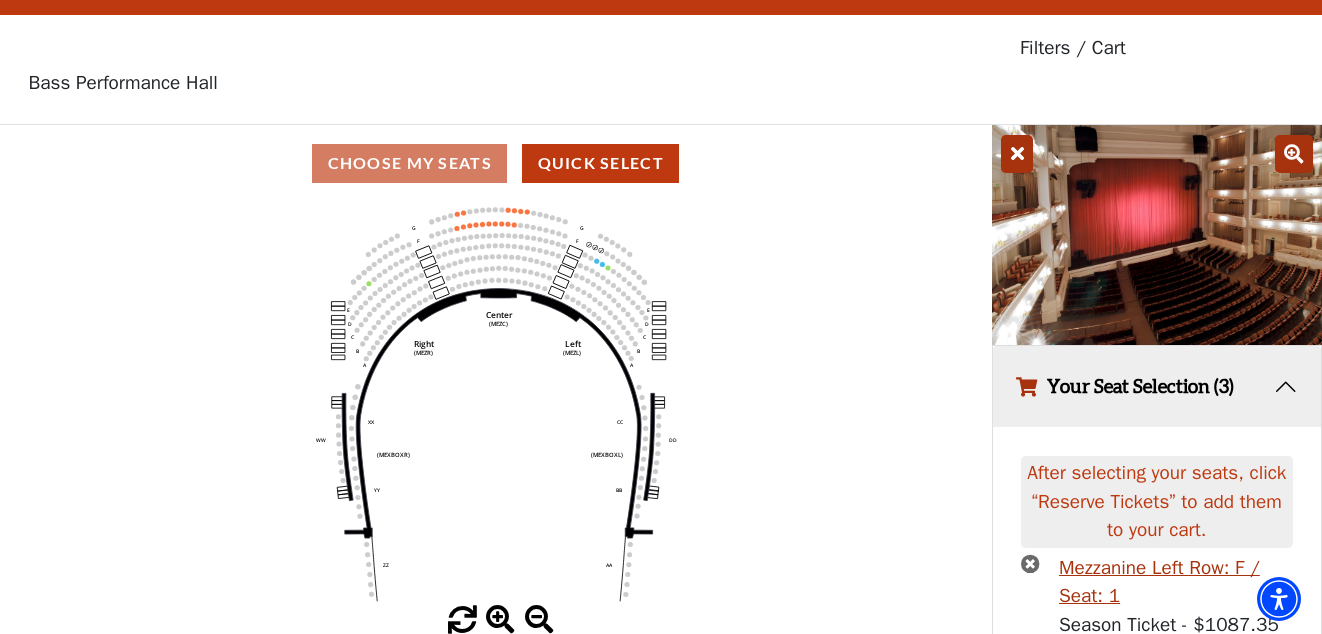 scroll, scrollTop: 200, scrollLeft: 0, axis: vertical 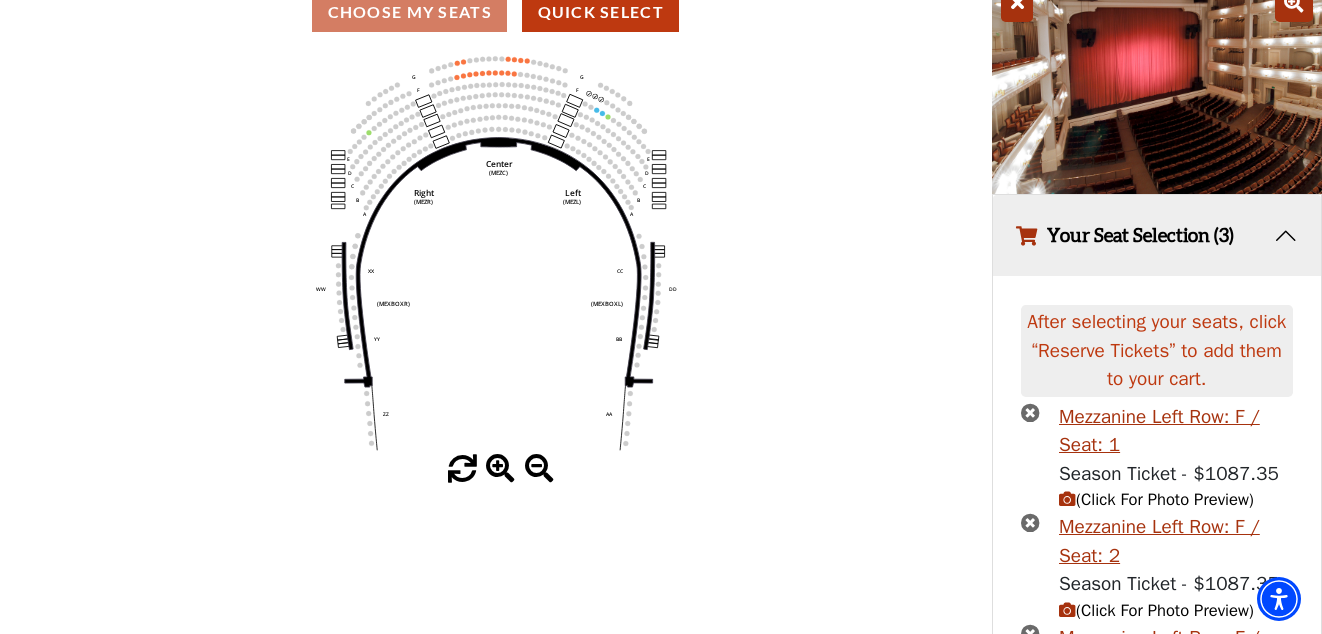 click on "Your Seat Selection (3)" at bounding box center (1157, 235) 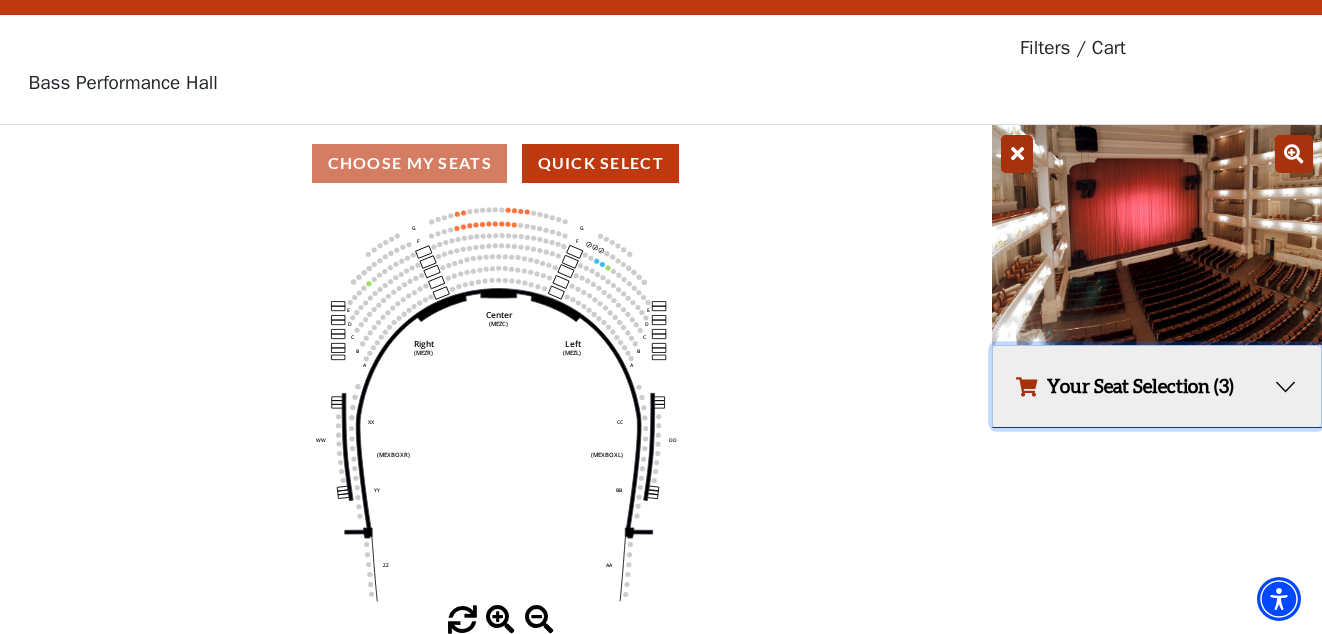 scroll, scrollTop: 49, scrollLeft: 0, axis: vertical 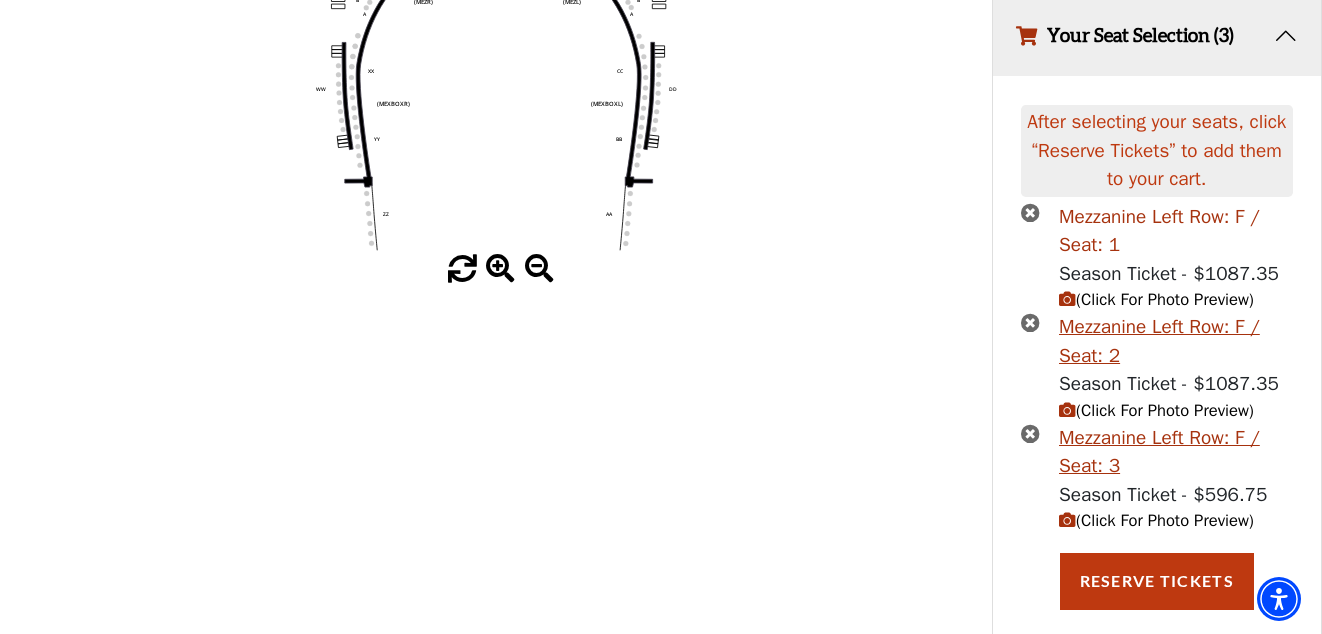 click on "Mezzanine Left Row: F / Seat: 1" at bounding box center [1176, 231] 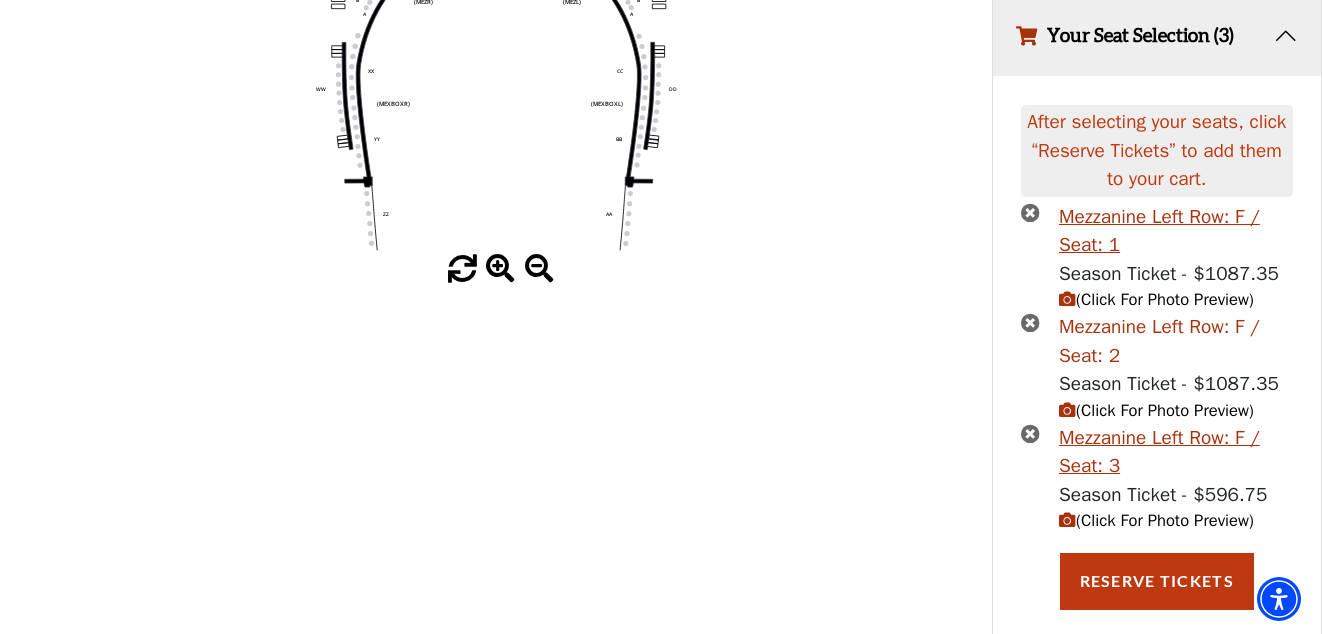 click on "Mezzanine Left Row: F / Seat: 2" at bounding box center (1176, 341) 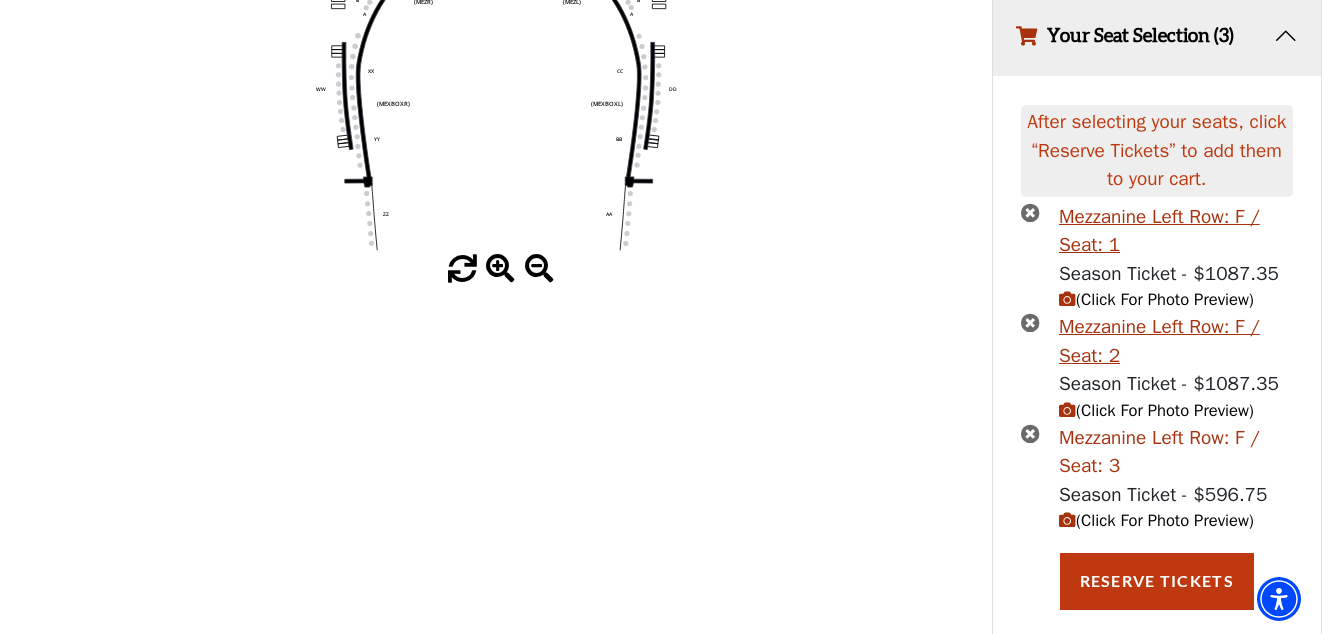 click on "Mezzanine Left Row: F / Seat: 3" at bounding box center [1176, 452] 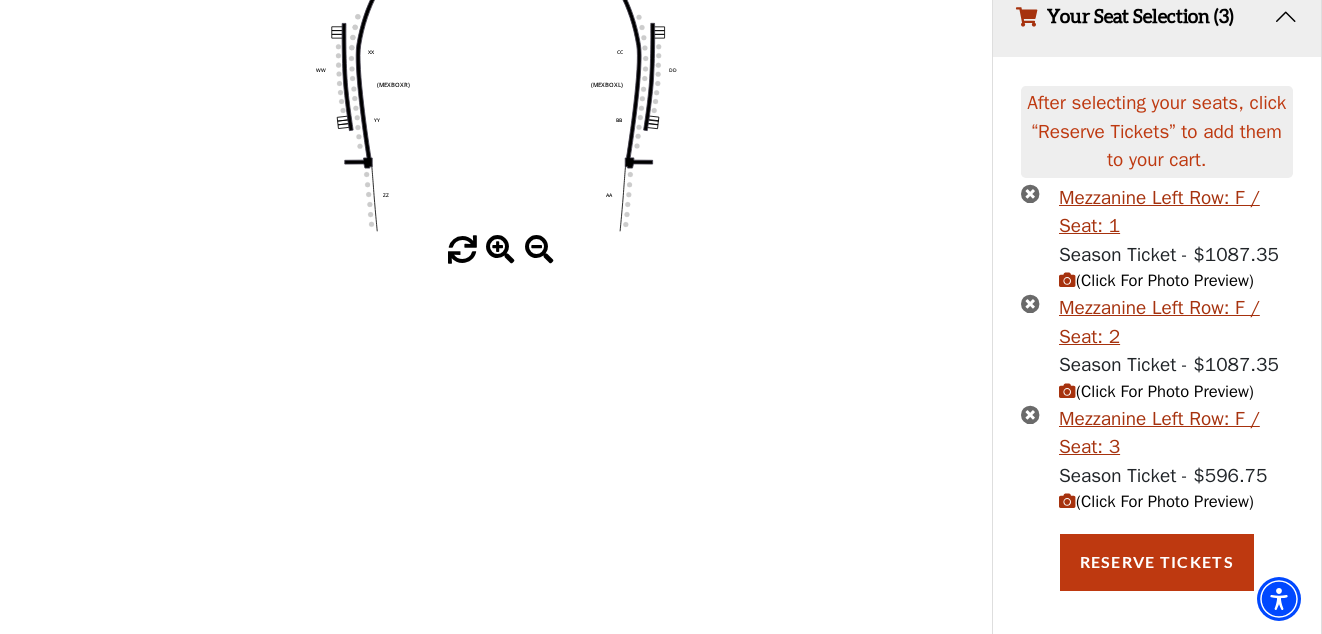 scroll, scrollTop: 424, scrollLeft: 0, axis: vertical 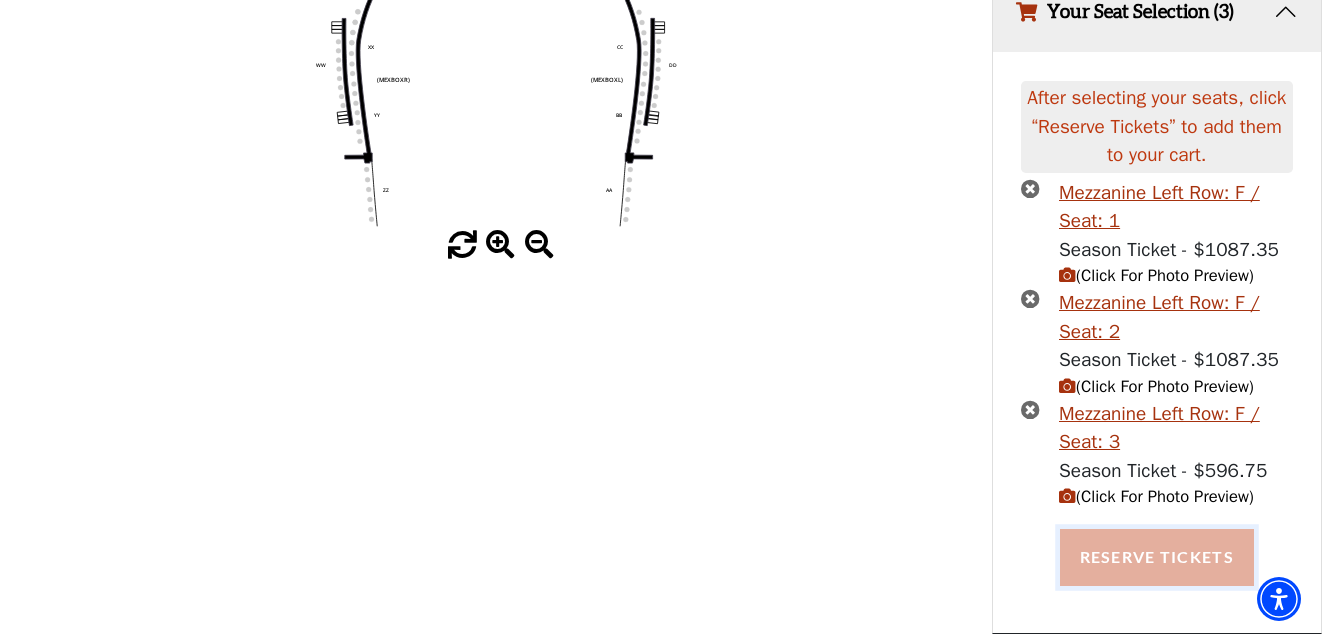 click on "Reserve Tickets" at bounding box center (1157, 557) 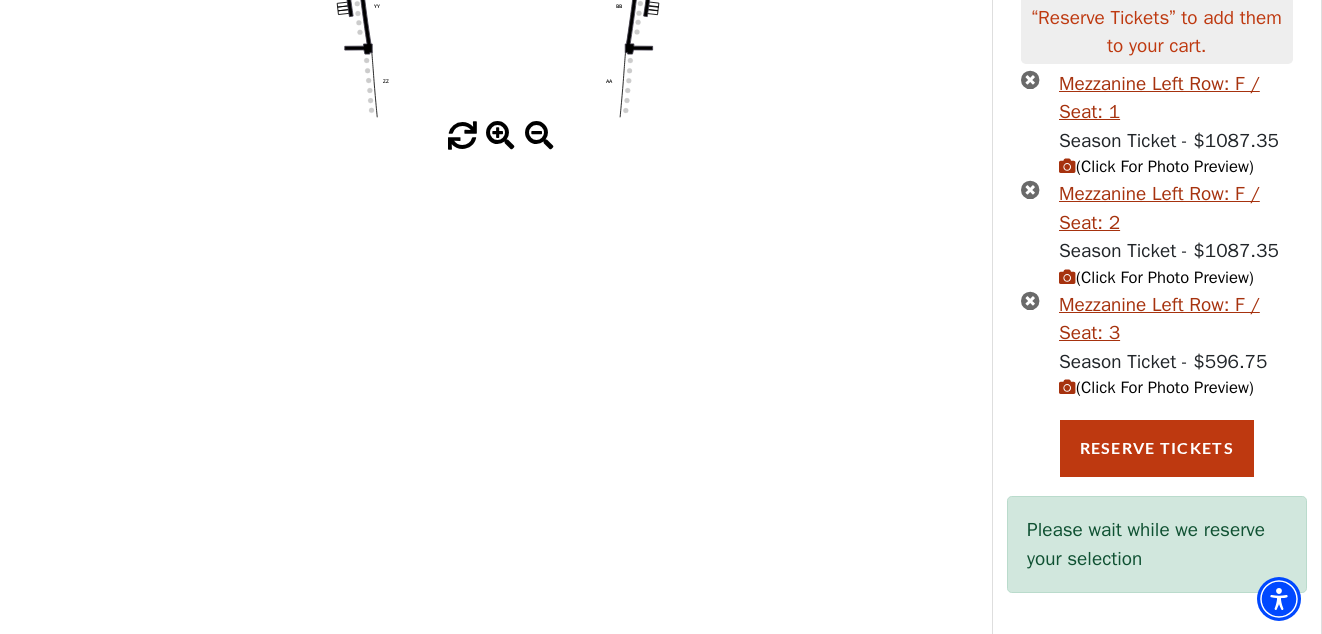 scroll, scrollTop: 540, scrollLeft: 0, axis: vertical 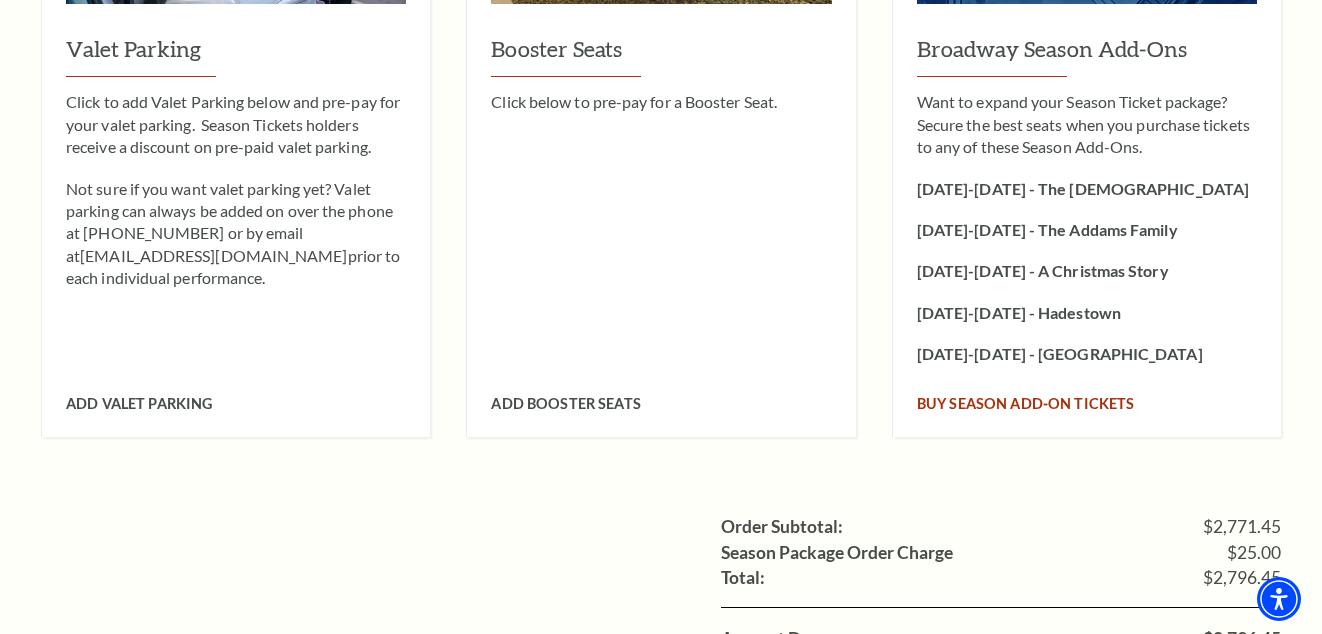 click on "Buy Season Add-On tickets" at bounding box center (1026, 403) 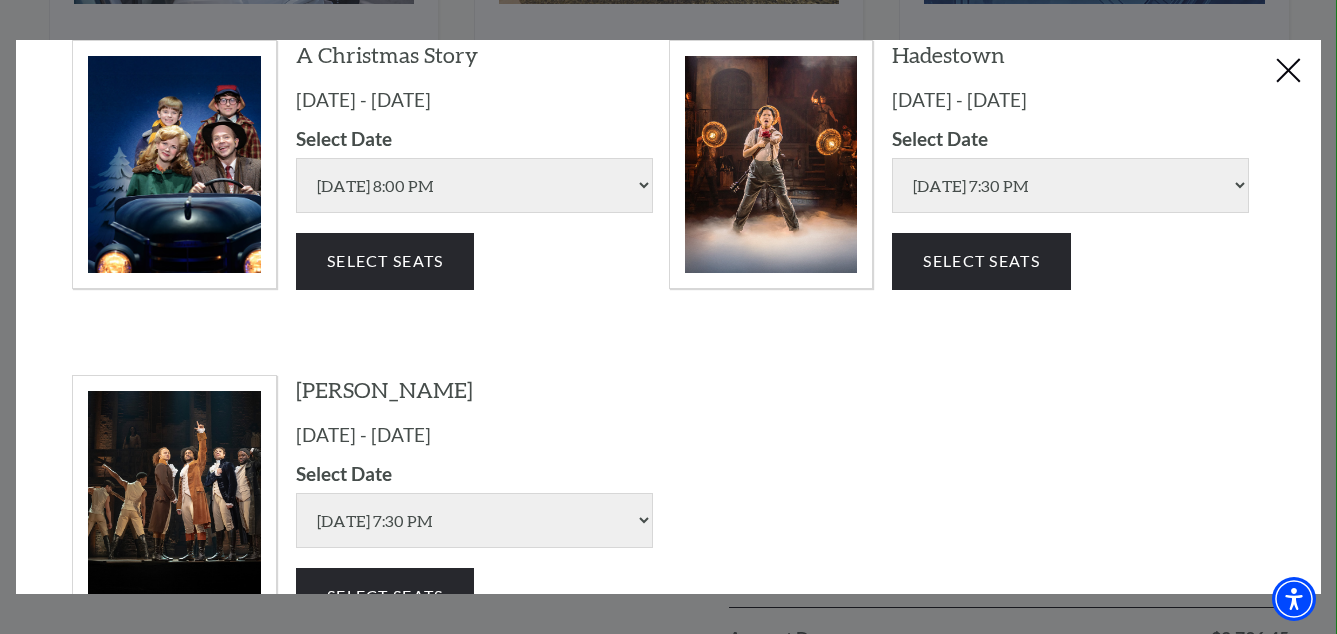 scroll, scrollTop: 720, scrollLeft: 0, axis: vertical 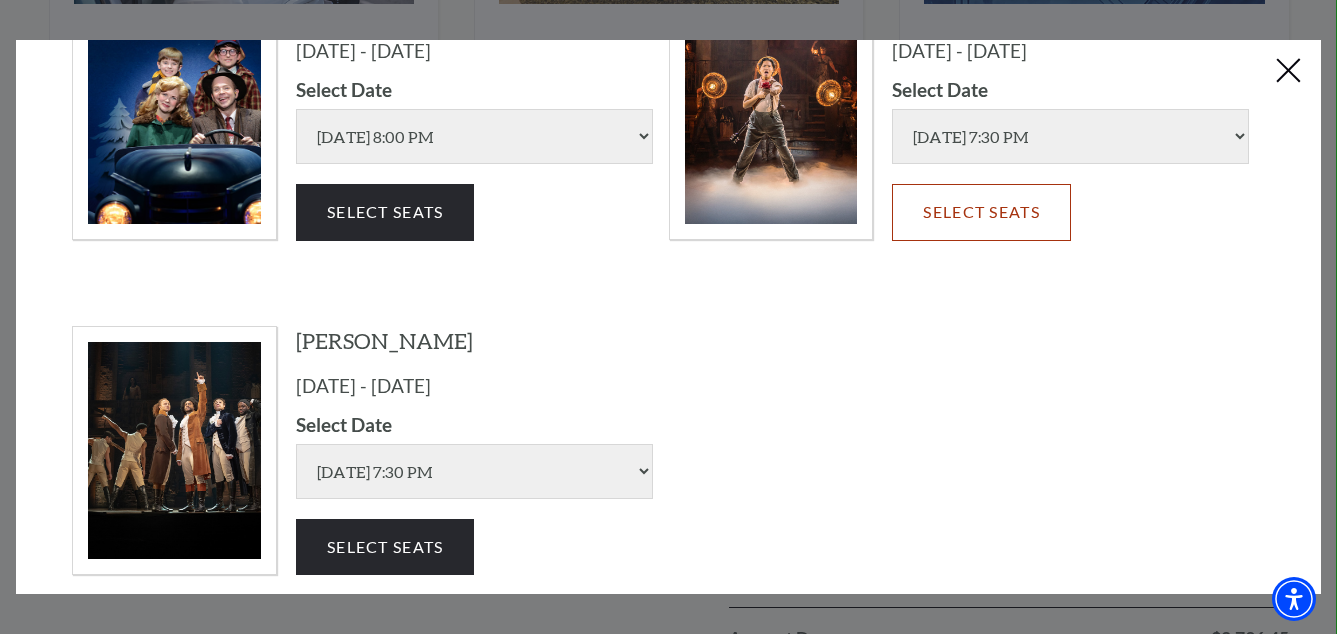 click on "Select Seats" at bounding box center [981, 212] 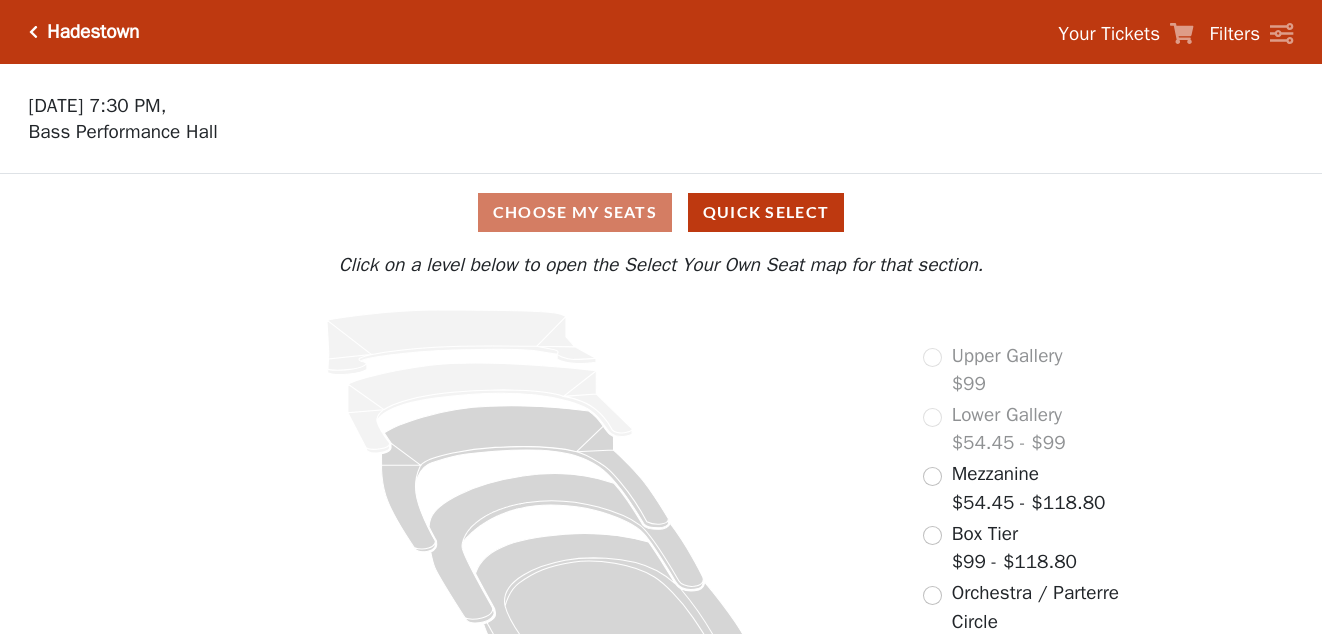 scroll, scrollTop: 0, scrollLeft: 0, axis: both 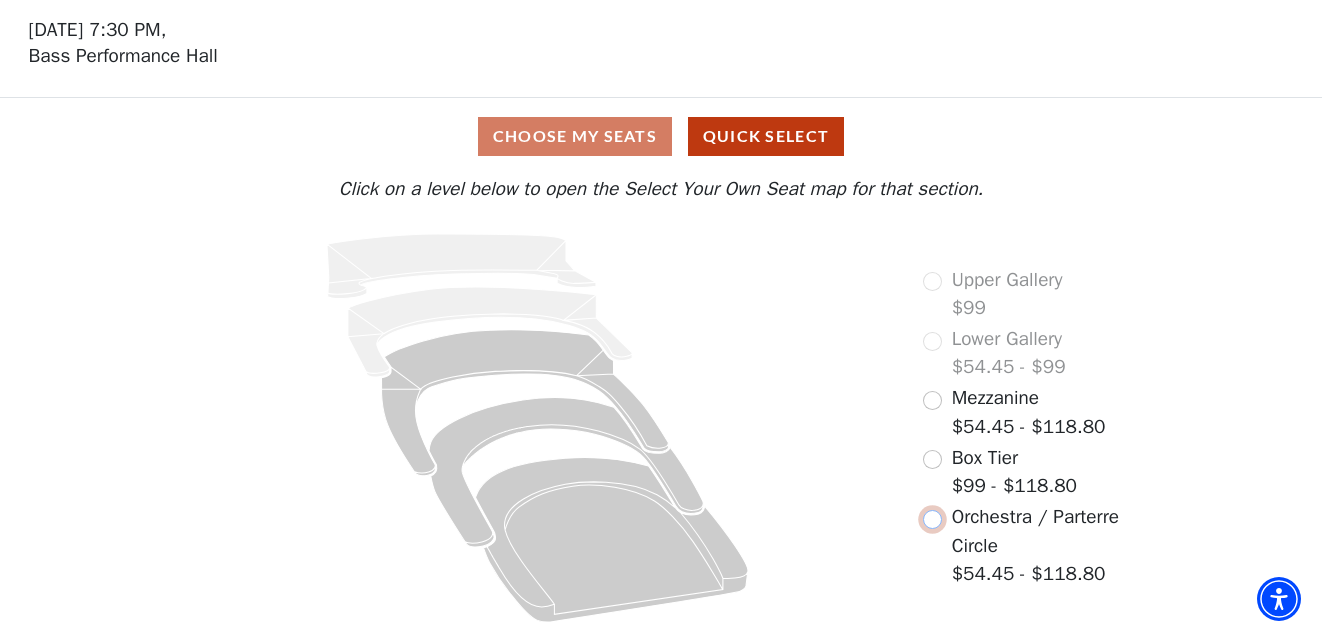 click at bounding box center [932, 519] 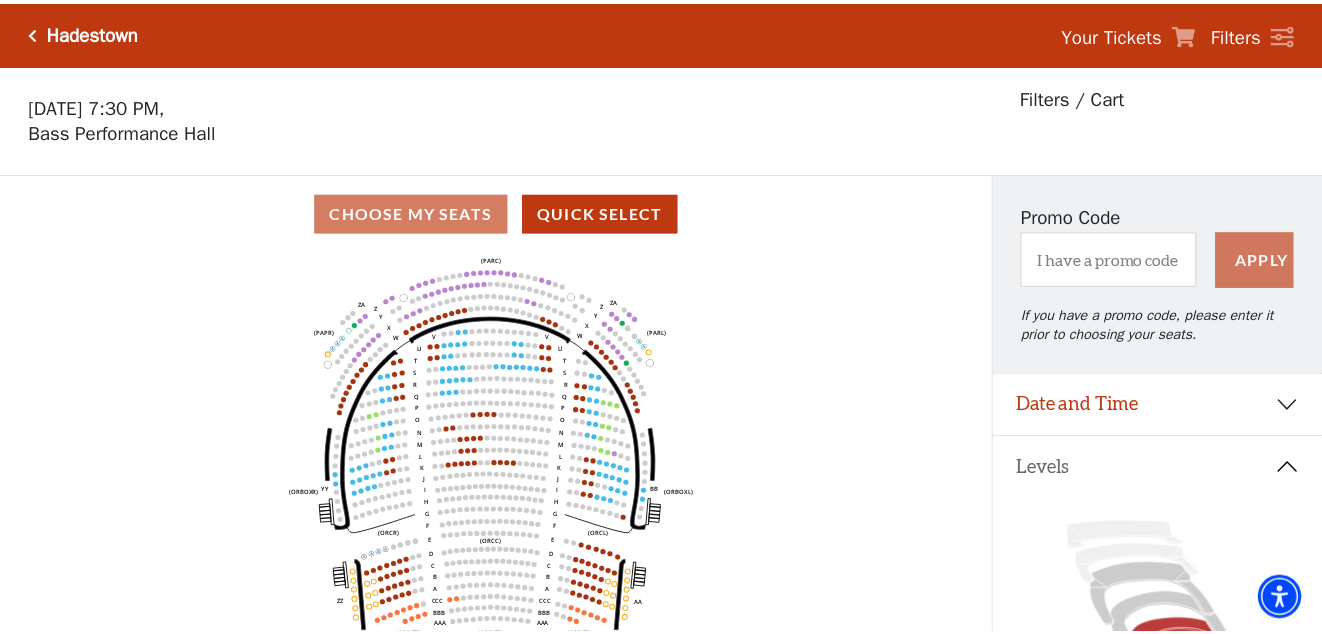 scroll, scrollTop: 93, scrollLeft: 0, axis: vertical 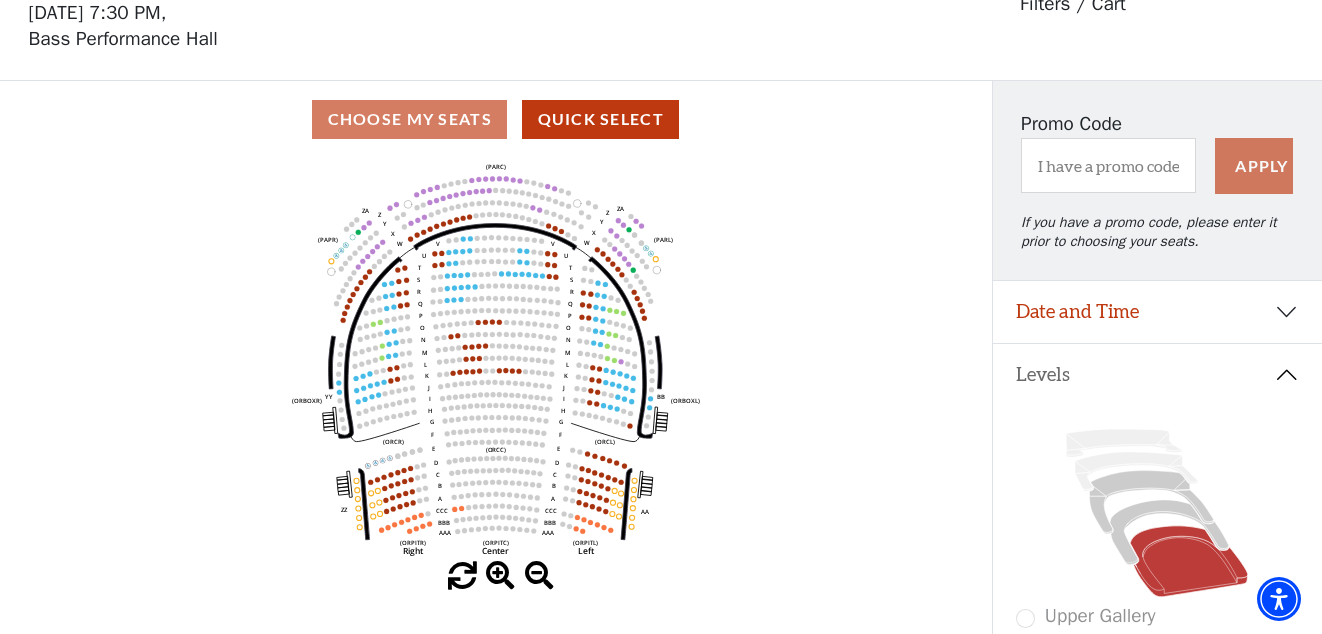 click 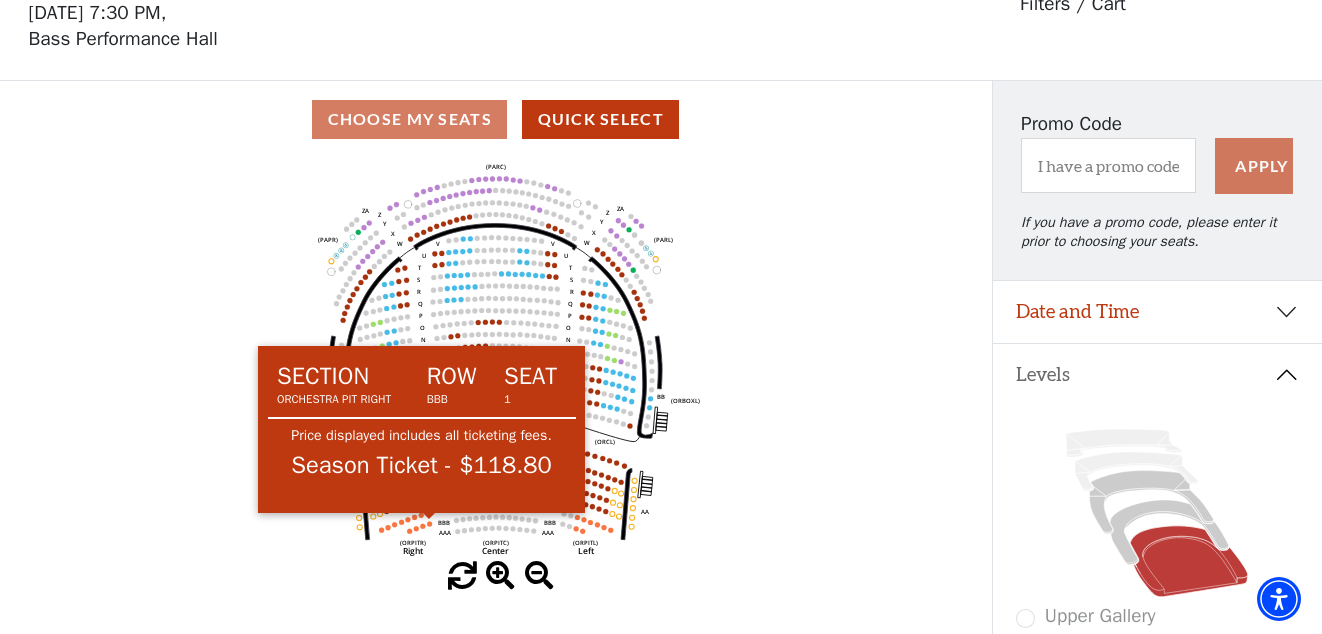 click 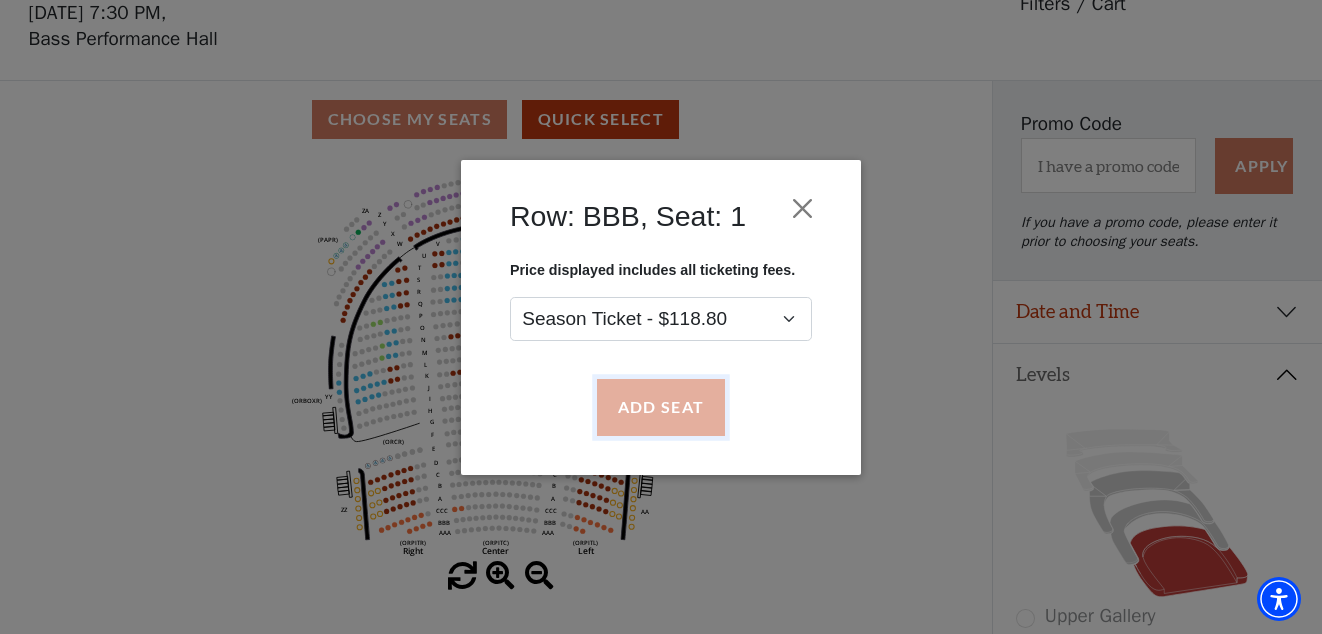click on "Add Seat" at bounding box center [661, 407] 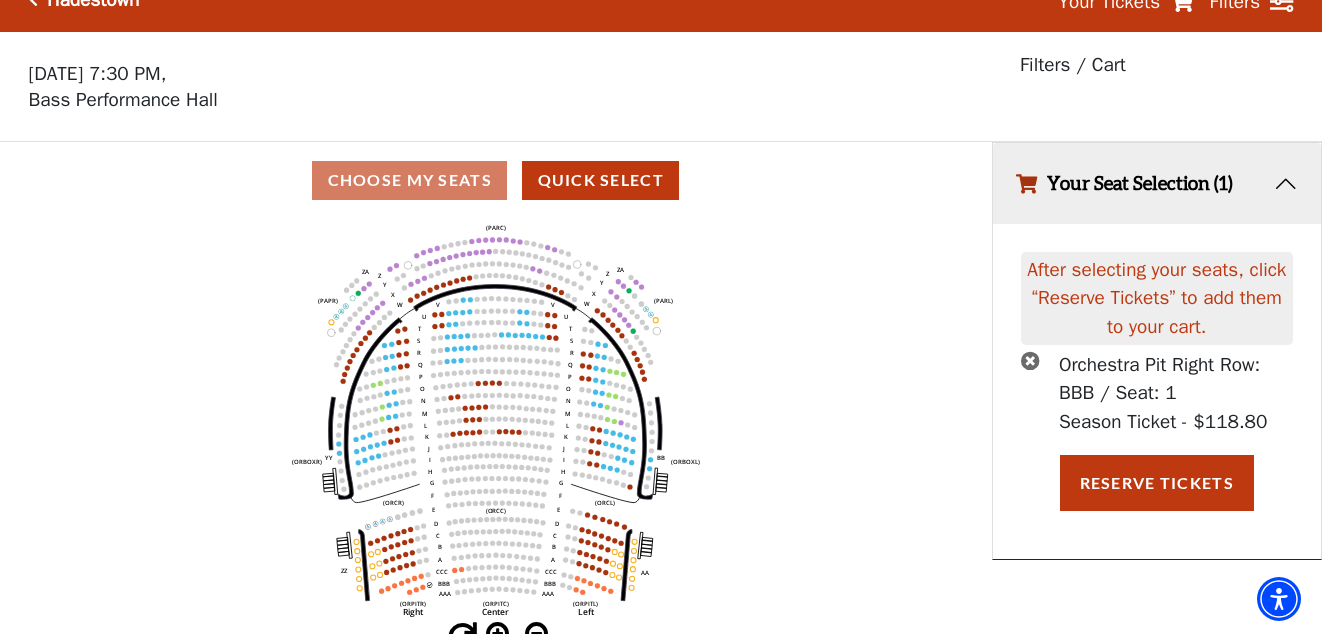 scroll, scrollTop: 49, scrollLeft: 0, axis: vertical 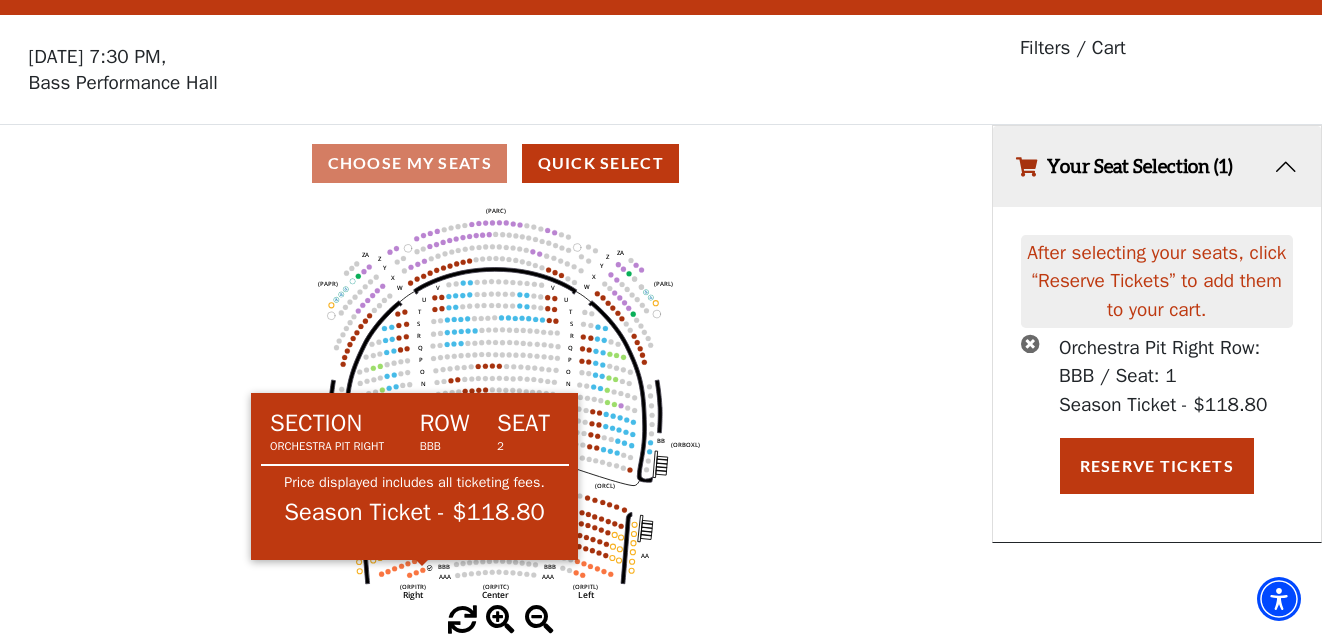 click 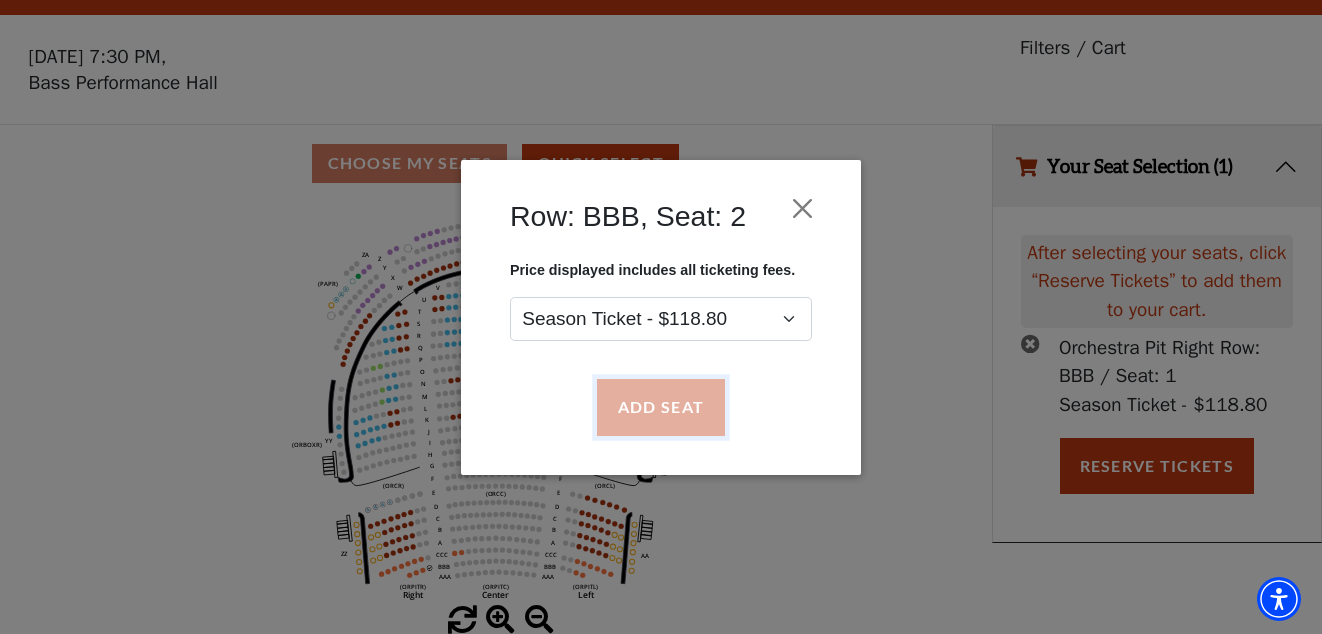 click on "Add Seat" at bounding box center [661, 407] 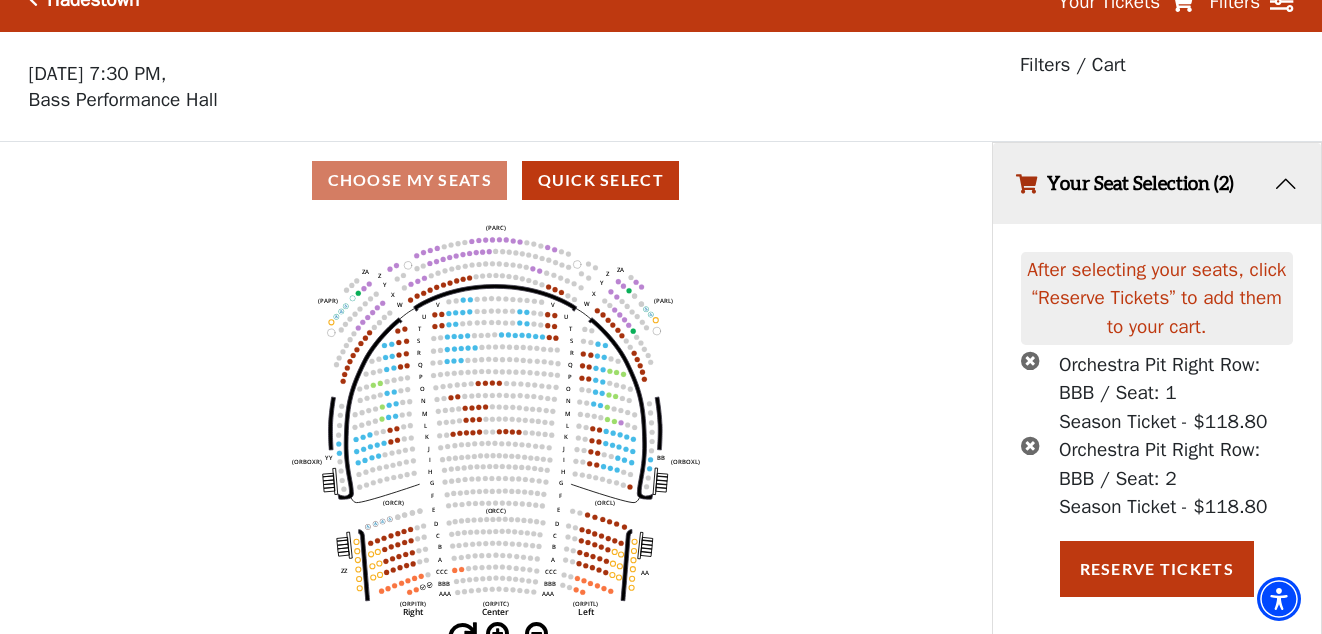 scroll, scrollTop: 49, scrollLeft: 0, axis: vertical 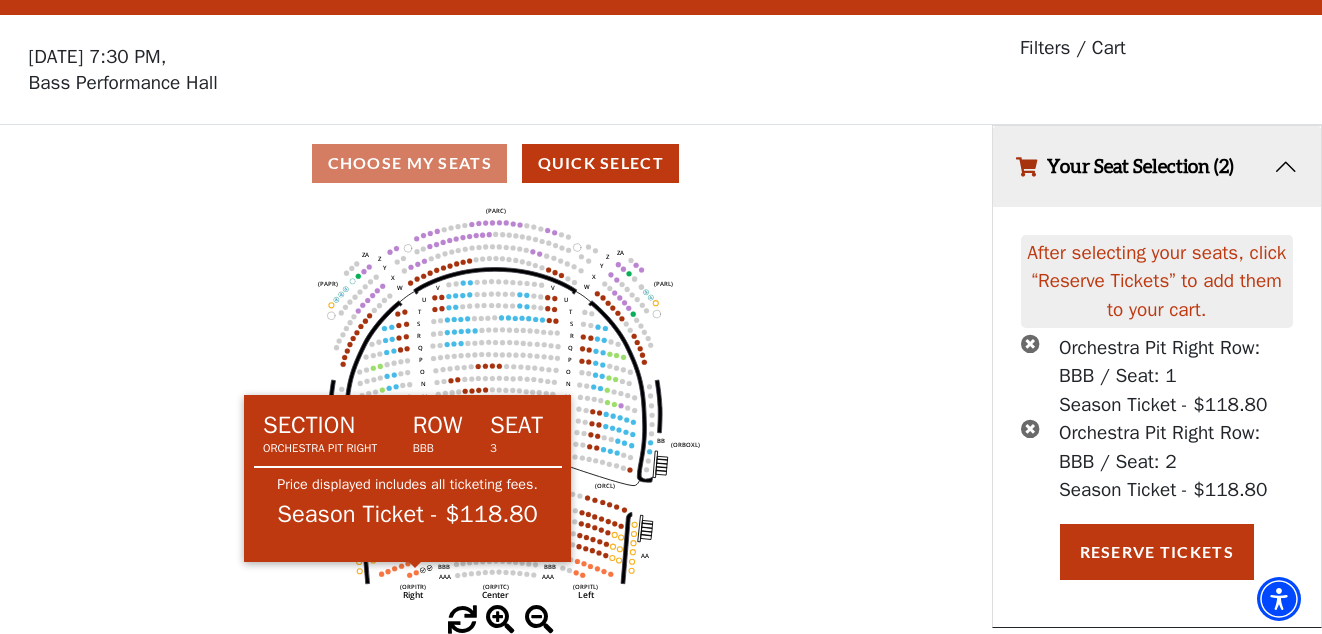 click 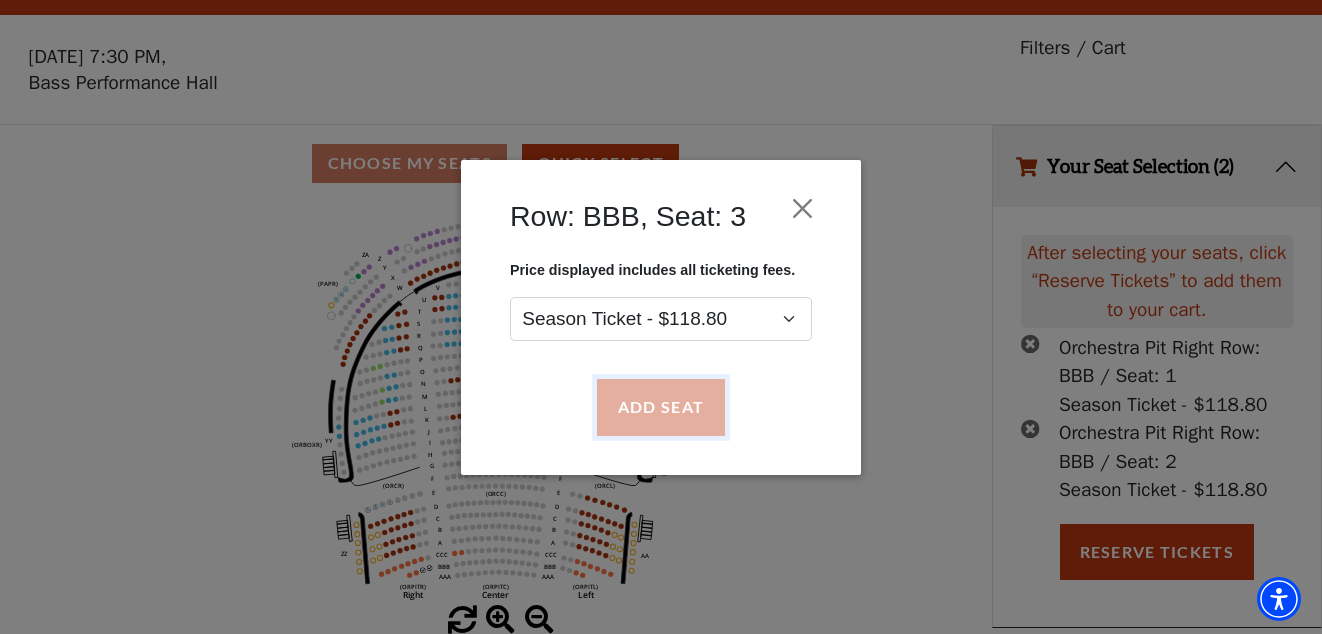 click on "Add Seat" at bounding box center [661, 407] 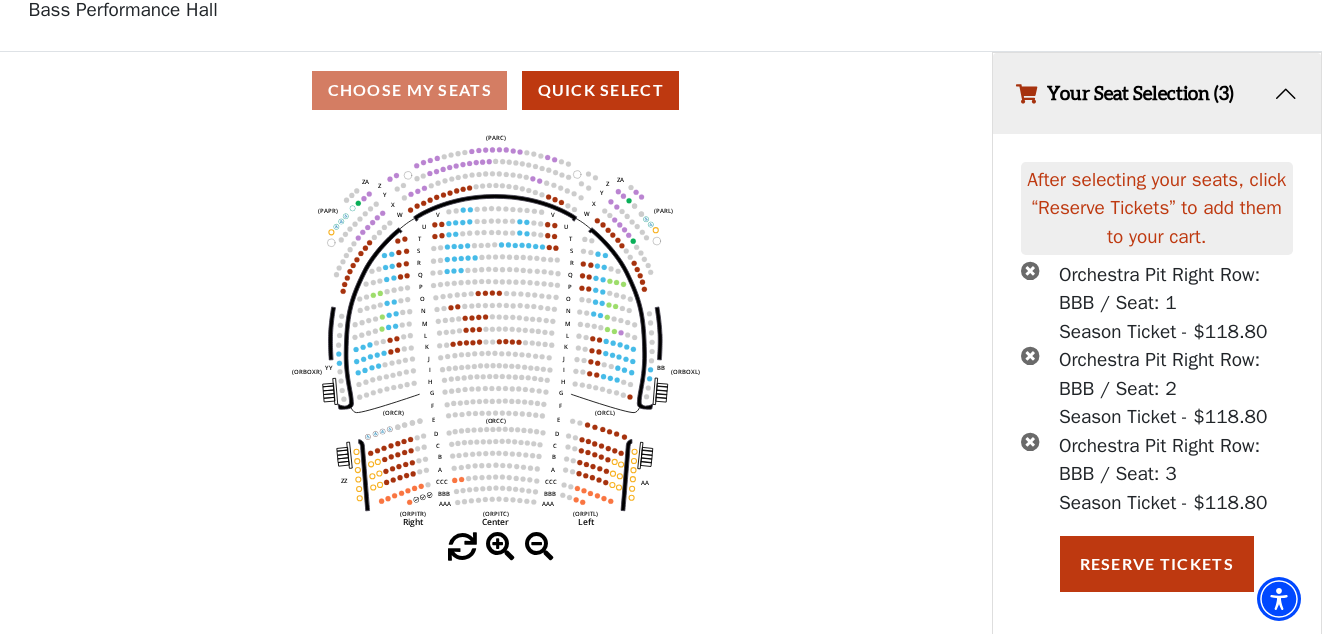 scroll, scrollTop: 129, scrollLeft: 0, axis: vertical 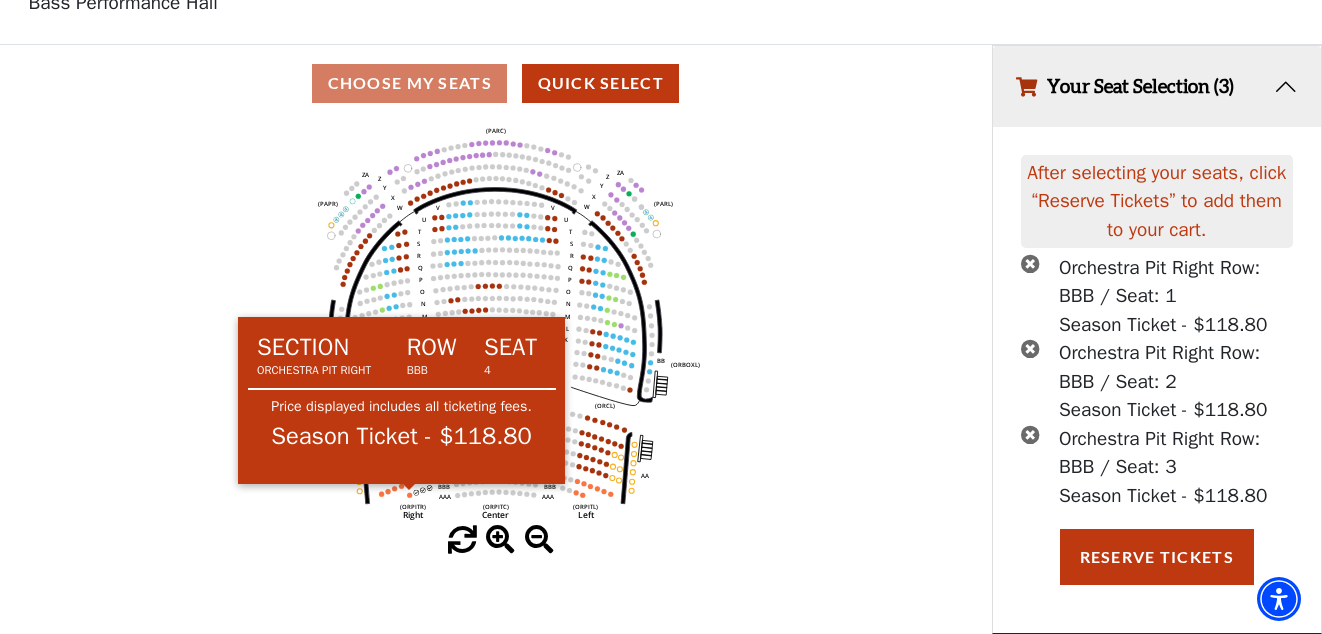 click 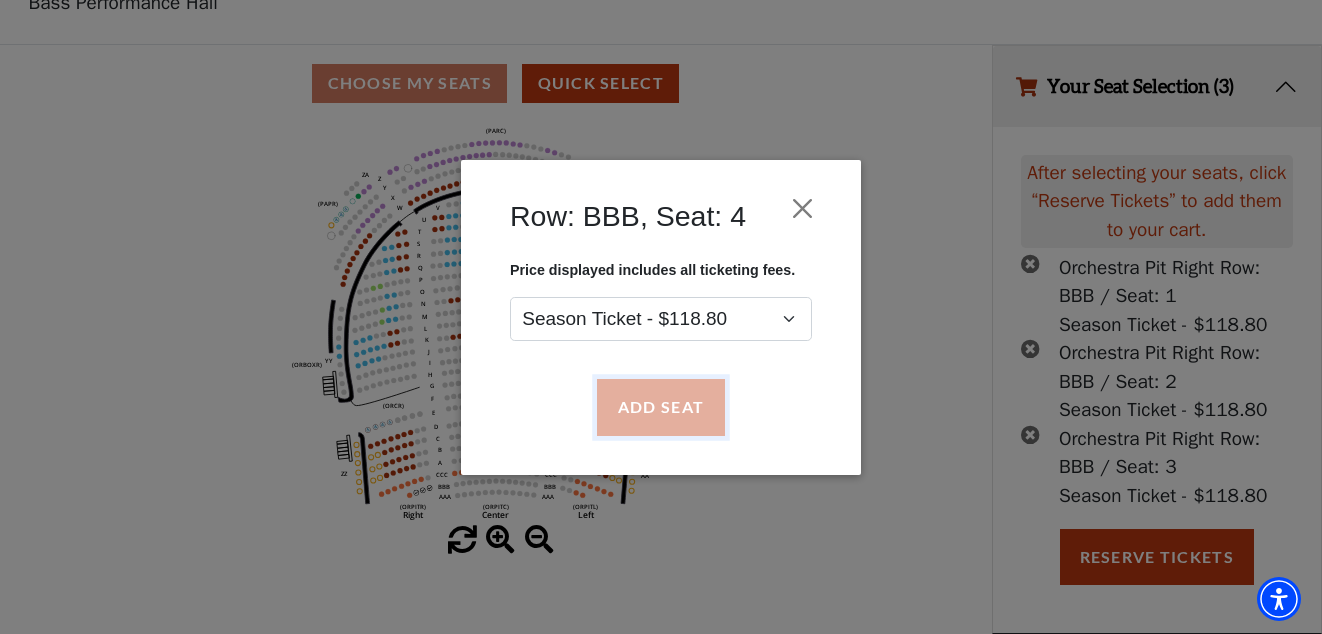 click on "Add Seat" at bounding box center (661, 407) 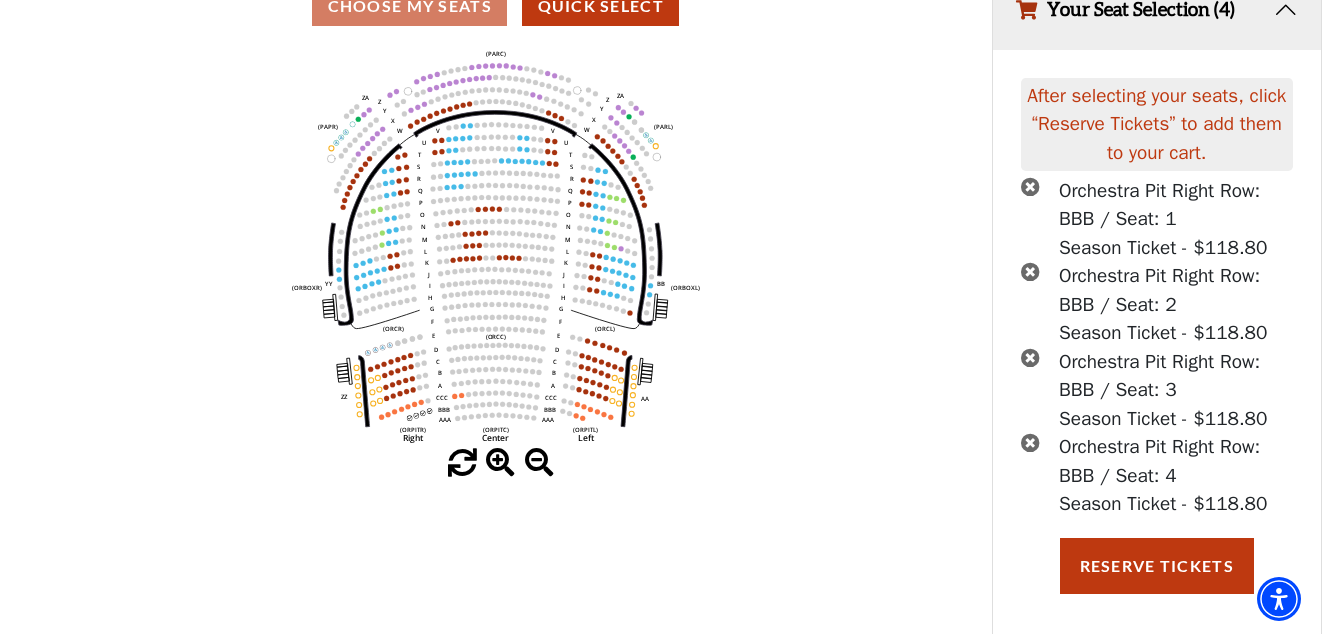 scroll, scrollTop: 214, scrollLeft: 0, axis: vertical 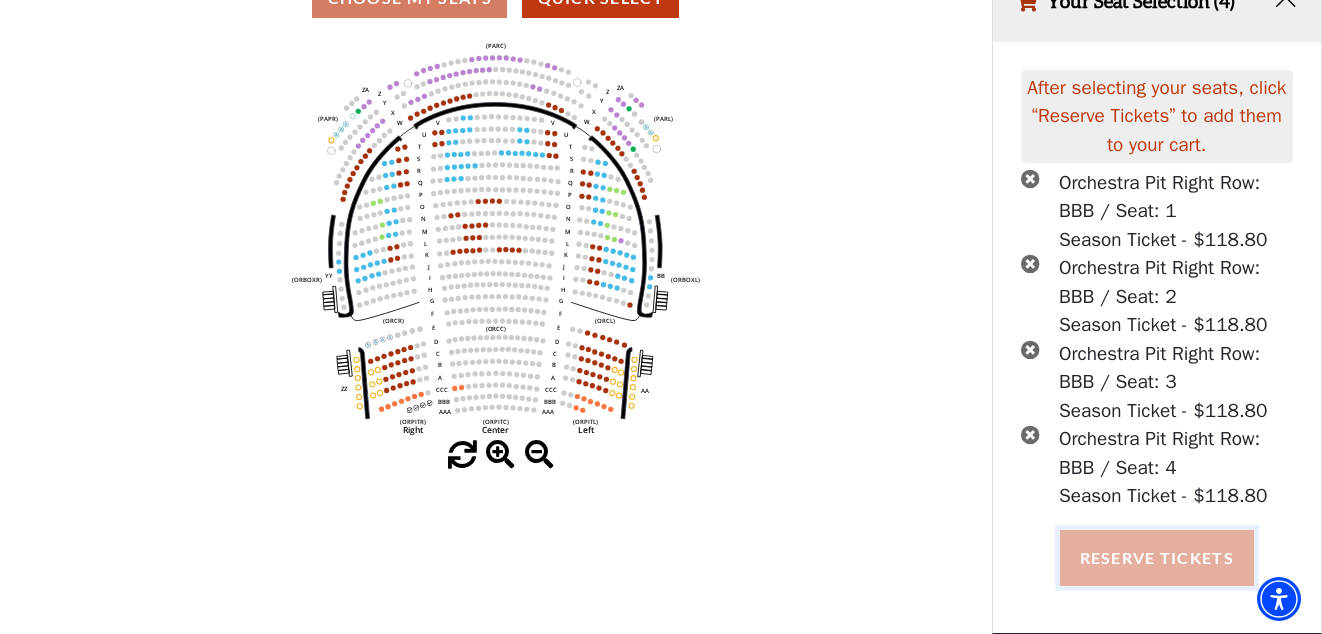 click on "Reserve Tickets" at bounding box center [1157, 558] 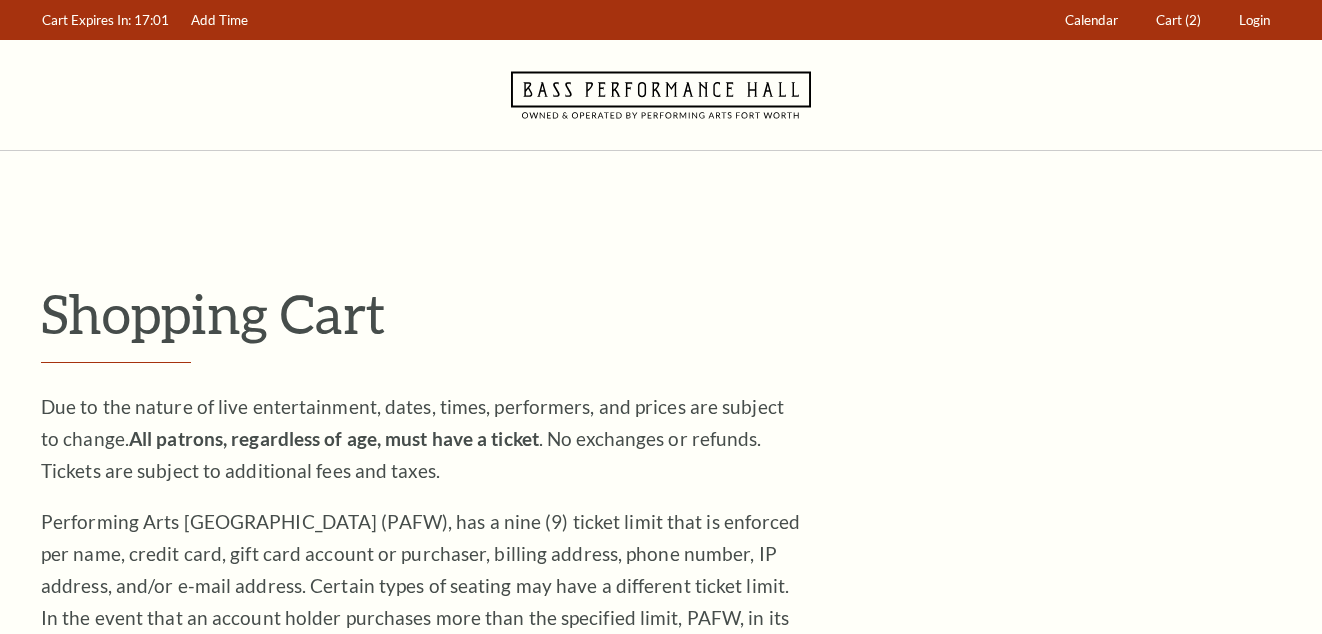 scroll, scrollTop: 0, scrollLeft: 0, axis: both 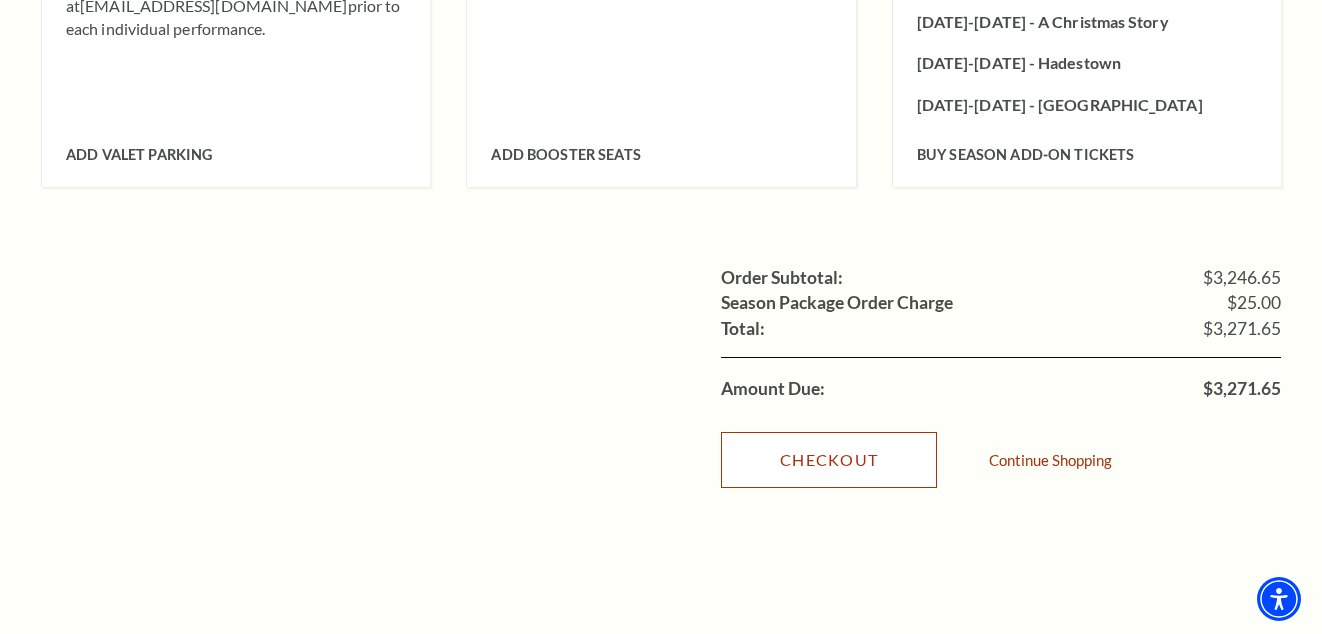 click on "Checkout" at bounding box center (829, 460) 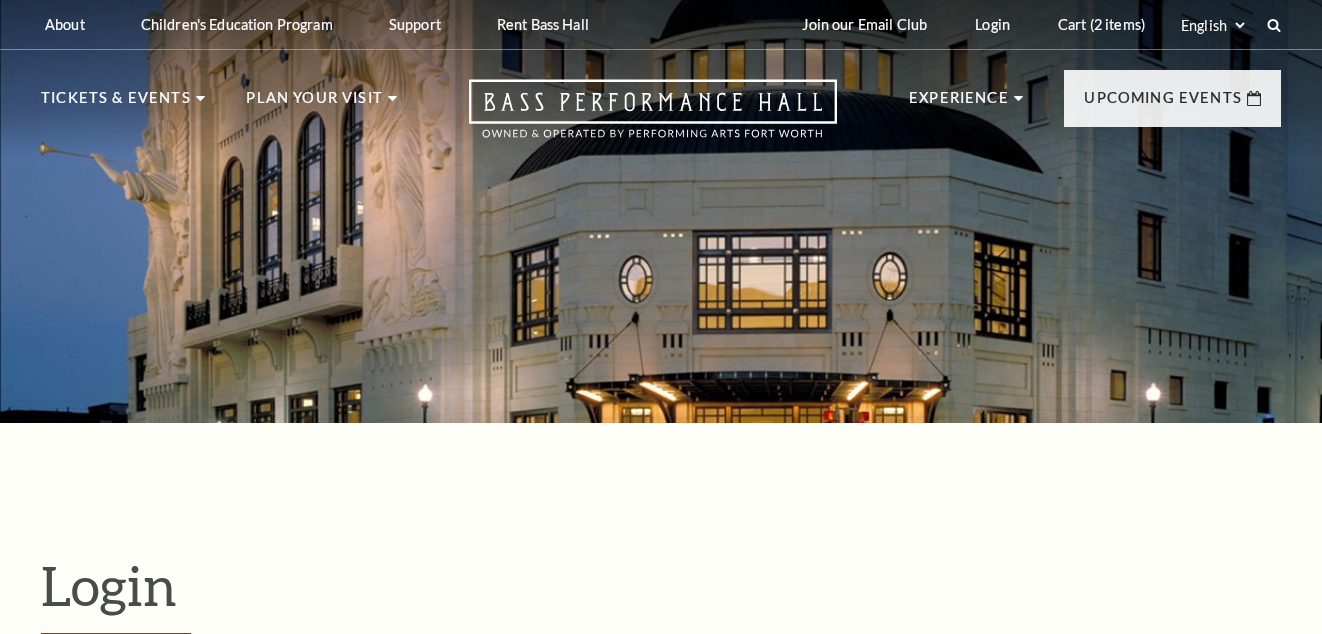 scroll, scrollTop: 553, scrollLeft: 0, axis: vertical 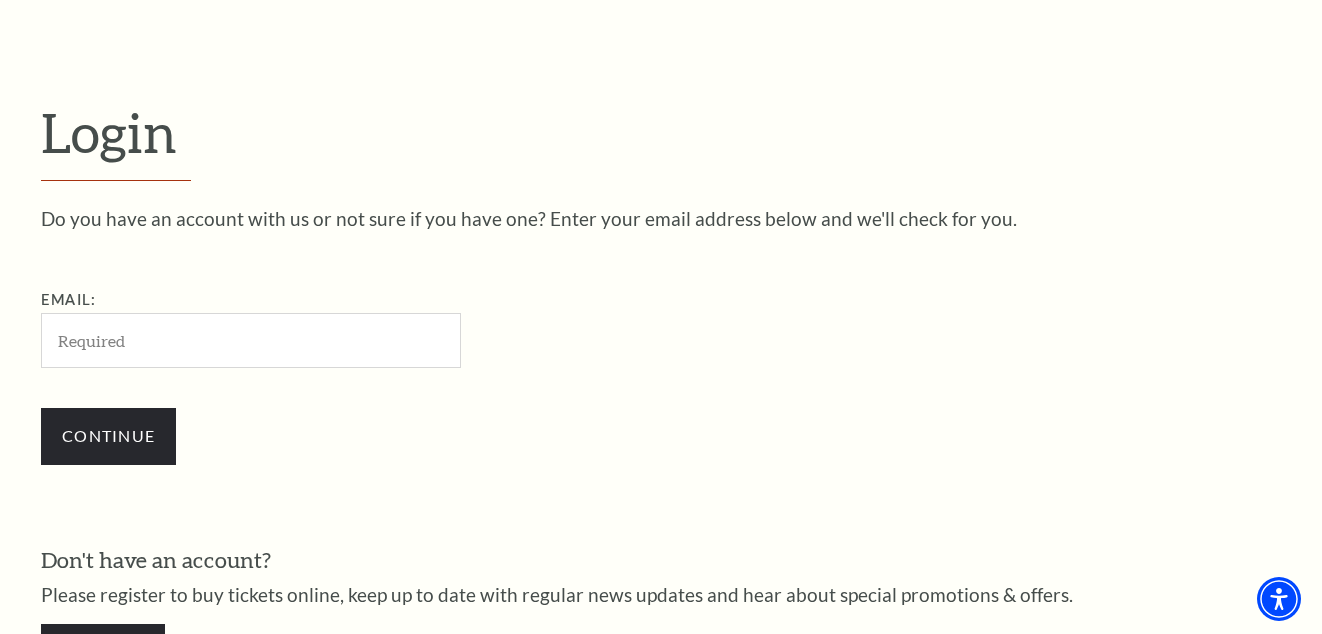 click on "Email:" at bounding box center [251, 340] 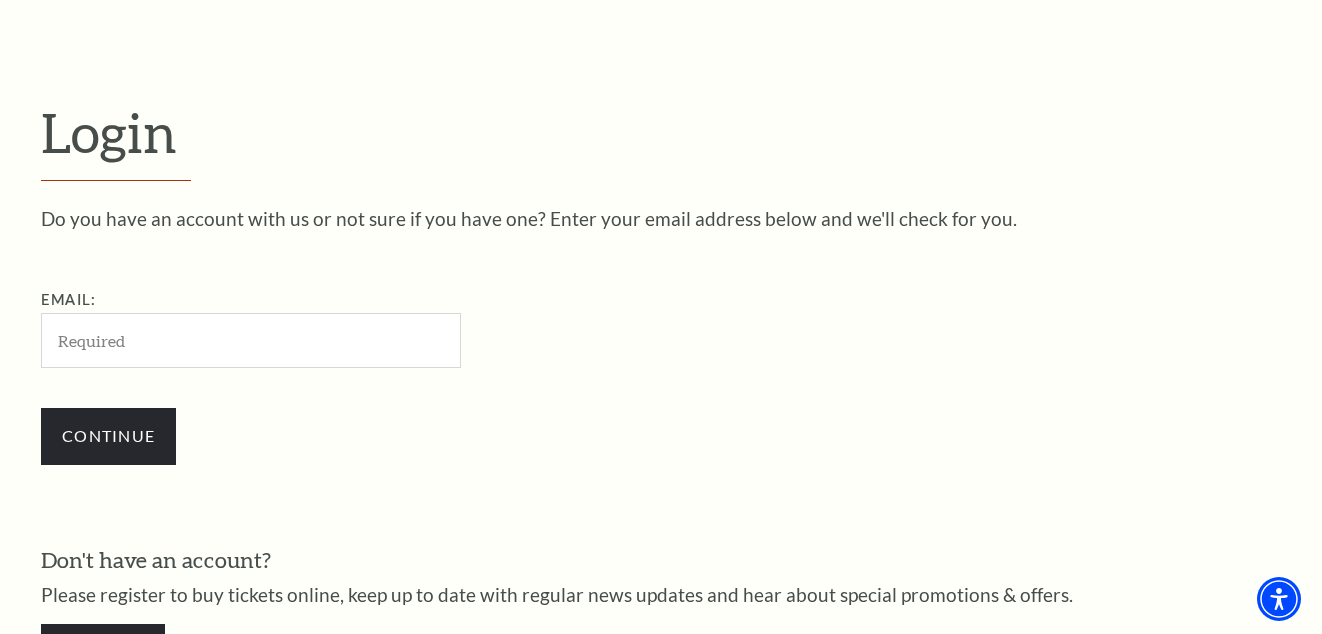 type on "[EMAIL_ADDRESS][DOMAIN_NAME]" 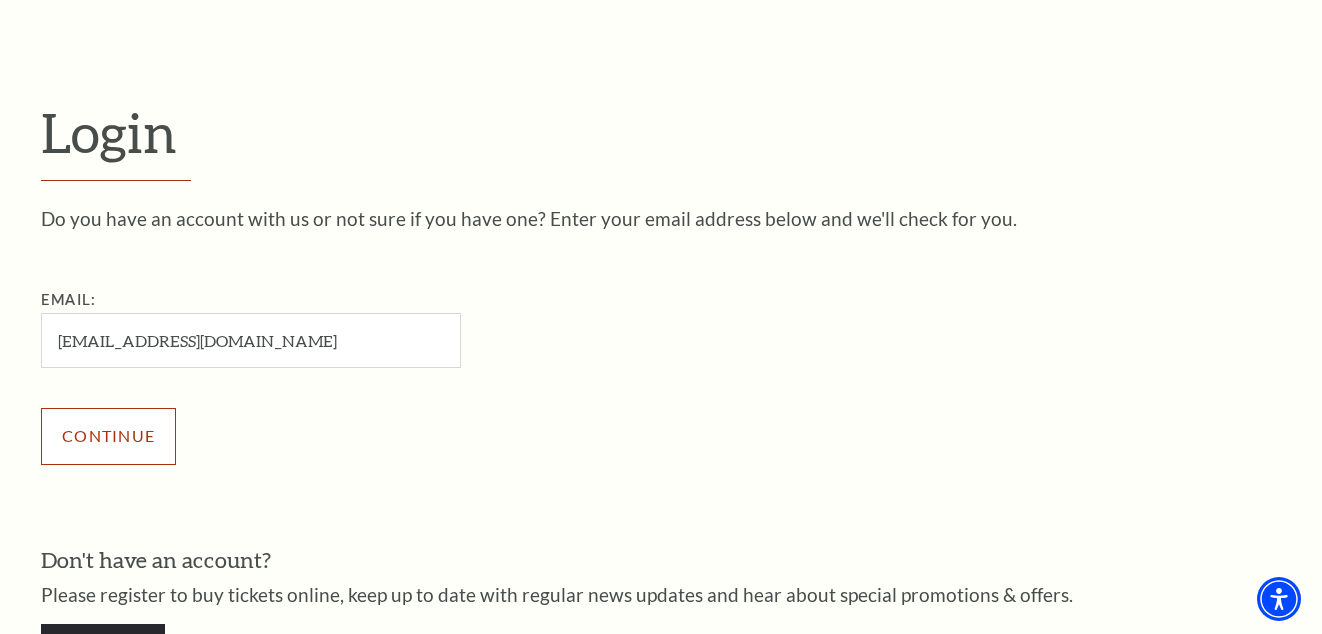 click on "Continue" at bounding box center [108, 436] 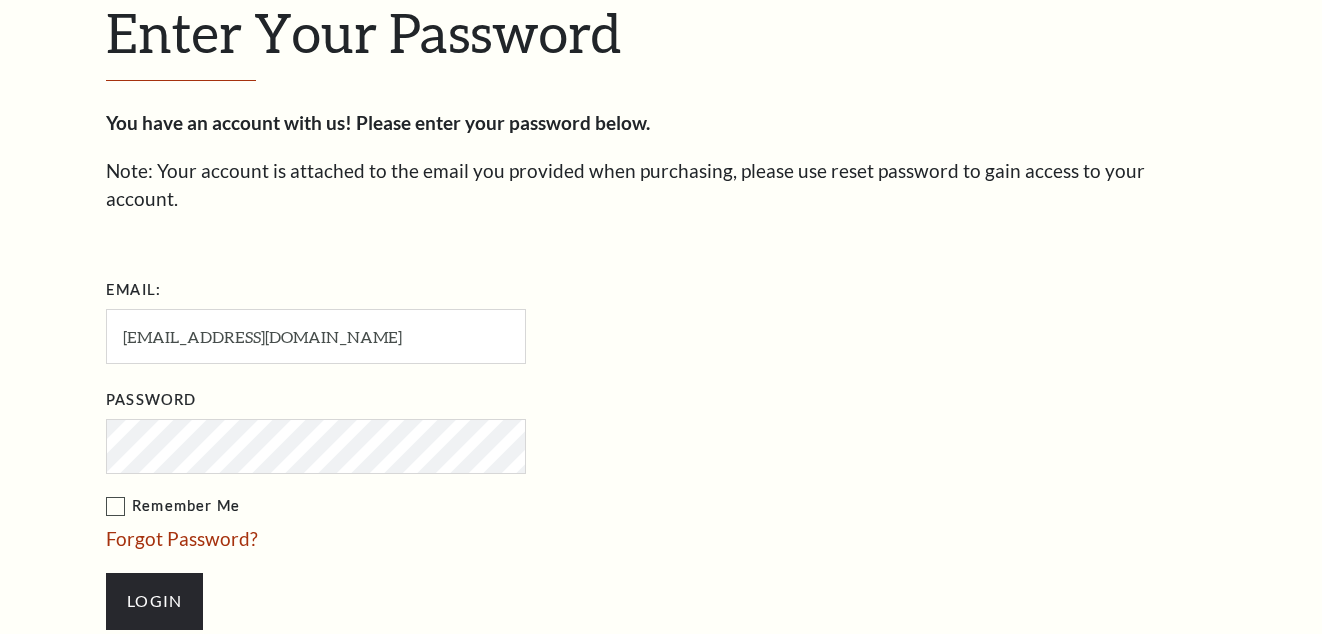 scroll, scrollTop: 572, scrollLeft: 0, axis: vertical 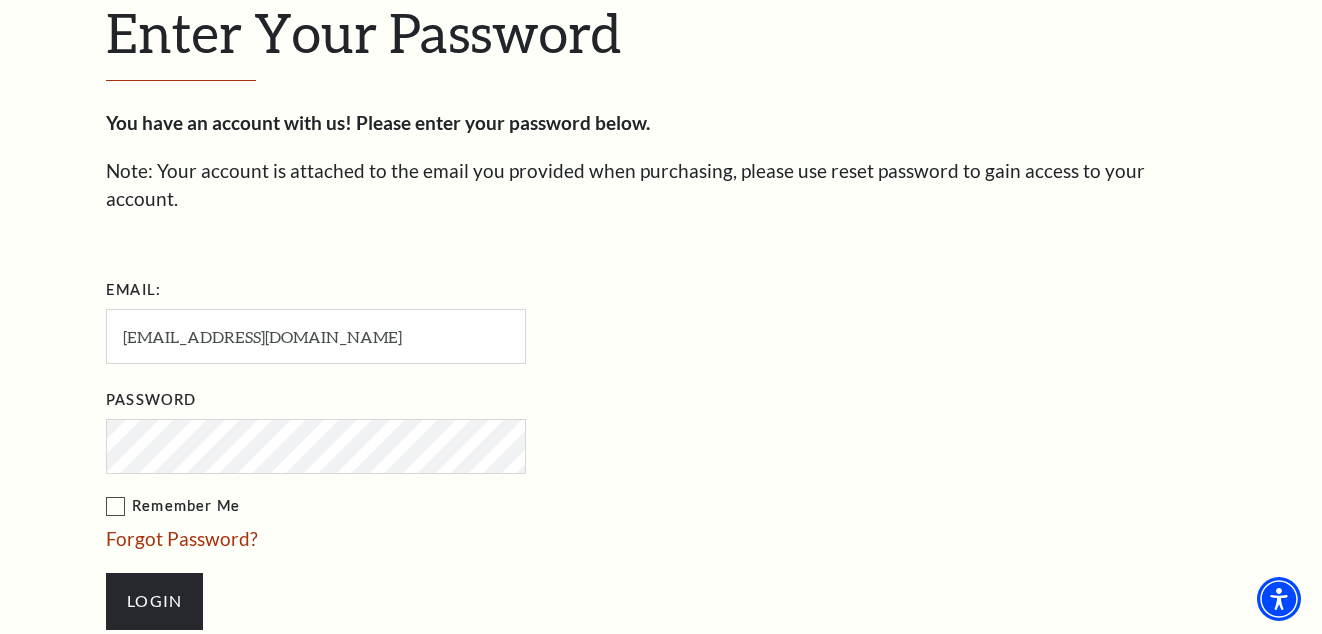 click on "Remember Me" at bounding box center (416, 506) 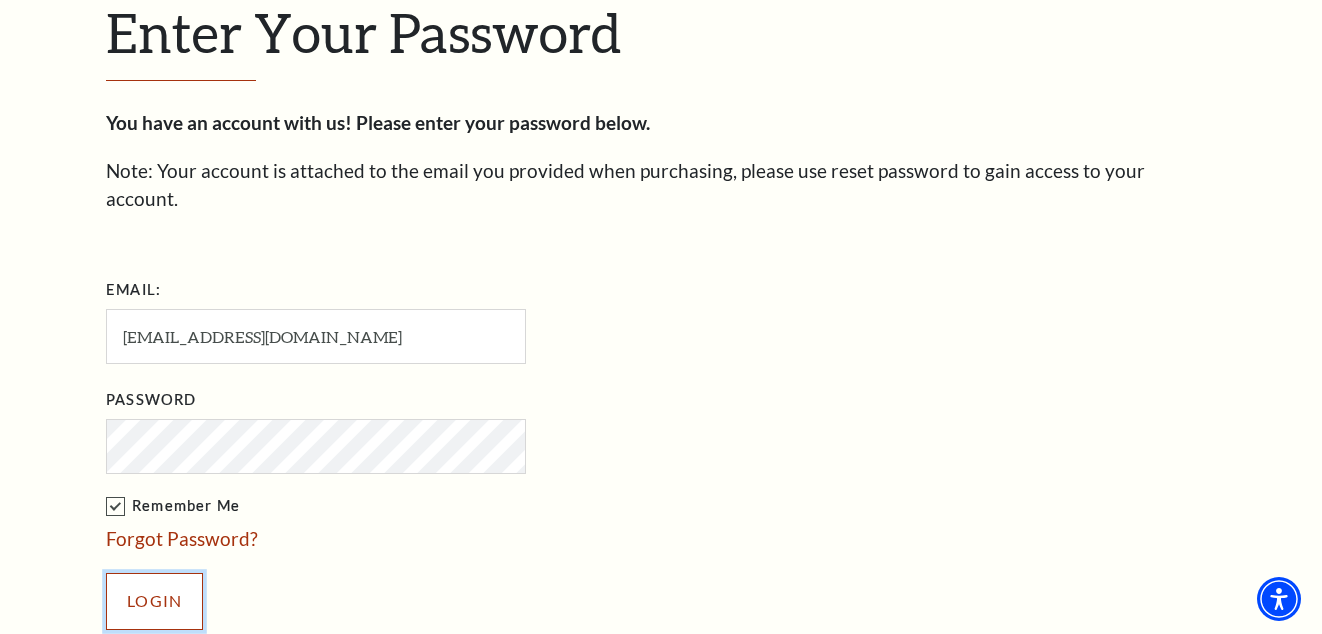 click on "Login" at bounding box center (154, 601) 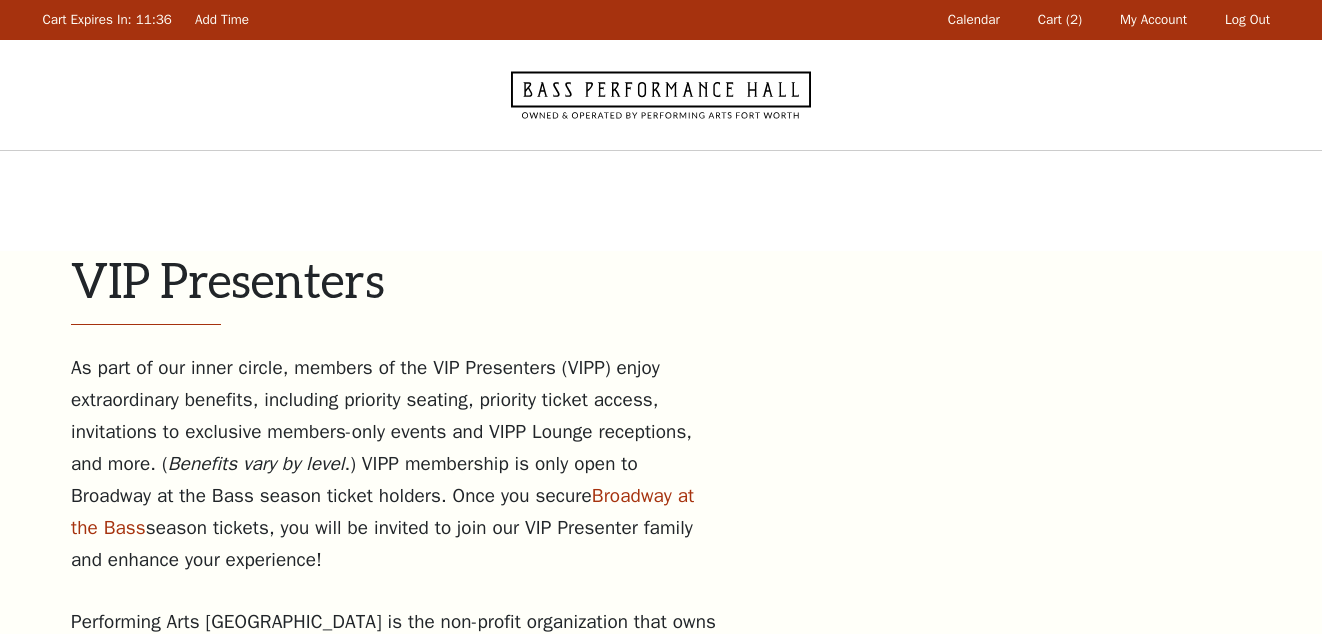 scroll, scrollTop: 0, scrollLeft: 0, axis: both 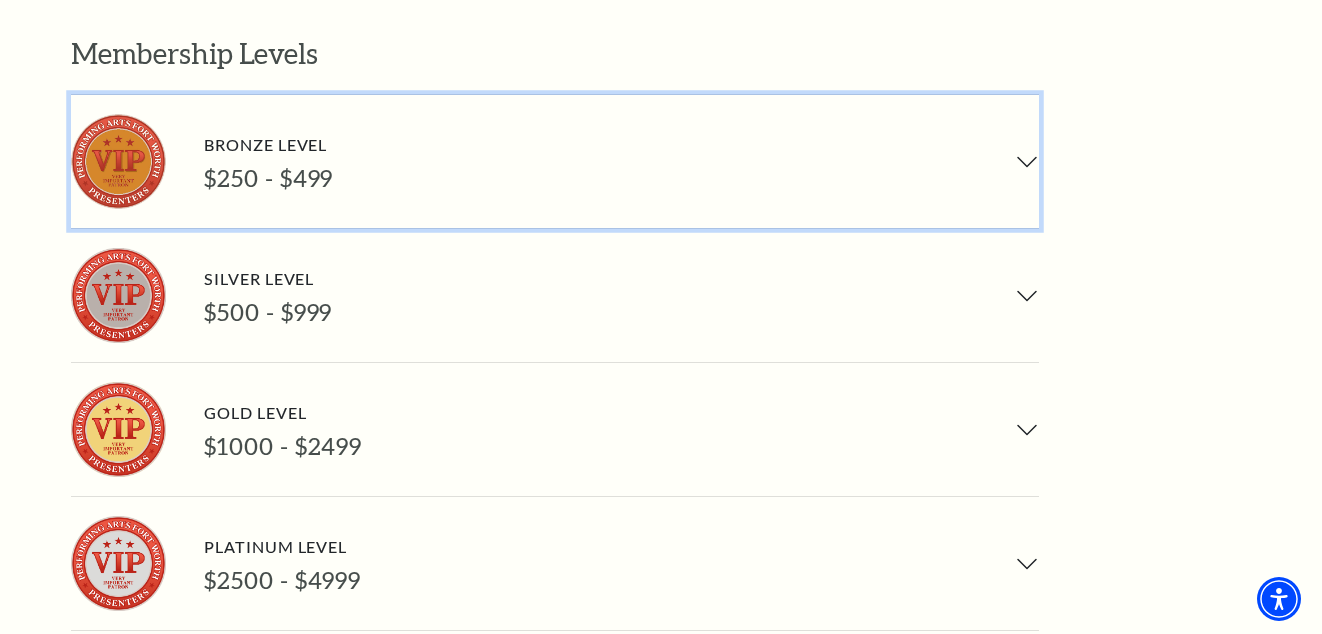 click on "Bronze Level
$250 - $499" at bounding box center (555, 161) 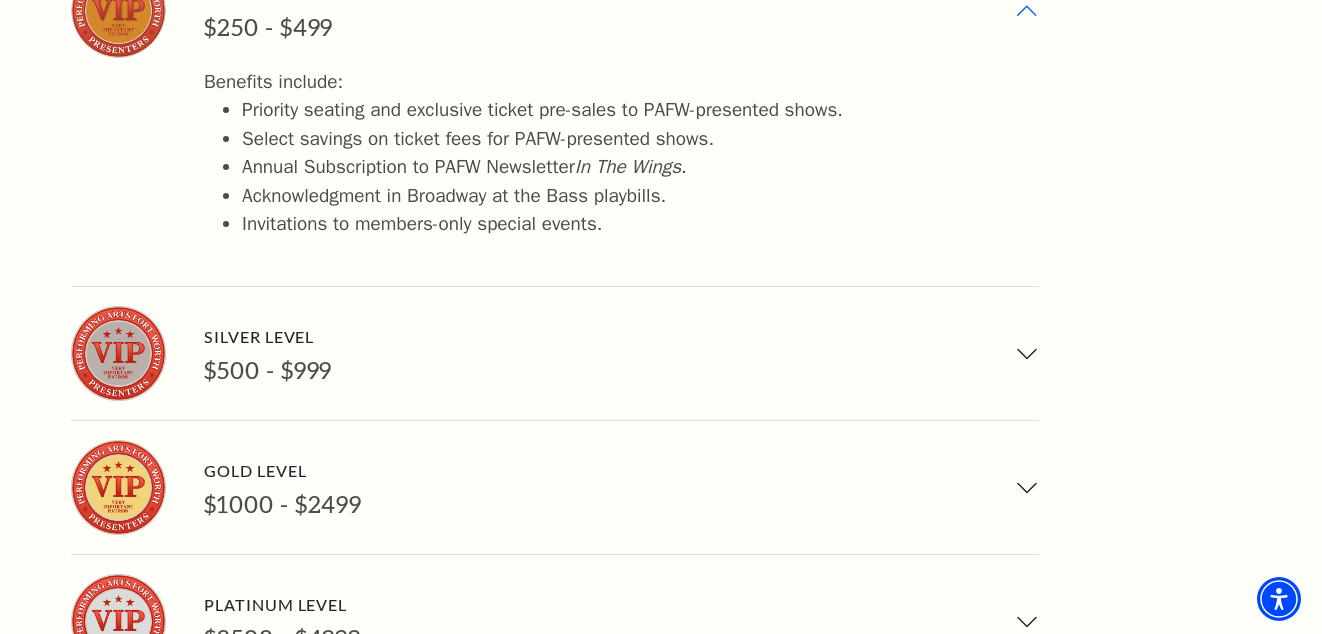 scroll, scrollTop: 1300, scrollLeft: 0, axis: vertical 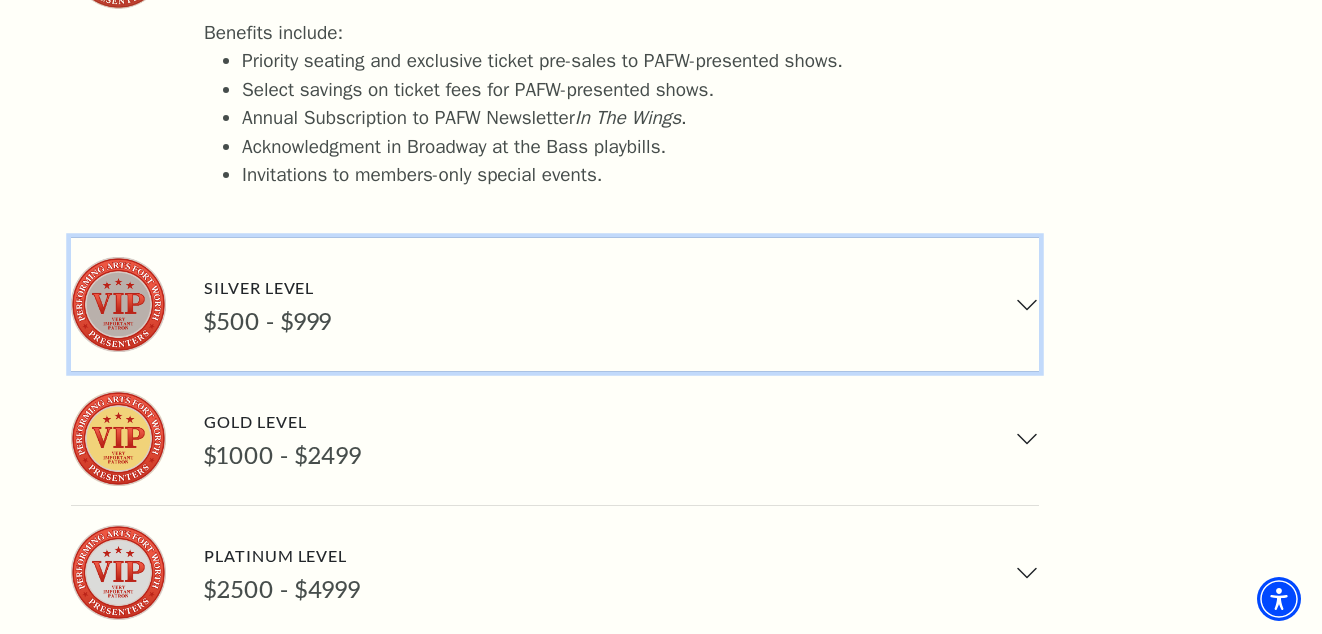 click on "Silver Level
$500 - $999" at bounding box center [555, 304] 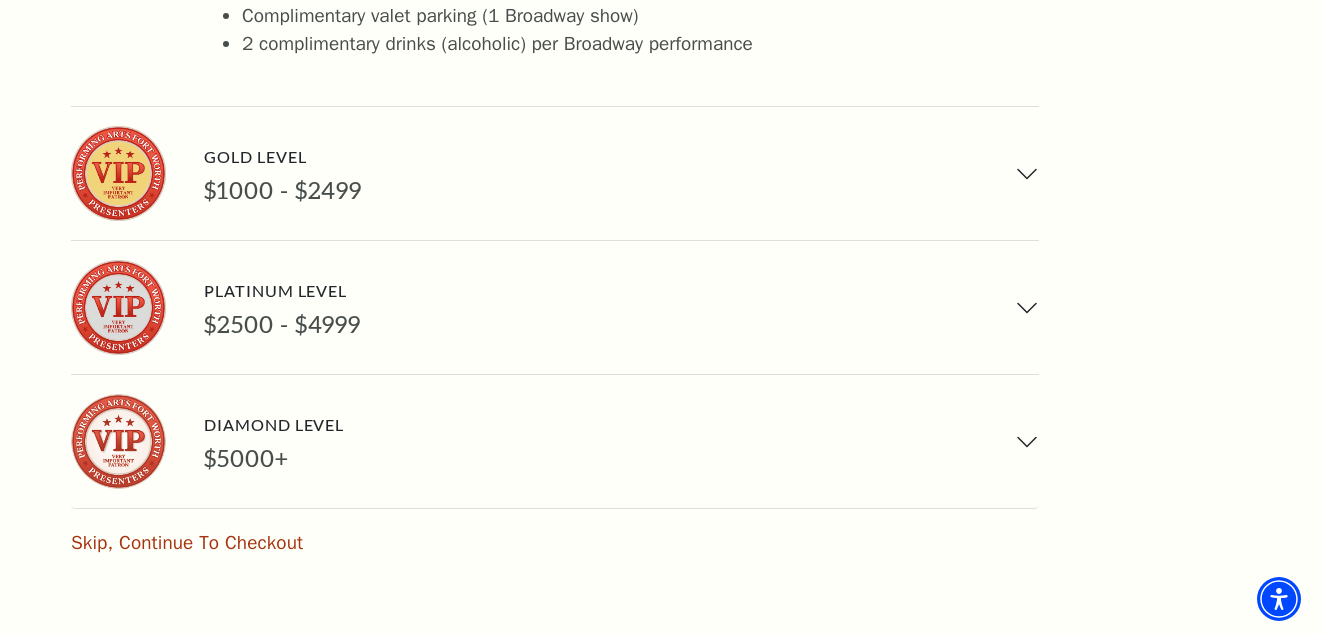 scroll, scrollTop: 1800, scrollLeft: 0, axis: vertical 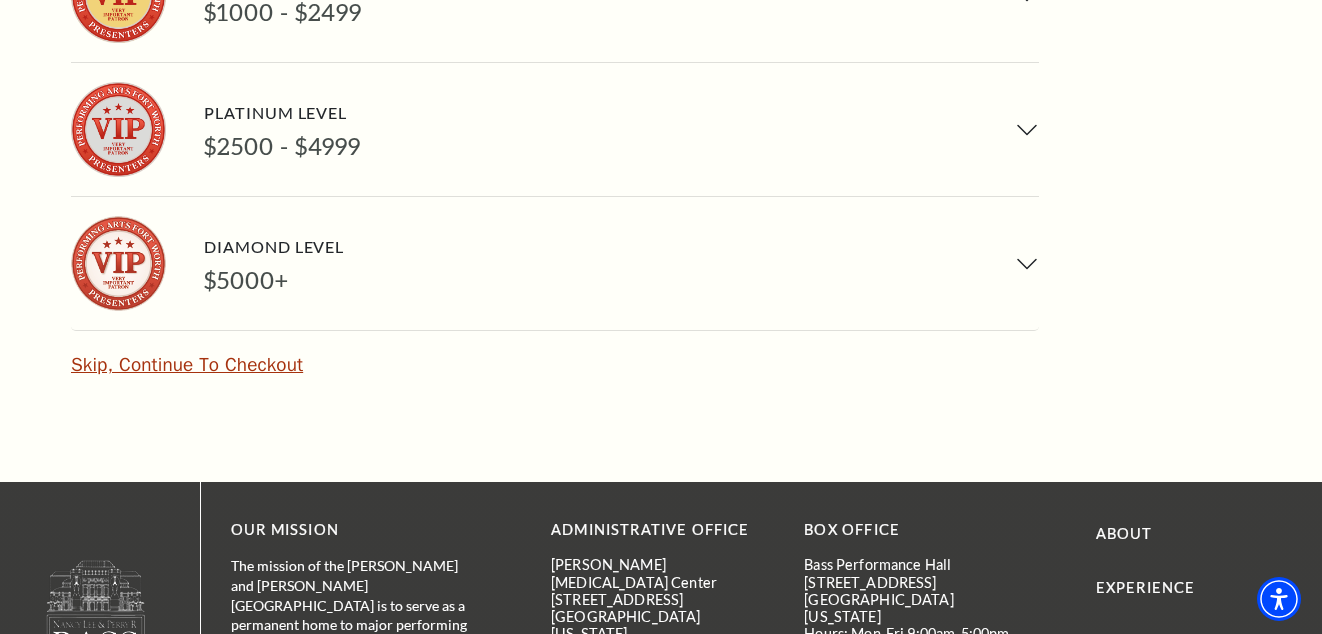 click on "Skip, Continue To Checkout" at bounding box center [187, 365] 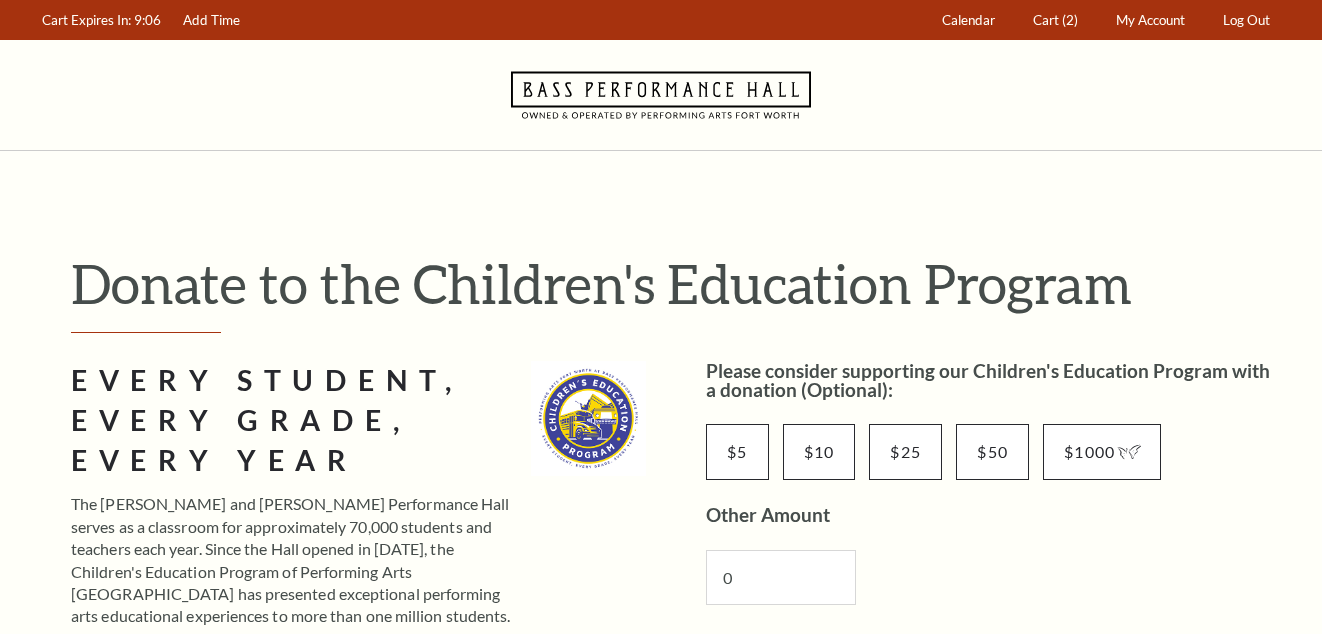 scroll, scrollTop: 0, scrollLeft: 0, axis: both 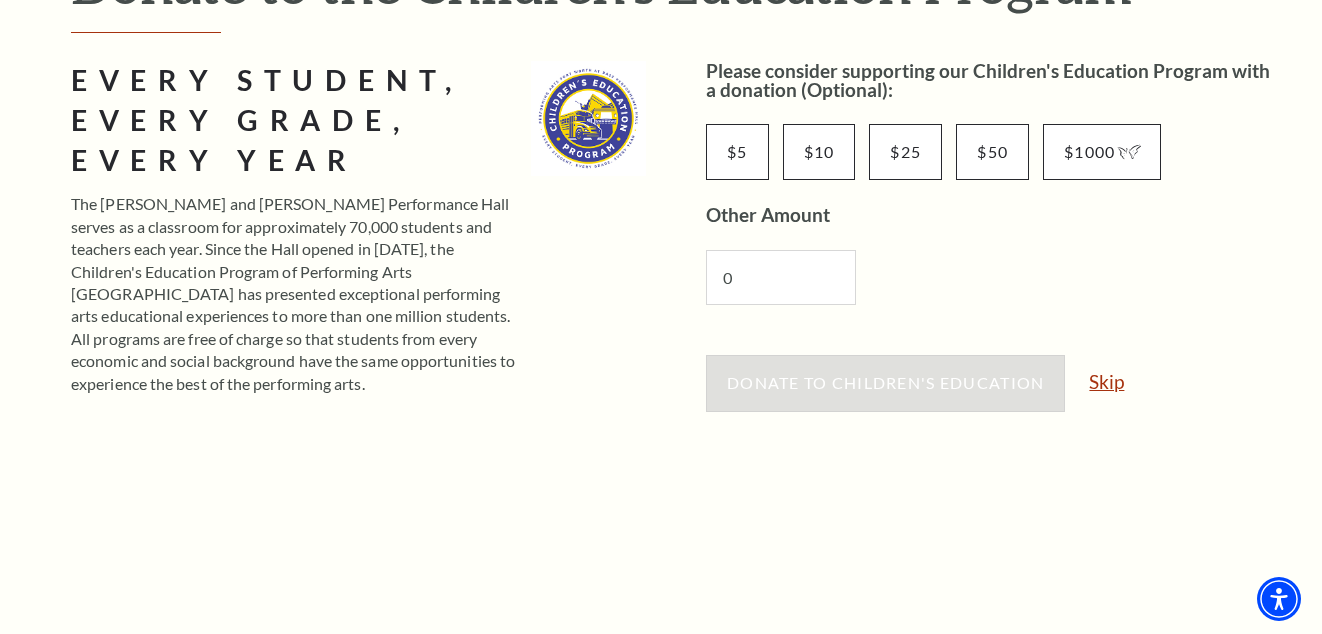 click on "Skip" at bounding box center [1106, 381] 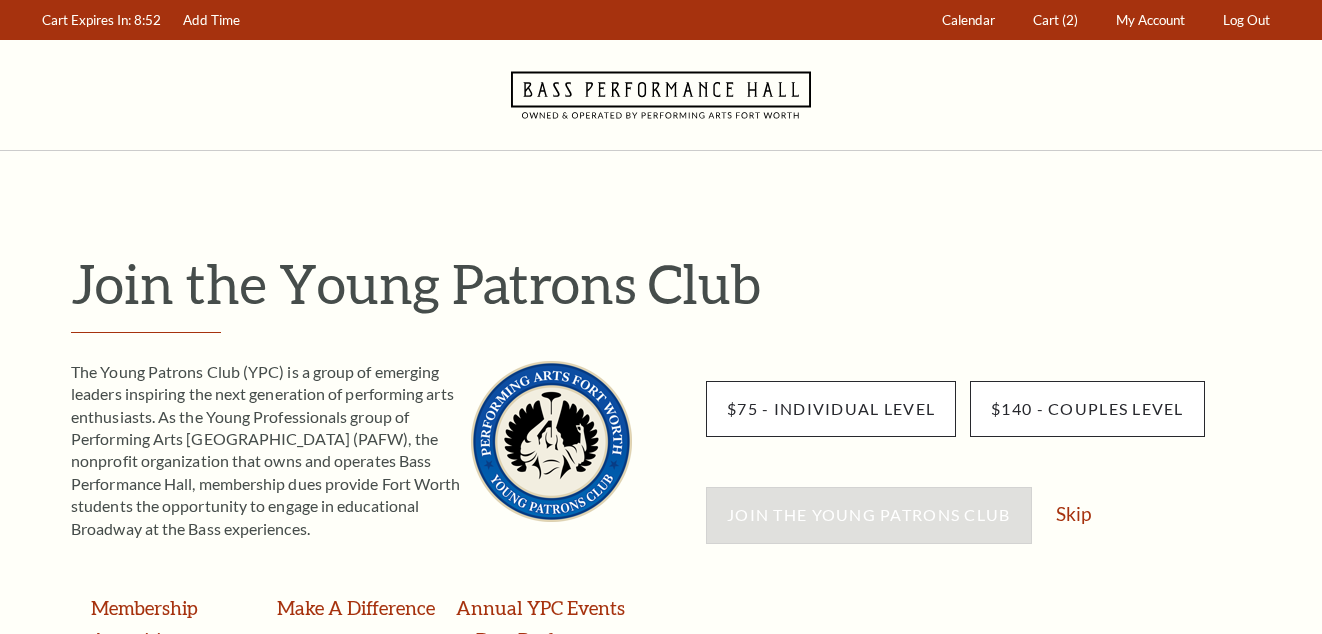 scroll, scrollTop: 0, scrollLeft: 0, axis: both 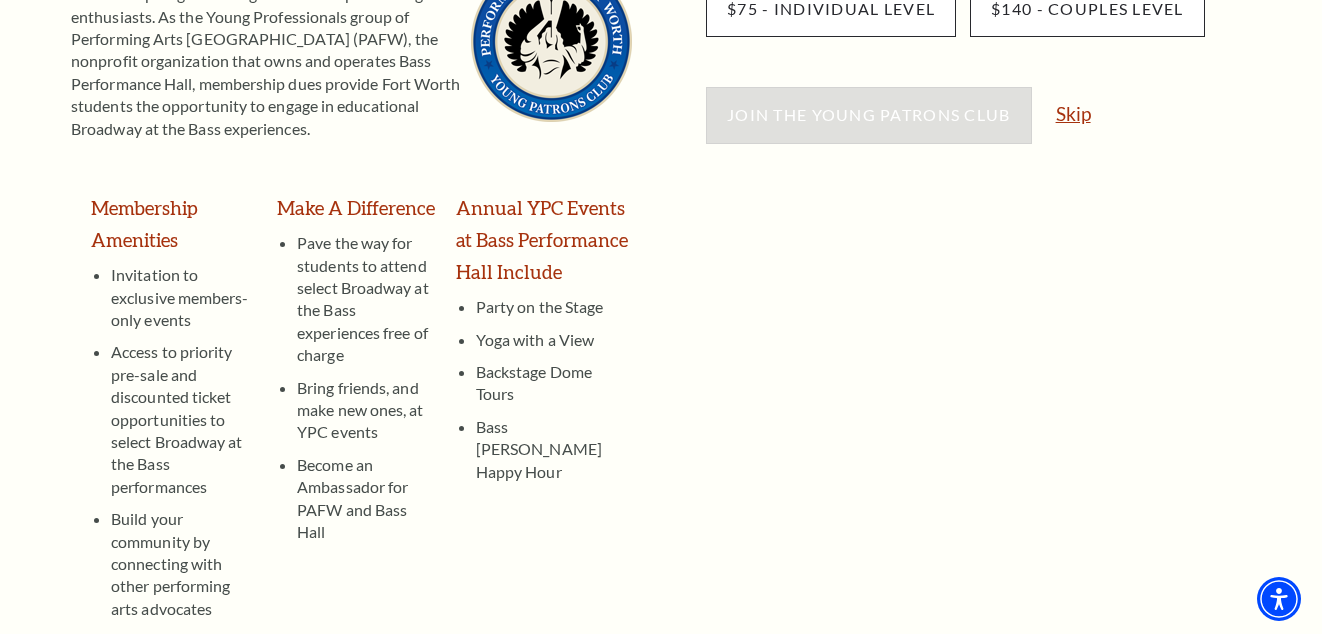 click on "Skip" at bounding box center [1073, 113] 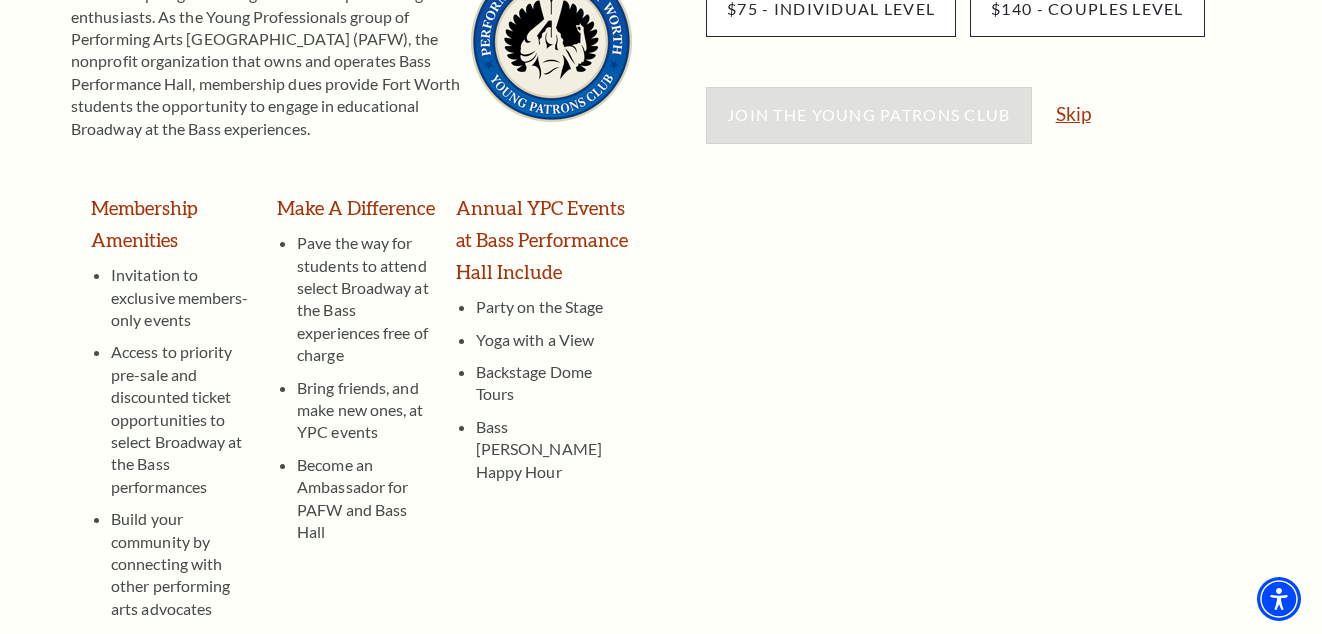 click on "Skip" at bounding box center [1073, 113] 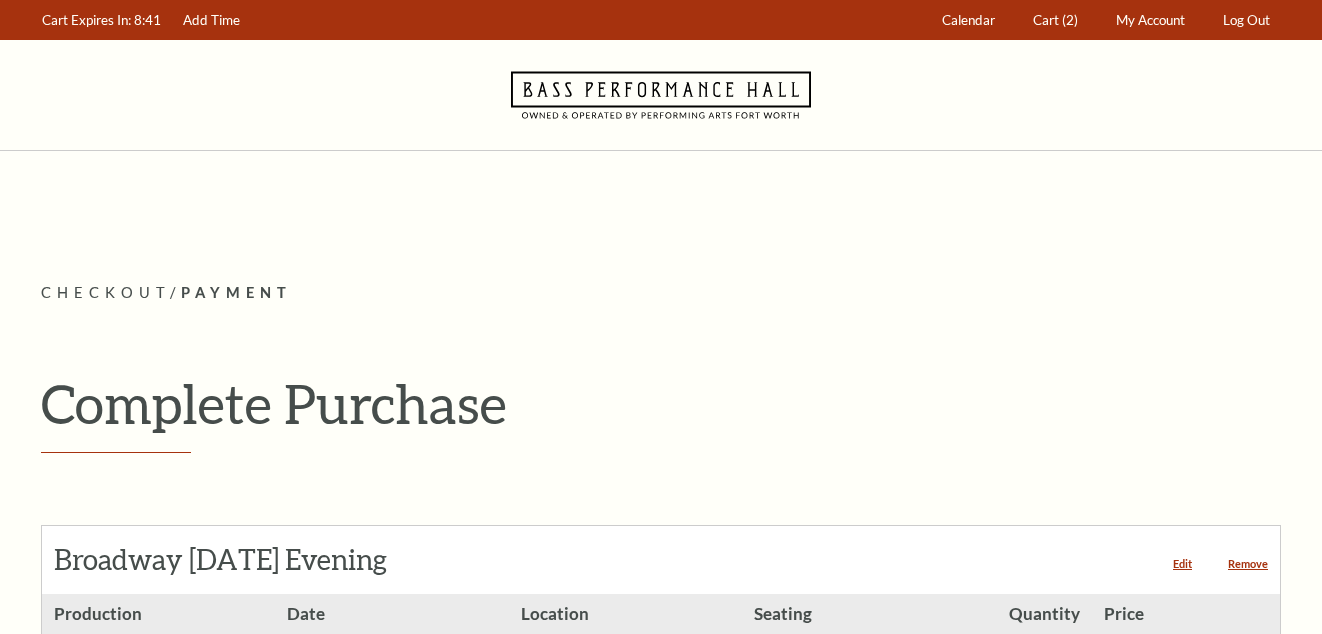 scroll, scrollTop: 0, scrollLeft: 0, axis: both 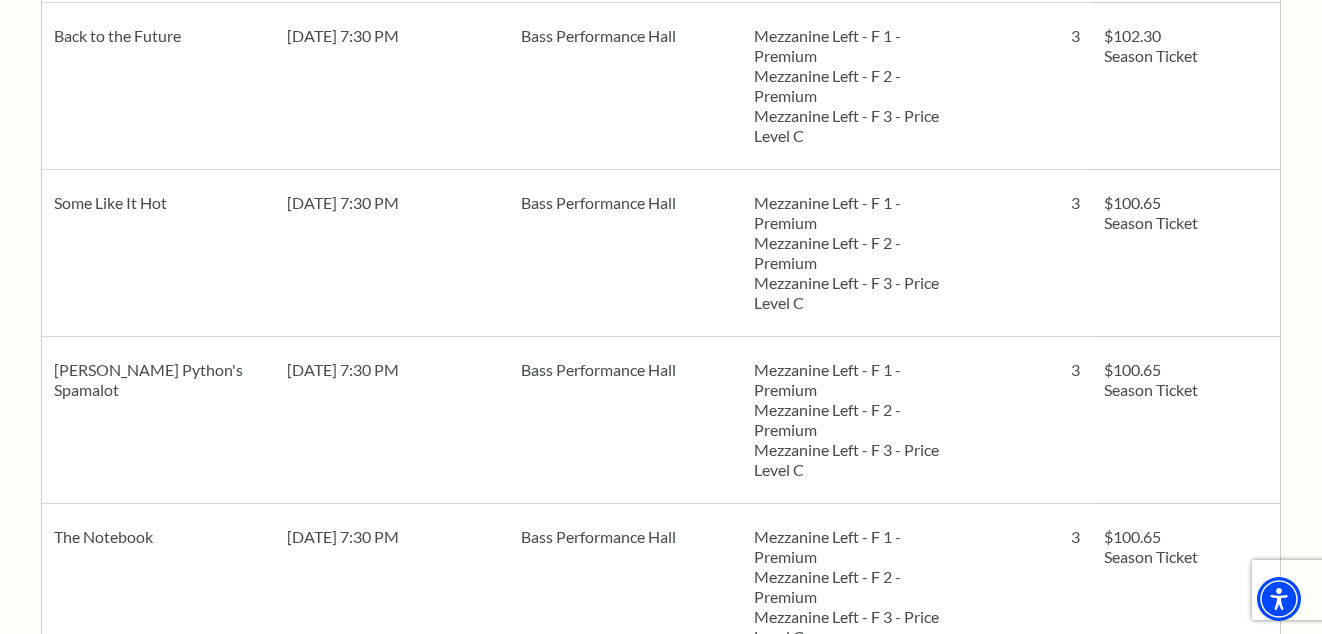 click on "Thu, Jun 25 2026 7:30 PM" at bounding box center [391, 537] 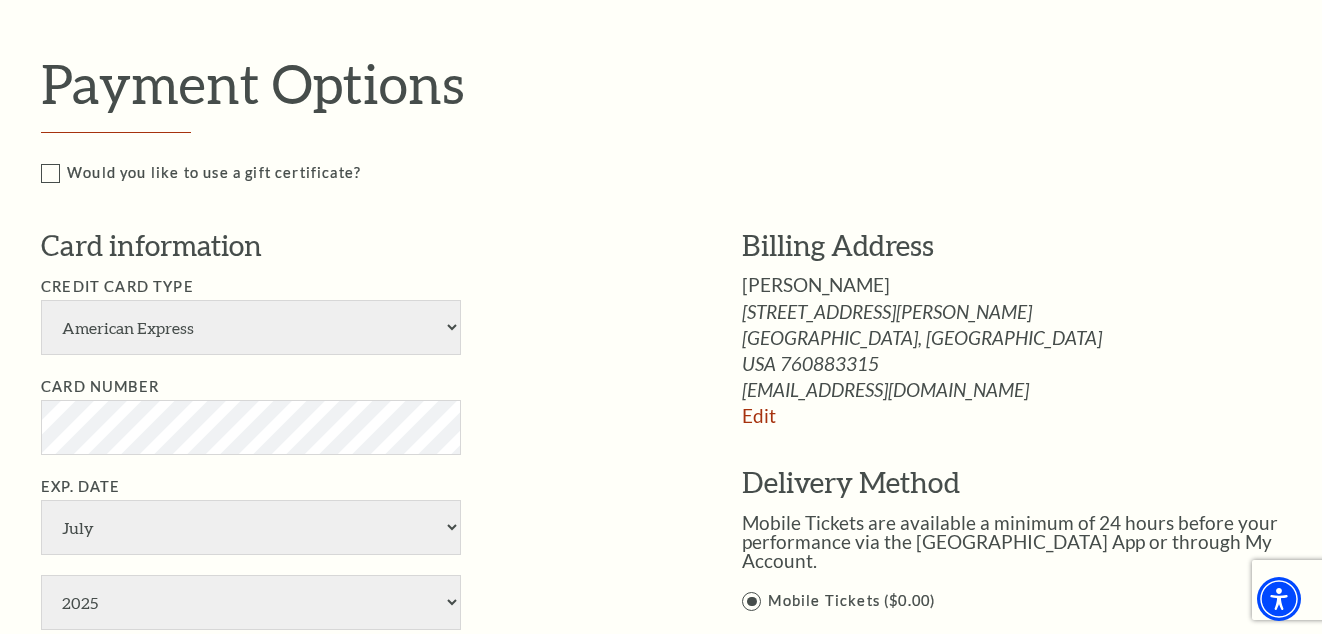 scroll, scrollTop: 2900, scrollLeft: 0, axis: vertical 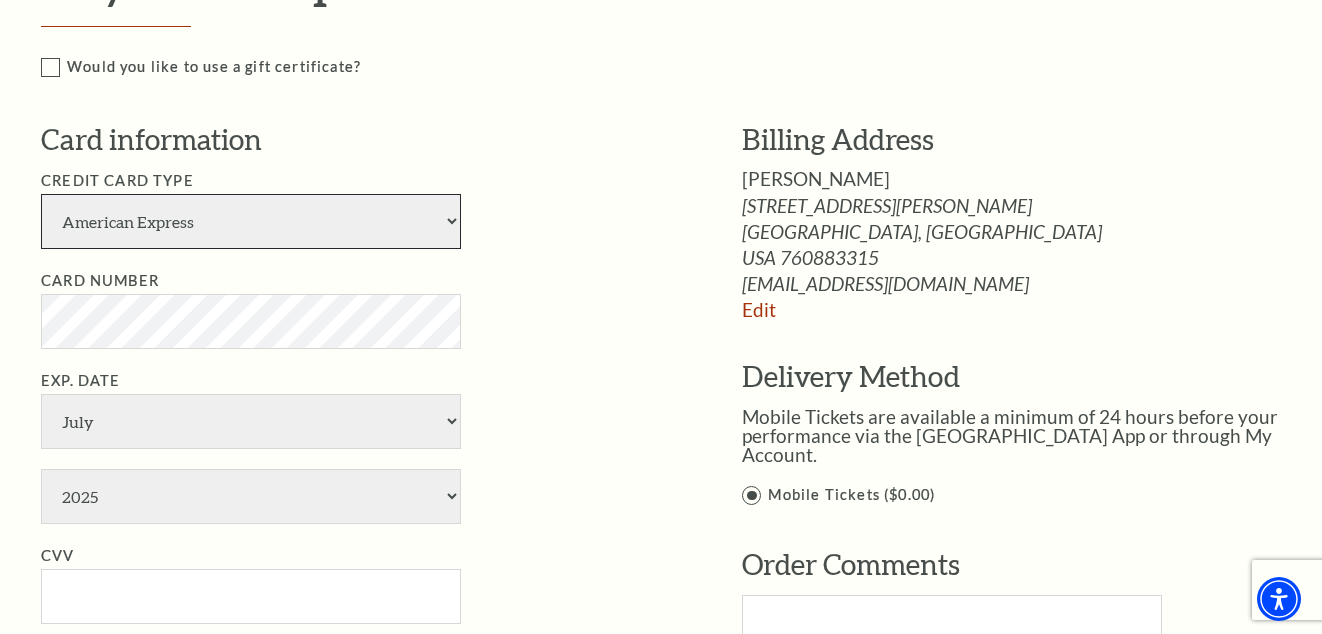 click on "American Express
Visa
Master Card
Discover" at bounding box center (251, 221) 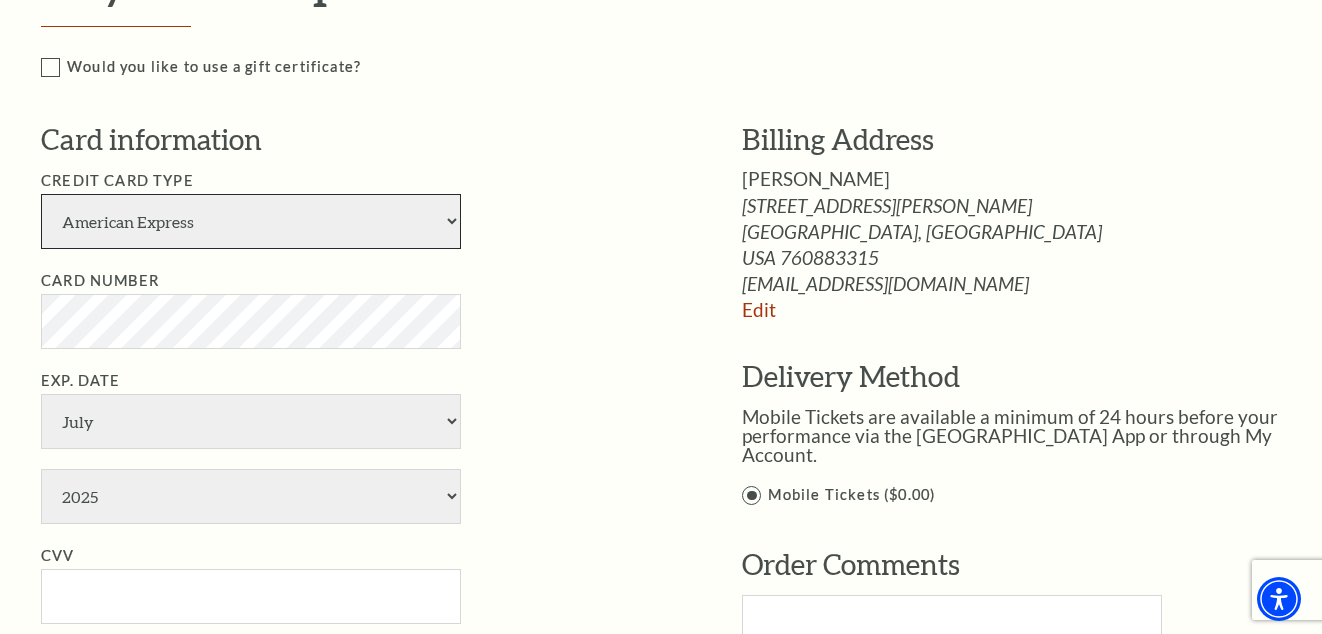 select on "24" 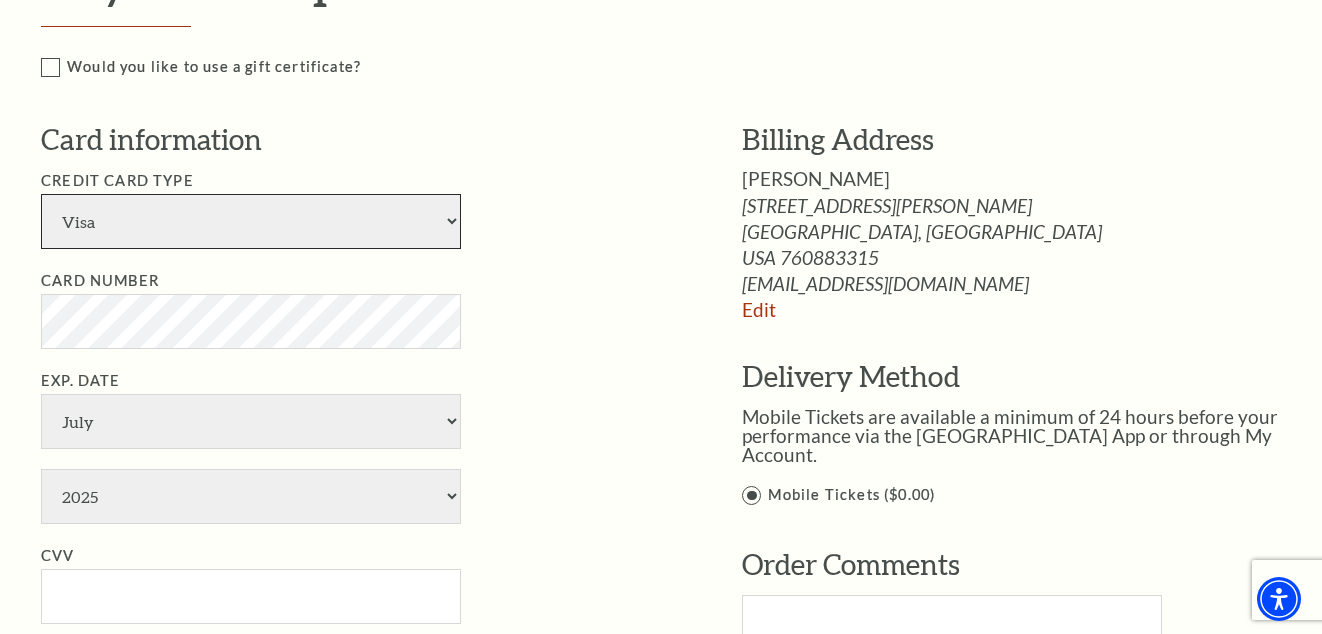 click on "American Express
Visa
Master Card
Discover" at bounding box center (251, 221) 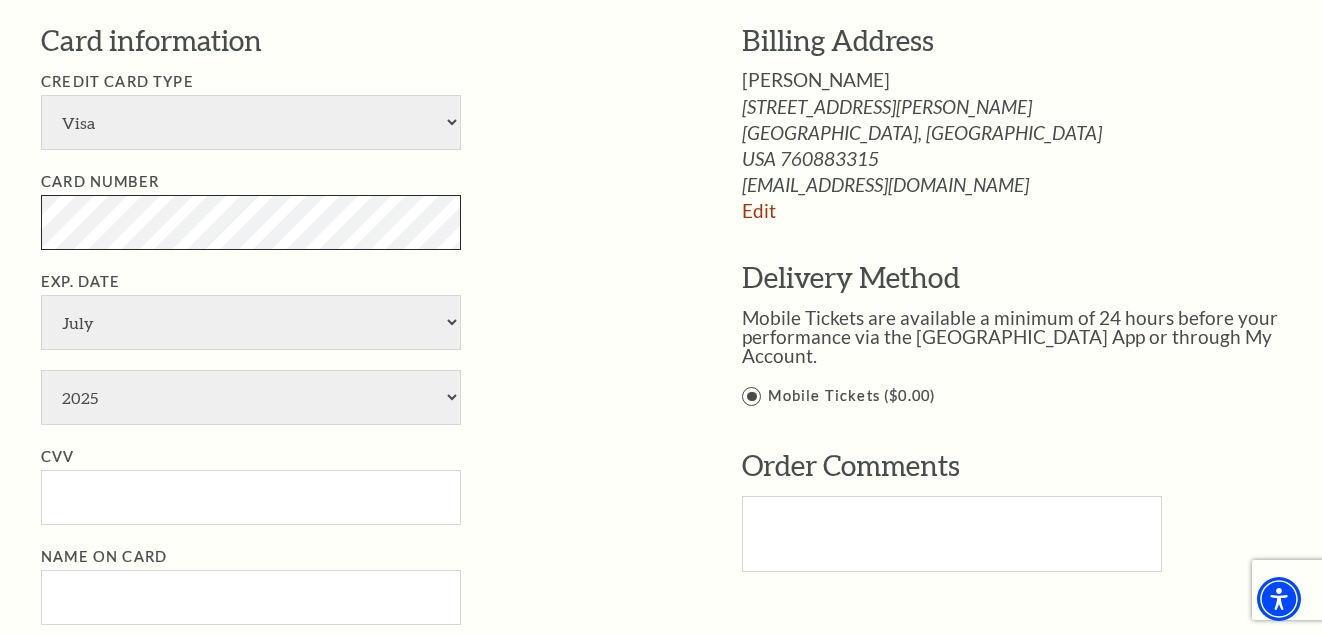 scroll, scrollTop: 3000, scrollLeft: 0, axis: vertical 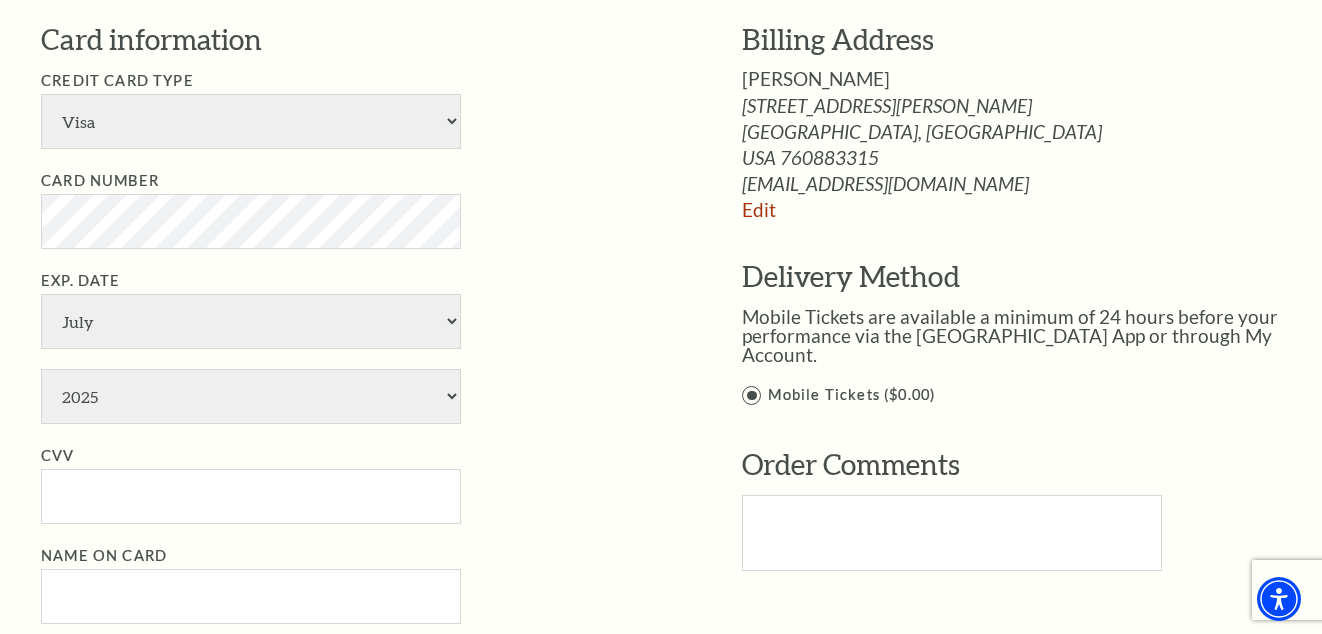click on "CVV" at bounding box center [361, 484] 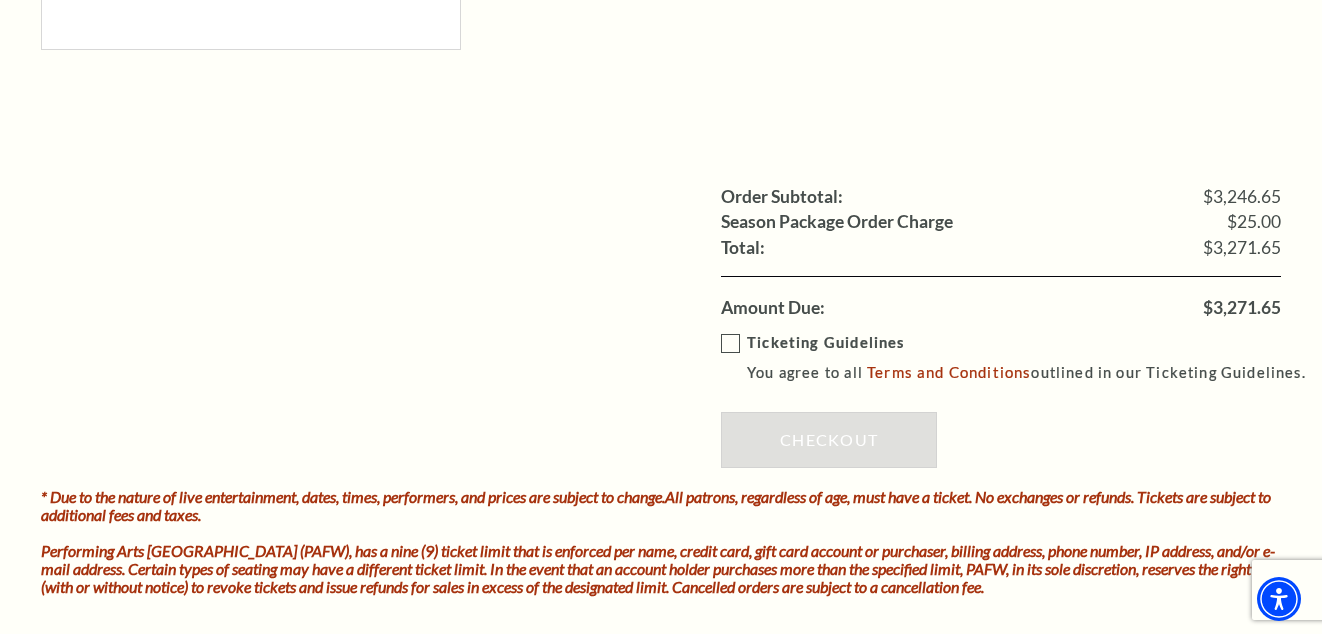 scroll, scrollTop: 3600, scrollLeft: 0, axis: vertical 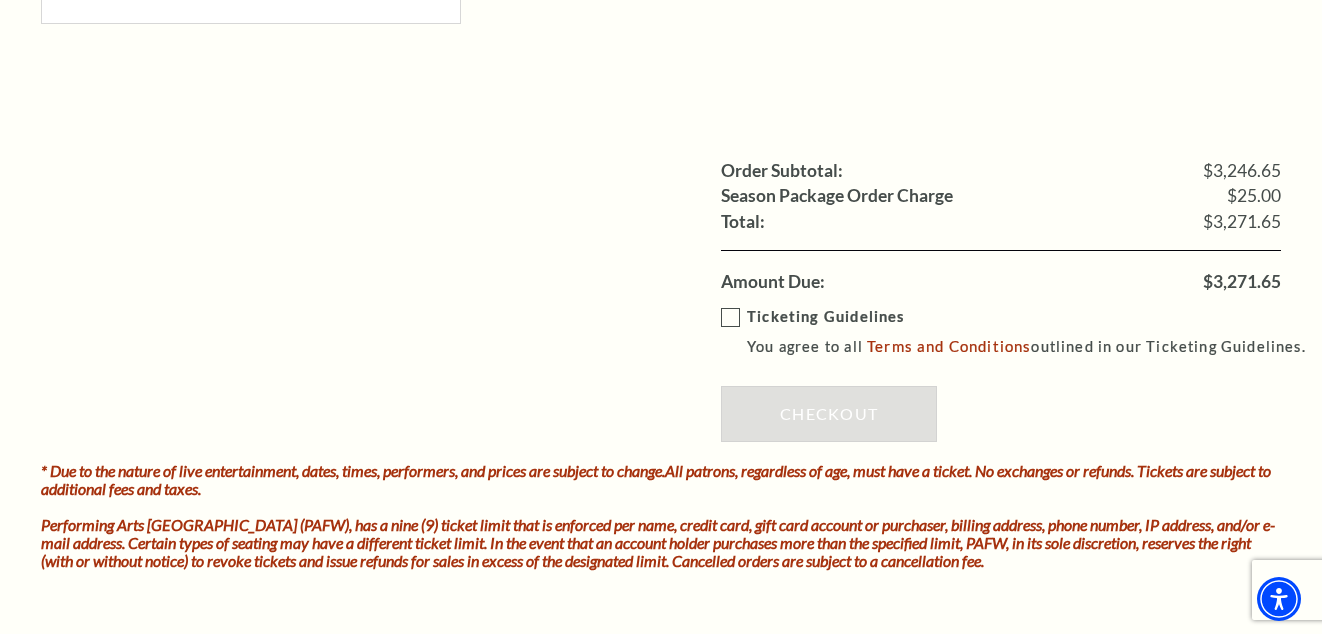 click on "Ticketing Guidelines
You agree to all   Terms and Conditions  outlined in our Ticketing Guidelines." at bounding box center (1022, 332) 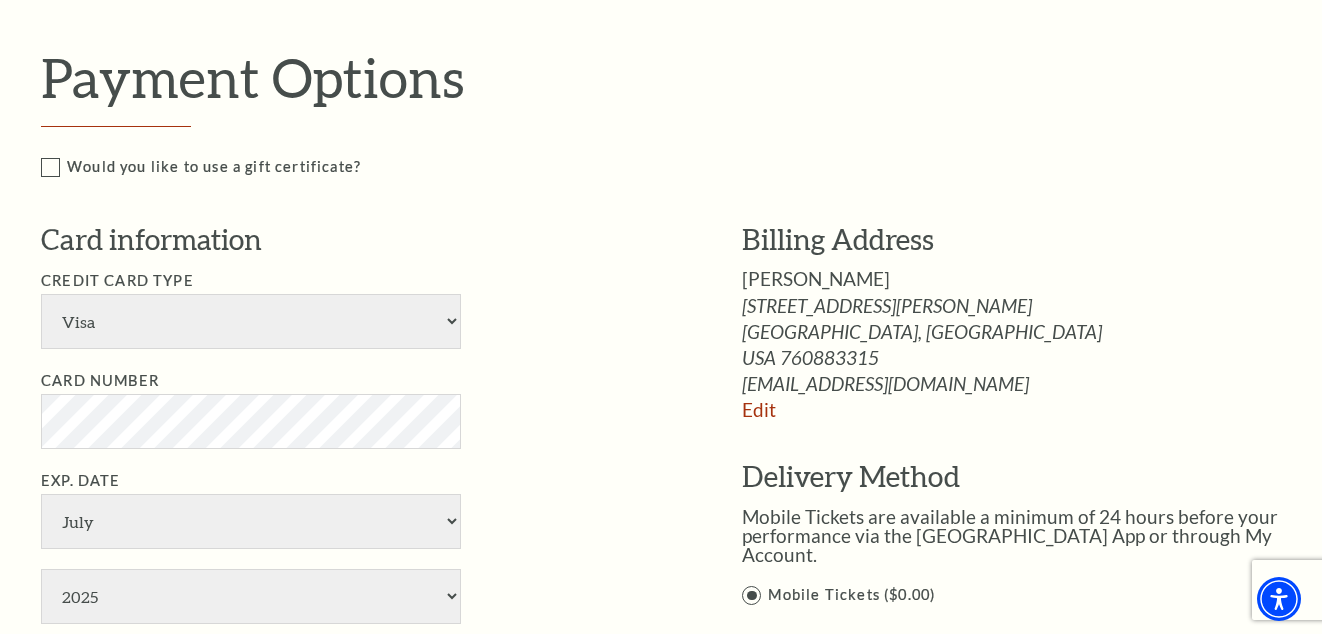 scroll, scrollTop: 3000, scrollLeft: 0, axis: vertical 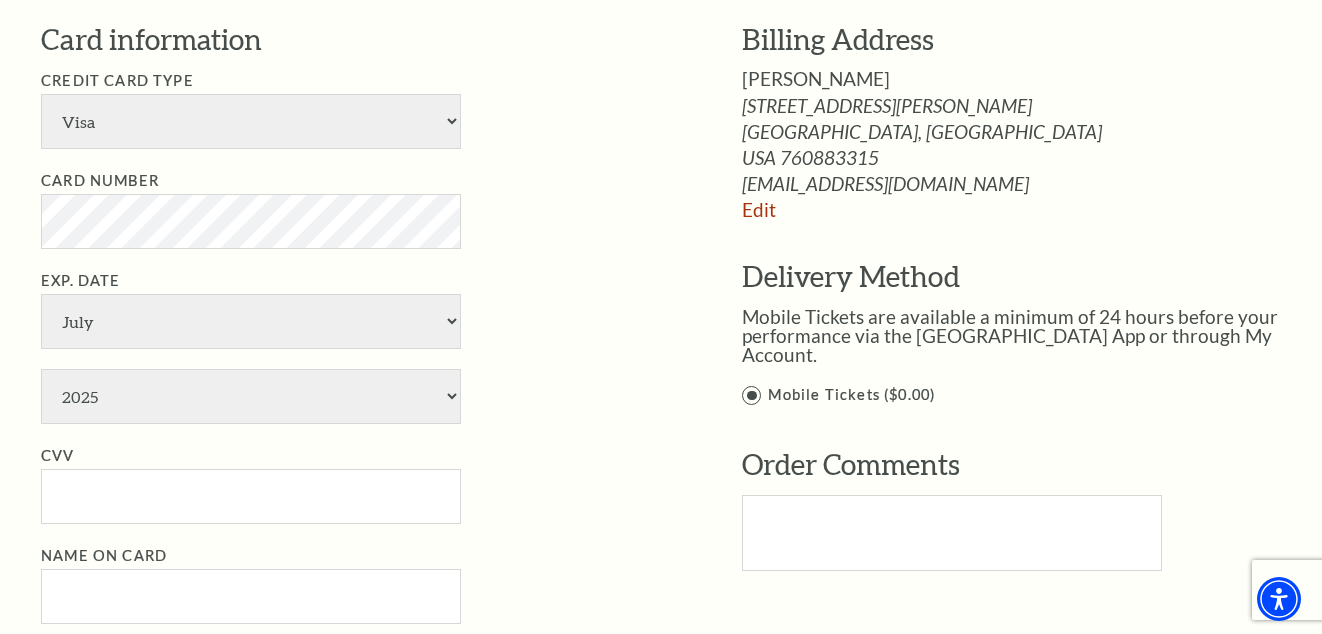 click on "Card Number" at bounding box center (361, 209) 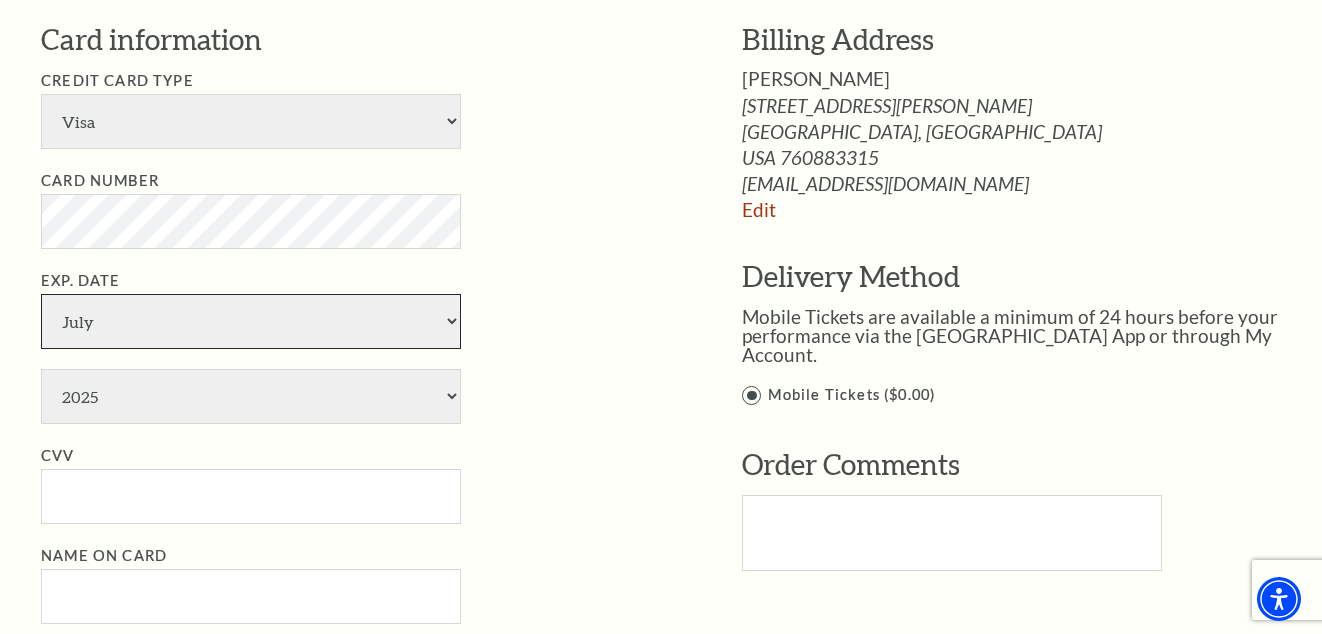 click on "January
February
March
April
May
June
July
August
September
October
November
December" at bounding box center [251, 321] 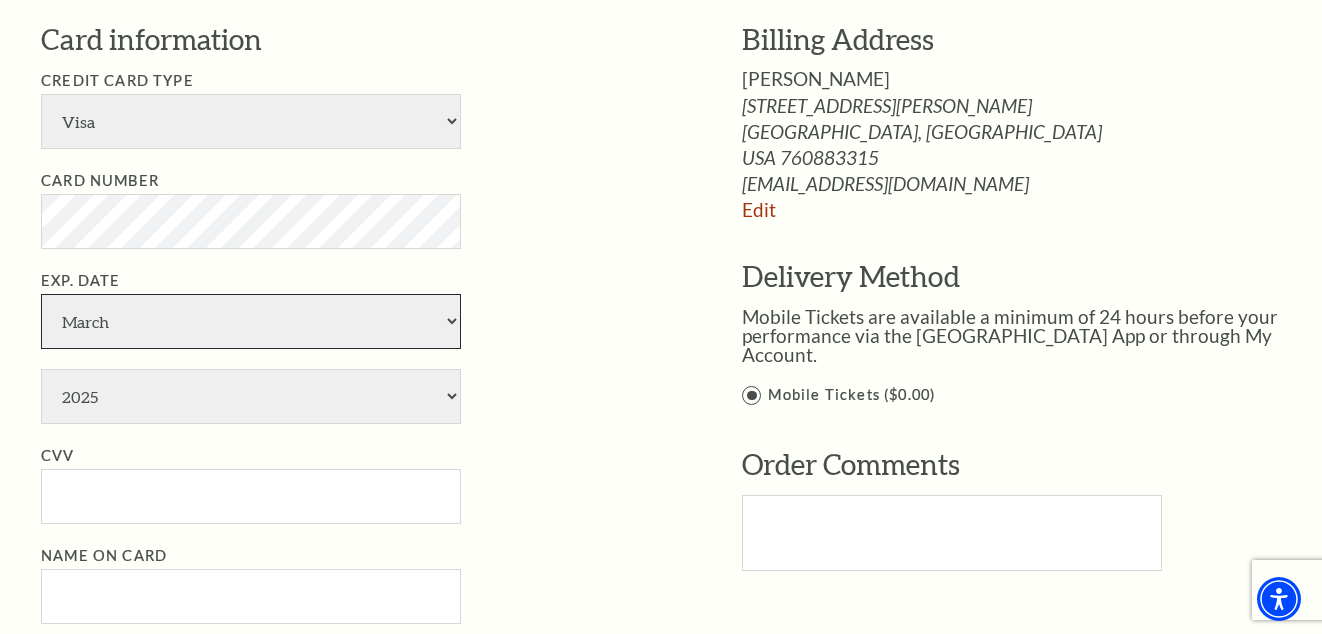 click on "January
February
March
April
May
June
July
August
September
October
November
December" at bounding box center [251, 321] 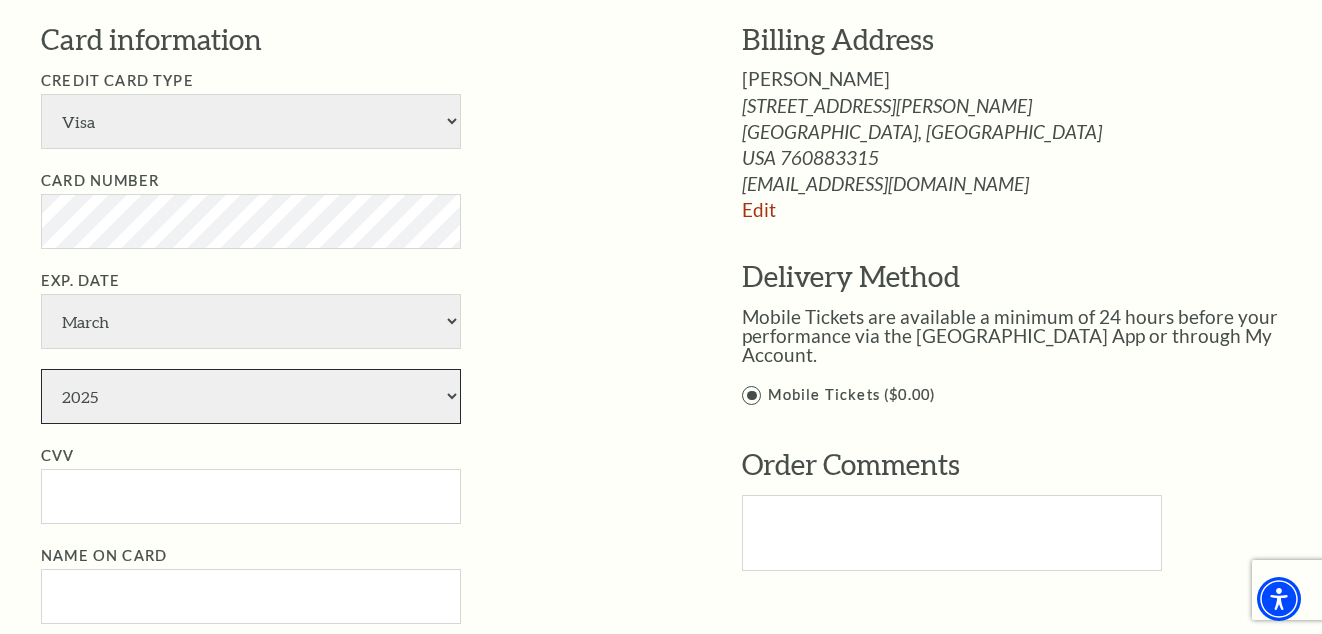 click on "2025
2026
2027
2028
2029
2030
2031
2032
2033
2034" at bounding box center [251, 396] 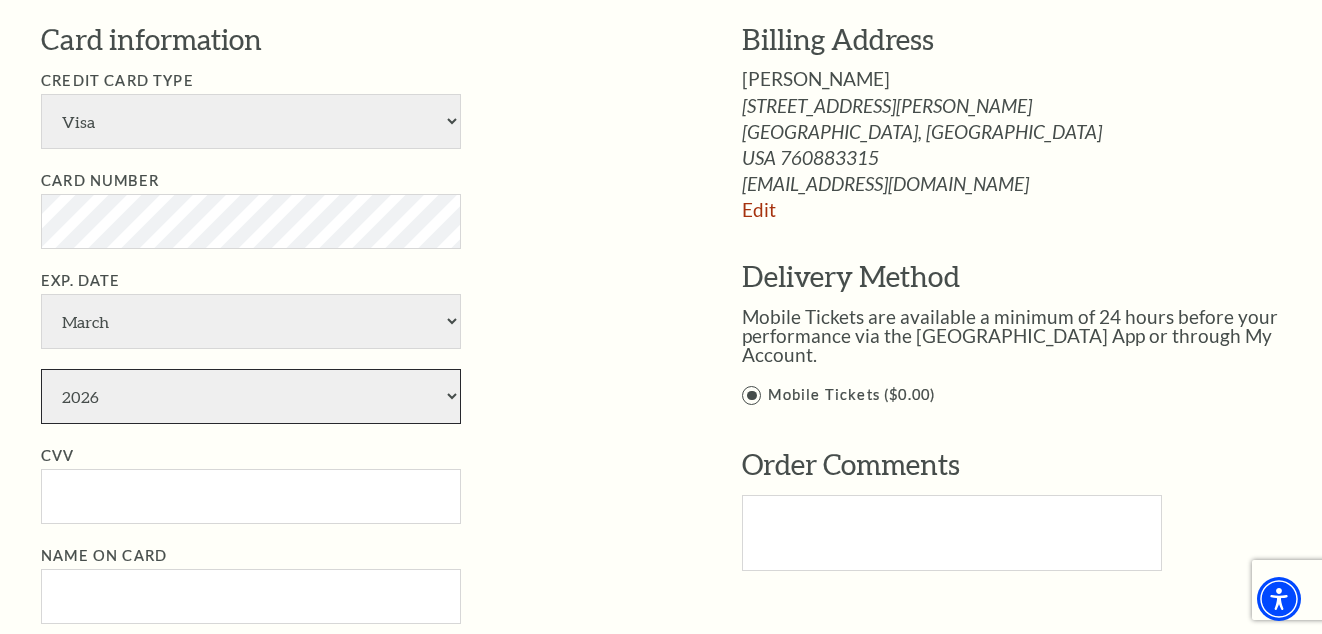 click on "2025
2026
2027
2028
2029
2030
2031
2032
2033
2034" at bounding box center [251, 396] 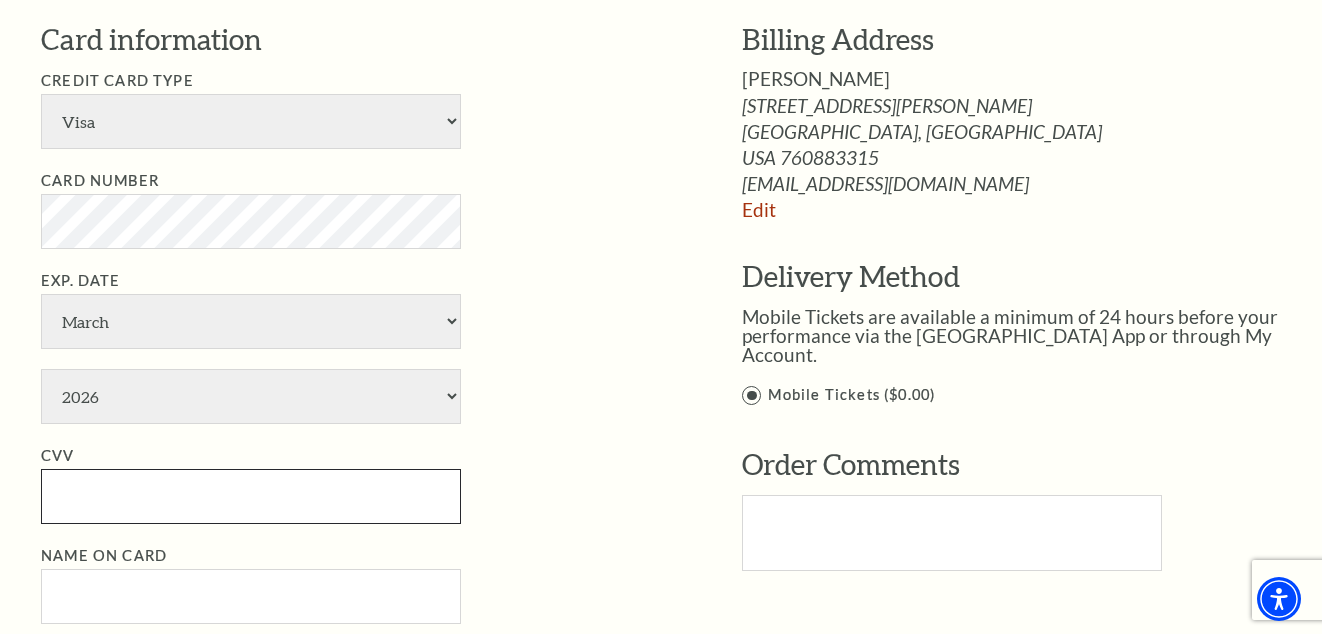 click on "CVV" at bounding box center (251, 496) 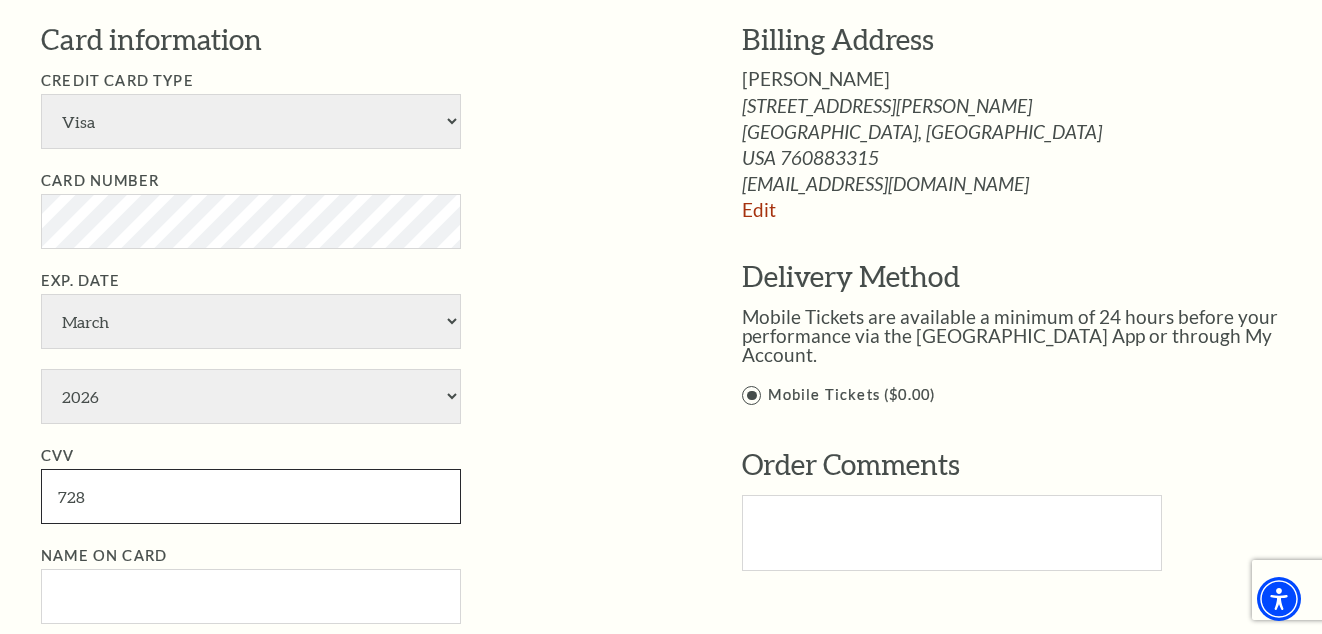 type on "728" 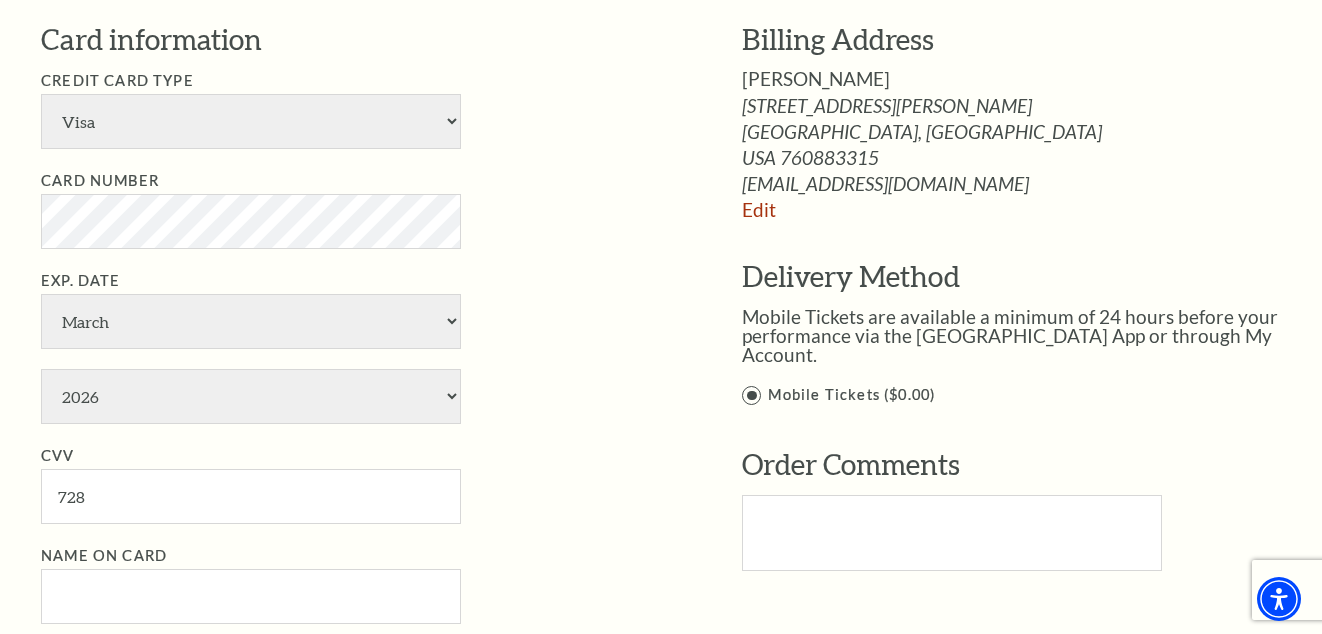 click on "CVV
728" at bounding box center (361, 484) 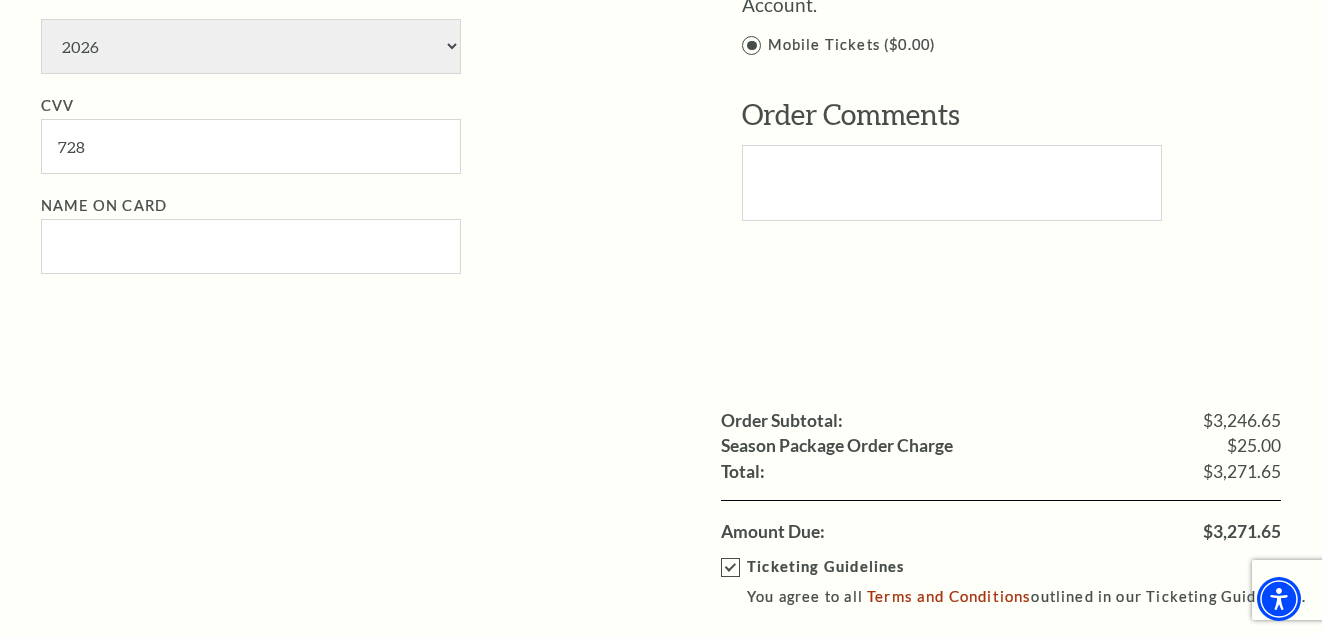 scroll, scrollTop: 3254, scrollLeft: 0, axis: vertical 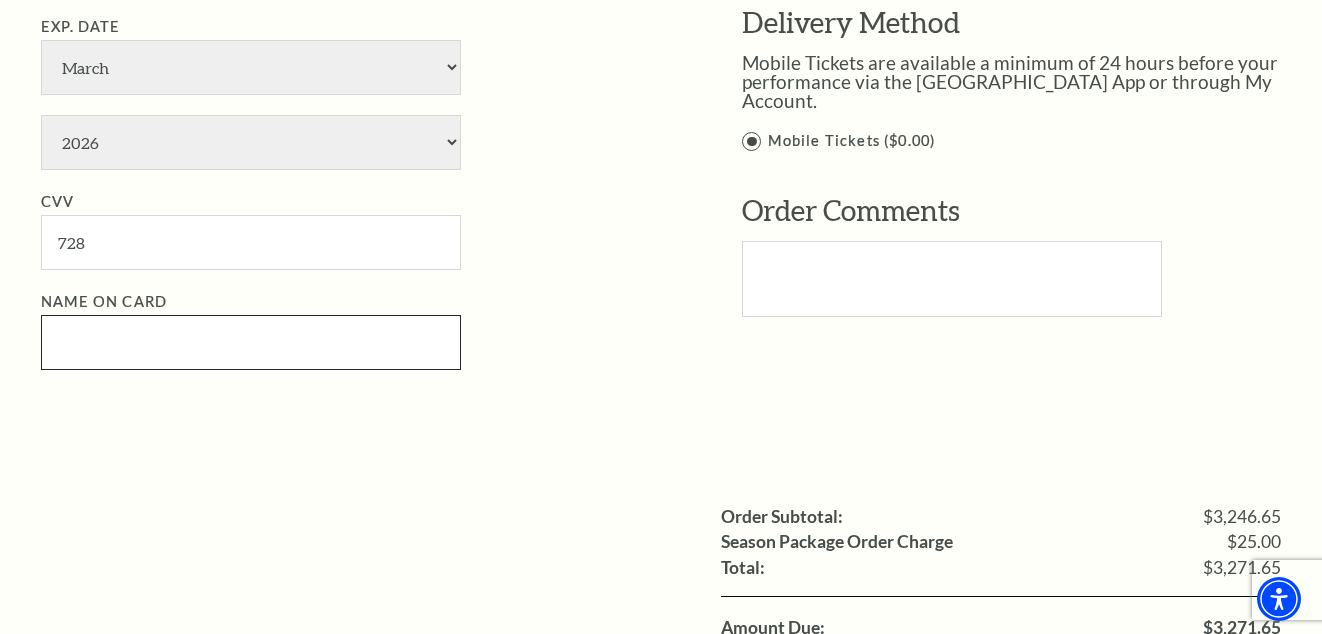 click on "Name on Card" at bounding box center [251, 342] 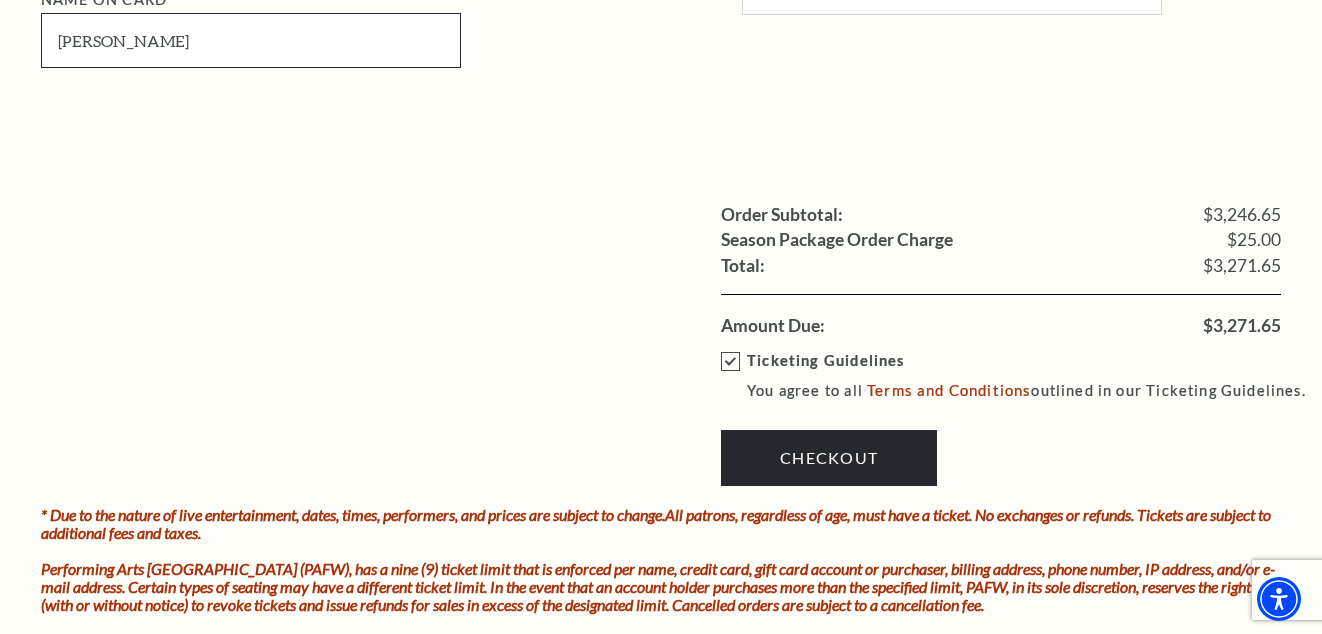 scroll, scrollTop: 3554, scrollLeft: 0, axis: vertical 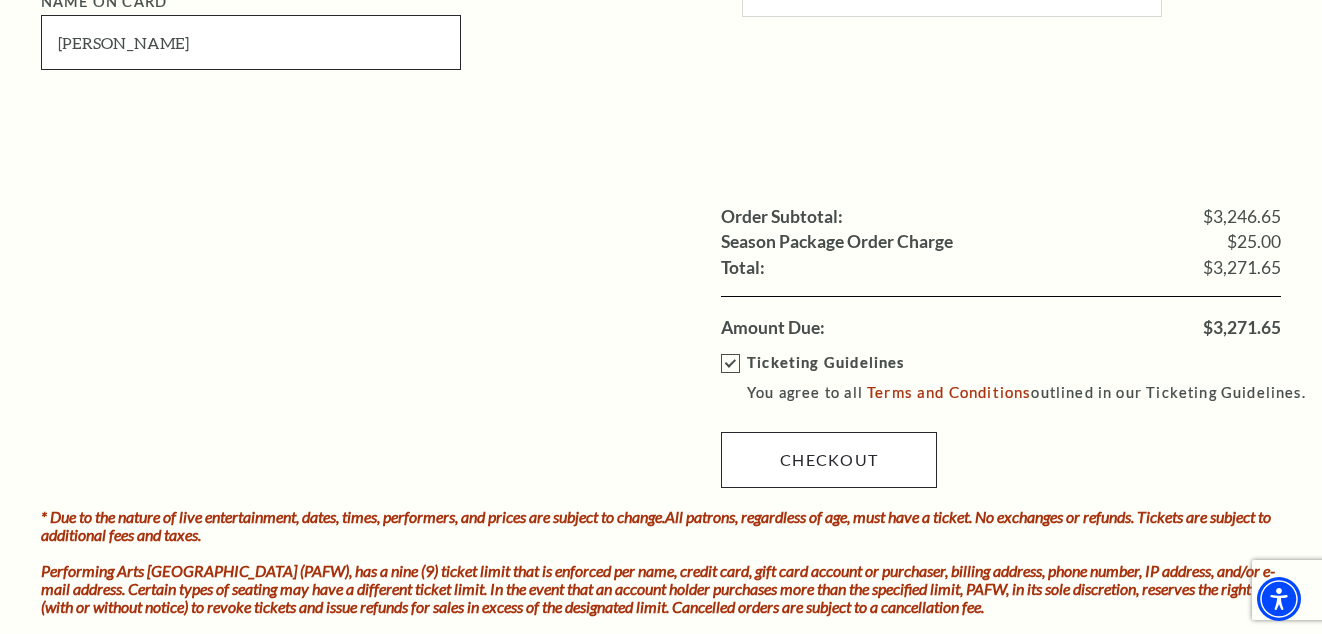 type on "Cameron B Nance" 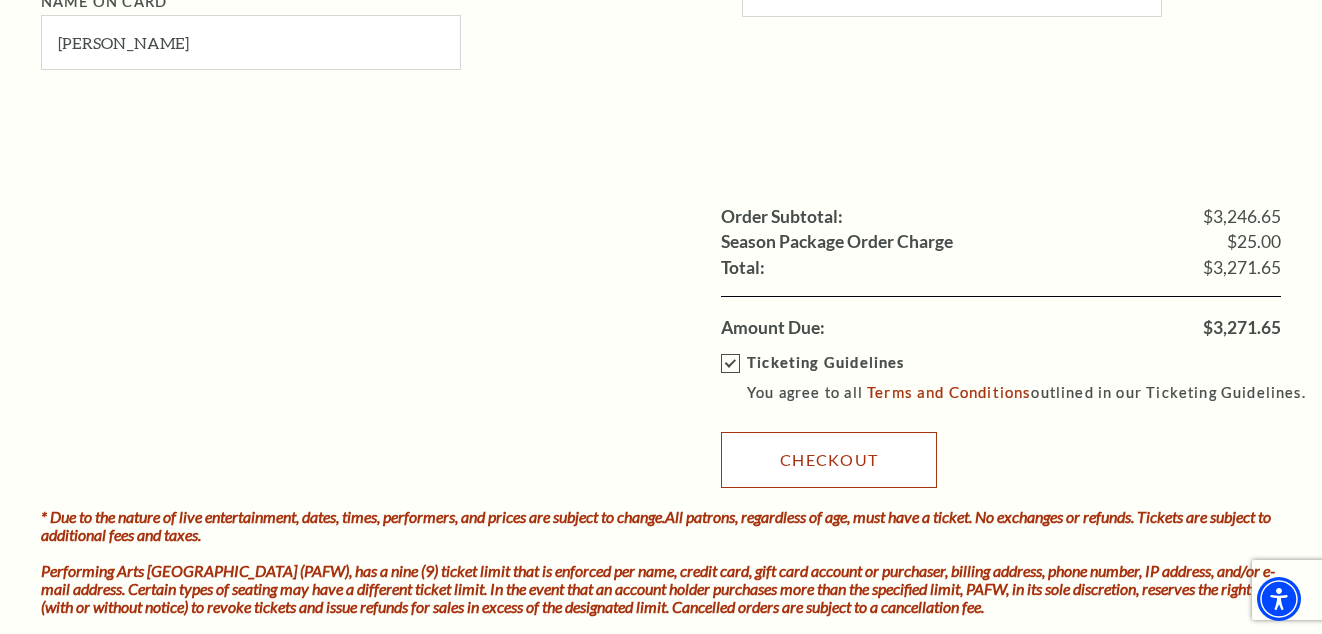 click on "Checkout" at bounding box center (829, 460) 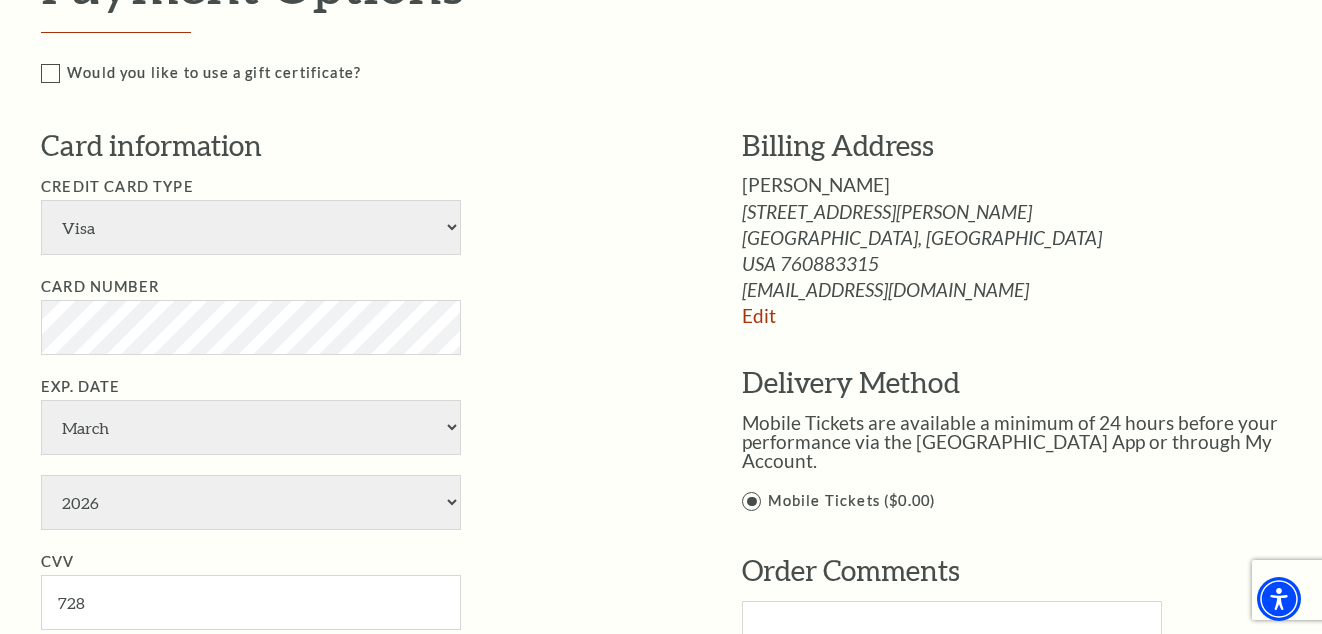 scroll, scrollTop: 3000, scrollLeft: 0, axis: vertical 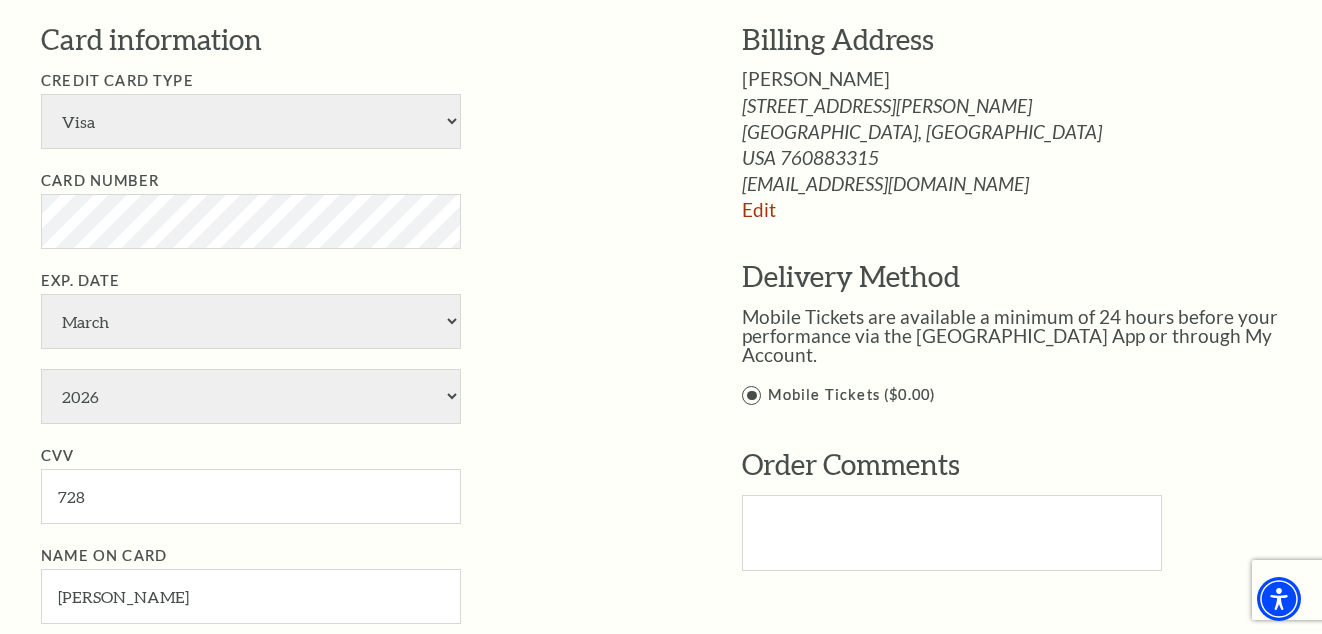 click on "Exp. Date
January
February
March
April
May
June
July
August
September
October
November
December
2025
2026
2027
2028
2029
2030
2031
2032
2033
2034" at bounding box center [361, 346] 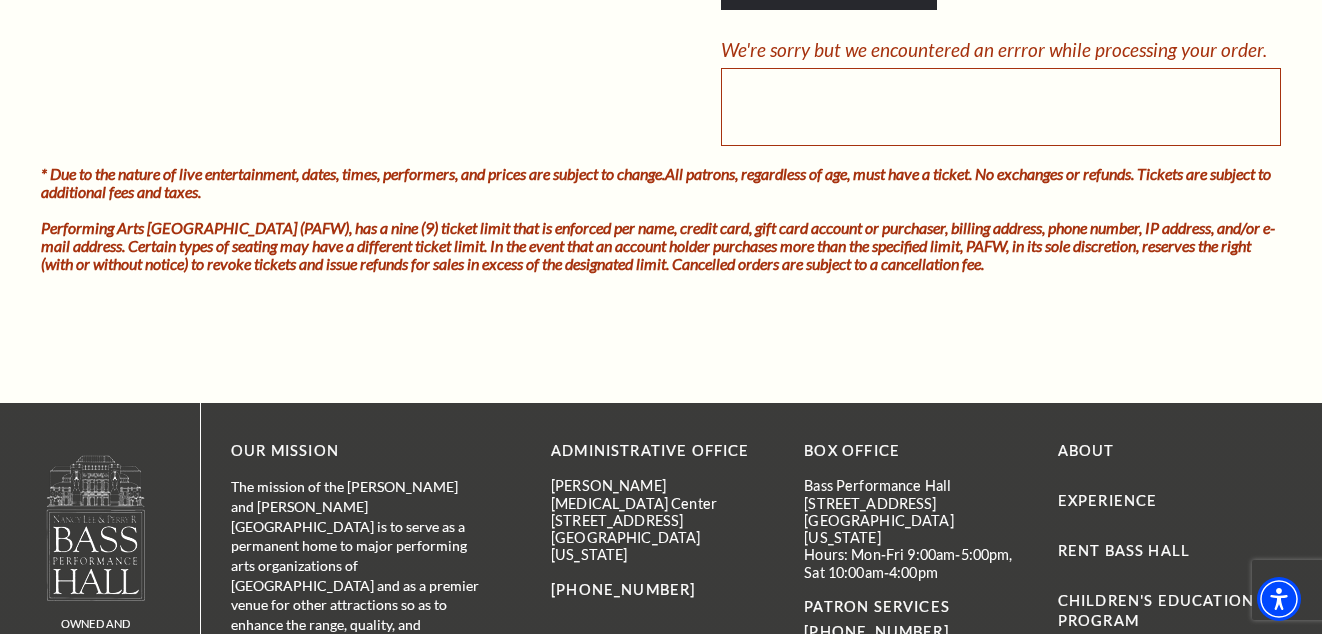scroll, scrollTop: 3700, scrollLeft: 0, axis: vertical 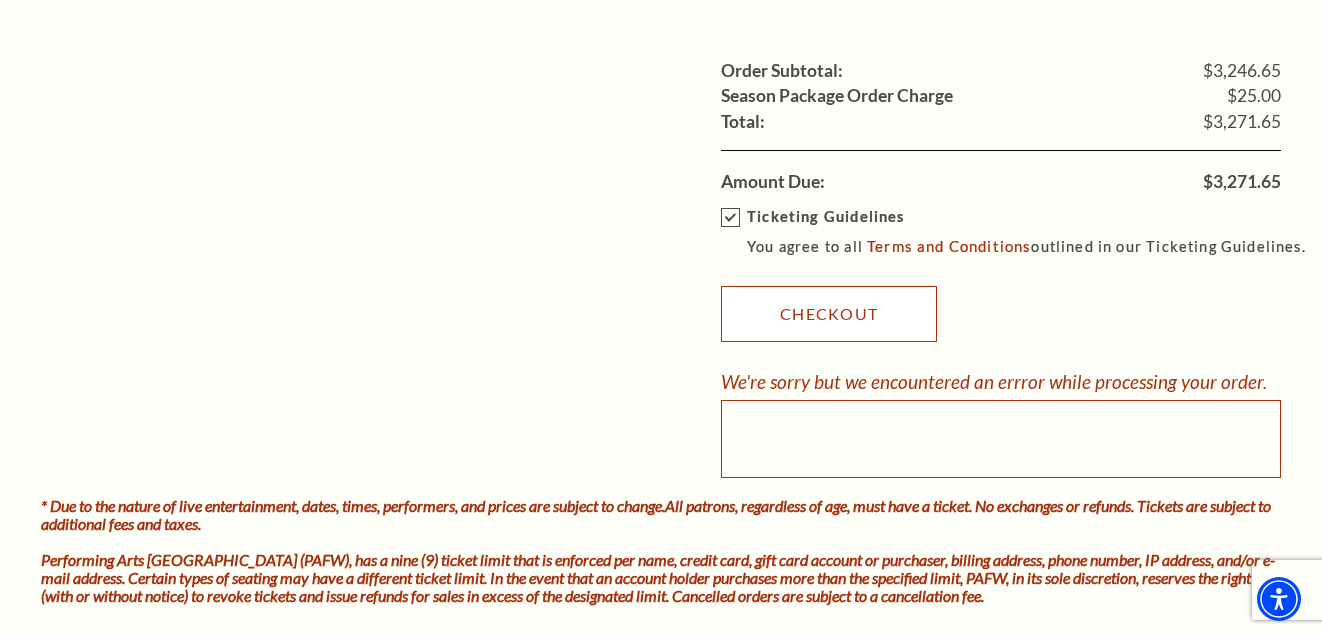 click on "Checkout" at bounding box center [829, 314] 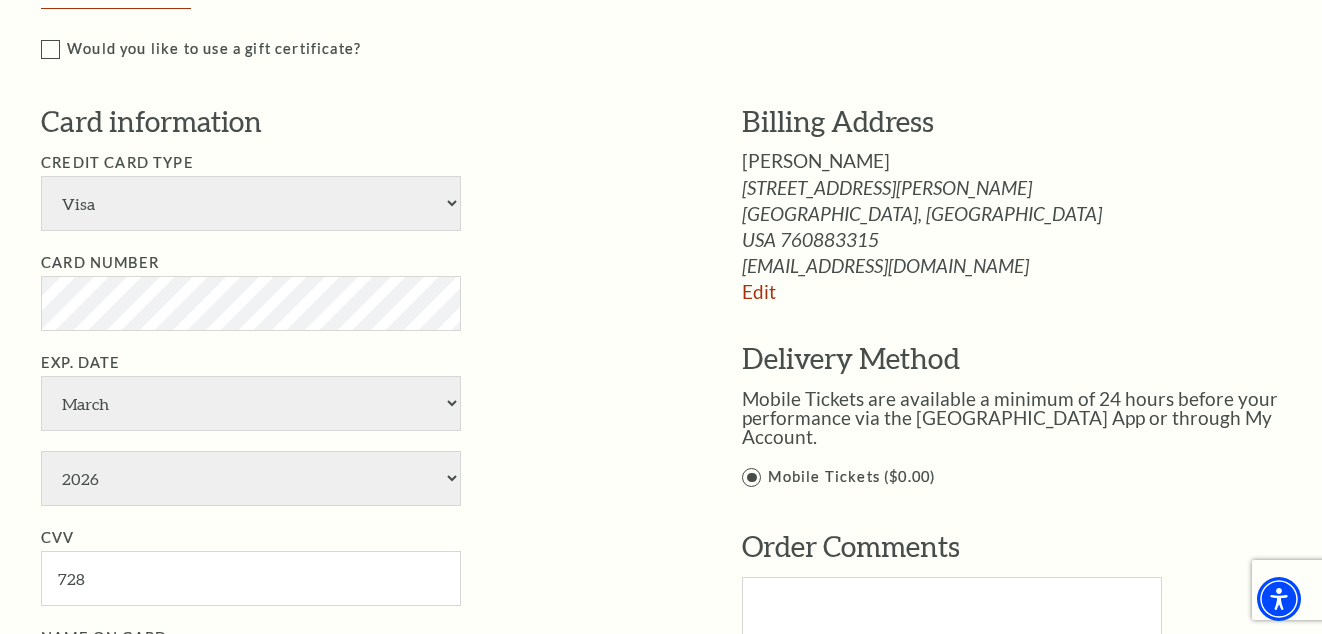 scroll, scrollTop: 2800, scrollLeft: 0, axis: vertical 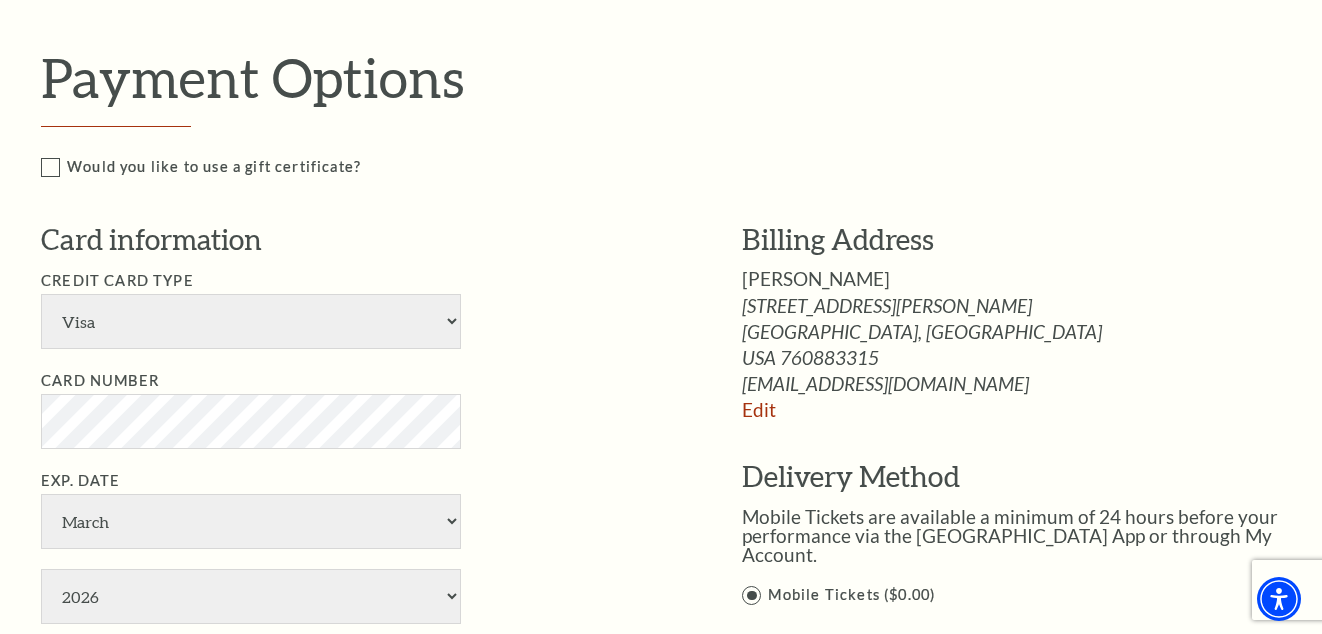 click on "Credit Card Type
American Express
Visa
Master Card
Discover
Card Number
Exp. Date
January
February
March
April
May
June
July
August
September
October
November
December
2025
2026
2027
2028
2029" at bounding box center (361, 546) 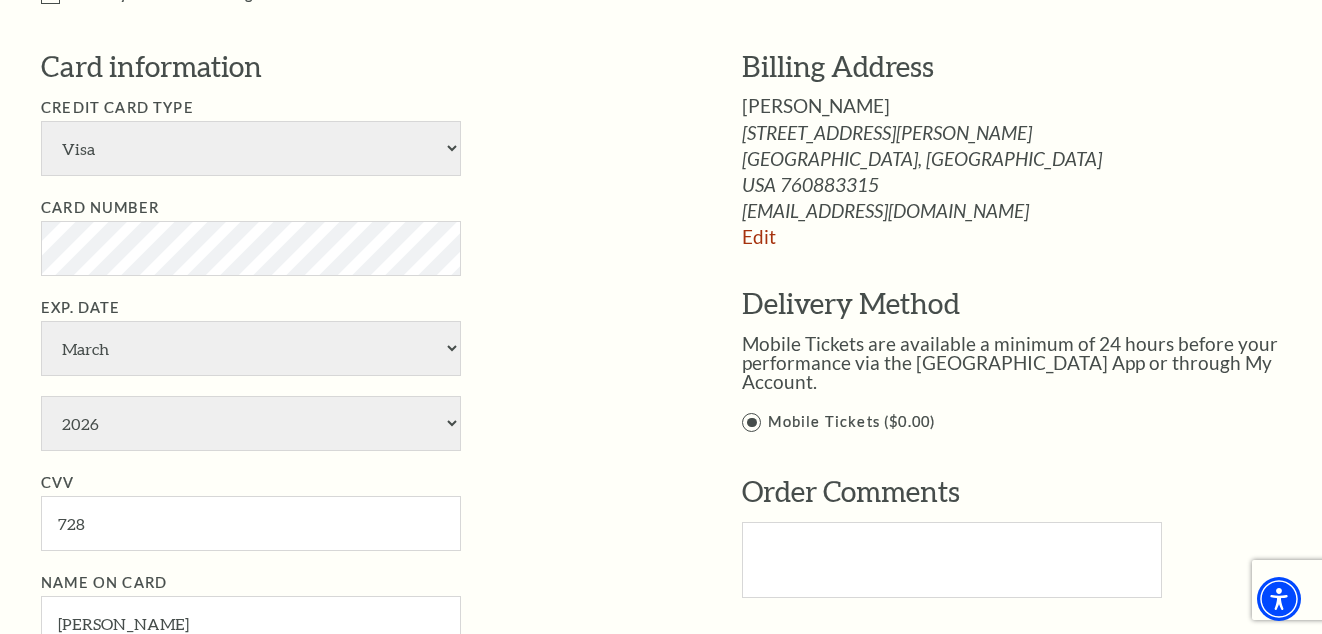 scroll, scrollTop: 3000, scrollLeft: 0, axis: vertical 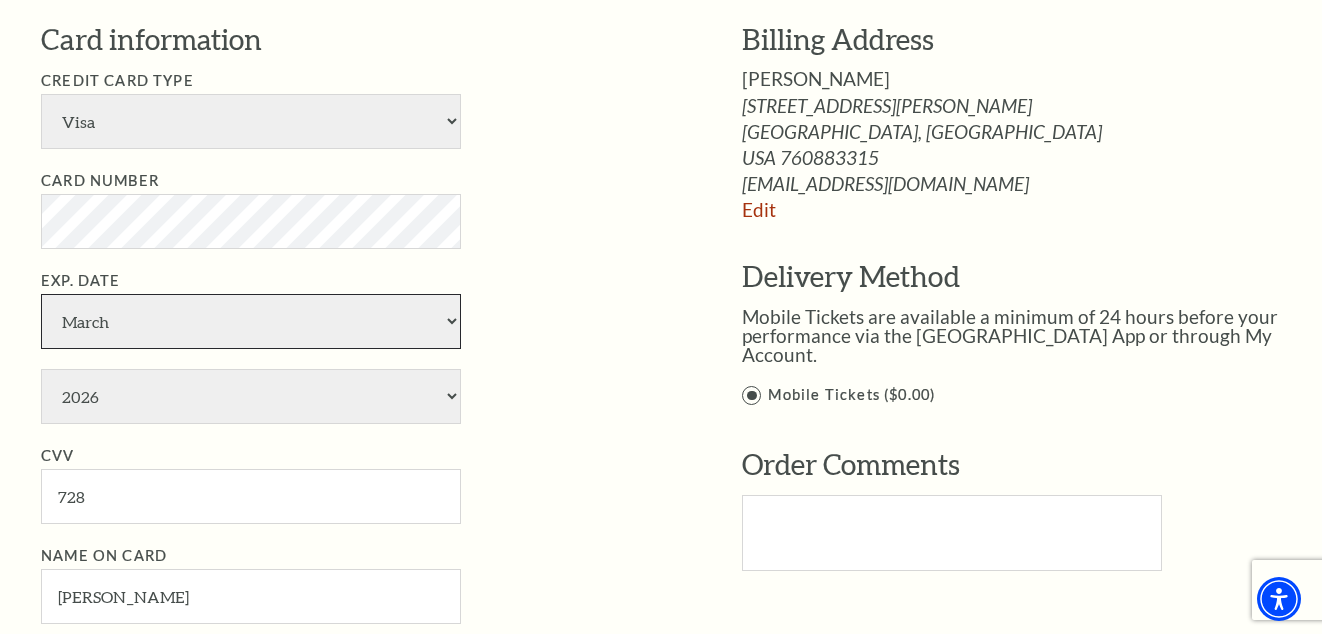 click on "January
February
March
April
May
June
July
August
September
October
November
December" at bounding box center (251, 321) 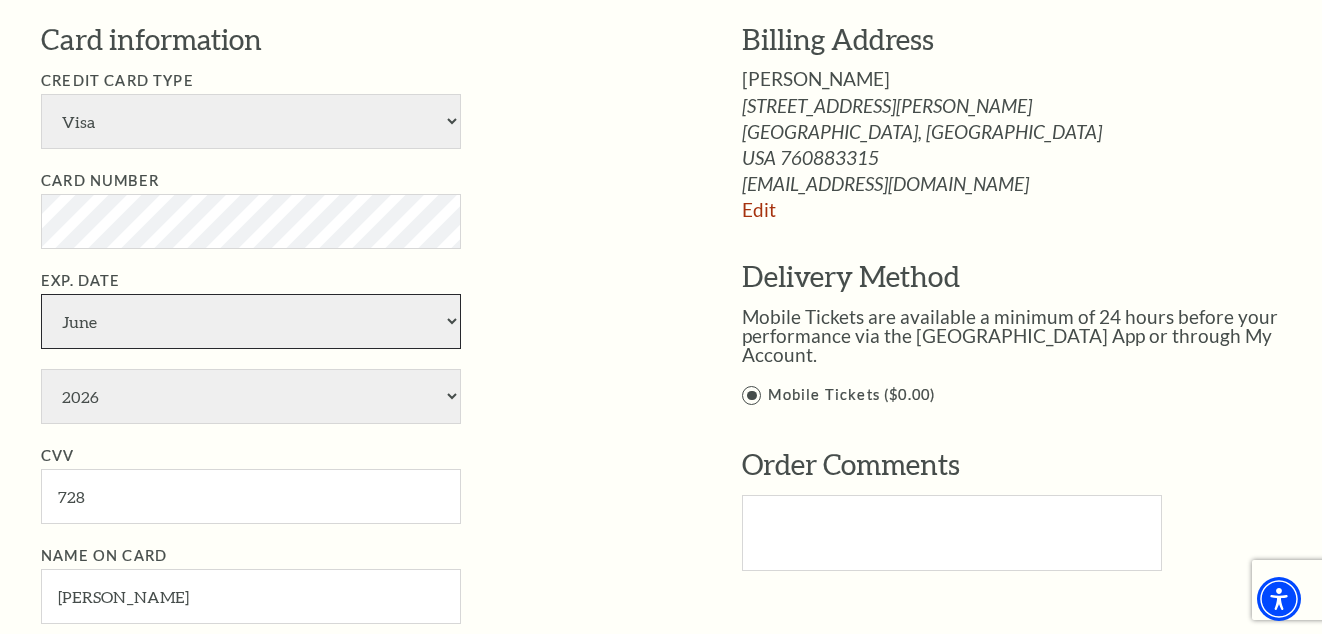 click on "January
February
March
April
May
June
July
August
September
October
November
December" at bounding box center [251, 321] 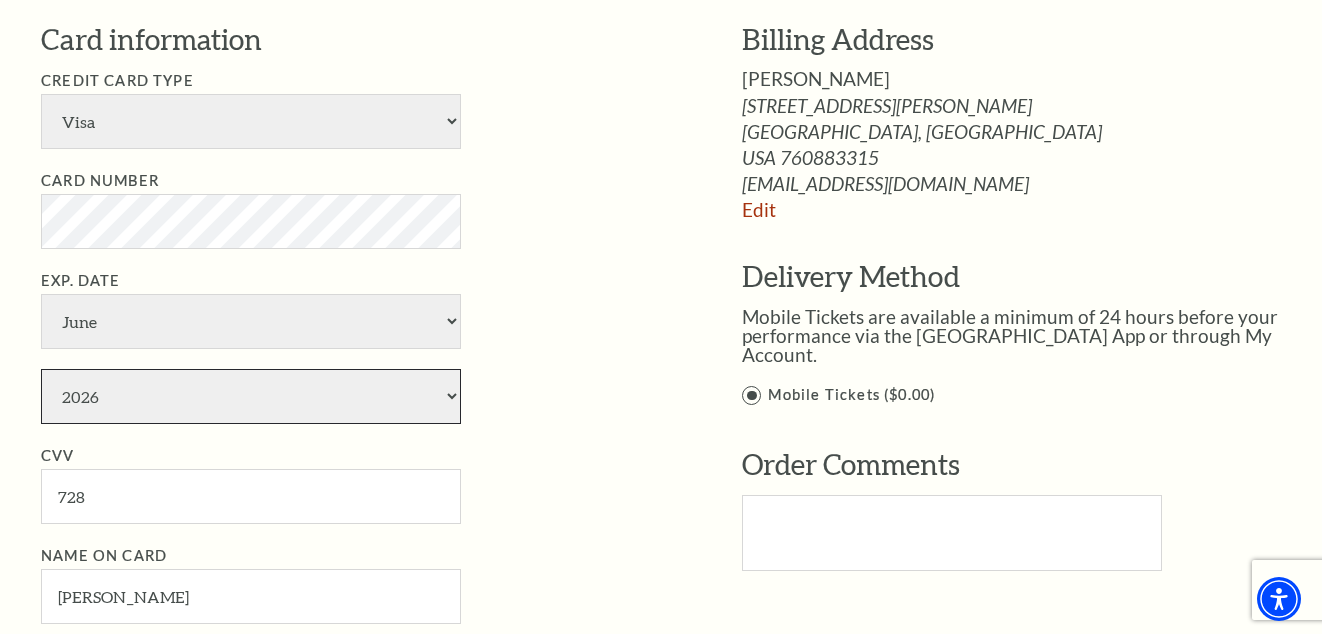 click on "2025
2026
2027
2028
2029
2030
2031
2032
2033
2034" at bounding box center [251, 396] 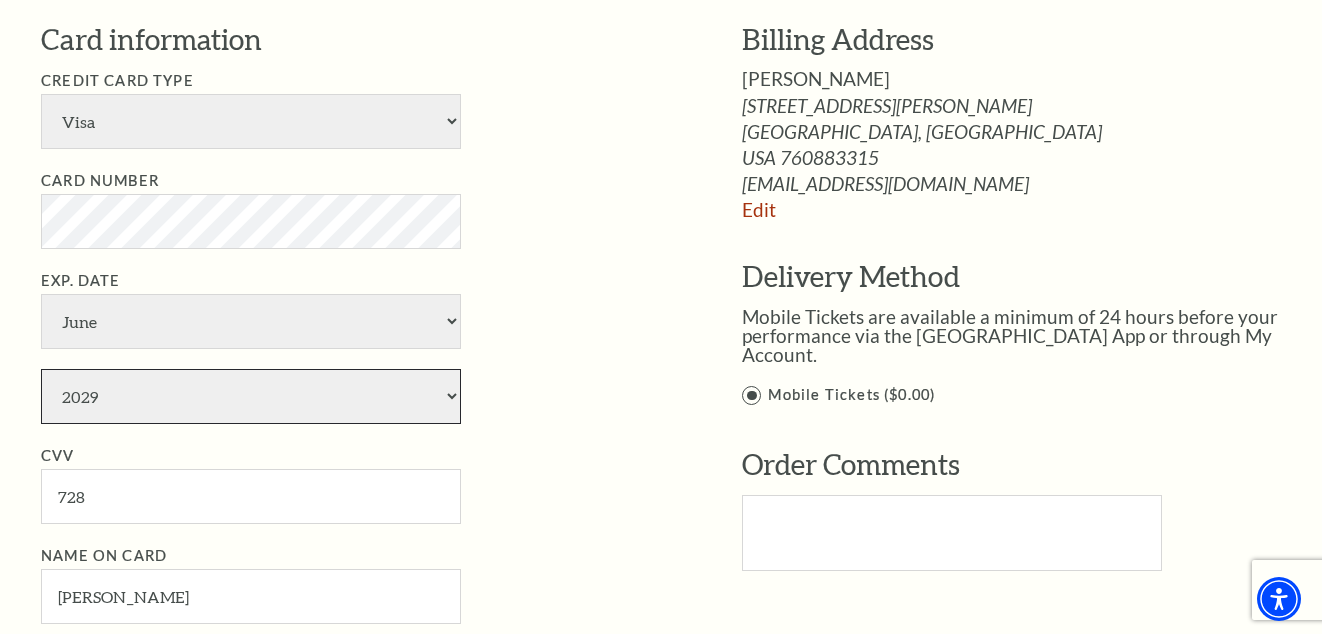 click on "2025
2026
2027
2028
2029
2030
2031
2032
2033
2034" at bounding box center (251, 396) 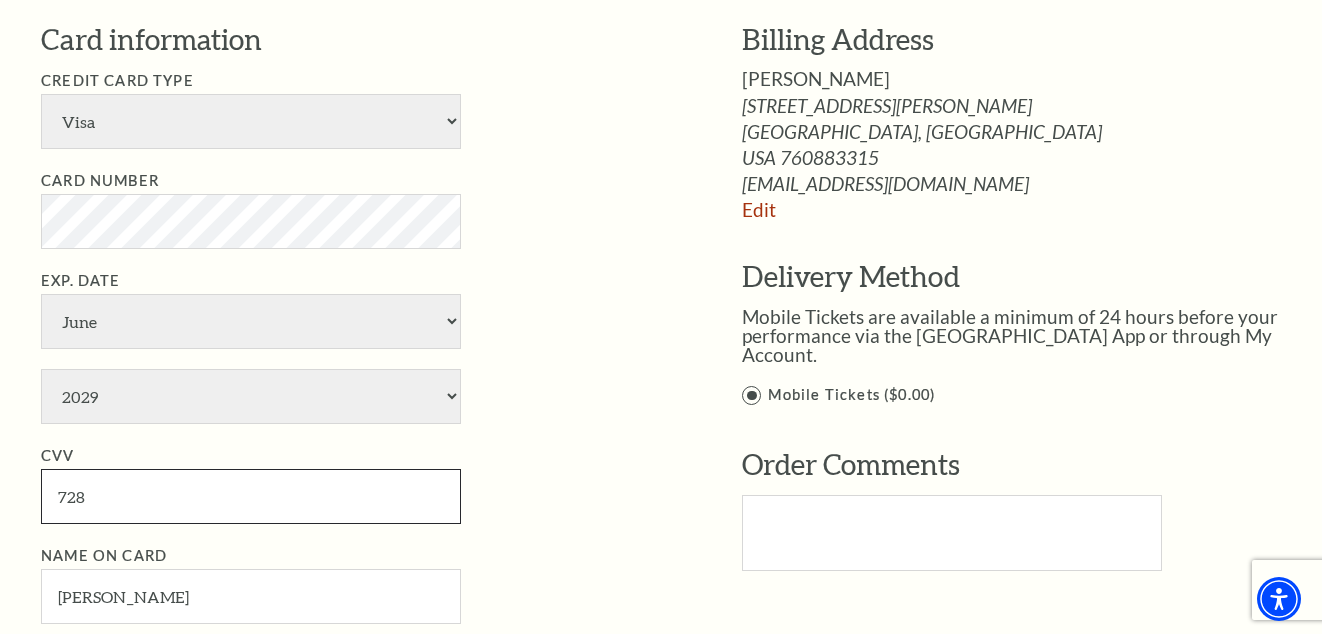 click on "728" at bounding box center [251, 496] 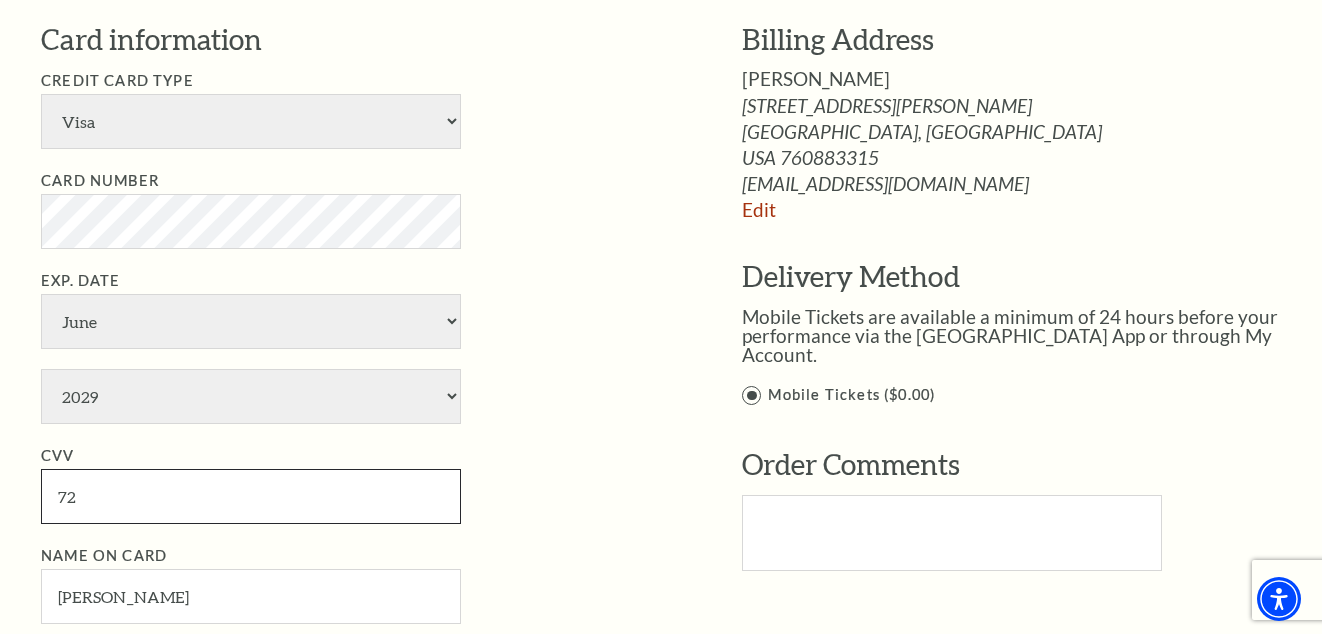 type on "7" 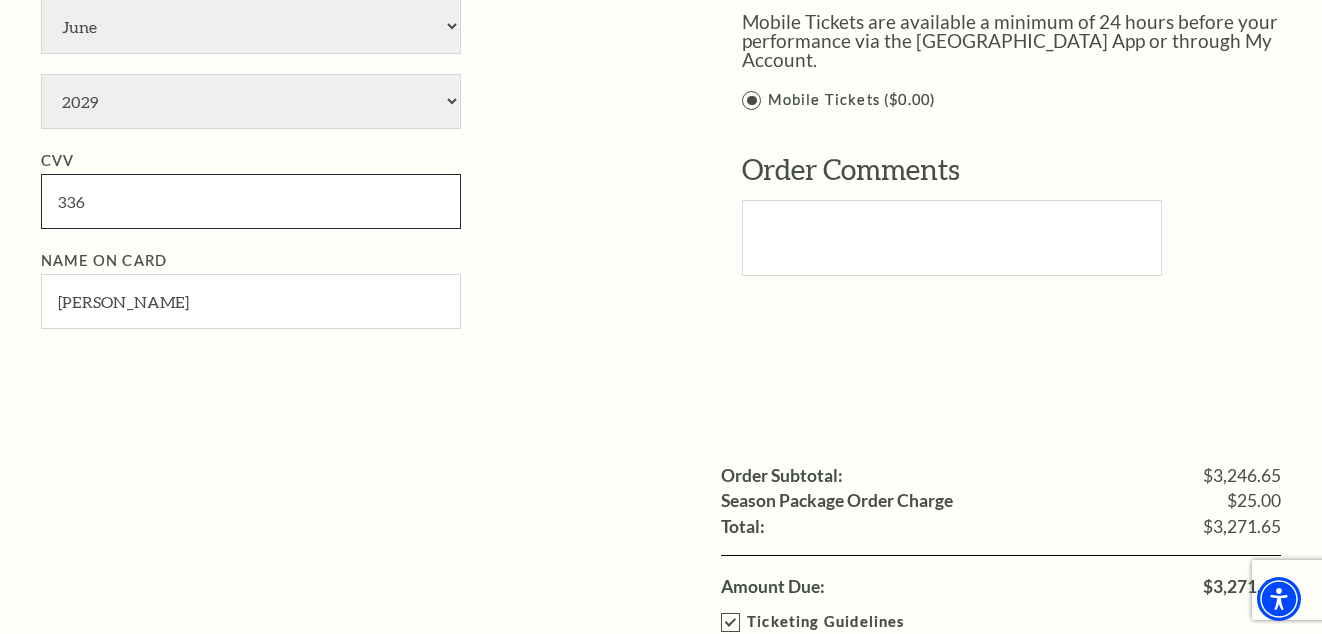 scroll, scrollTop: 3300, scrollLeft: 0, axis: vertical 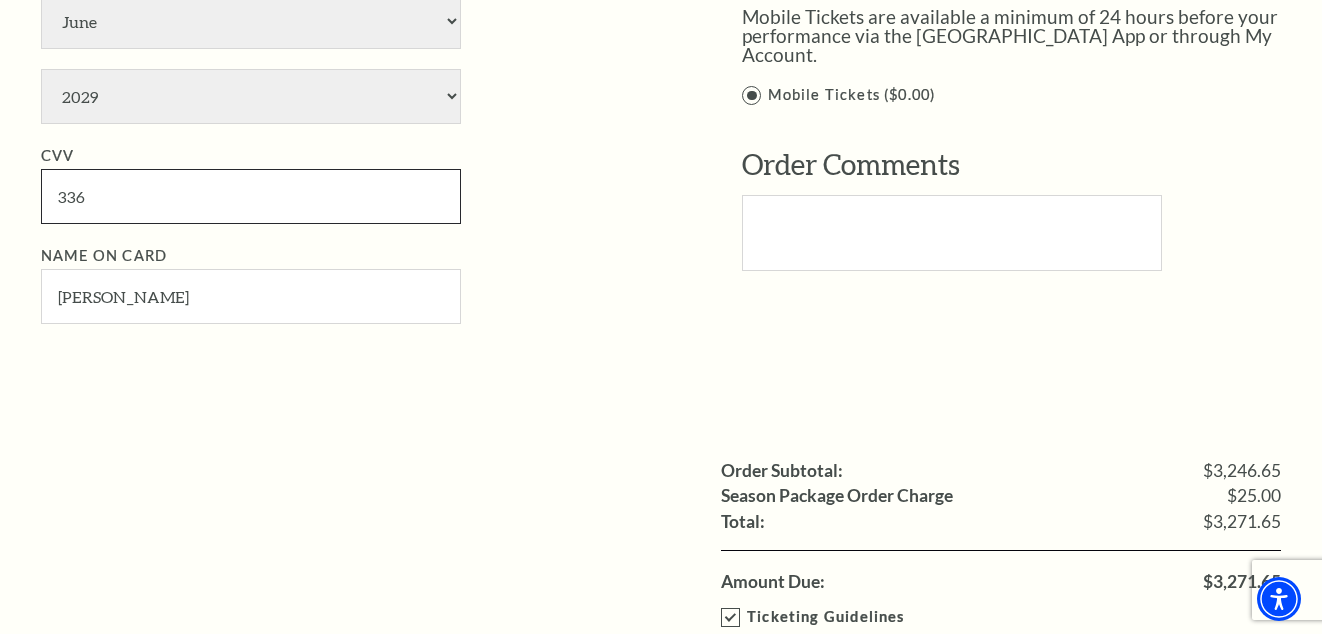 type on "336" 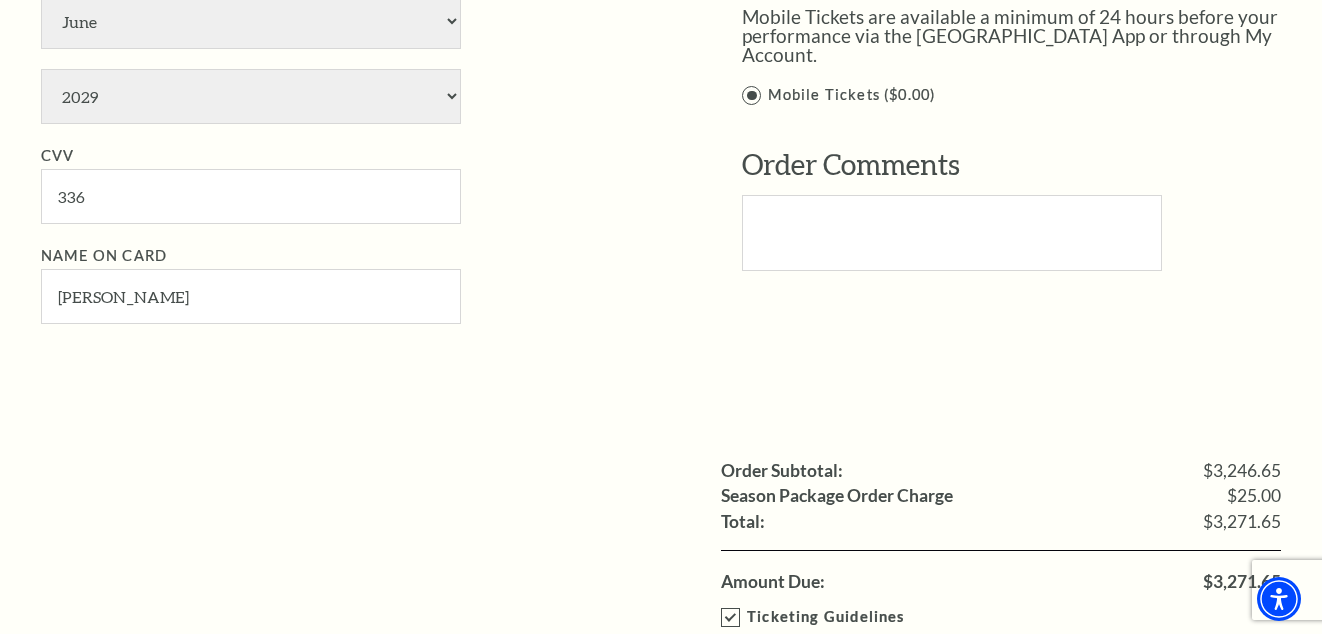 click on "Order Subtotal:
$3,246.65
Season Package Order Charge
$25.00
Shipping:
Total:
$3,271.65
Amount Due:
$3,271.65" at bounding box center [661, 502] 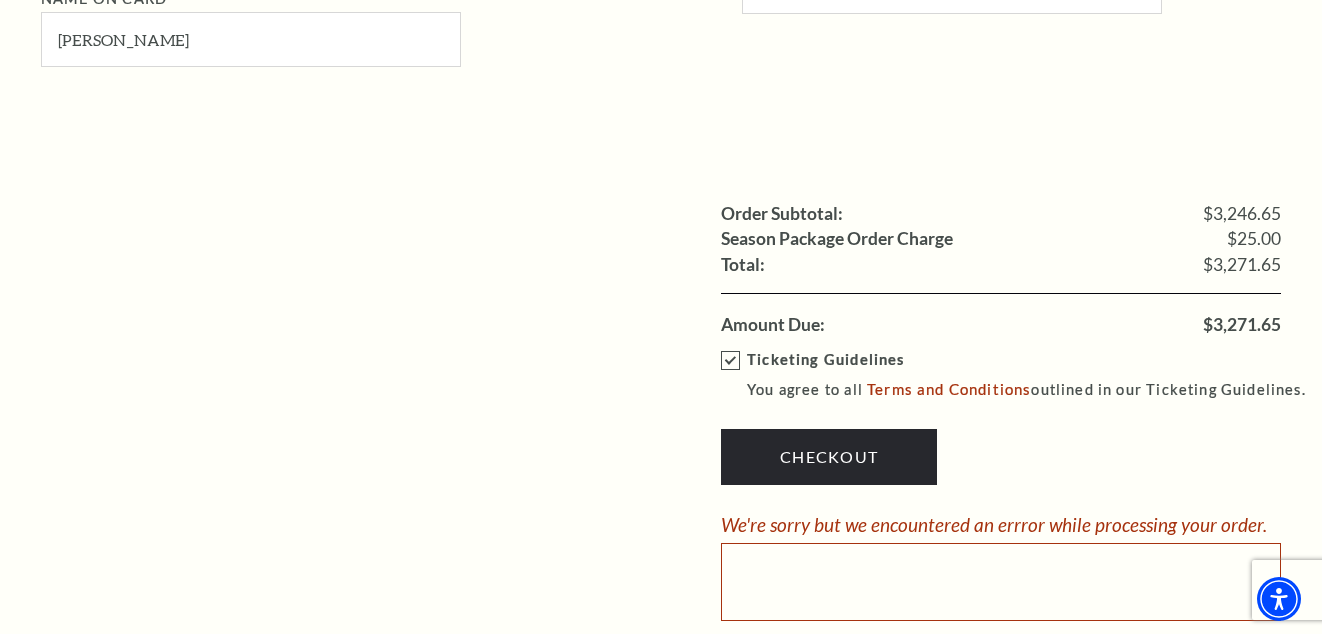 scroll, scrollTop: 3600, scrollLeft: 0, axis: vertical 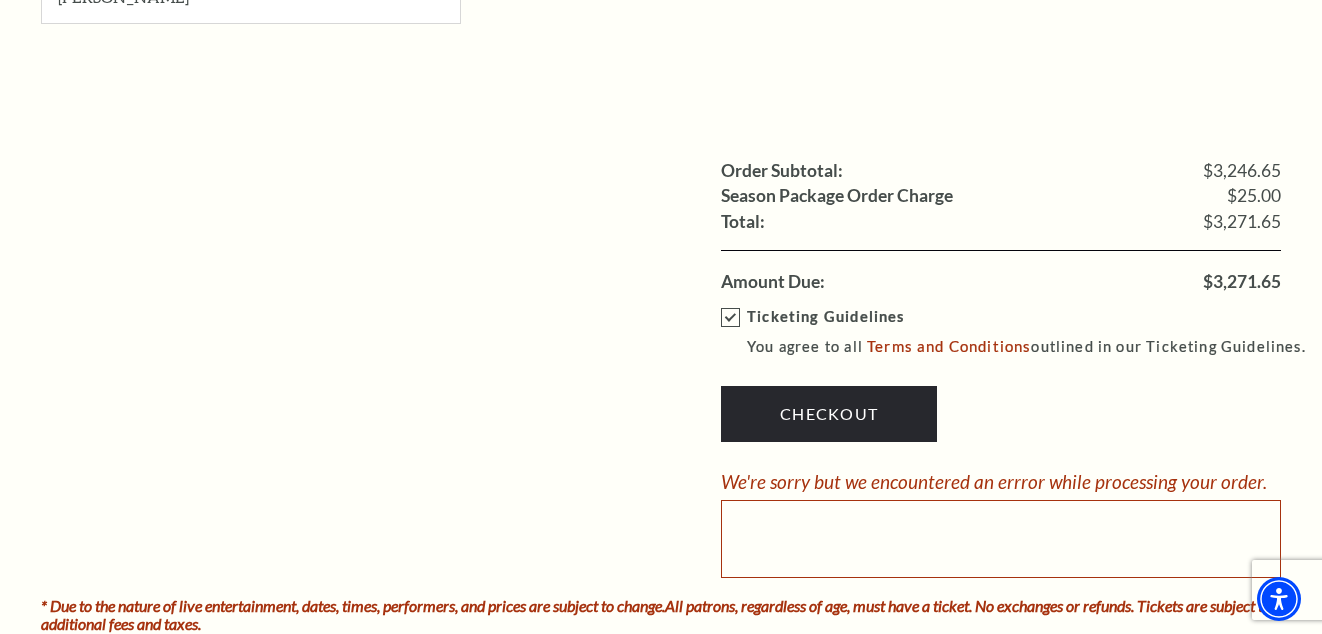 click on "Ticketing Guidelines
You agree to all   Terms and Conditions  outlined in our Ticketing Guidelines." at bounding box center (1022, 332) 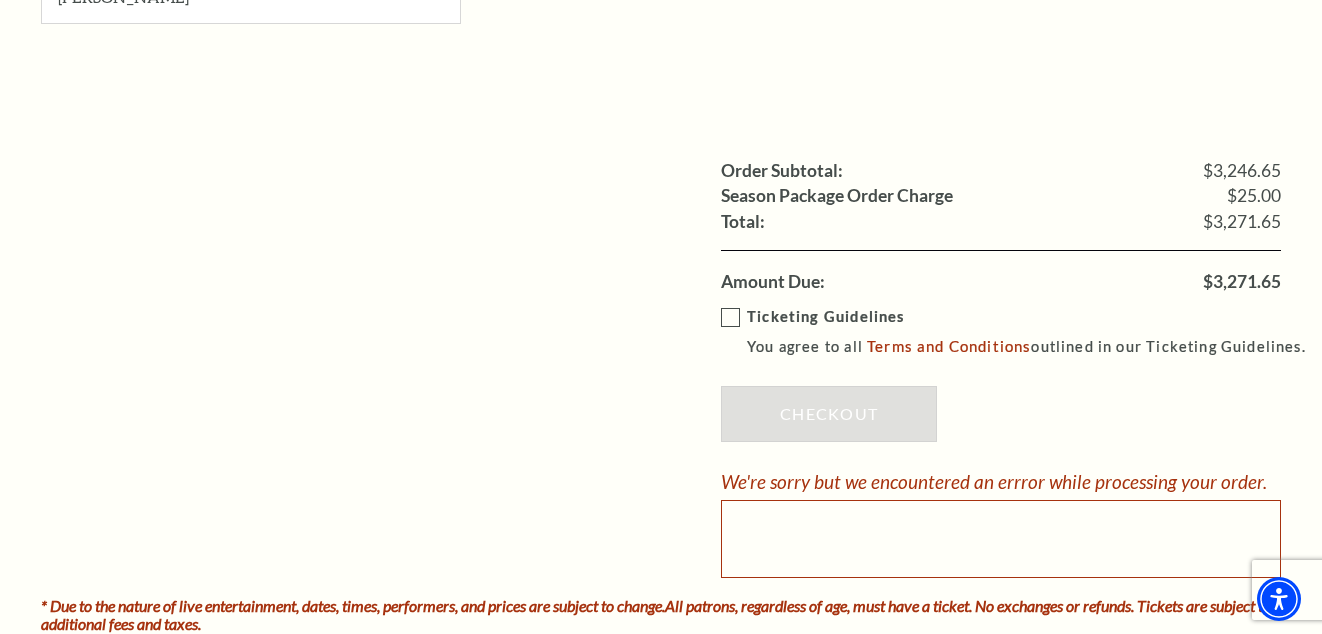 click on "Ticketing Guidelines
You agree to all   Terms and Conditions  outlined in our Ticketing Guidelines." at bounding box center [1022, 332] 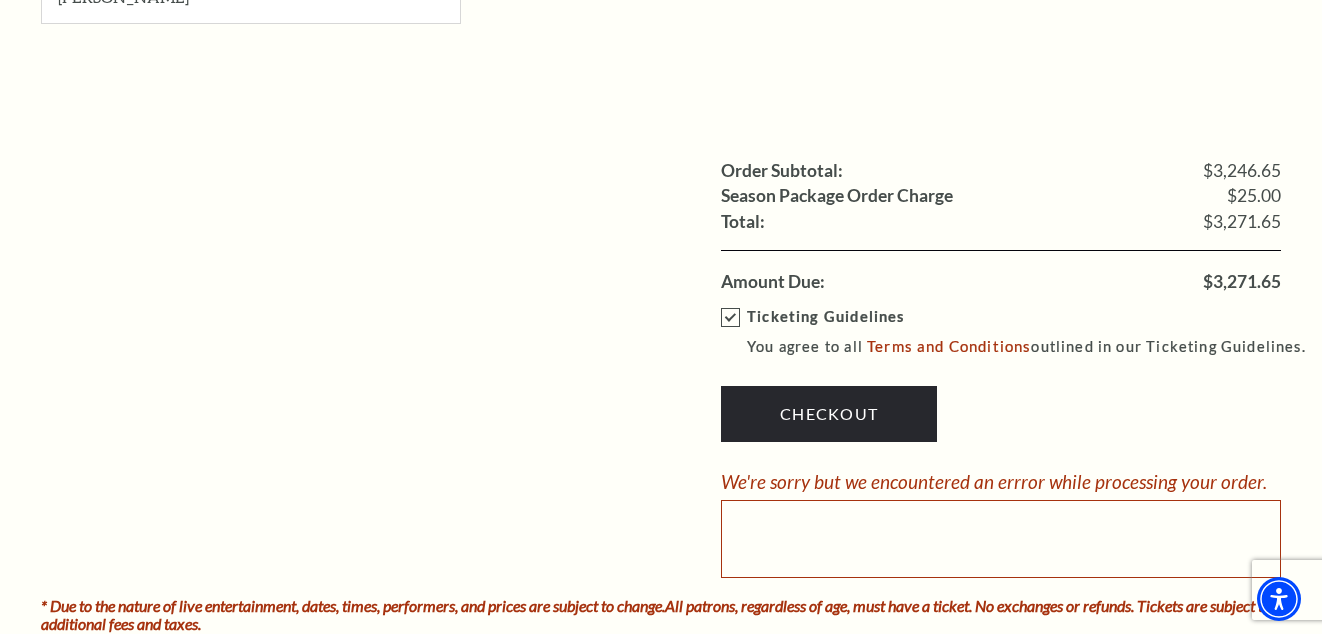 click on "Payment Header
Checkout  /  Payment
Complete Purchase
Broadway Thursday Evening
Edit
Remove
Show Details
Life of Pi 3 3 3 3" at bounding box center (661, -1307) 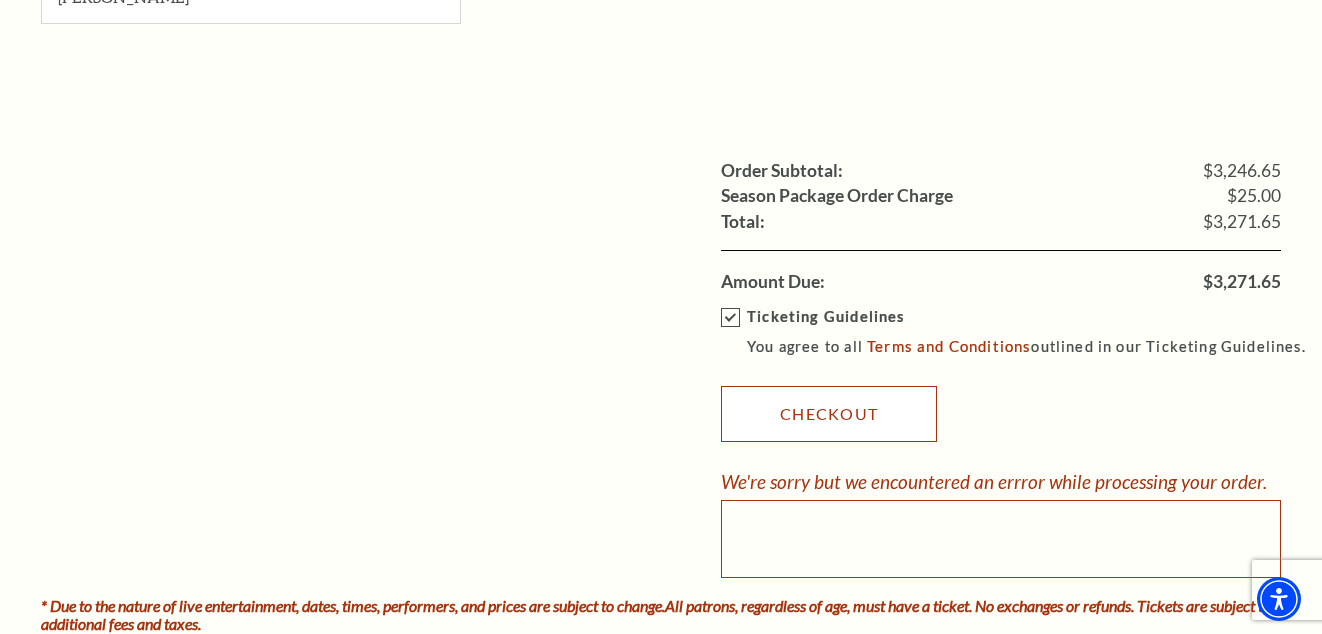 click on "Checkout" at bounding box center (829, 414) 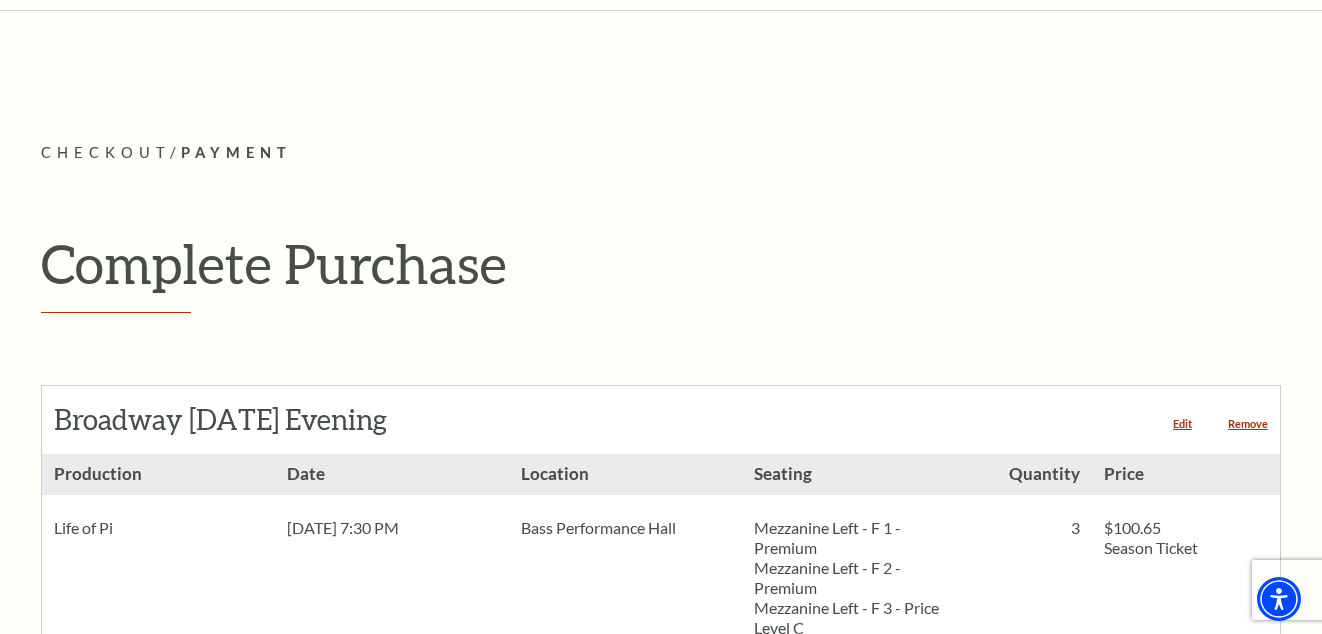 scroll, scrollTop: 0, scrollLeft: 0, axis: both 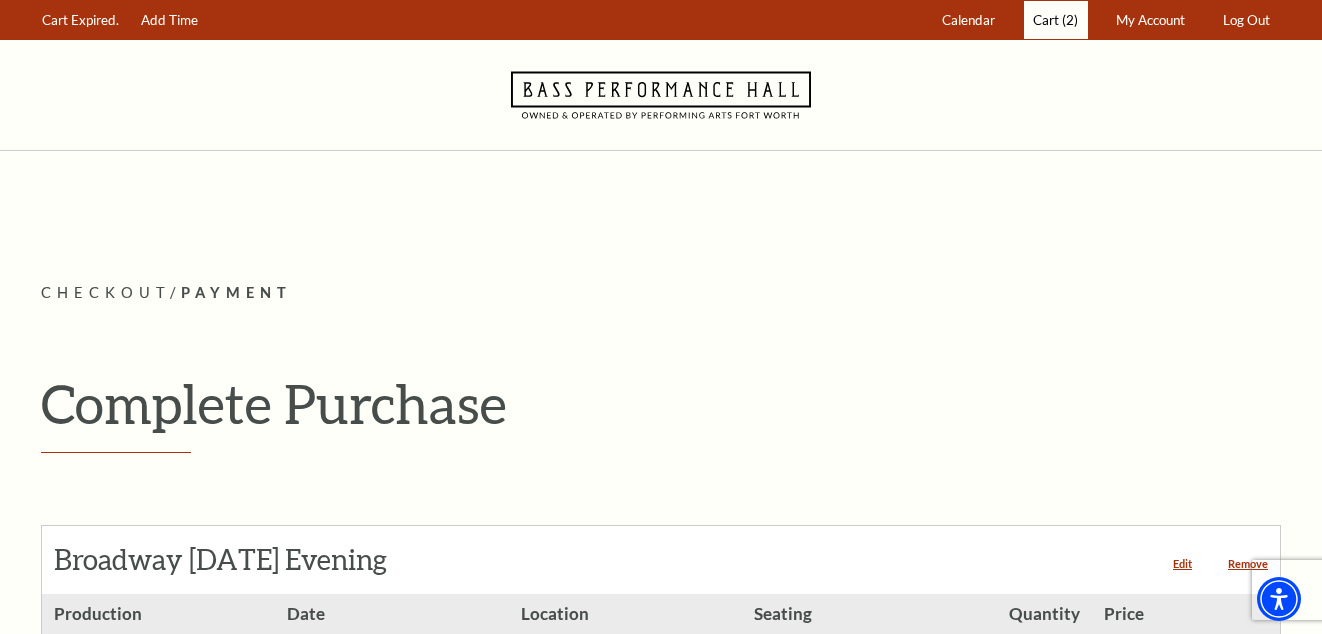click on "Cart" at bounding box center [1046, 20] 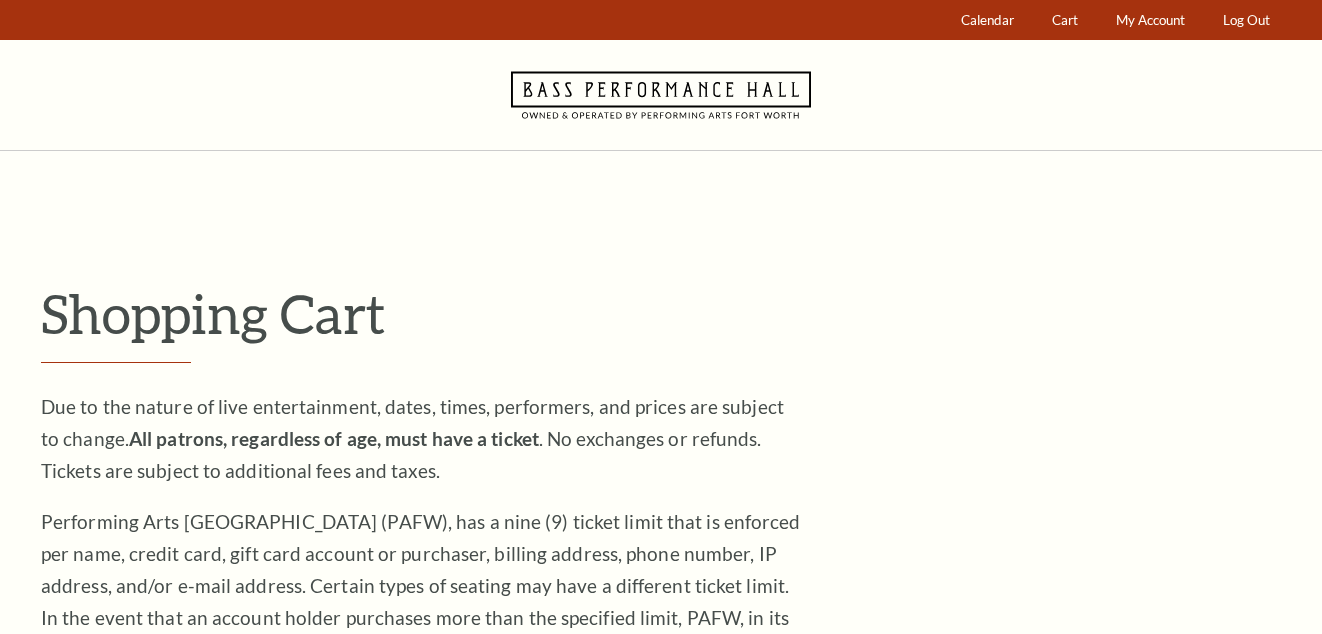 scroll, scrollTop: 0, scrollLeft: 0, axis: both 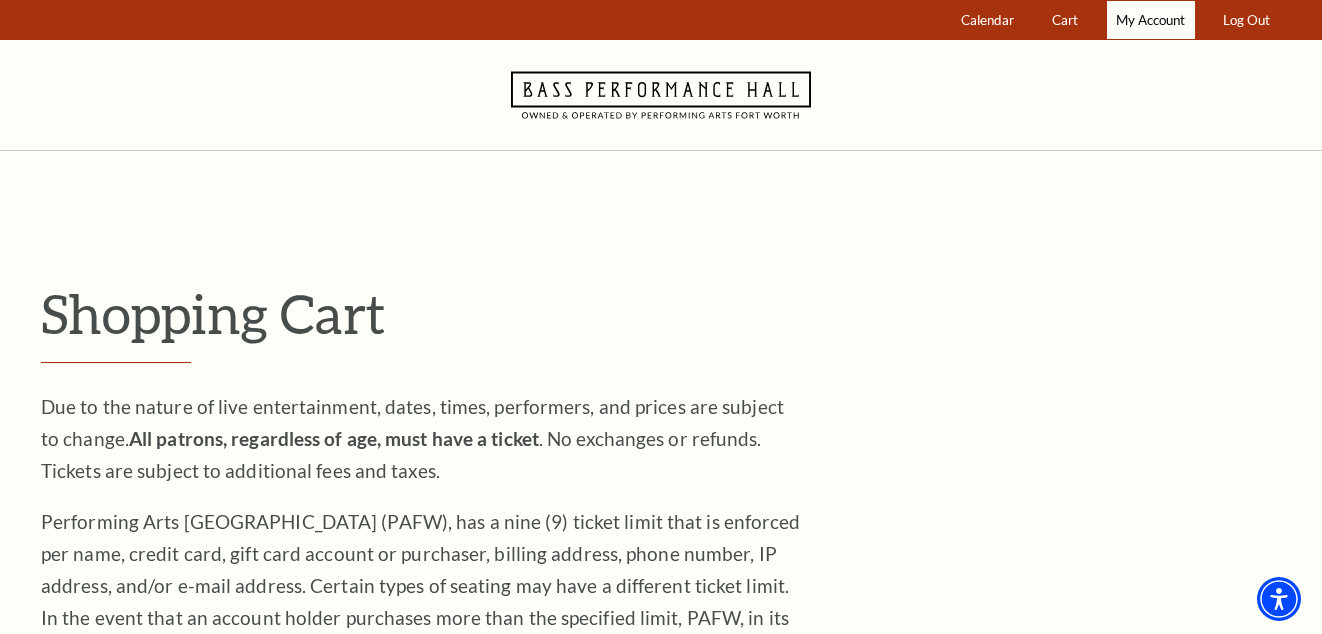 click on "My Account" at bounding box center (1150, 20) 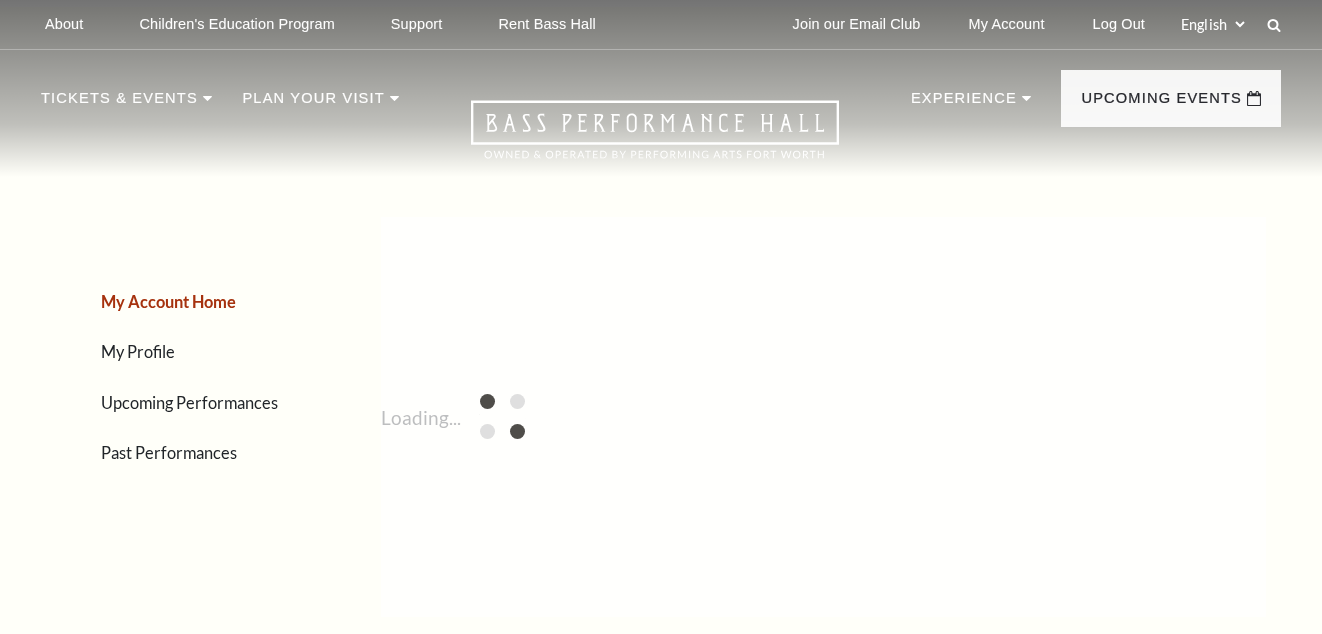 scroll, scrollTop: 0, scrollLeft: 0, axis: both 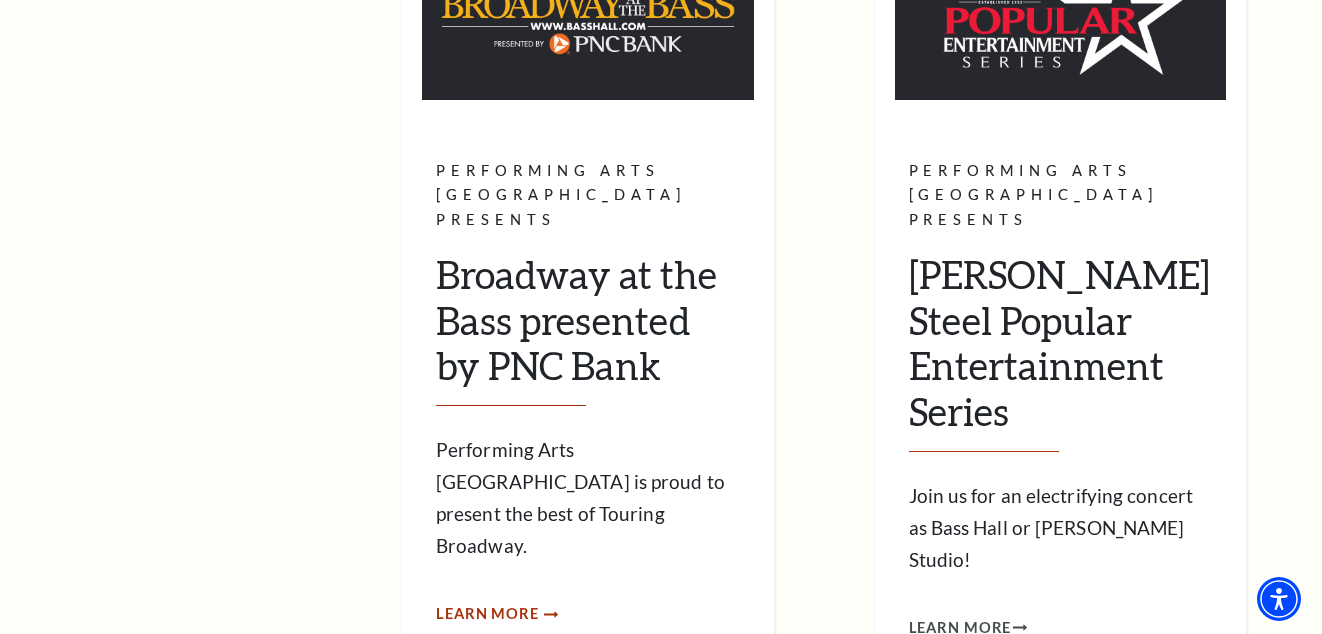 click on "Learn More" at bounding box center (487, 614) 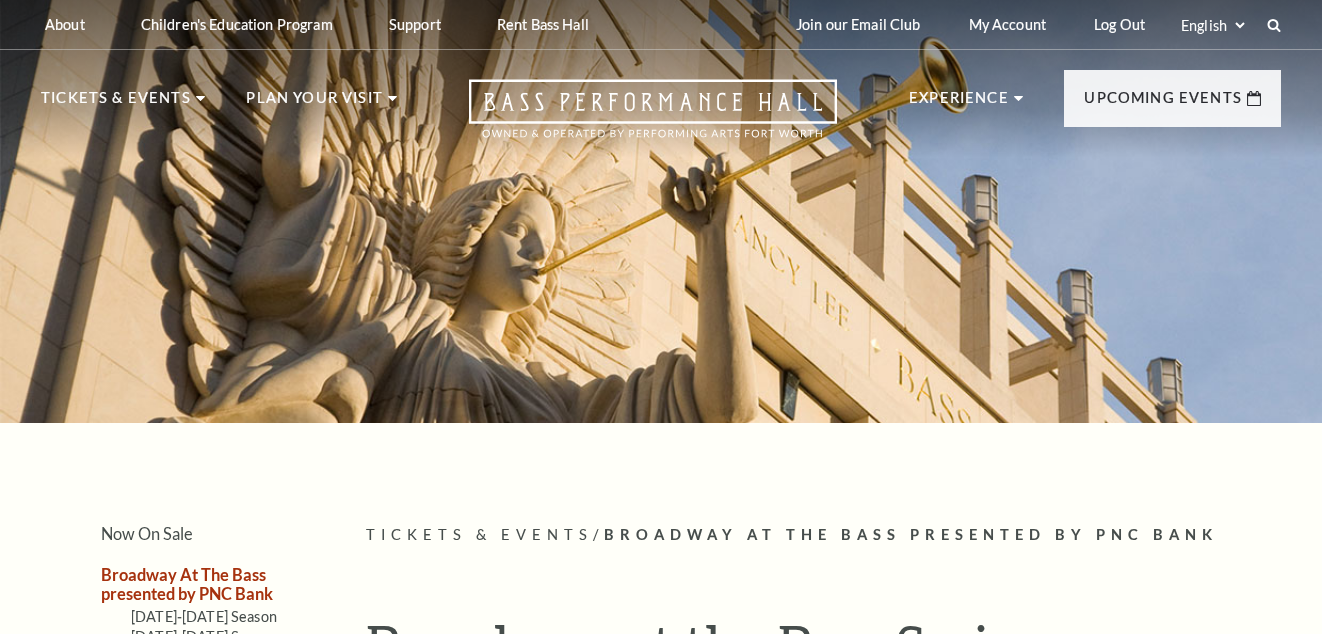 scroll, scrollTop: 0, scrollLeft: 0, axis: both 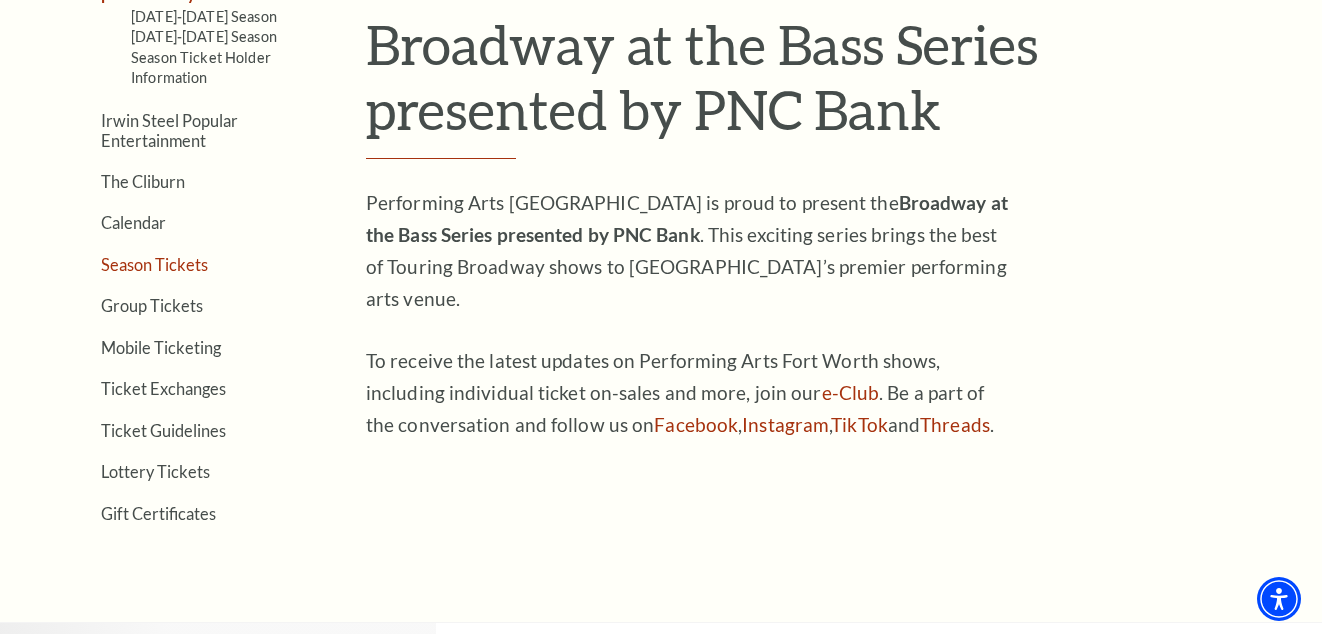 click on "Season Tickets" at bounding box center [154, 264] 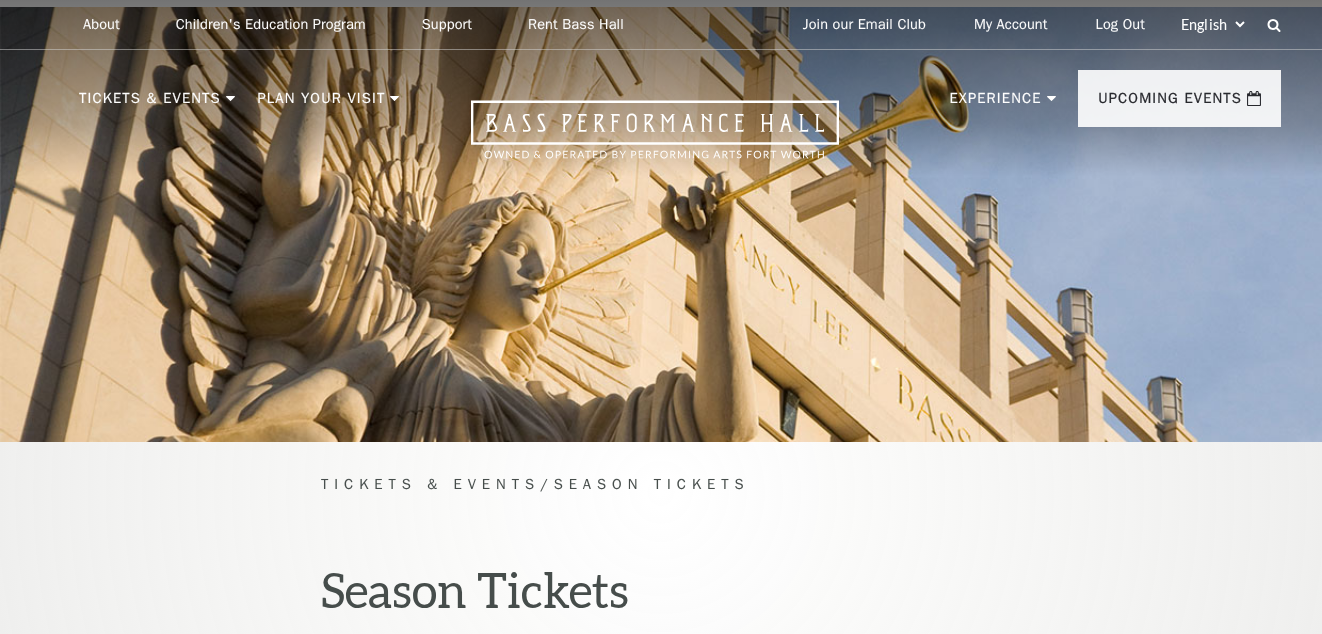 scroll, scrollTop: 0, scrollLeft: 0, axis: both 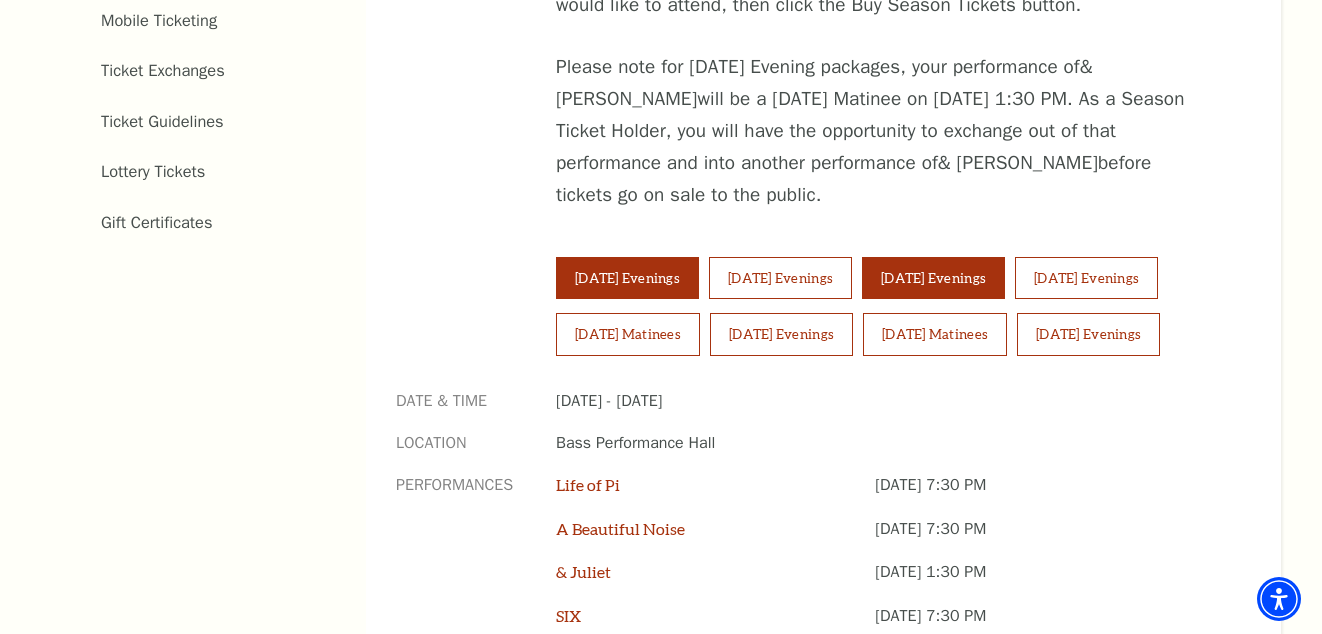 click on "Thursday Evenings" at bounding box center (933, 278) 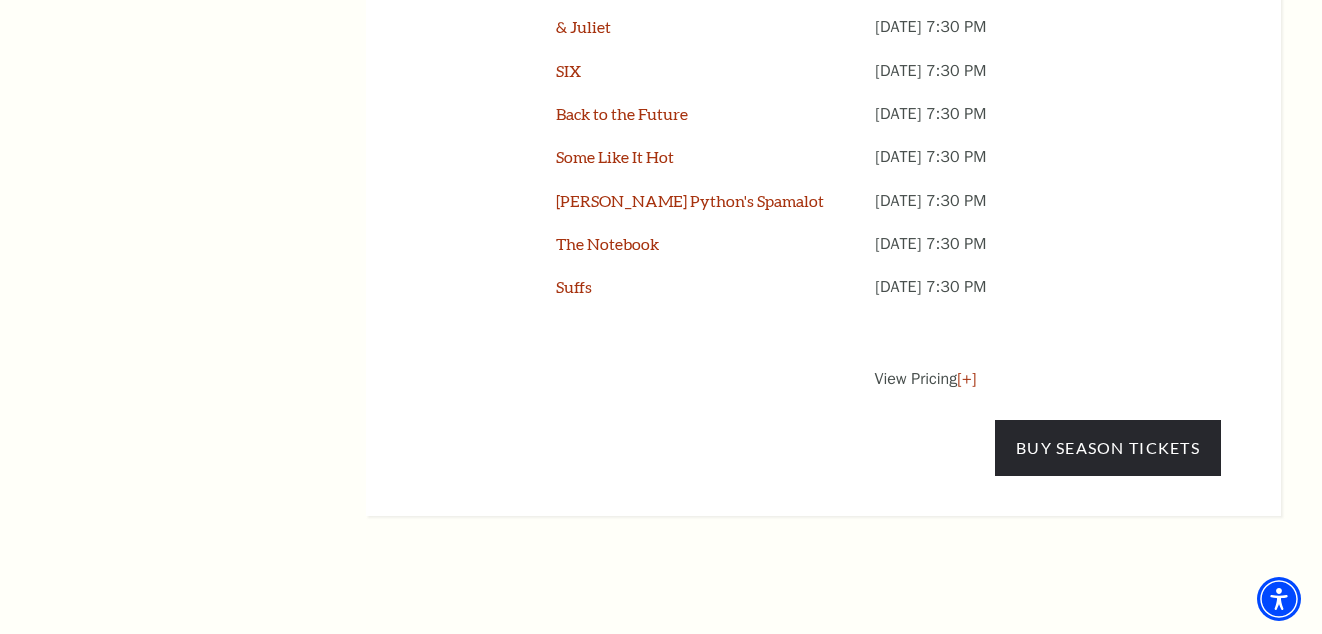 scroll, scrollTop: 1800, scrollLeft: 0, axis: vertical 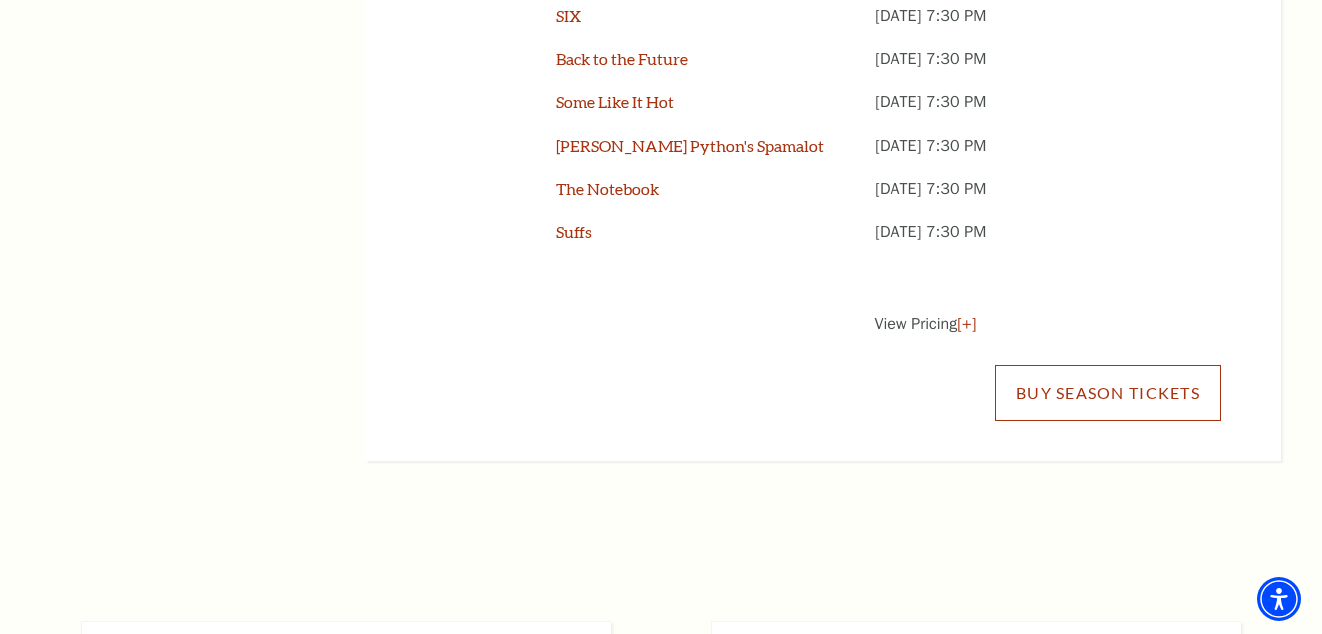 click on "Buy Season Tickets" at bounding box center (1108, 393) 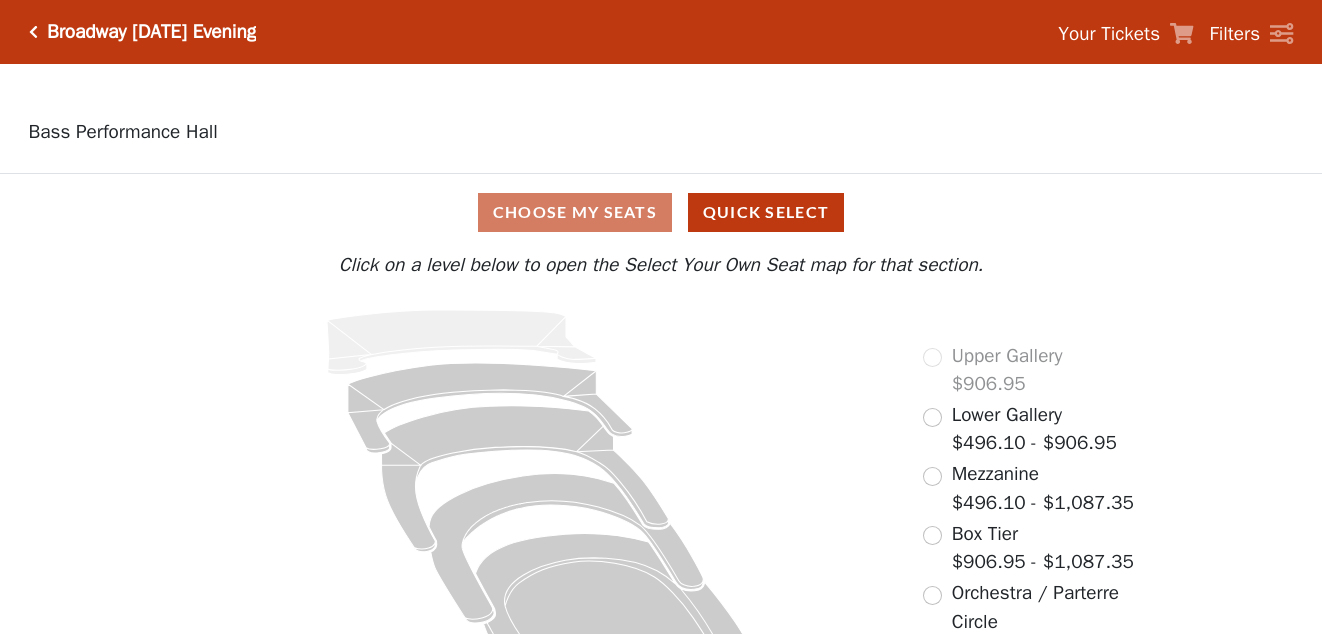 scroll, scrollTop: 0, scrollLeft: 0, axis: both 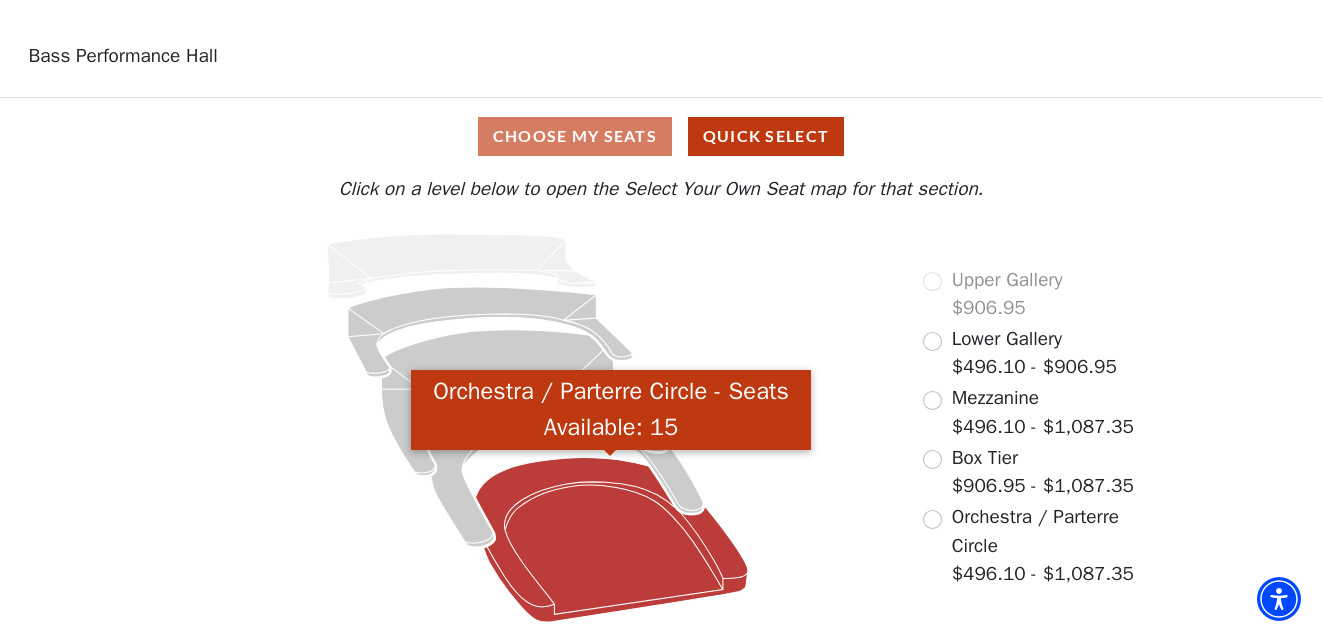 click 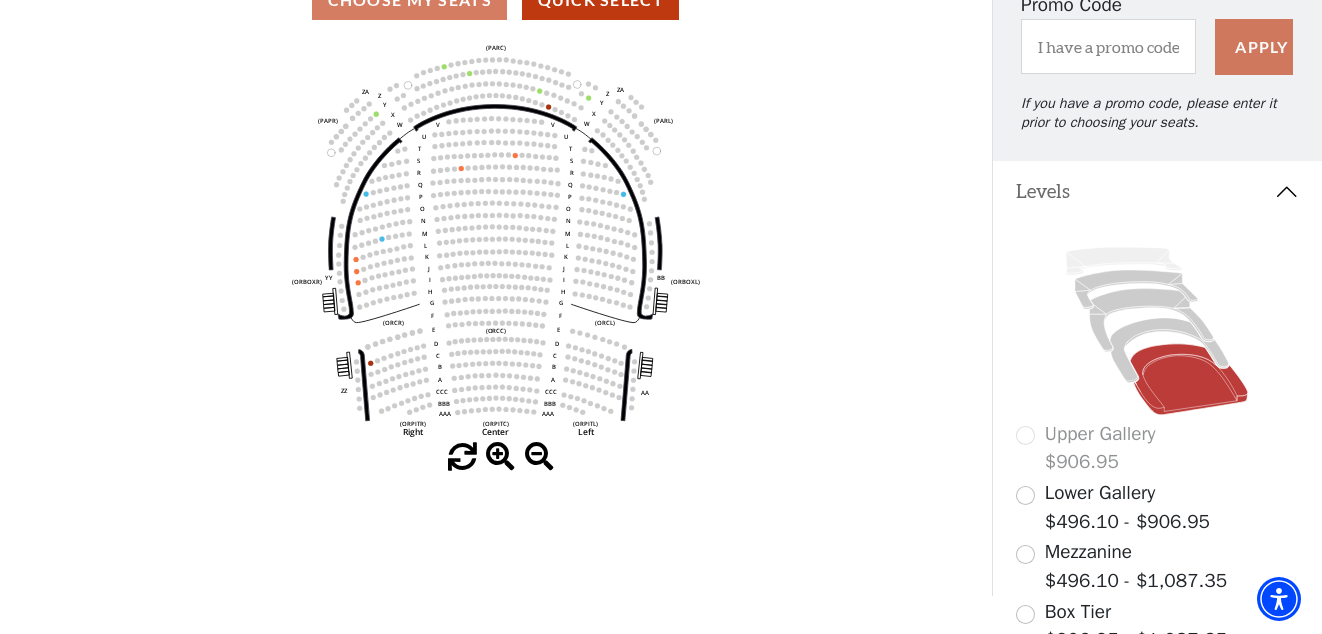 scroll, scrollTop: 293, scrollLeft: 0, axis: vertical 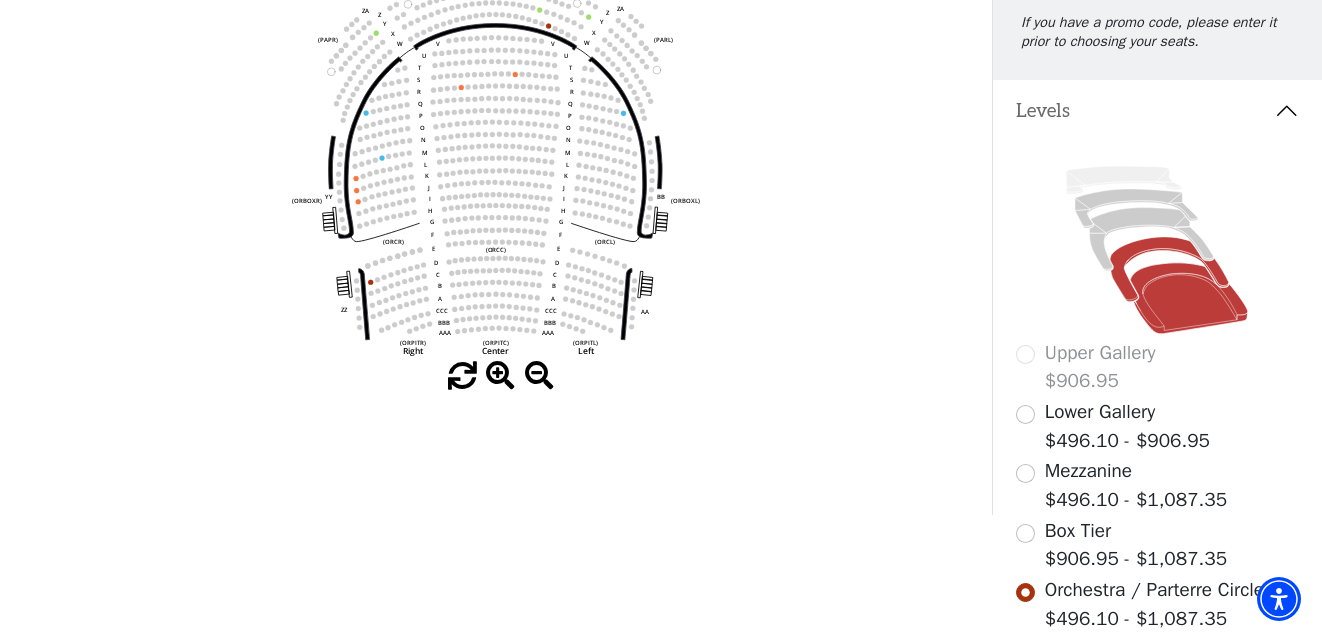 click 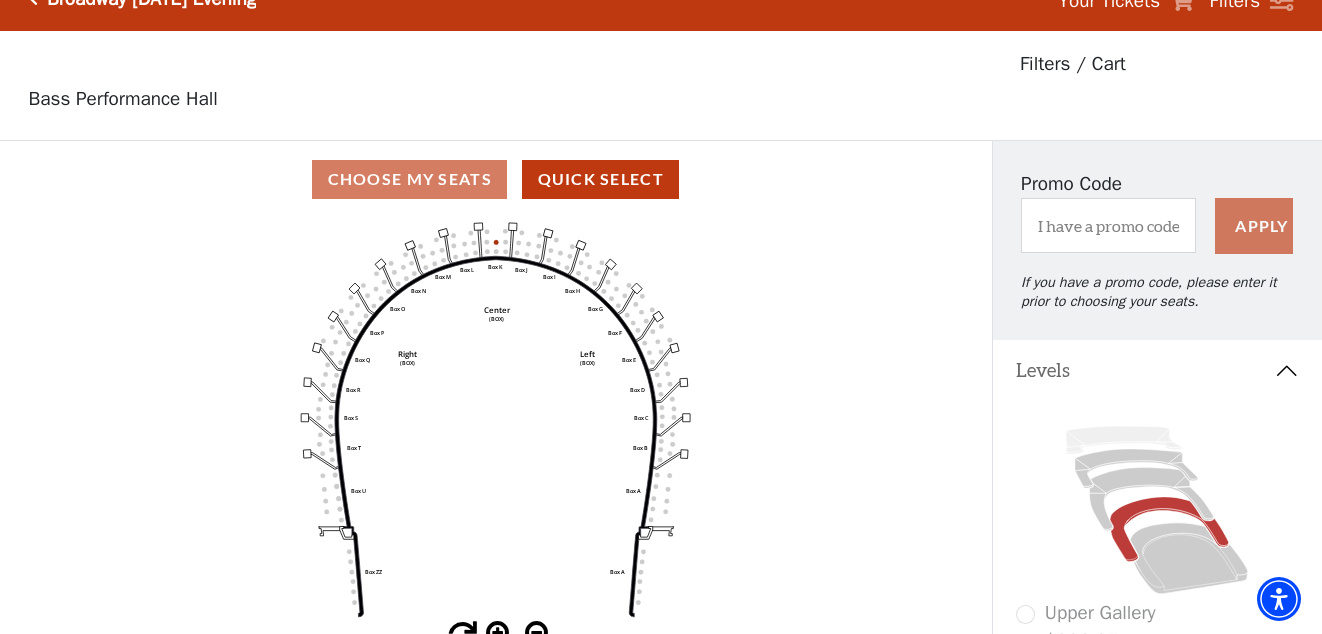scroll, scrollTop: 93, scrollLeft: 0, axis: vertical 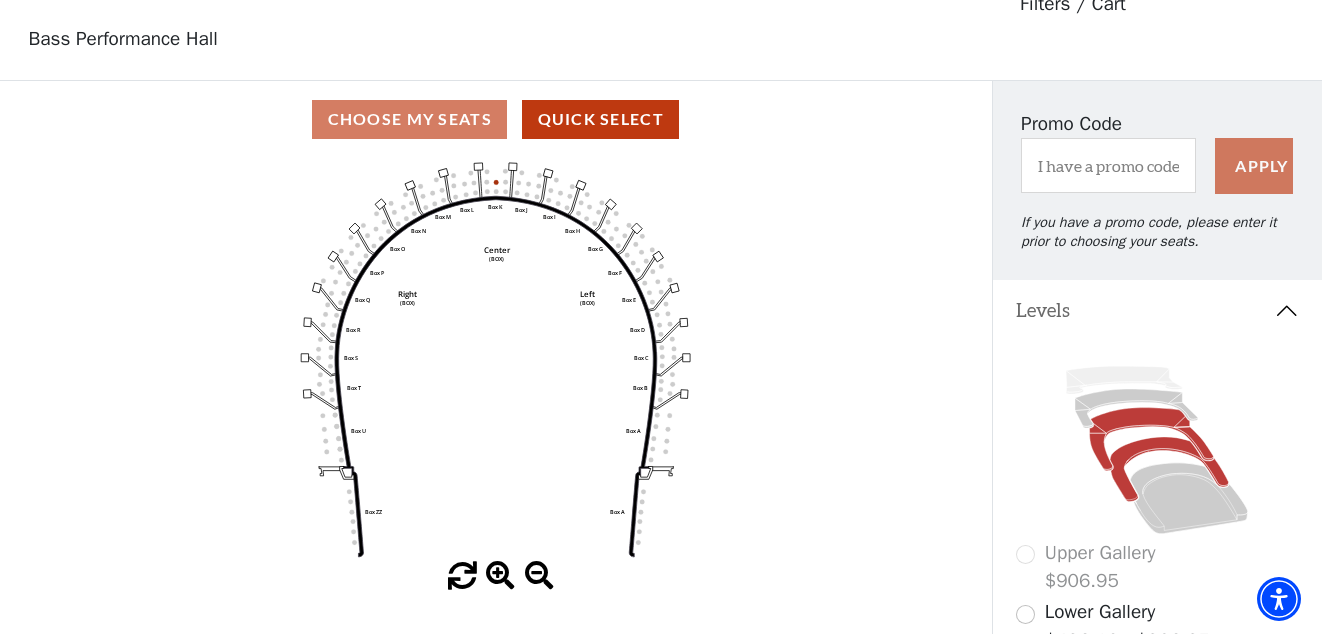 click 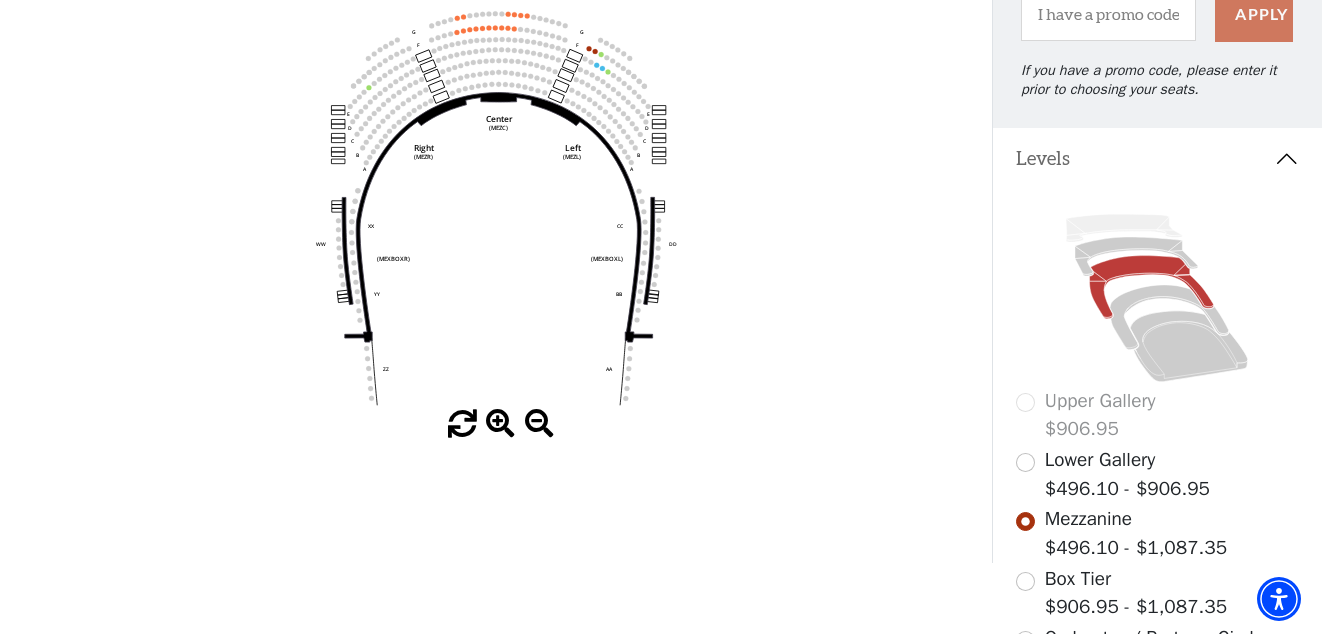 scroll, scrollTop: 93, scrollLeft: 0, axis: vertical 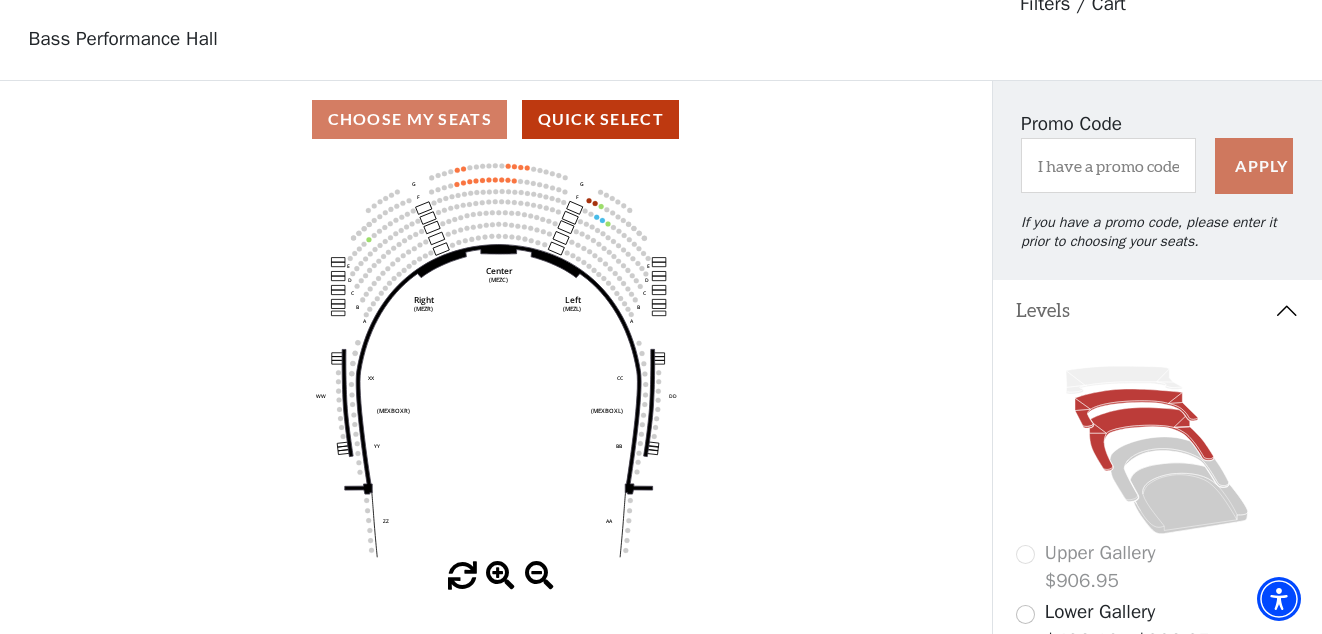 click 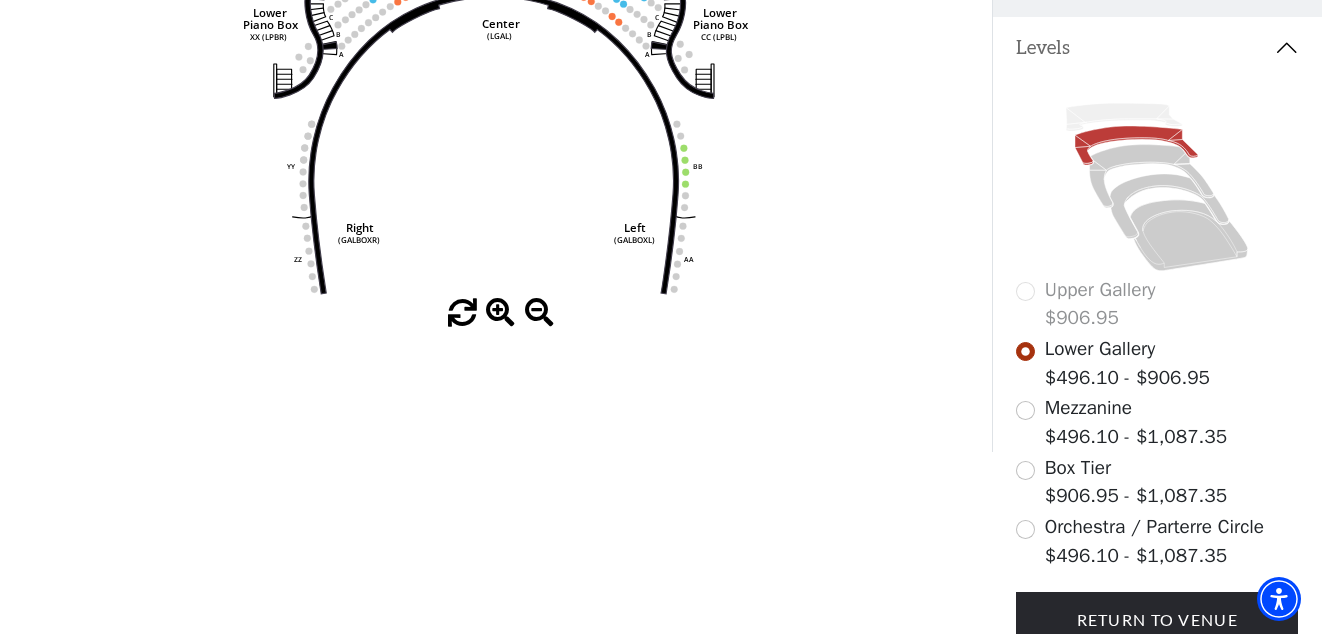 scroll, scrollTop: 137, scrollLeft: 0, axis: vertical 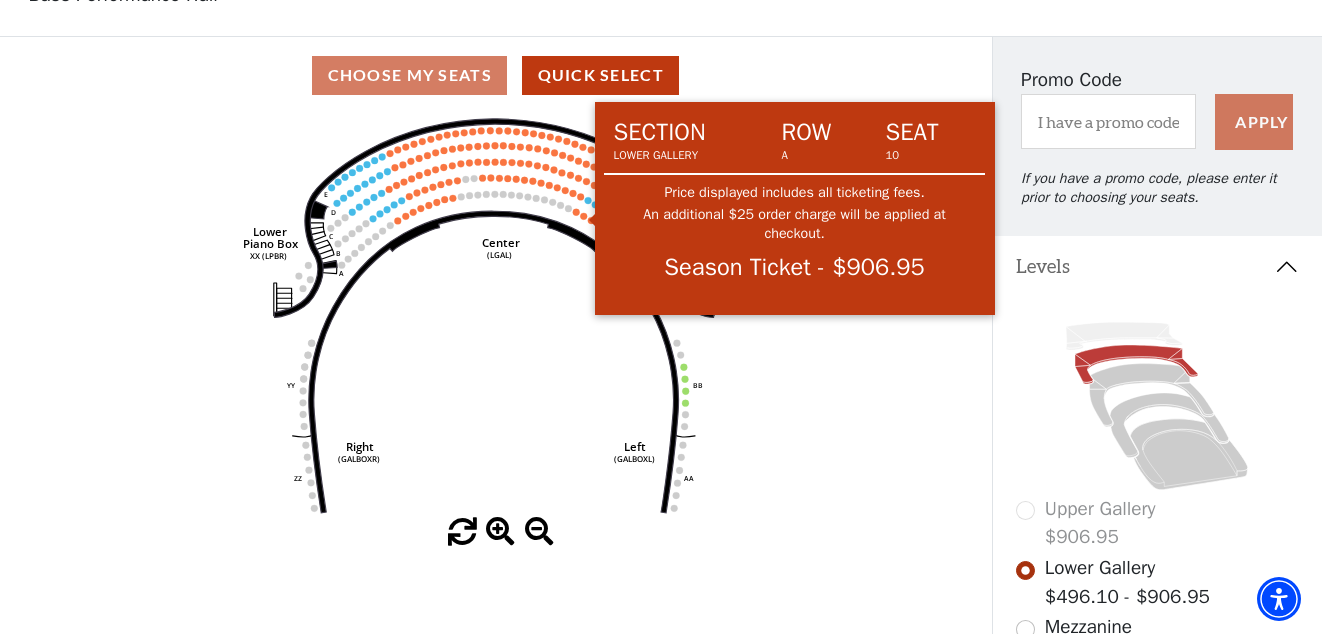 click 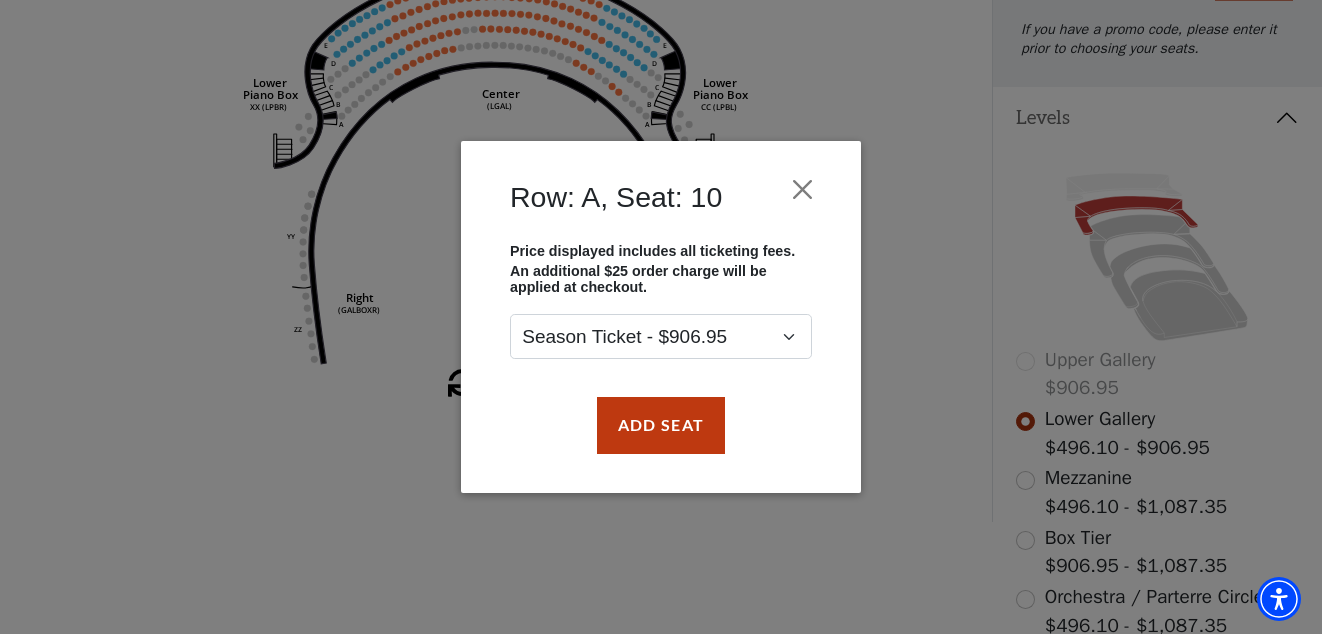 scroll, scrollTop: 337, scrollLeft: 0, axis: vertical 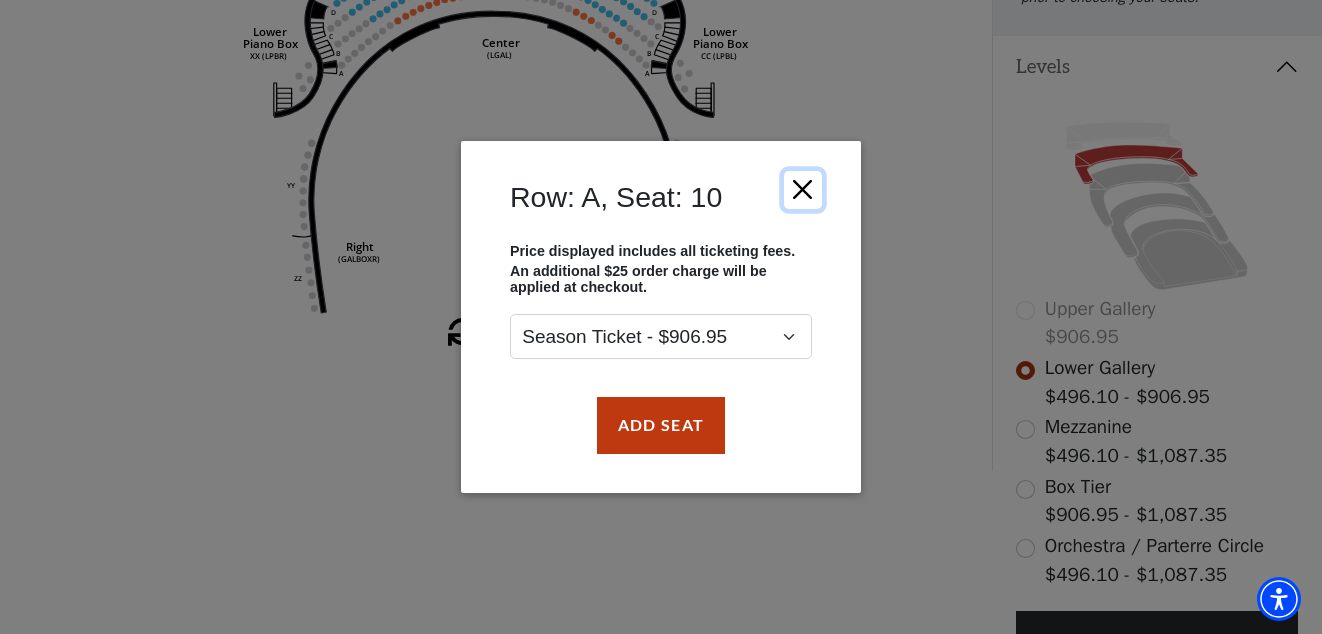 click at bounding box center [803, 190] 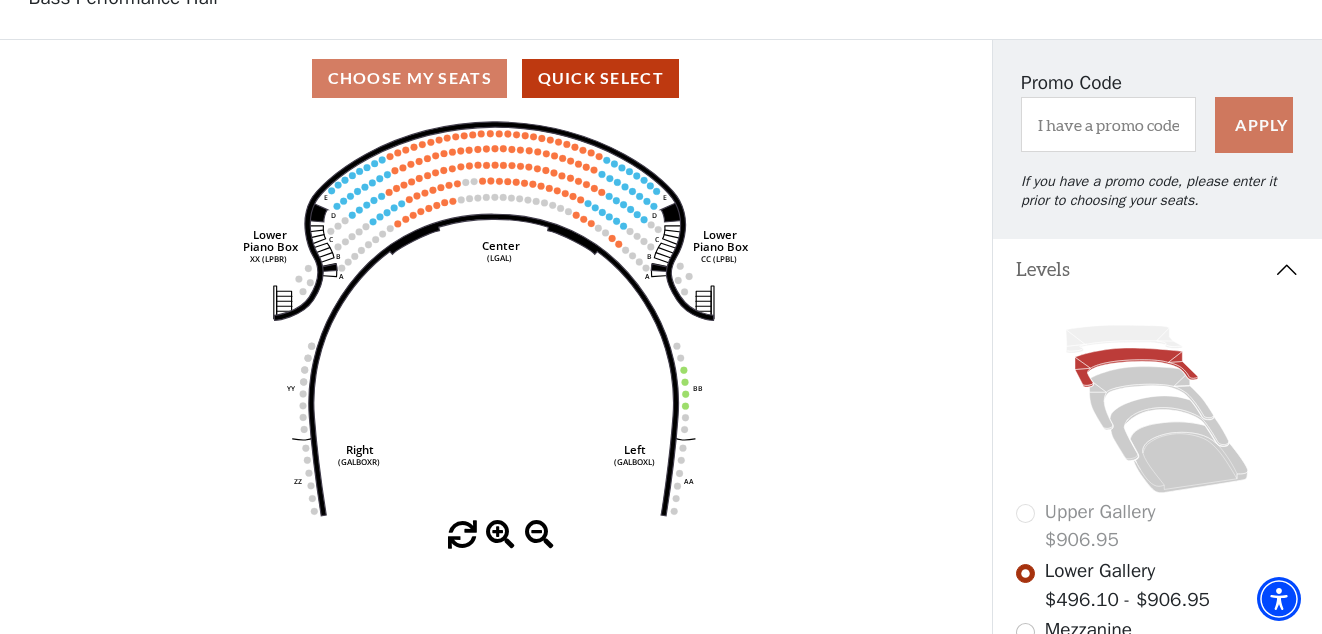 scroll, scrollTop: 137, scrollLeft: 0, axis: vertical 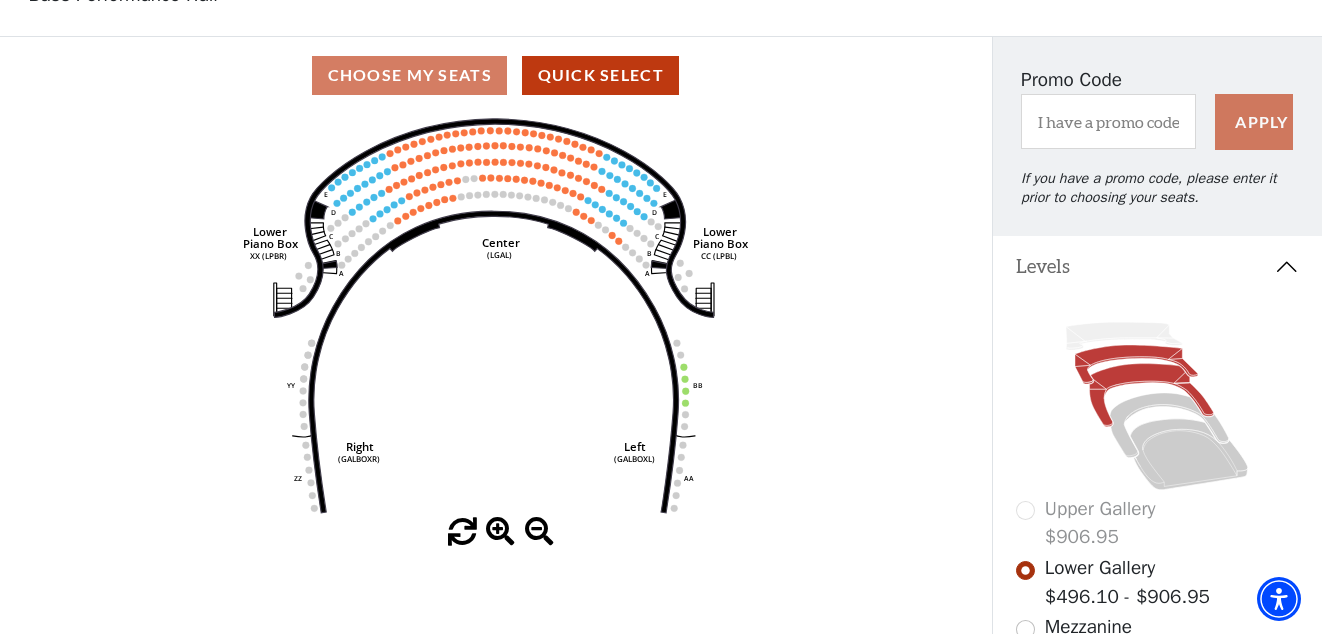 click 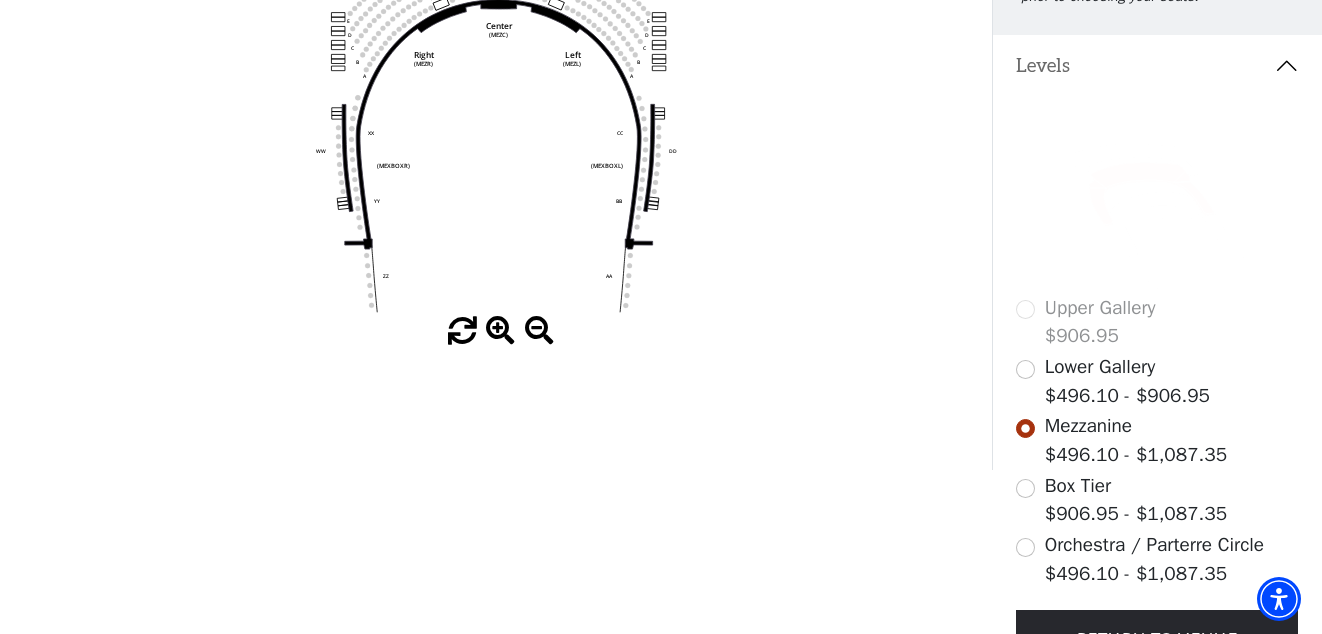 scroll, scrollTop: 393, scrollLeft: 0, axis: vertical 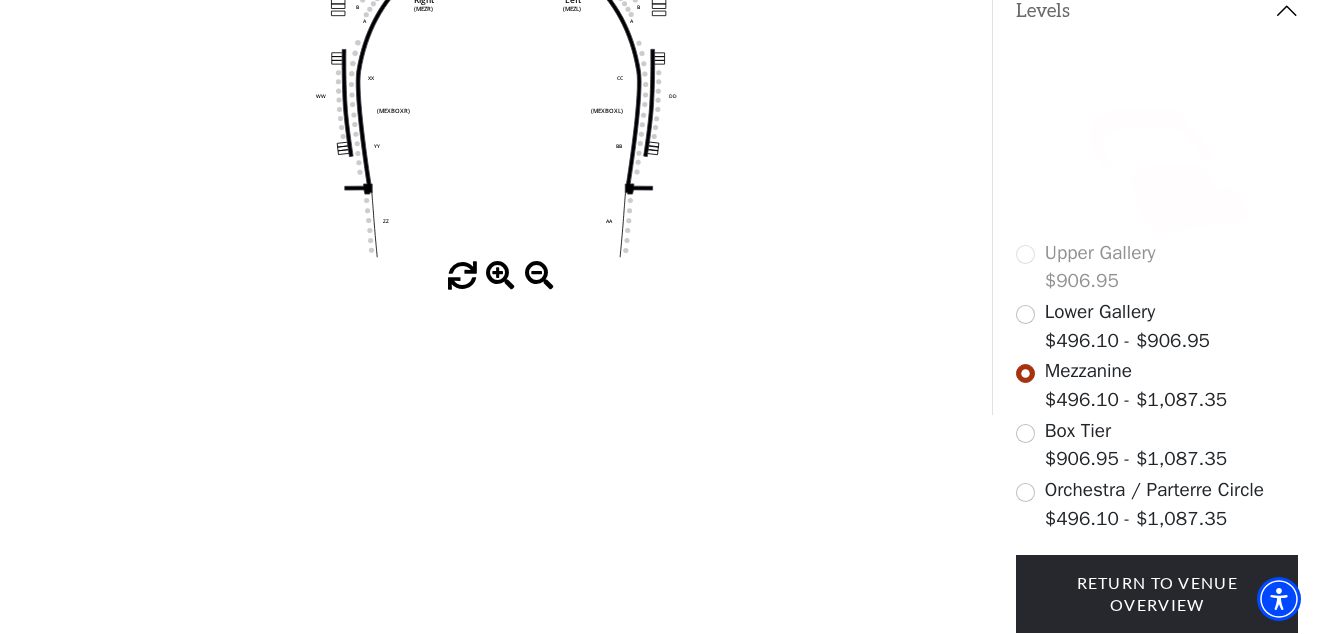 click 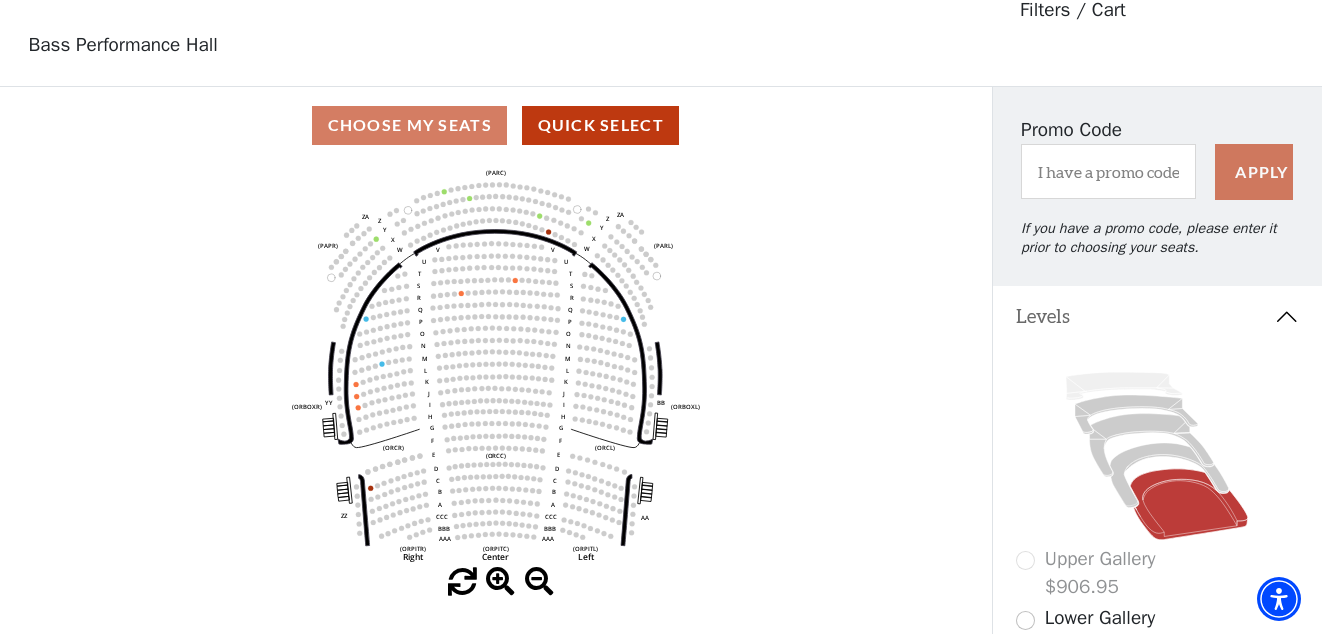 scroll, scrollTop: 93, scrollLeft: 0, axis: vertical 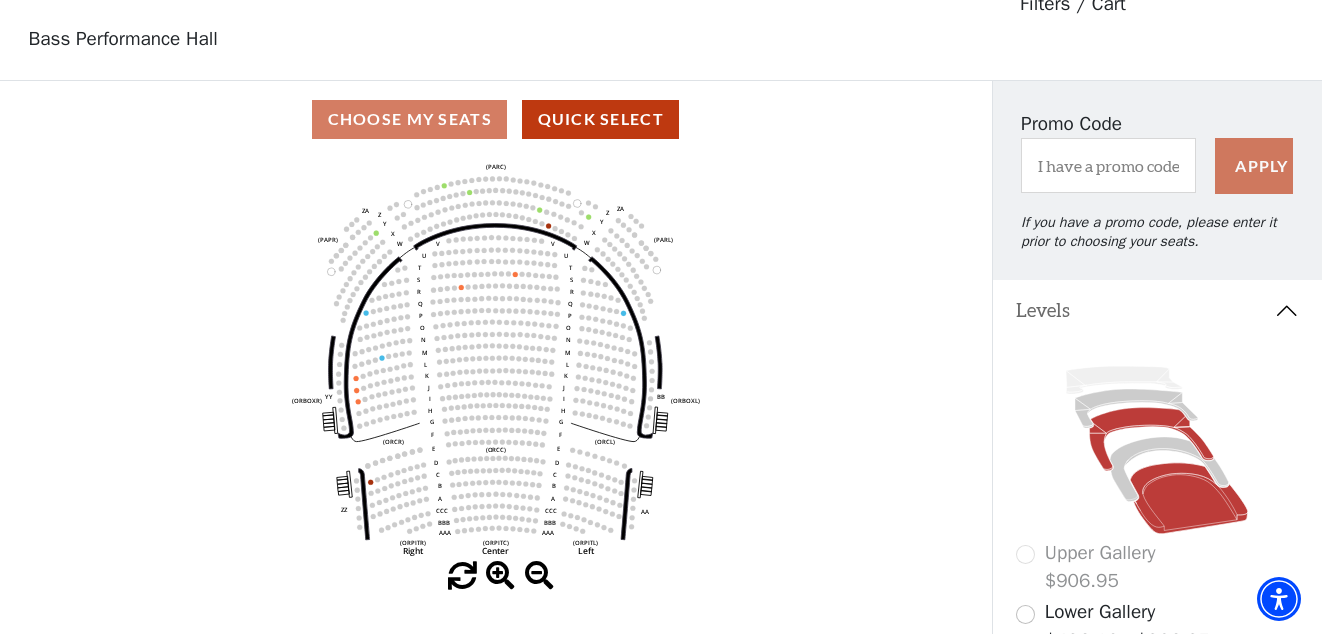 click 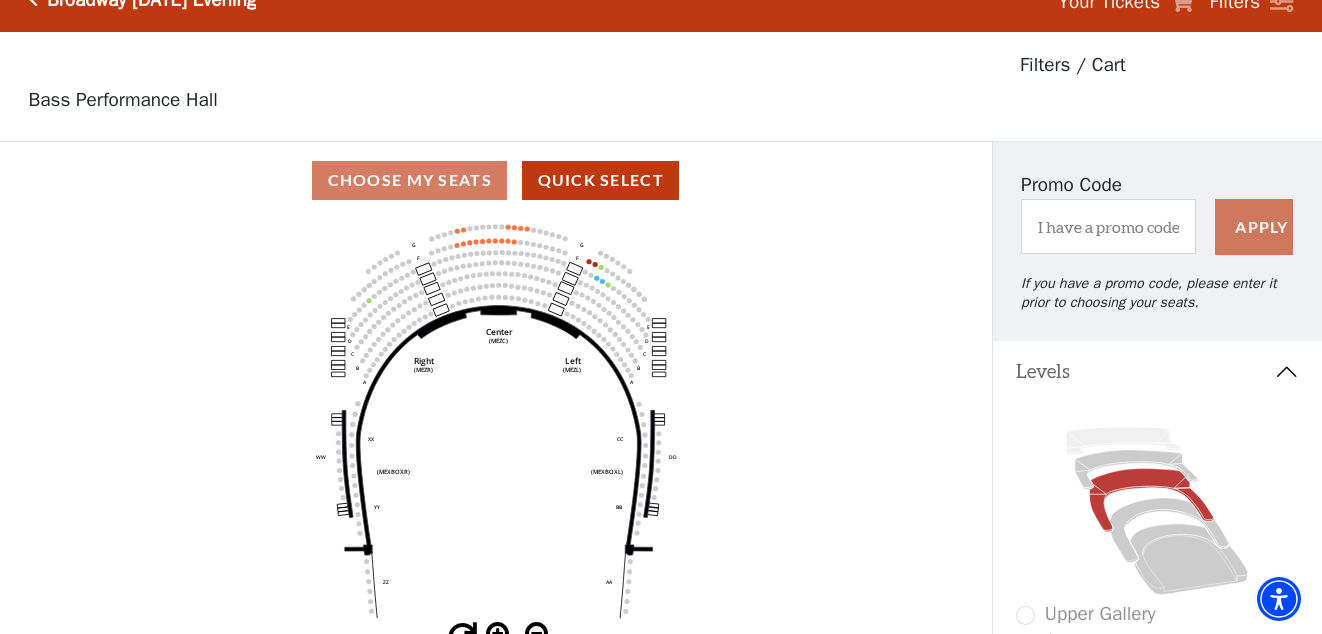 scroll, scrollTop: 93, scrollLeft: 0, axis: vertical 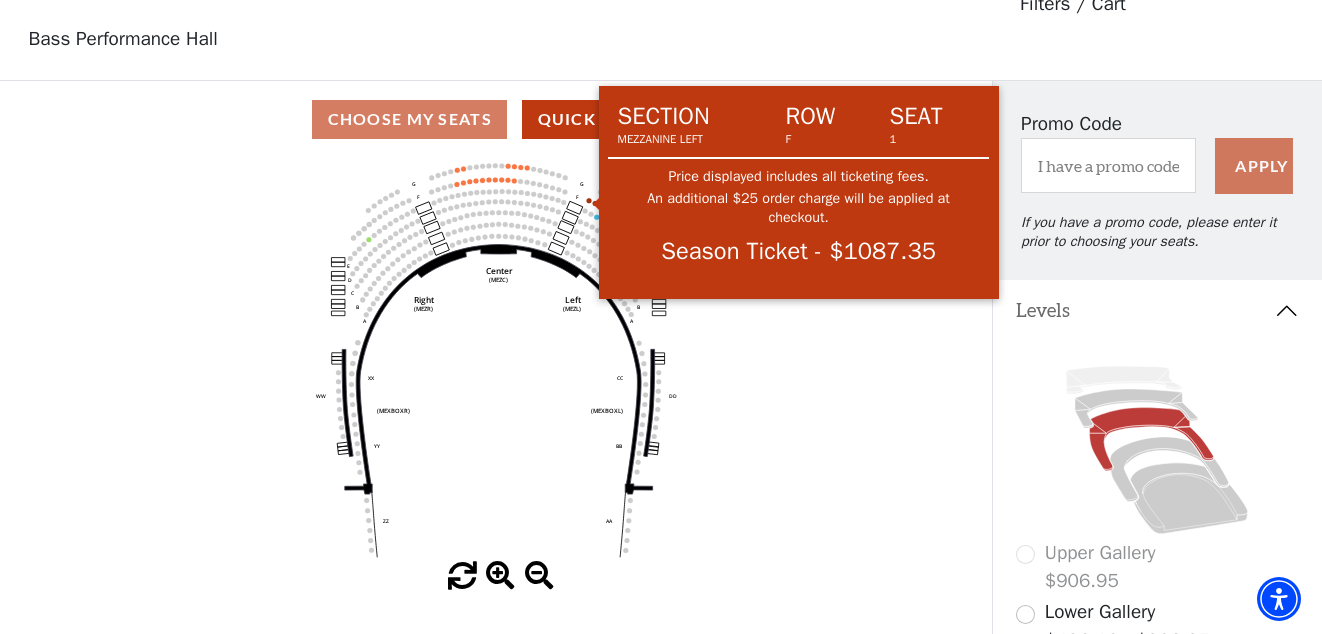 click 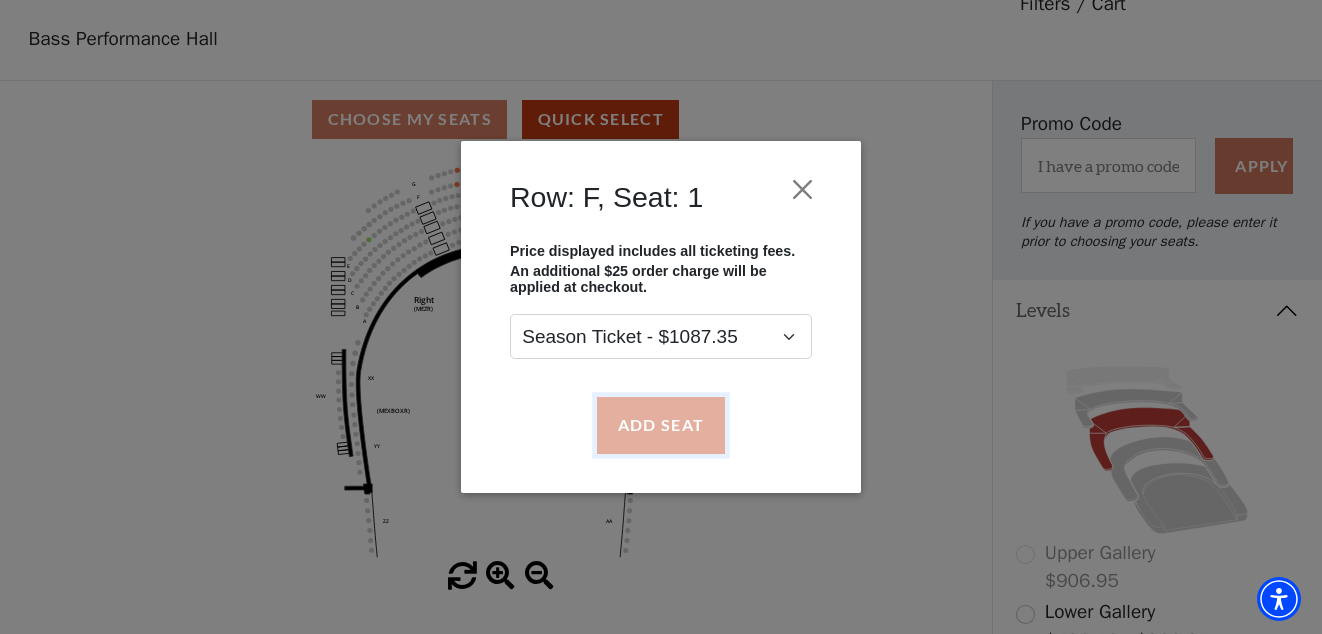 click on "Add Seat" at bounding box center (661, 425) 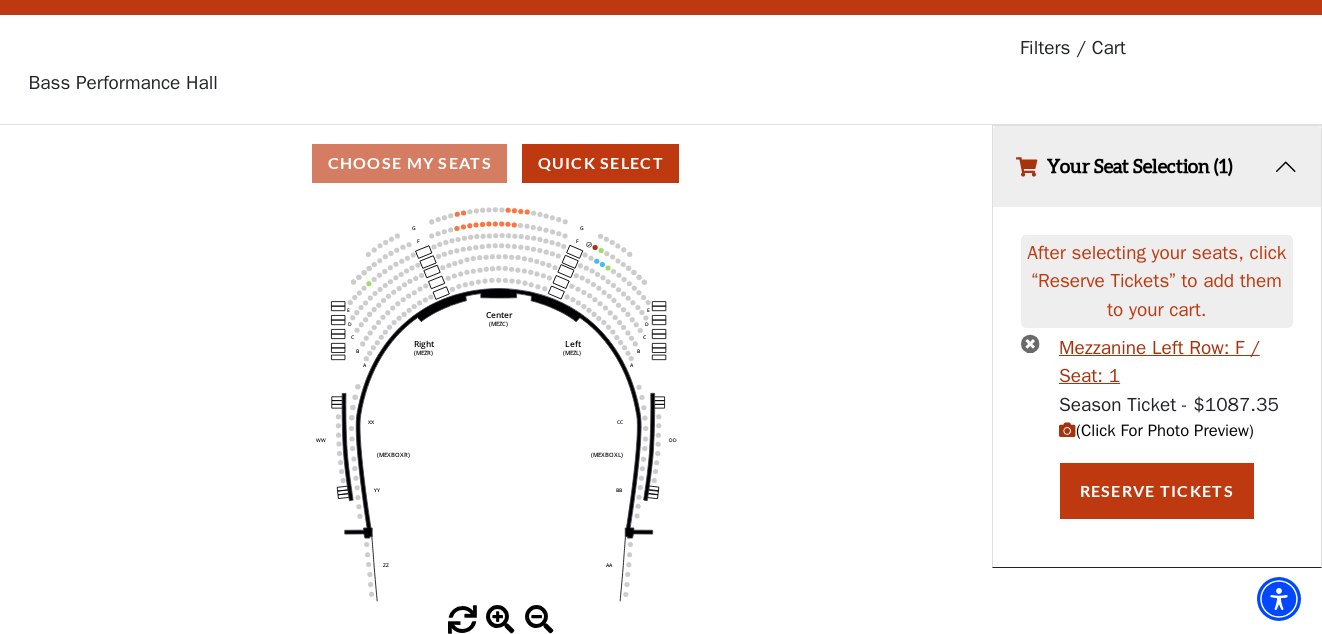scroll, scrollTop: 0, scrollLeft: 0, axis: both 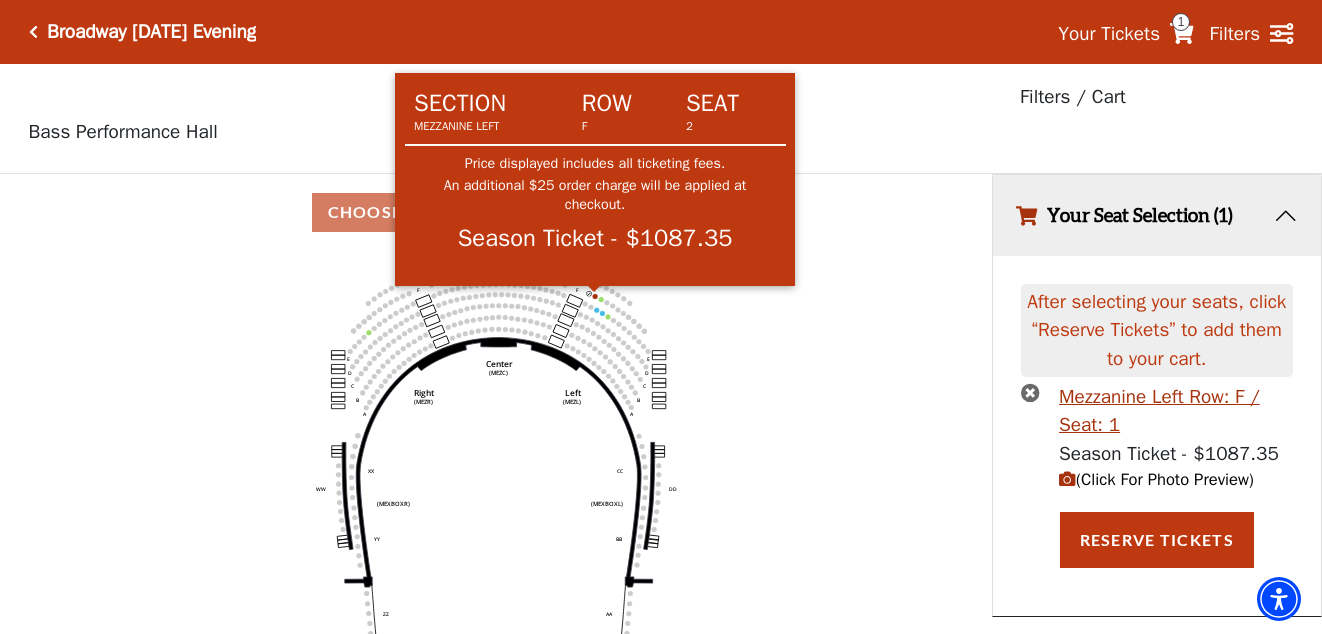 click 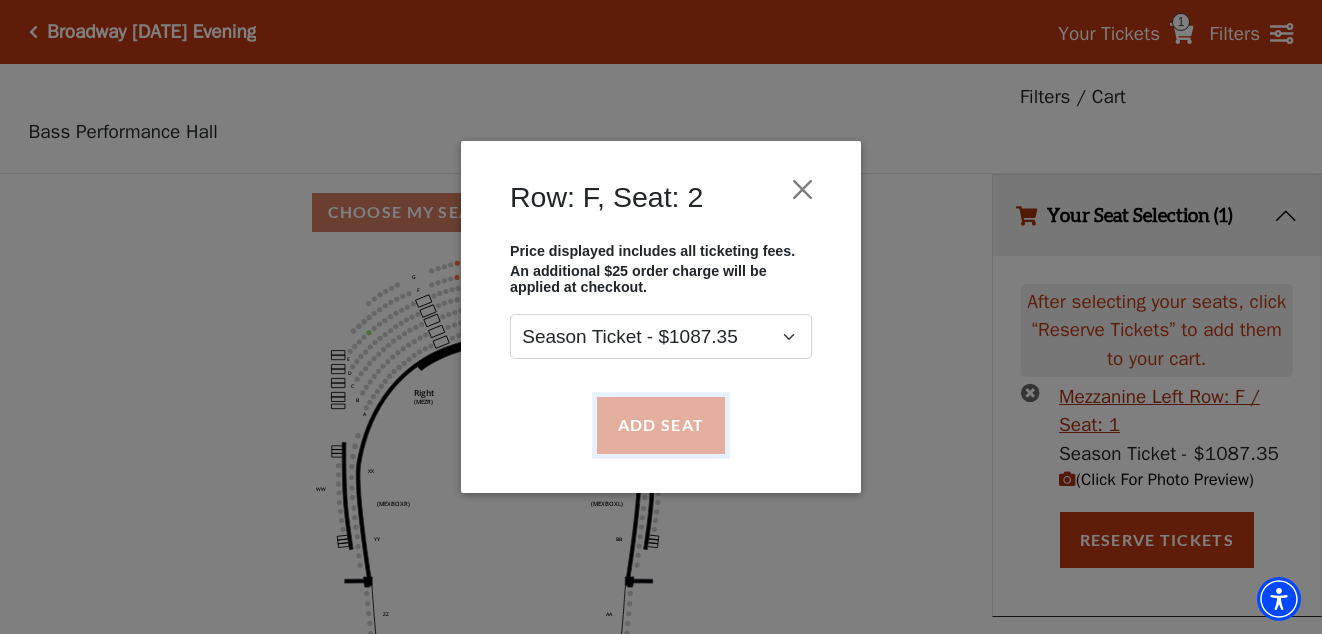 click on "Add Seat" at bounding box center [661, 425] 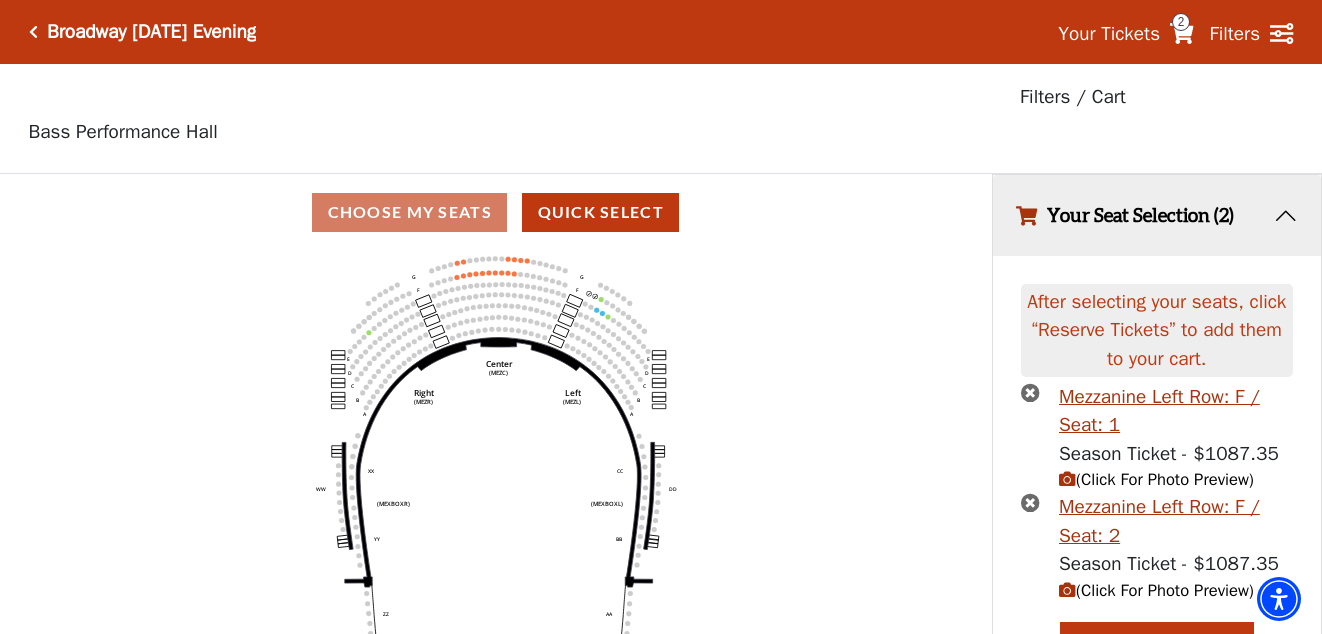 scroll, scrollTop: 45, scrollLeft: 0, axis: vertical 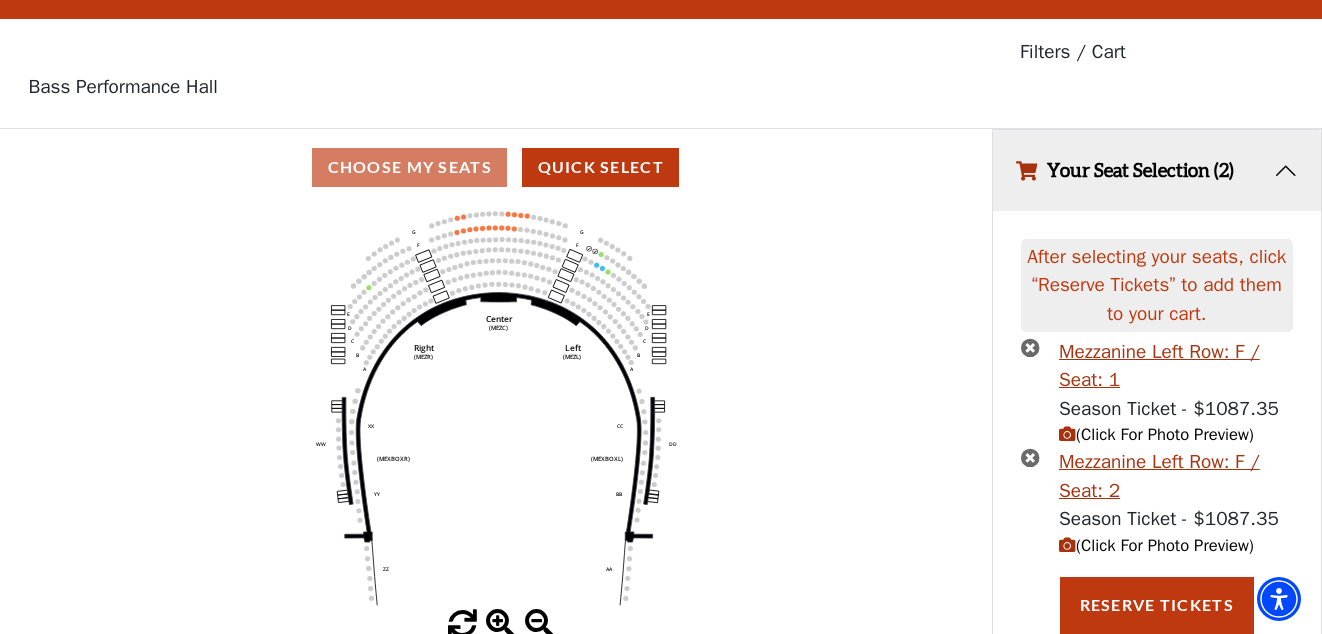 click 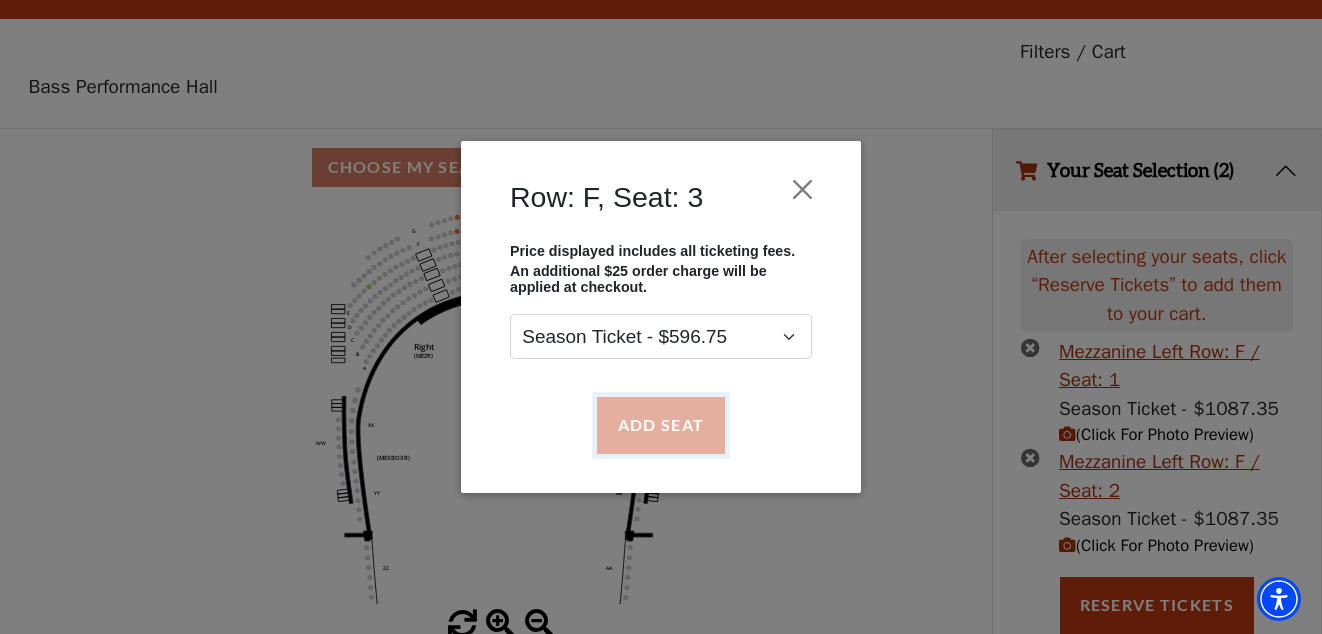 click on "Add Seat" at bounding box center [661, 425] 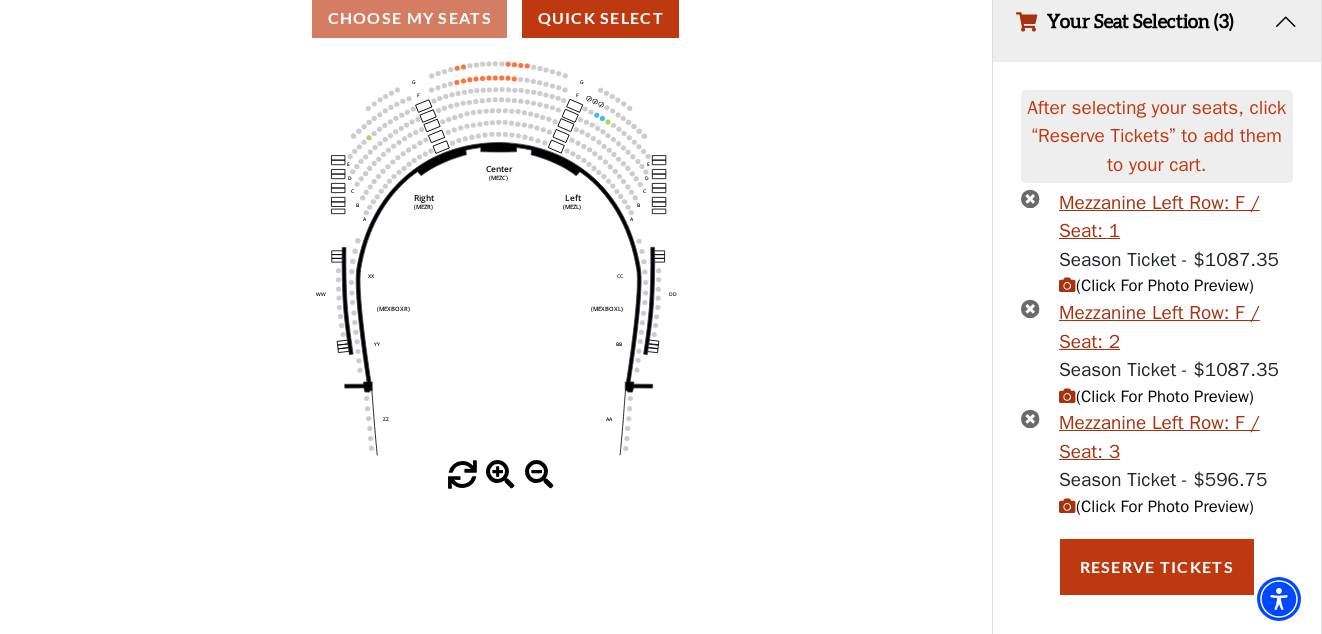 scroll, scrollTop: 204, scrollLeft: 0, axis: vertical 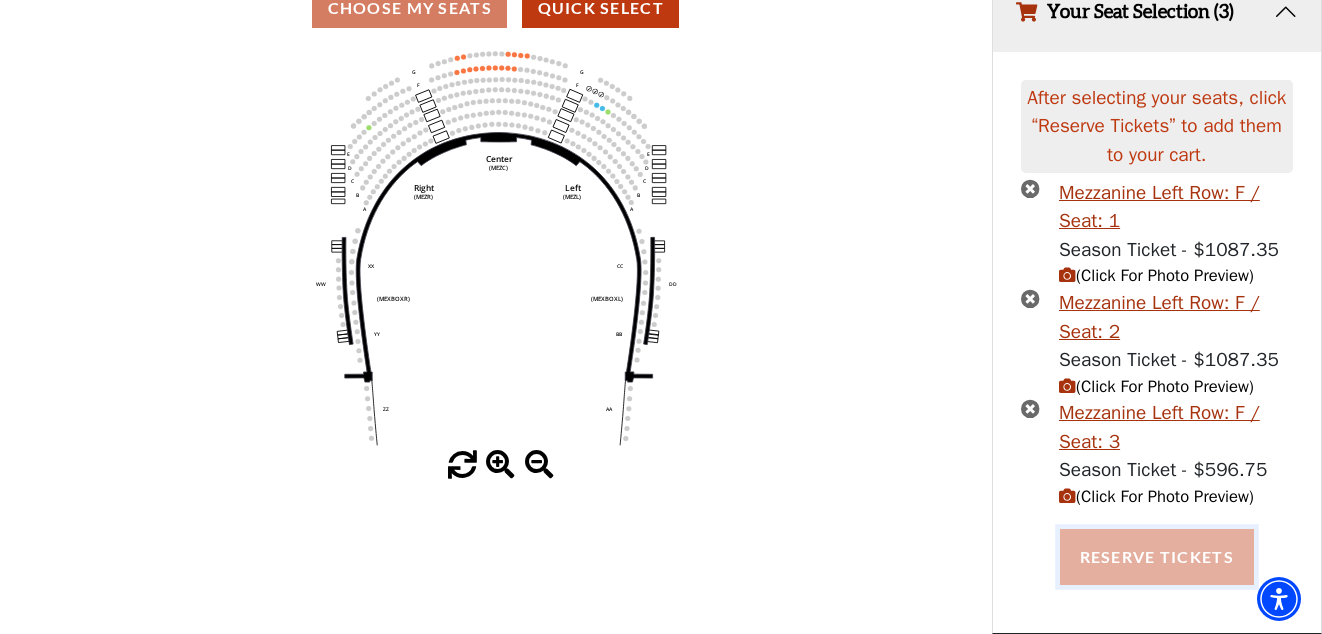 click on "Reserve Tickets" at bounding box center [1157, 557] 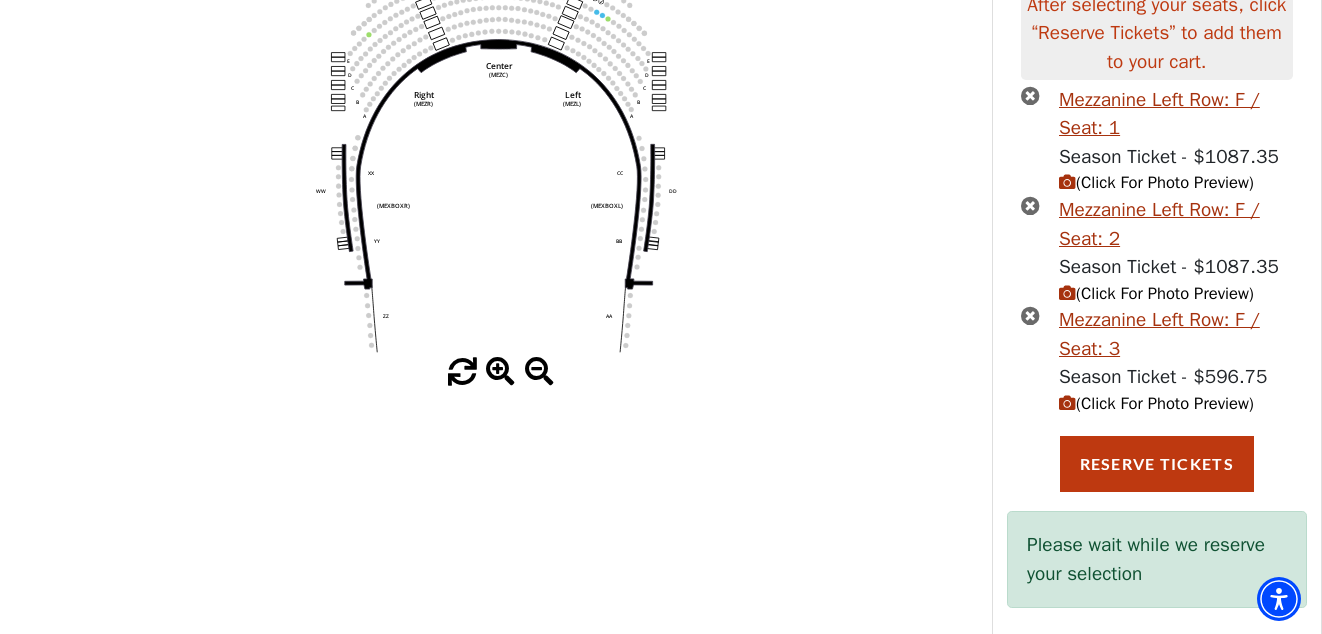 scroll, scrollTop: 320, scrollLeft: 0, axis: vertical 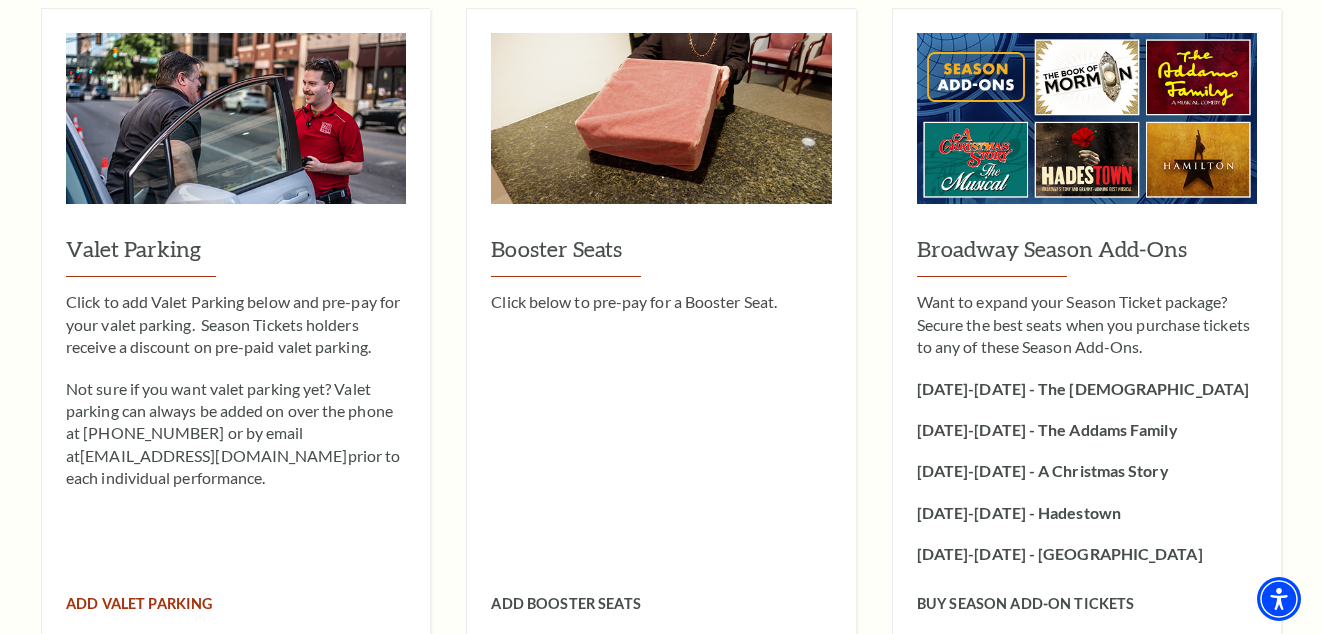 click on "Valet Parking" at bounding box center (236, 255) 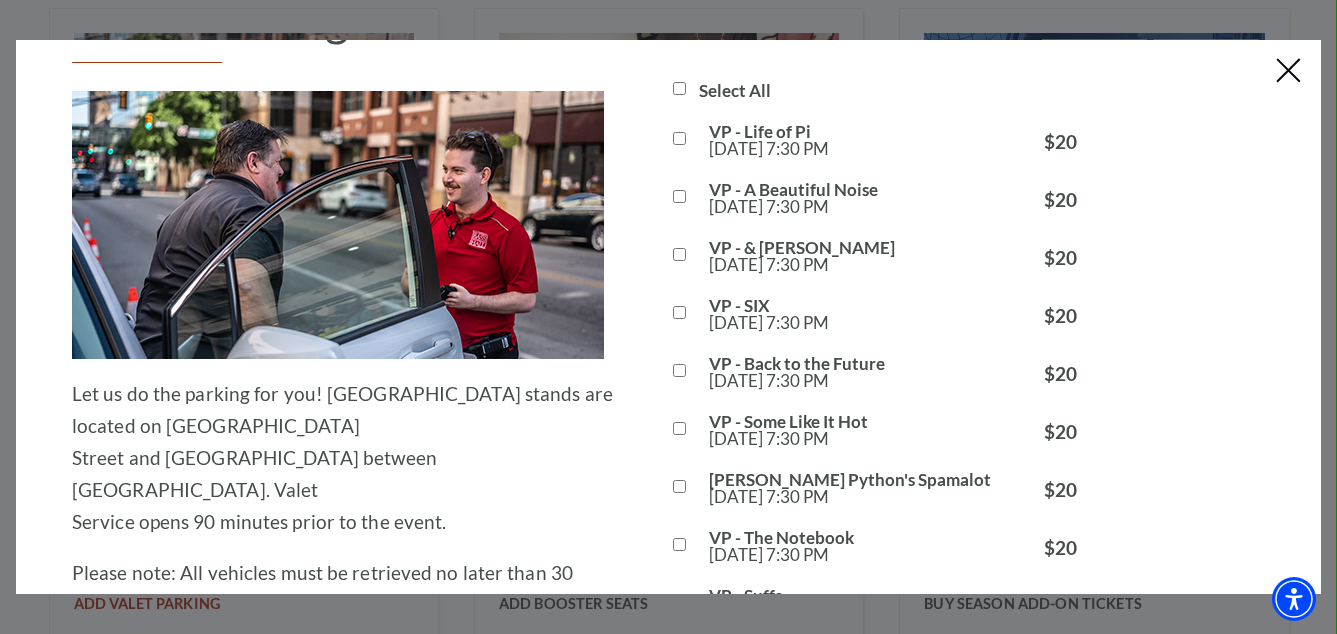 scroll, scrollTop: 100, scrollLeft: 0, axis: vertical 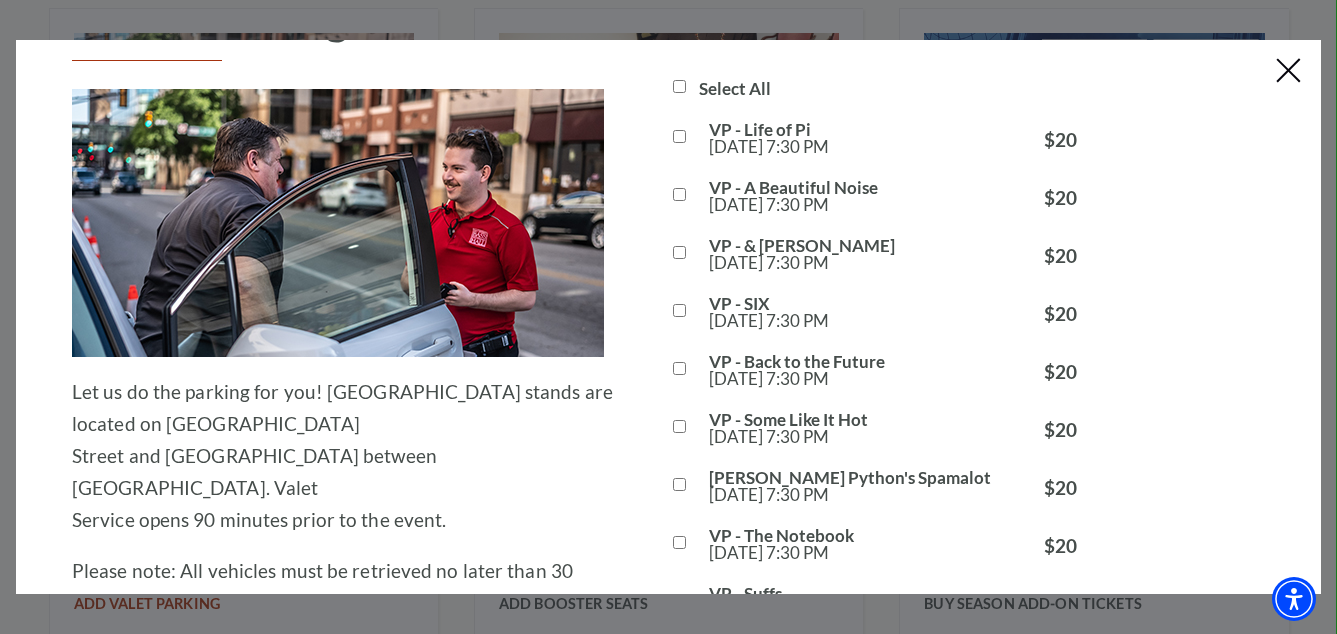 click on "Select All" at bounding box center [679, 86] 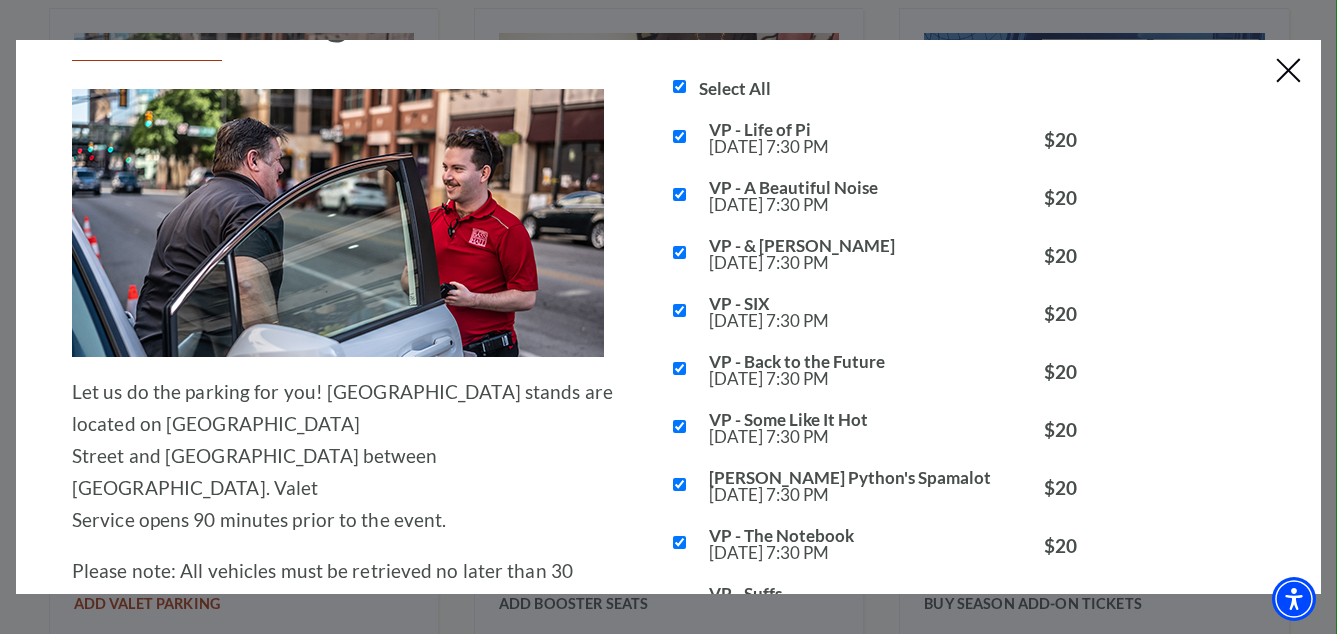checkbox on "true" 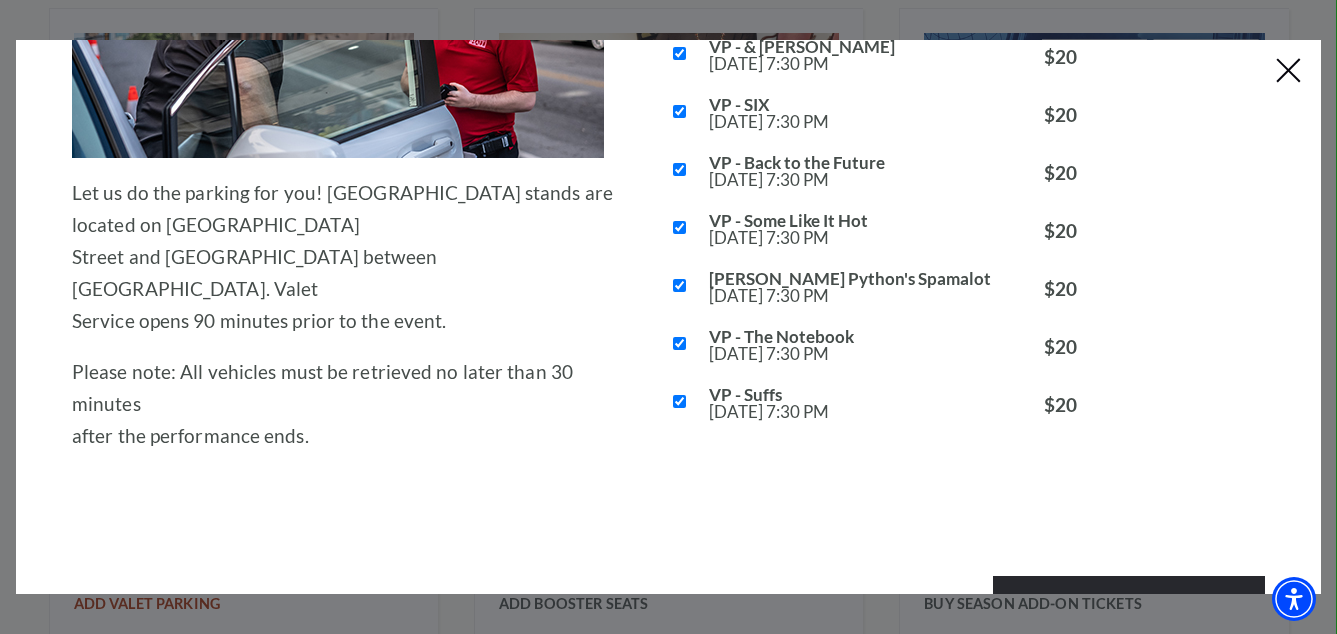 scroll, scrollTop: 300, scrollLeft: 0, axis: vertical 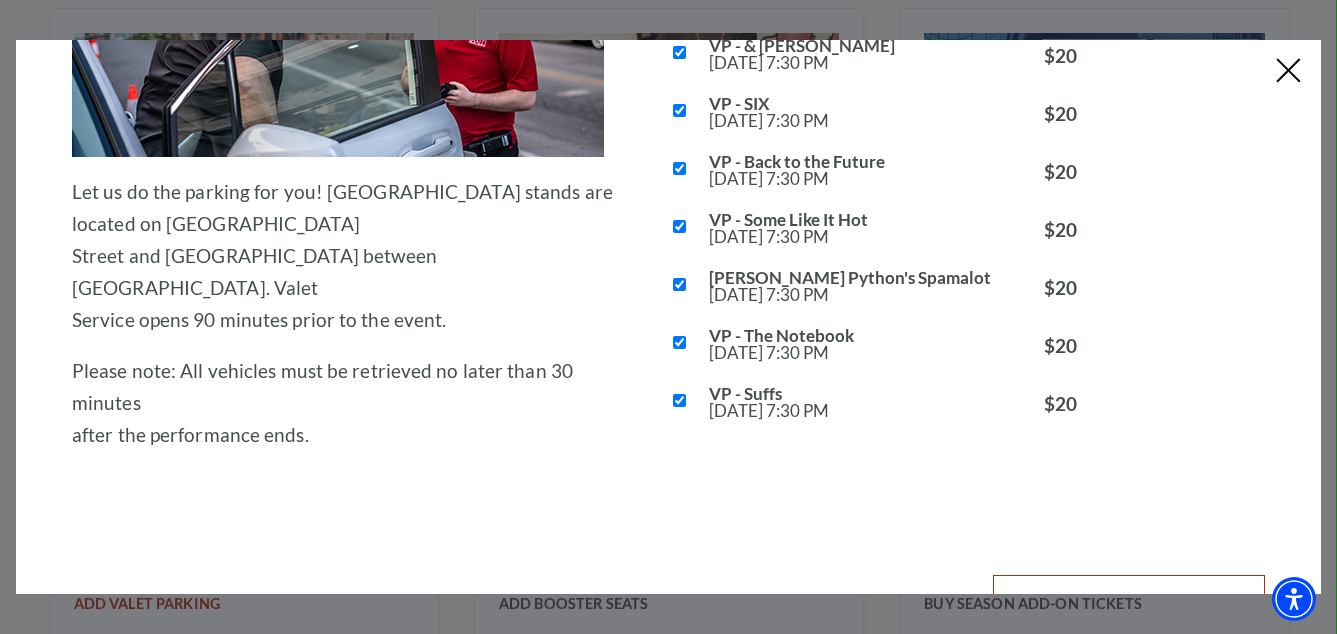 click on "Add Valet Parking" at bounding box center [1129, 603] 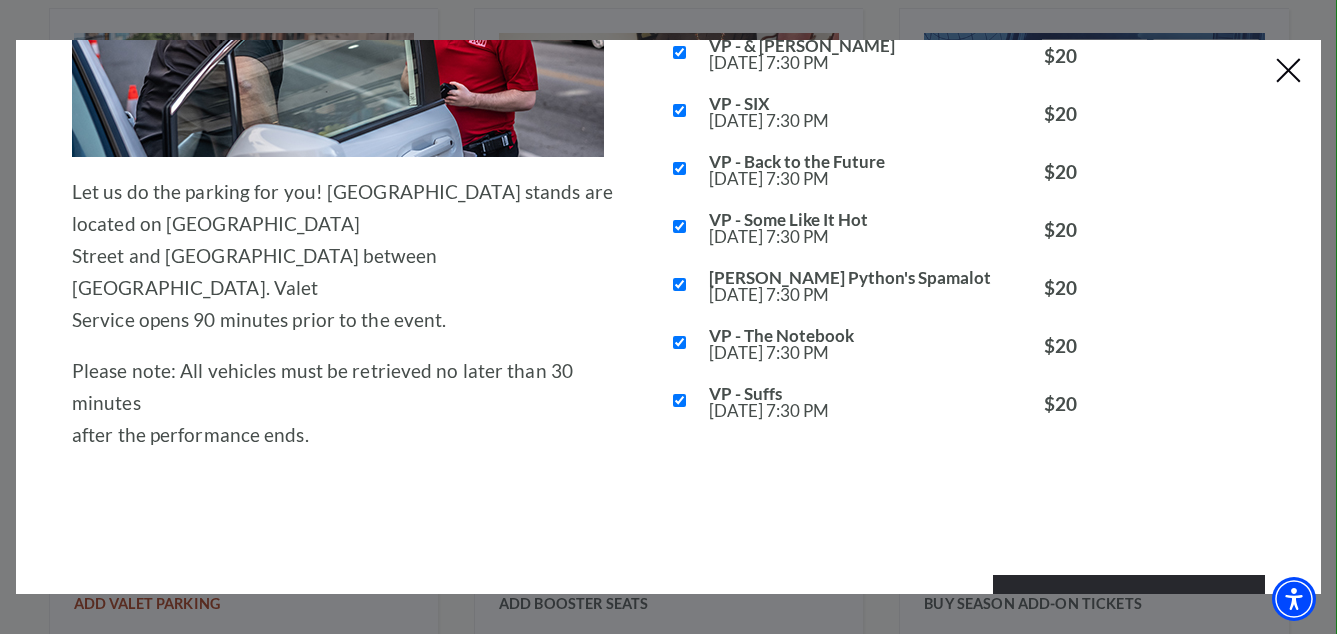 scroll, scrollTop: 0, scrollLeft: 0, axis: both 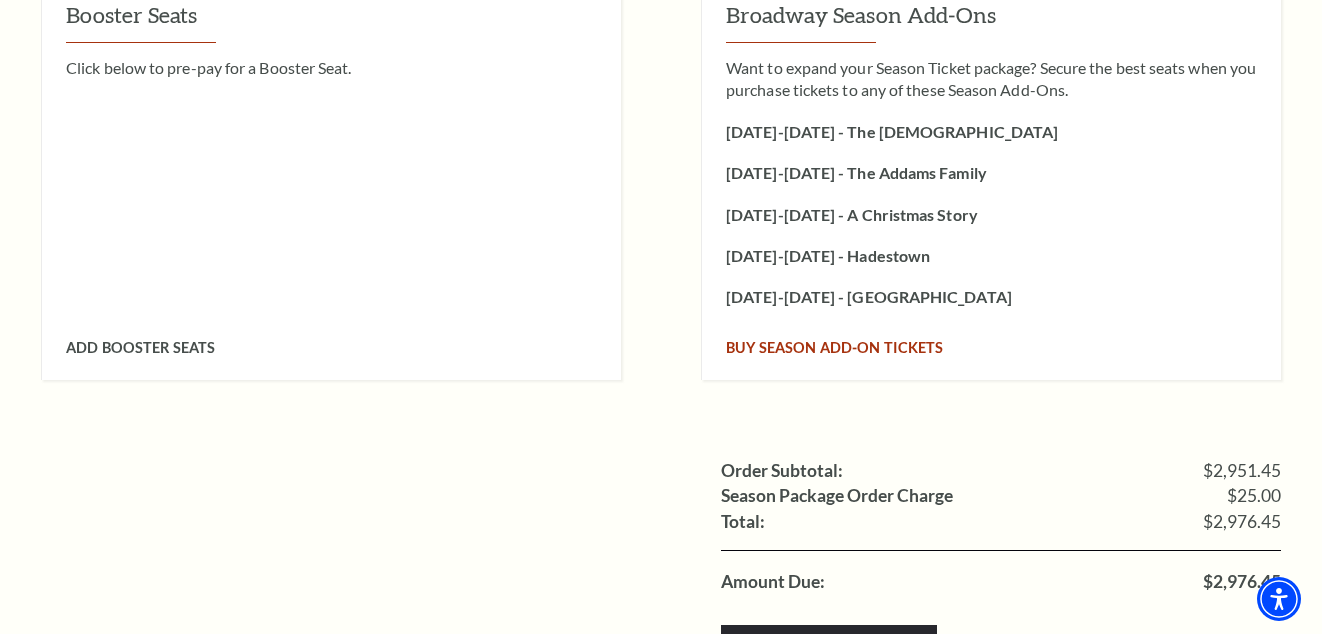 click on "[DATE]-[DATE] - Hadestown" at bounding box center [828, 255] 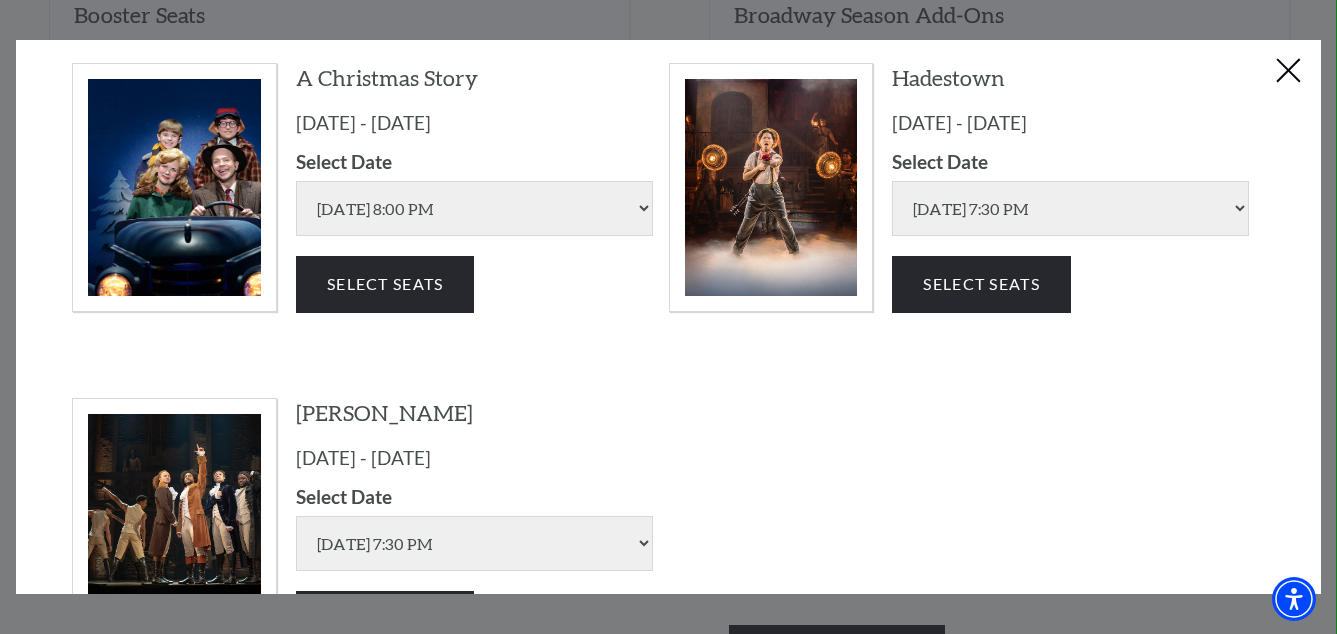 scroll, scrollTop: 420, scrollLeft: 0, axis: vertical 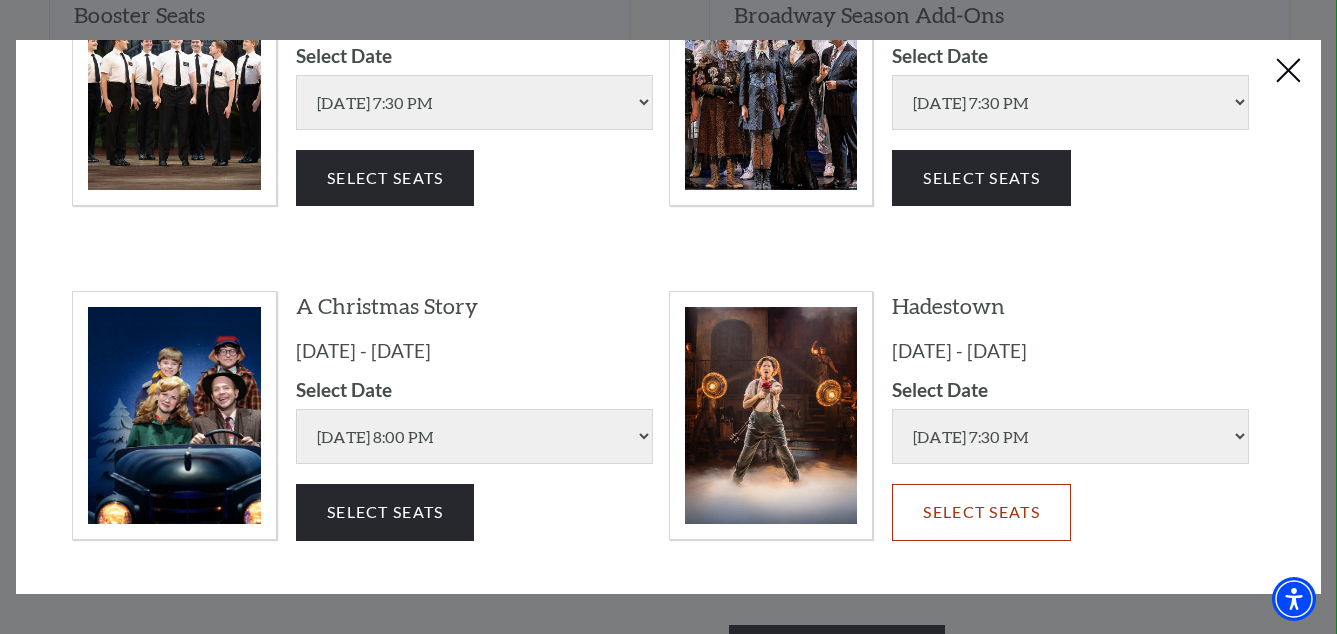 click on "Select Seats" at bounding box center (981, 512) 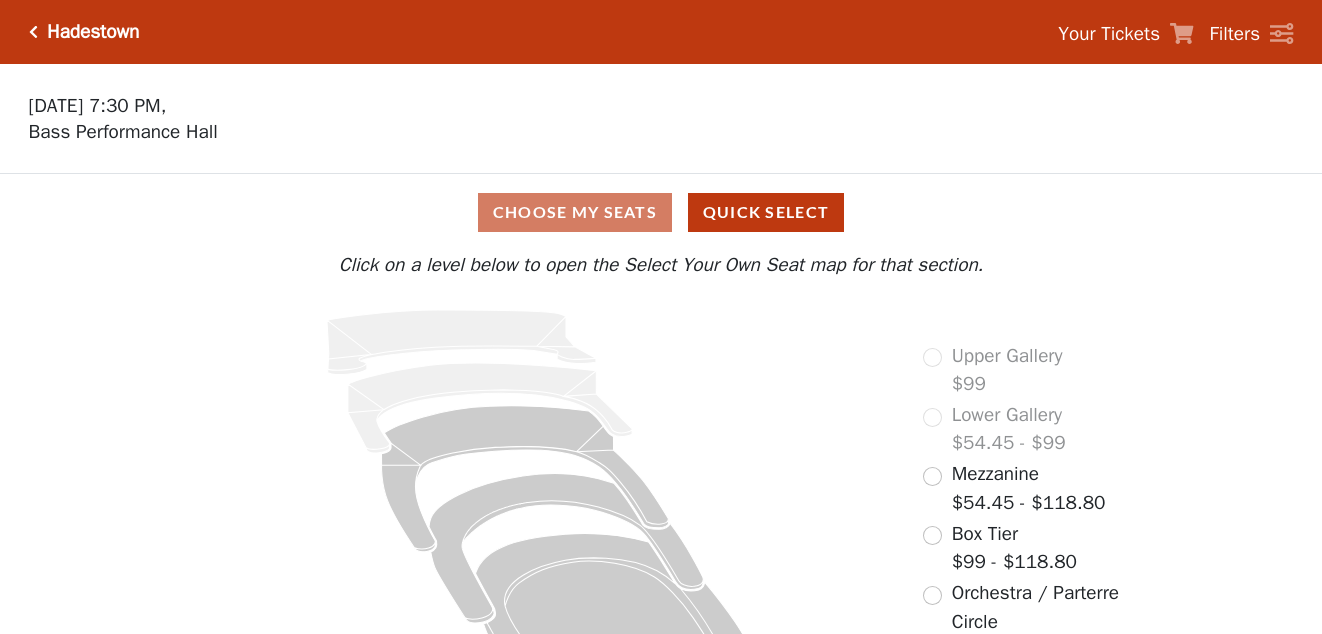 scroll, scrollTop: 0, scrollLeft: 0, axis: both 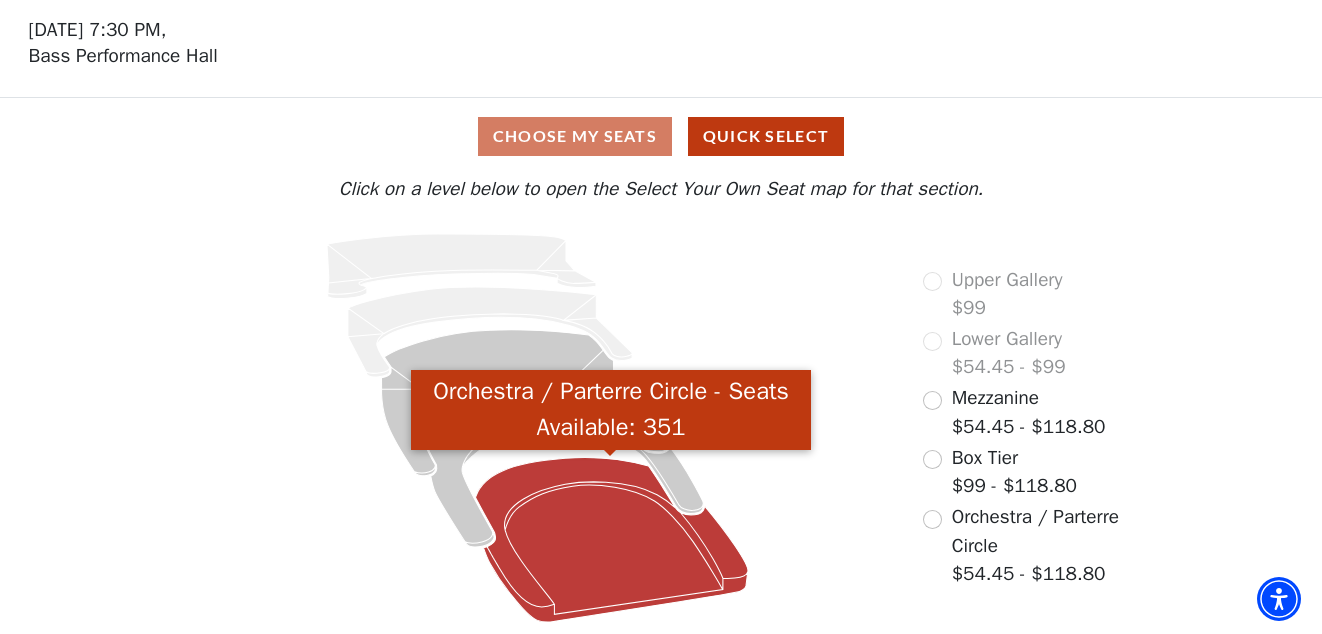 click 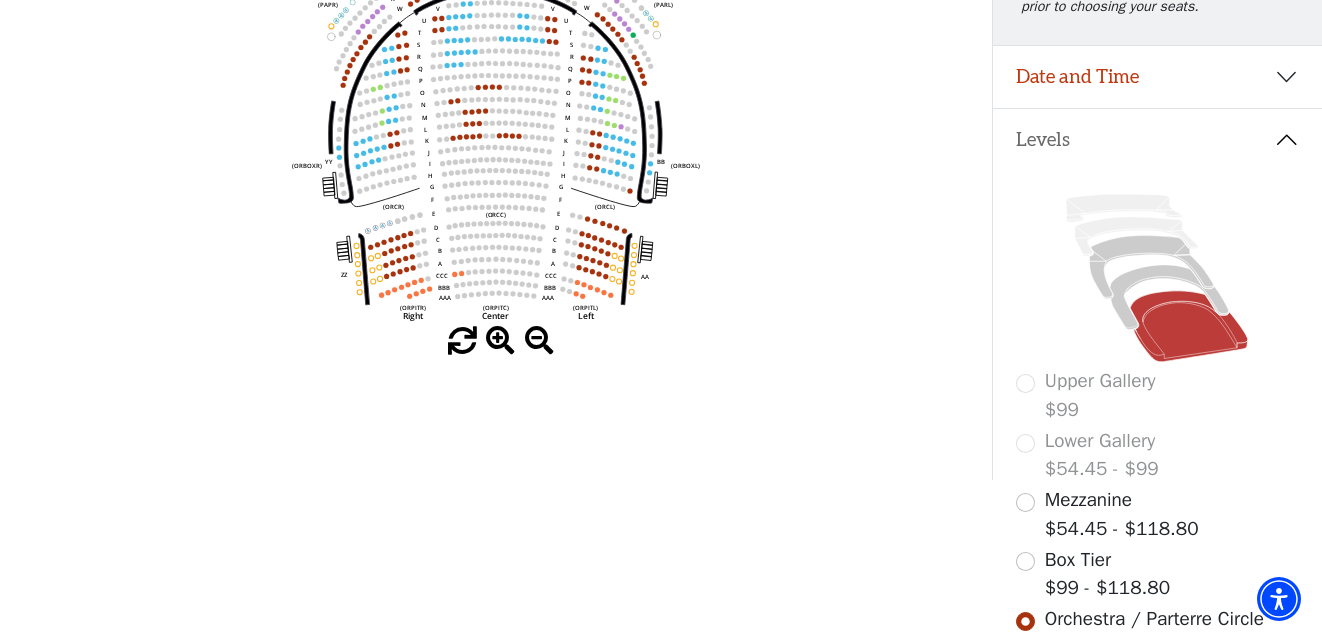 scroll, scrollTop: 393, scrollLeft: 0, axis: vertical 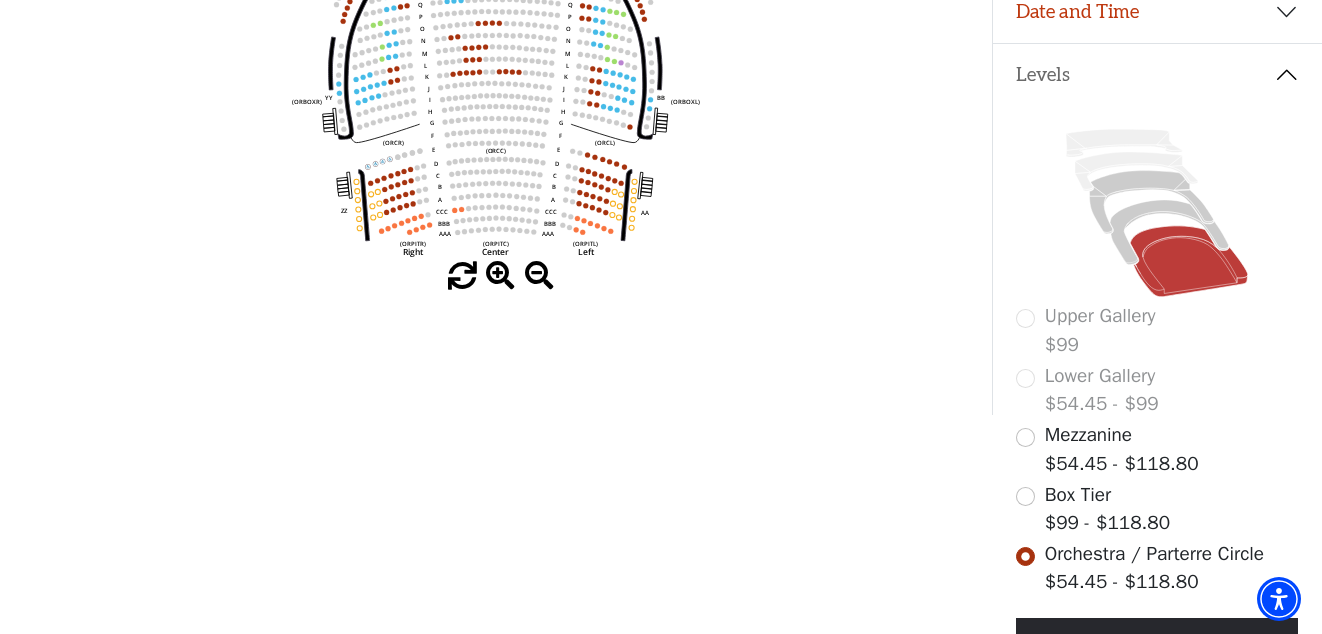 click on "Left   (ORPITL)   Right   (ORPITR)   Center   (ORPITC)   ZZ   AA   YY   BB   ZA   ZA   (ORCL)   (ORCR)   (ORCC)   (ORBOXL)   (ORBOXR)   (PARL)   (PAPR)   (PARC)   Z   Y   X   W   Z   Y   X   W   V   U   T   S   R   Q   P   O   N   M   L   K   J   I   H   G   F   E   D   C   B   A   CCC   BBB   AAA   V   U   T   S   R   Q   P   O   N   M   L   K   J   I   H   G   F   E   D   C   B   A   CCC   BBB   AAA" 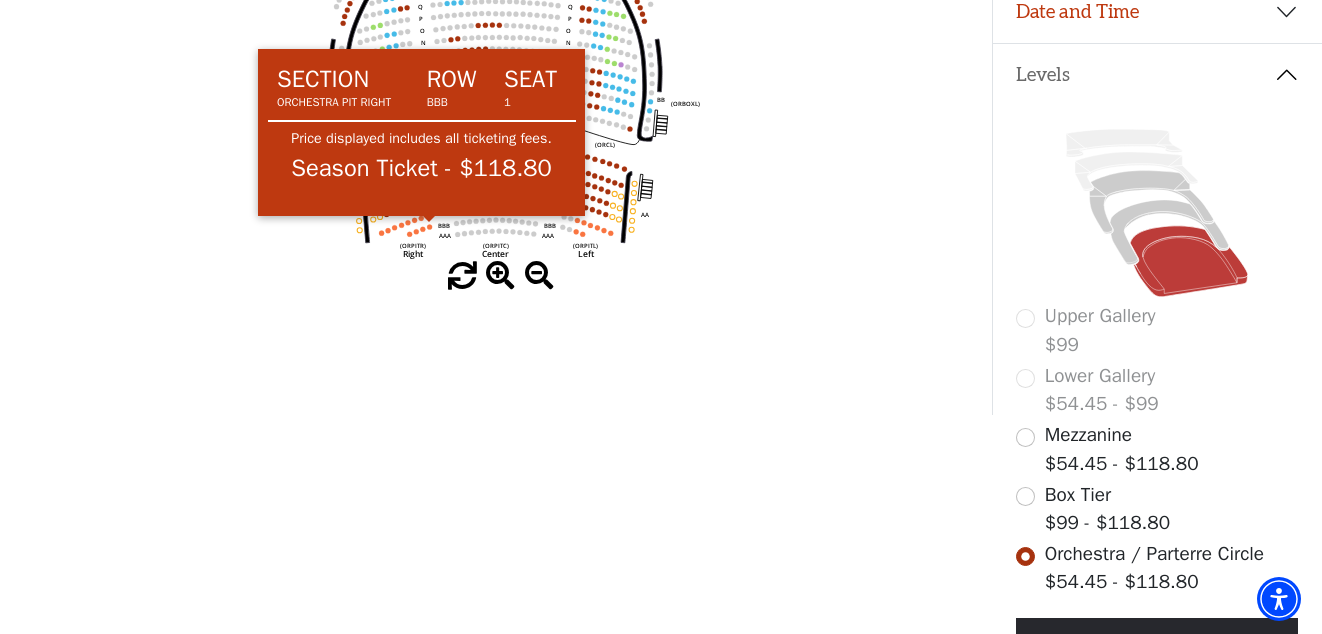 click 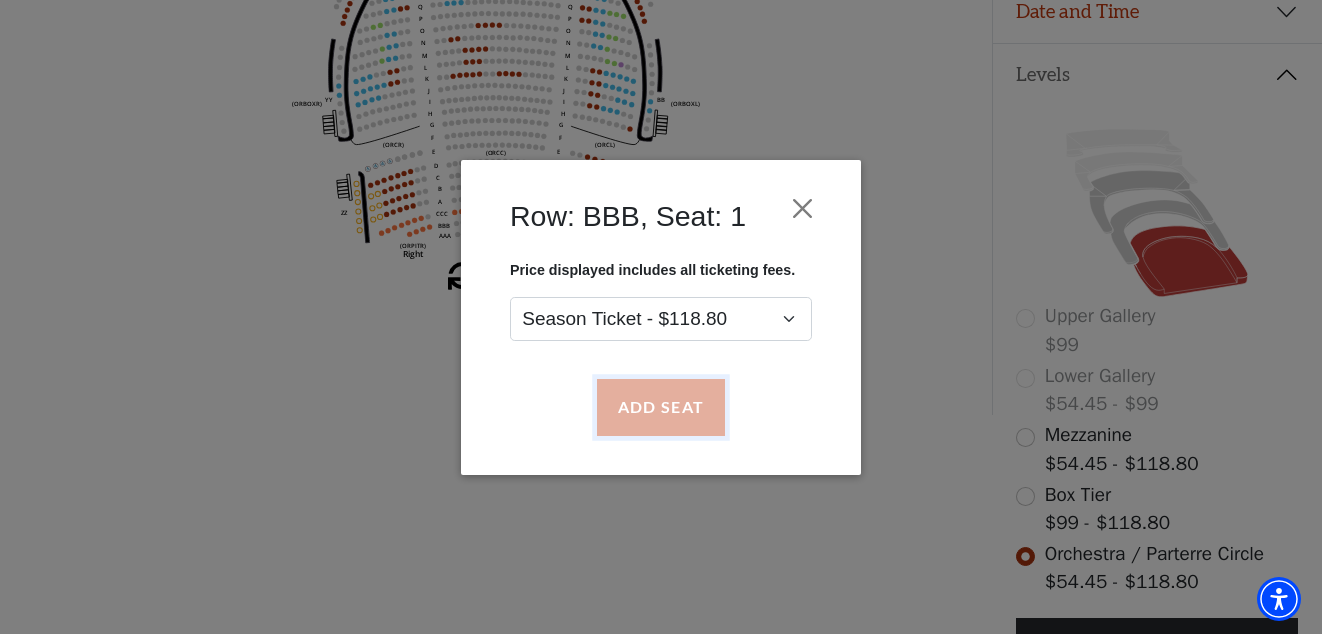drag, startPoint x: 664, startPoint y: 402, endPoint x: 588, endPoint y: 343, distance: 96.2133 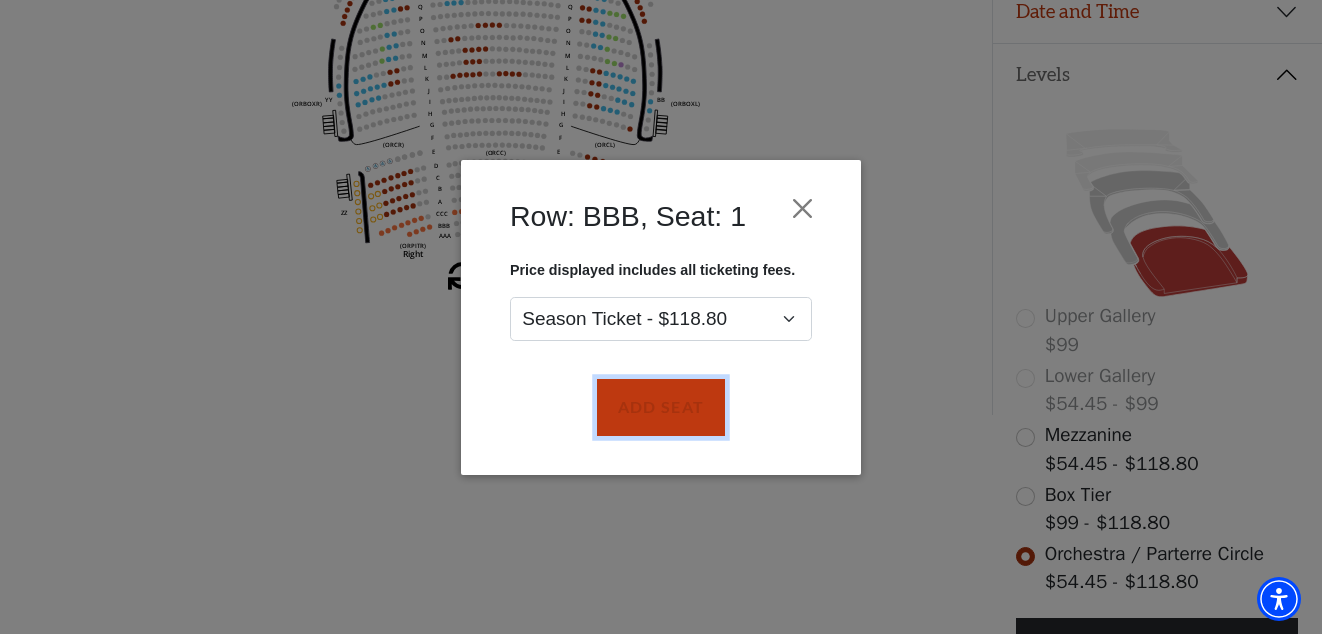 click on "Add Seat" at bounding box center (661, 407) 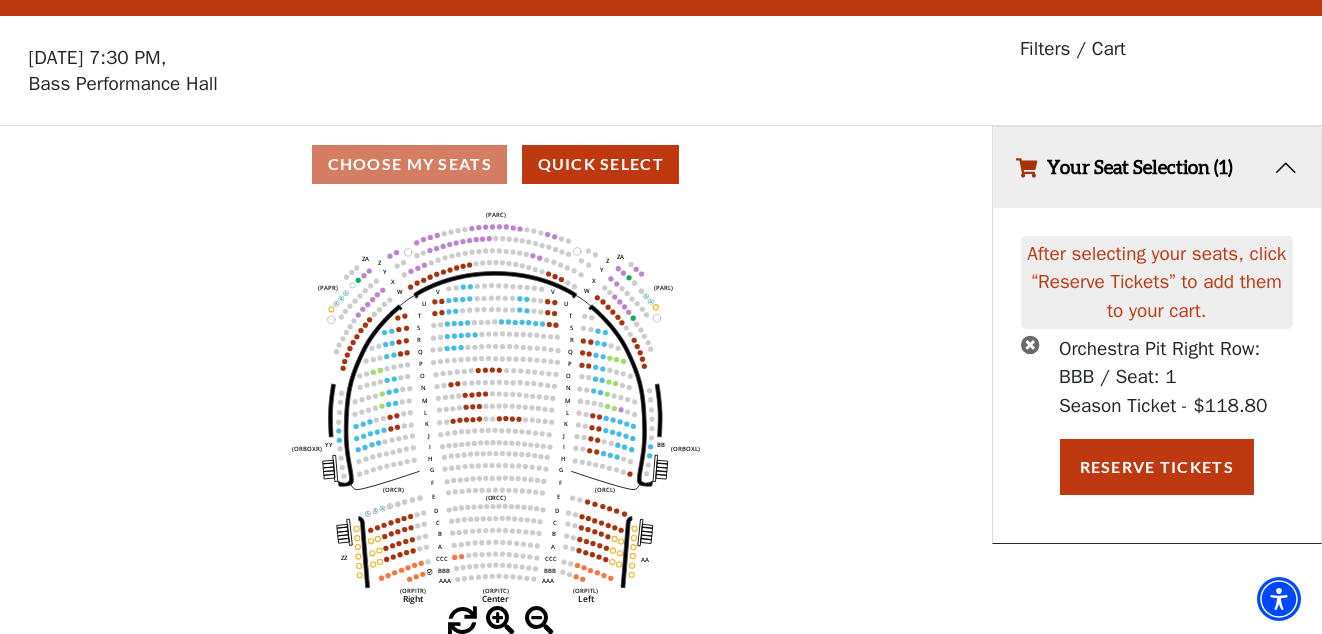 scroll, scrollTop: 49, scrollLeft: 0, axis: vertical 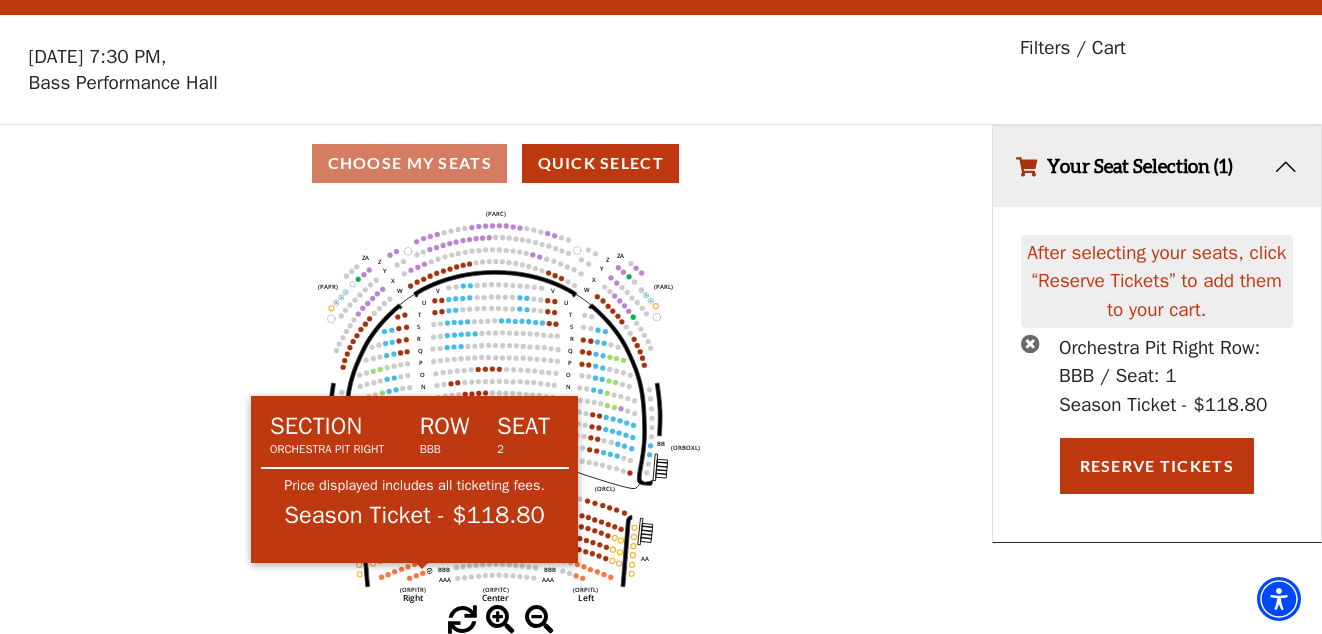 click 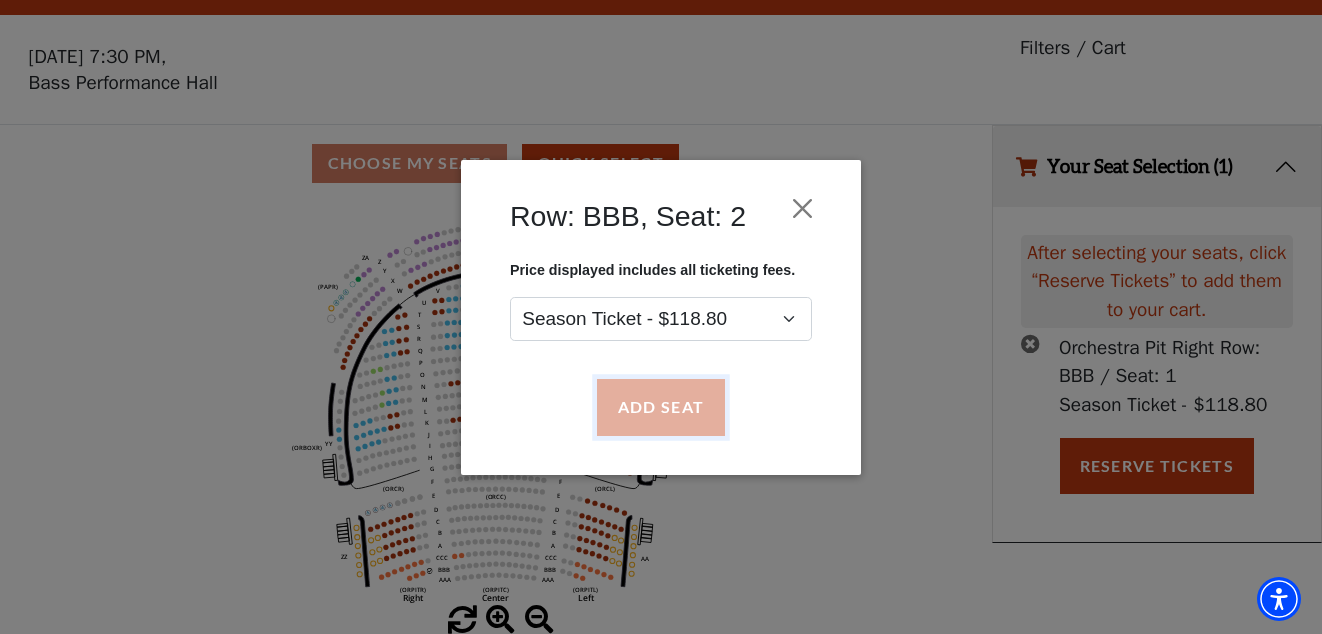 click on "Add Seat" at bounding box center [661, 407] 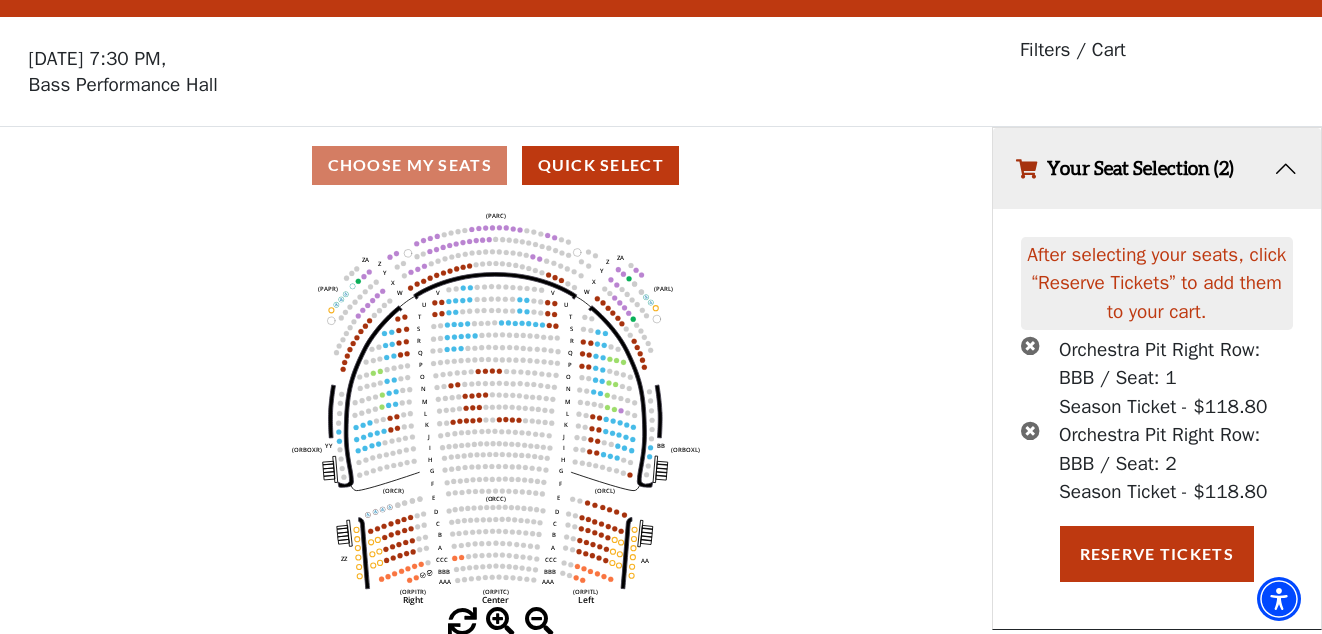 scroll, scrollTop: 49, scrollLeft: 0, axis: vertical 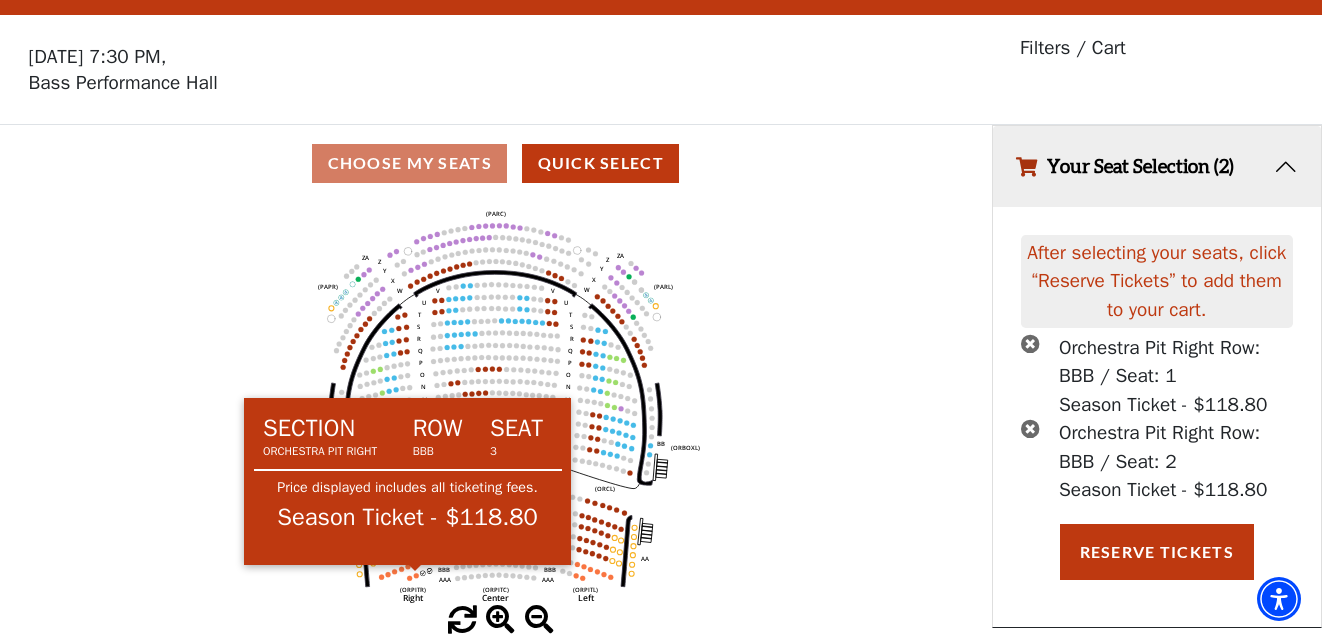 click 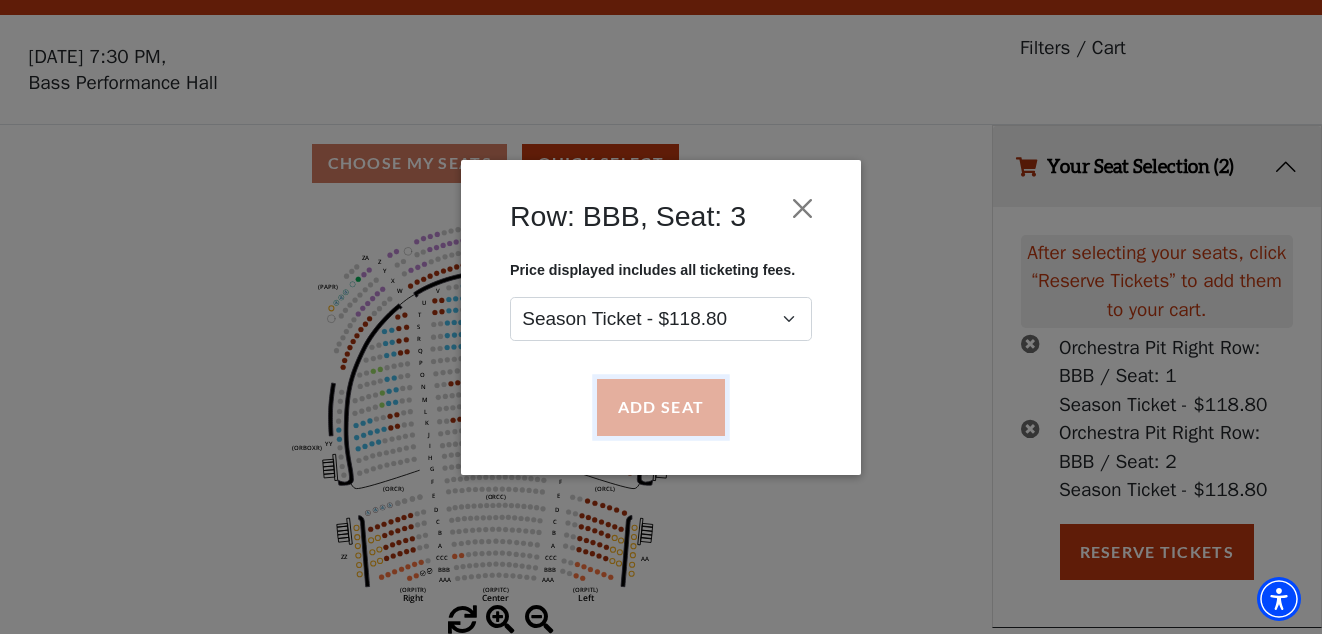 click on "Add Seat" at bounding box center (661, 407) 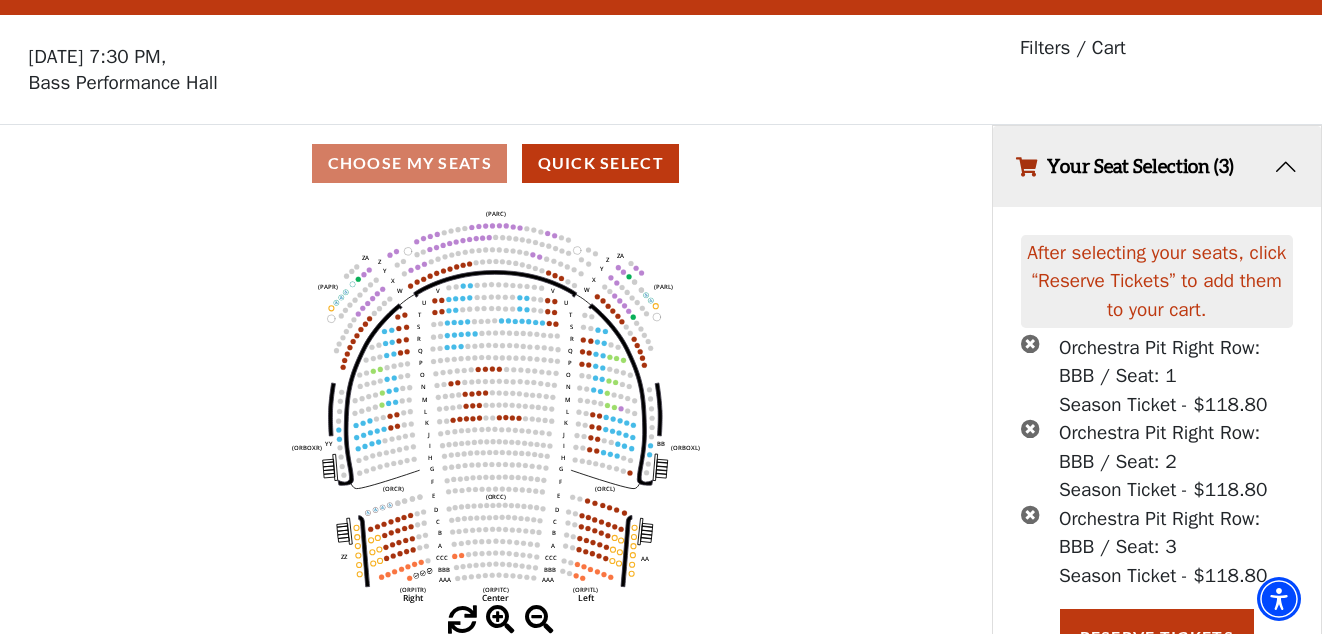 scroll, scrollTop: 80, scrollLeft: 0, axis: vertical 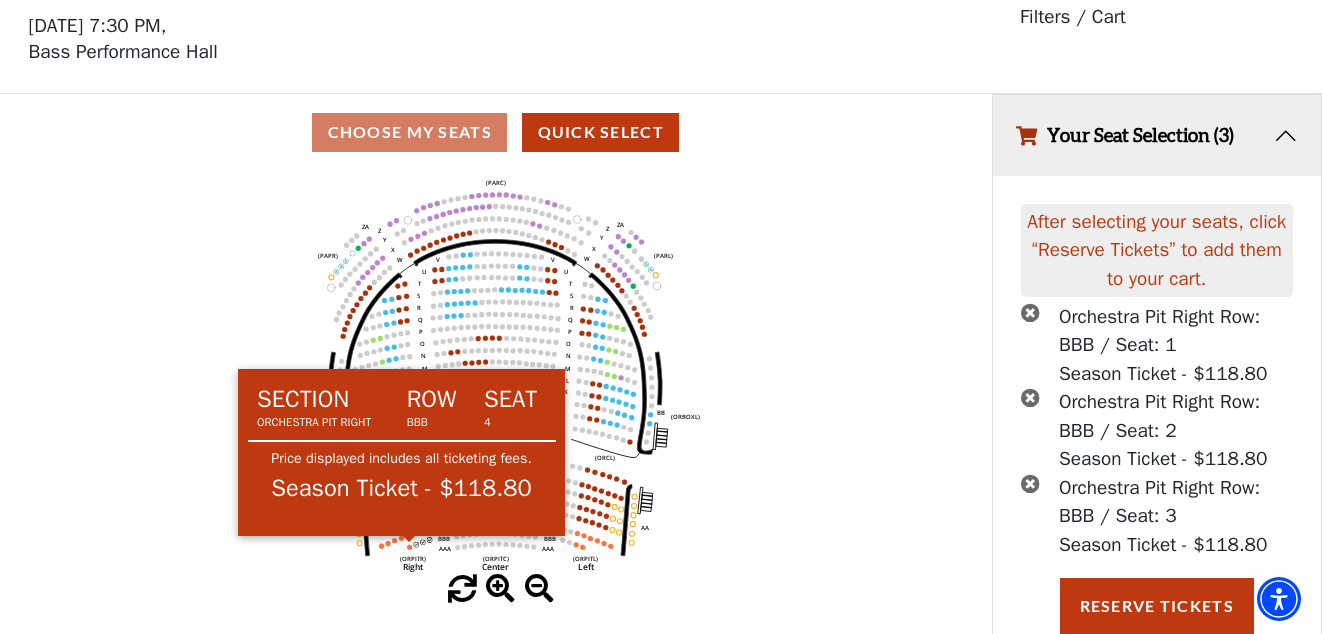 click 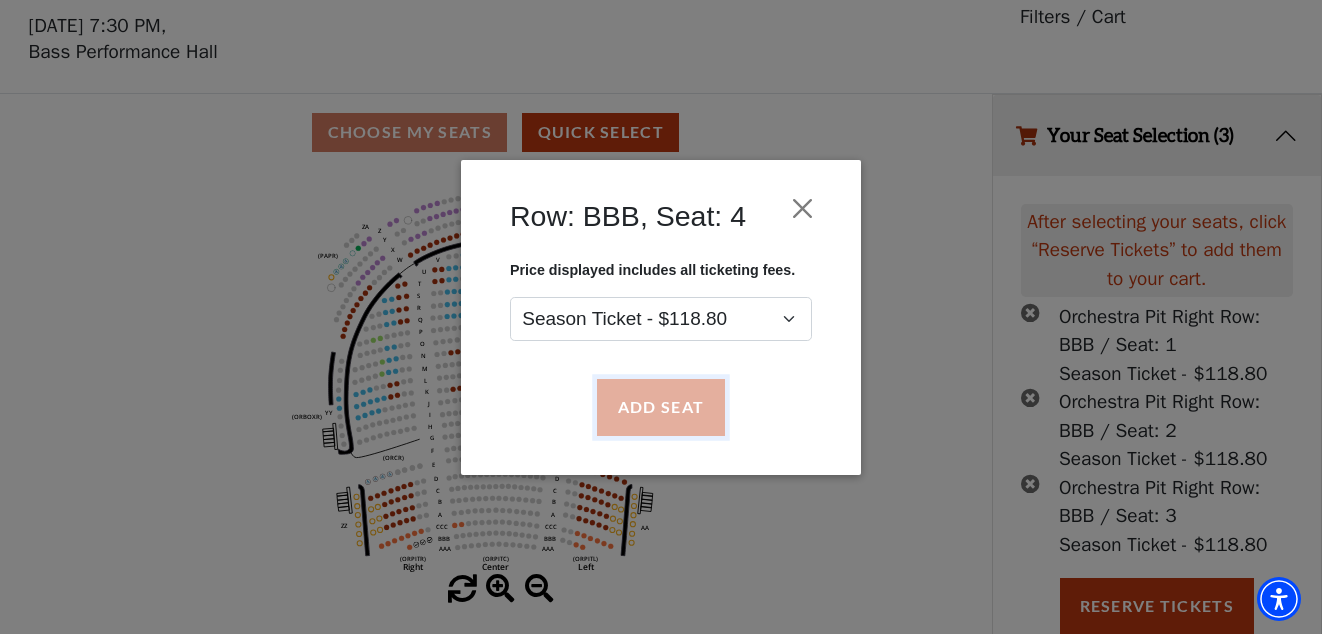 click on "Add Seat" at bounding box center [661, 407] 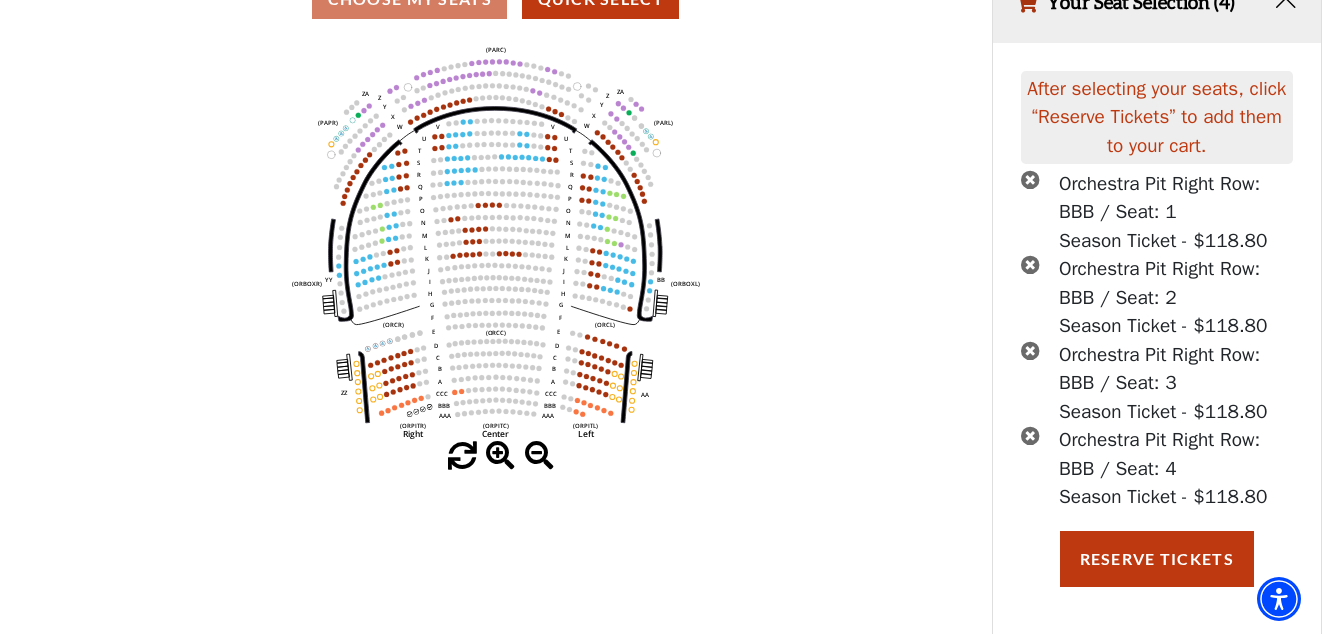 scroll, scrollTop: 214, scrollLeft: 0, axis: vertical 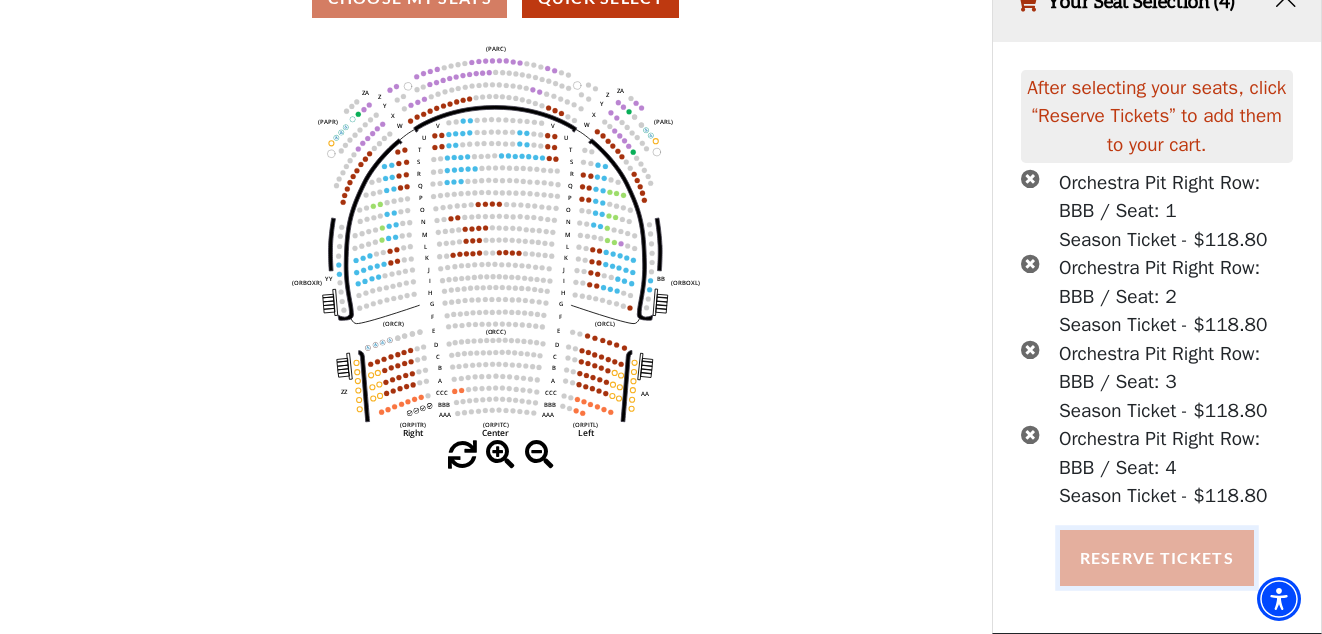 click on "Reserve Tickets" at bounding box center (1157, 558) 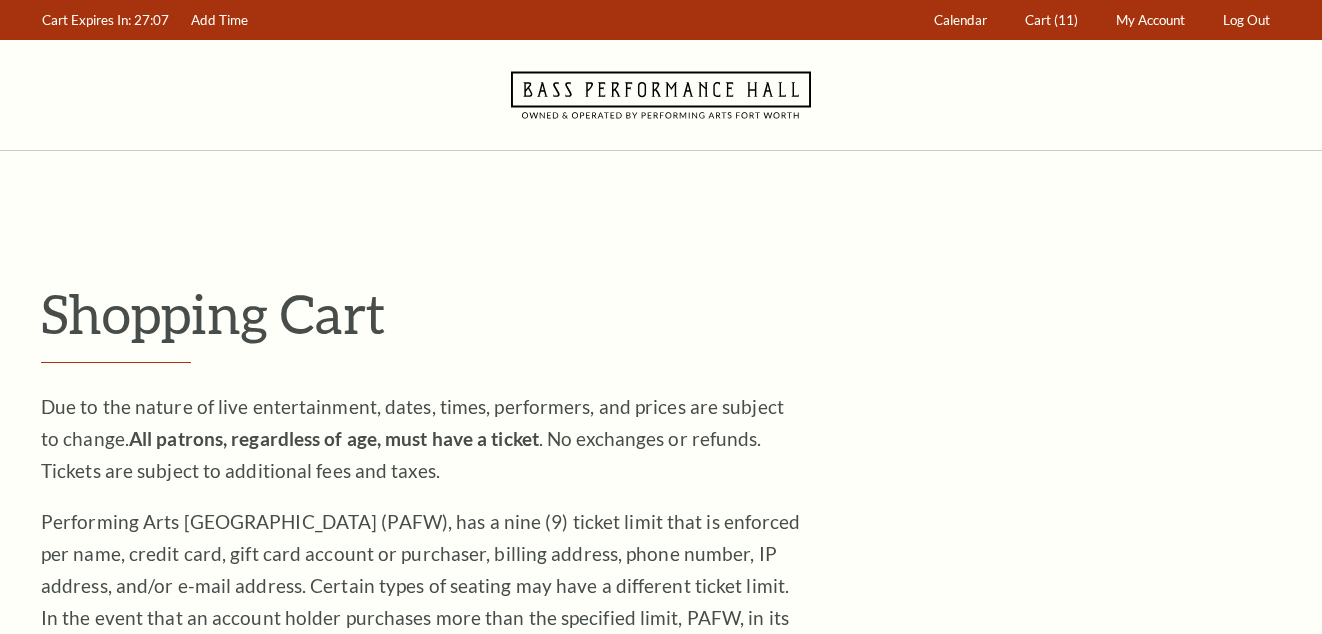 scroll, scrollTop: 0, scrollLeft: 0, axis: both 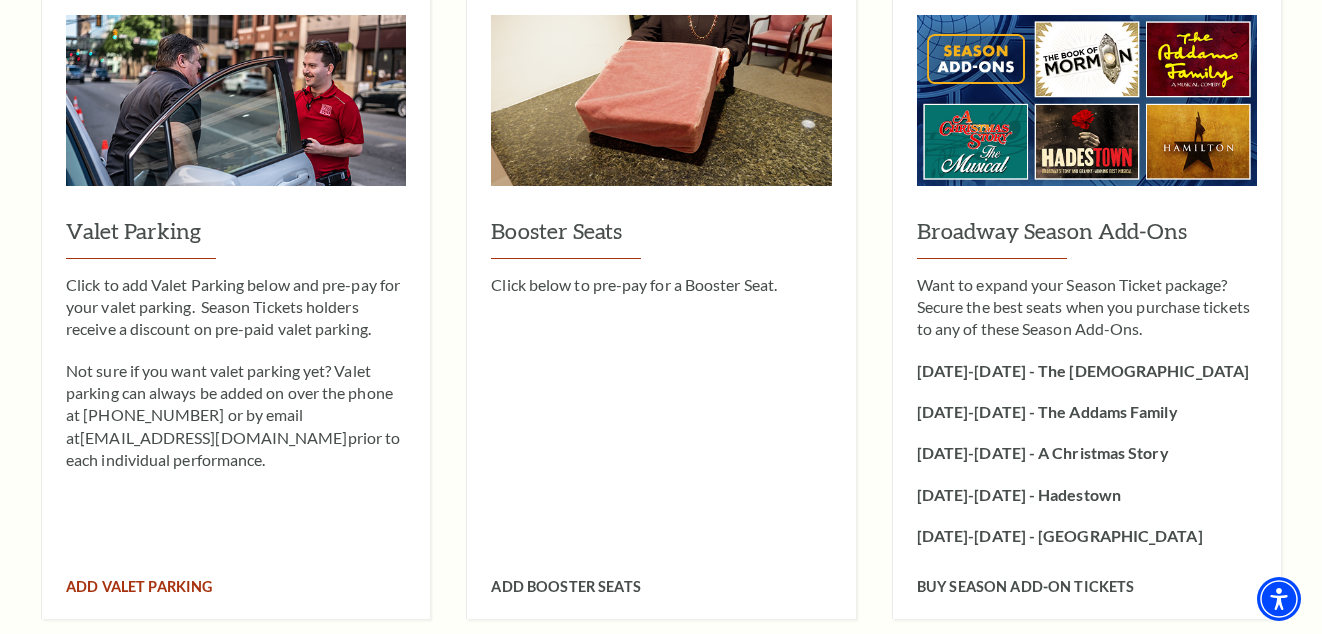 click on "Valet Parking" at bounding box center (236, 237) 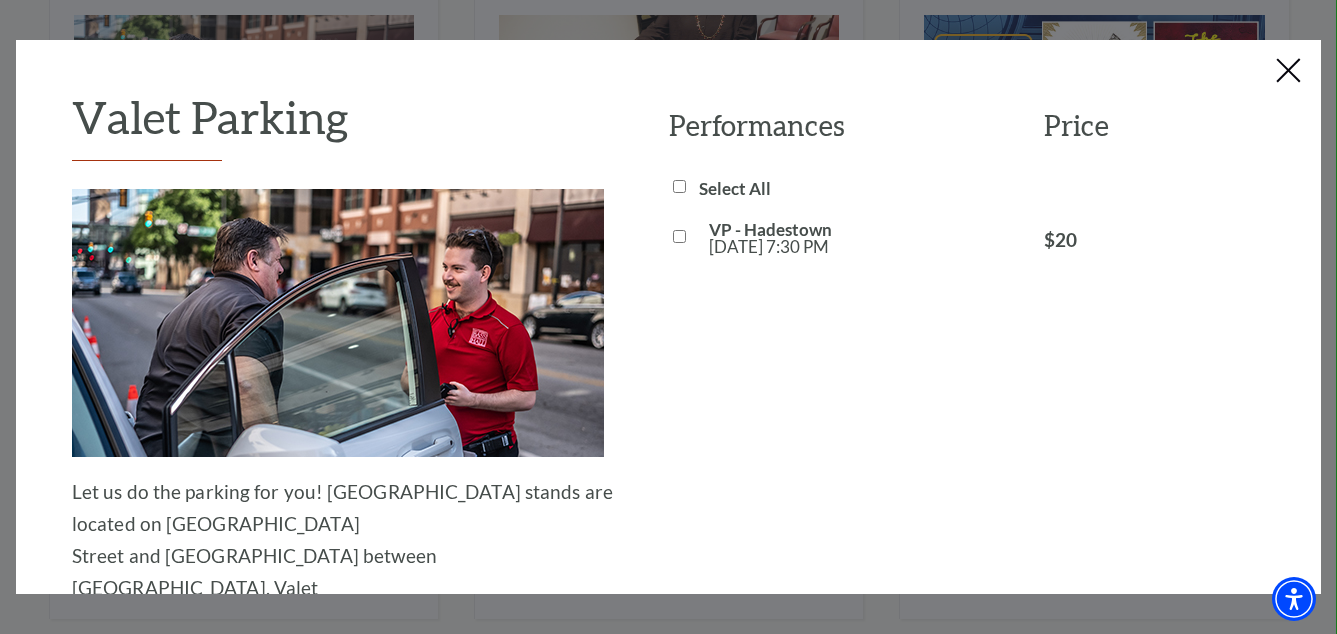 click on "VP - Hadestown  [DATE] 7:30 PM" at bounding box center [679, 236] 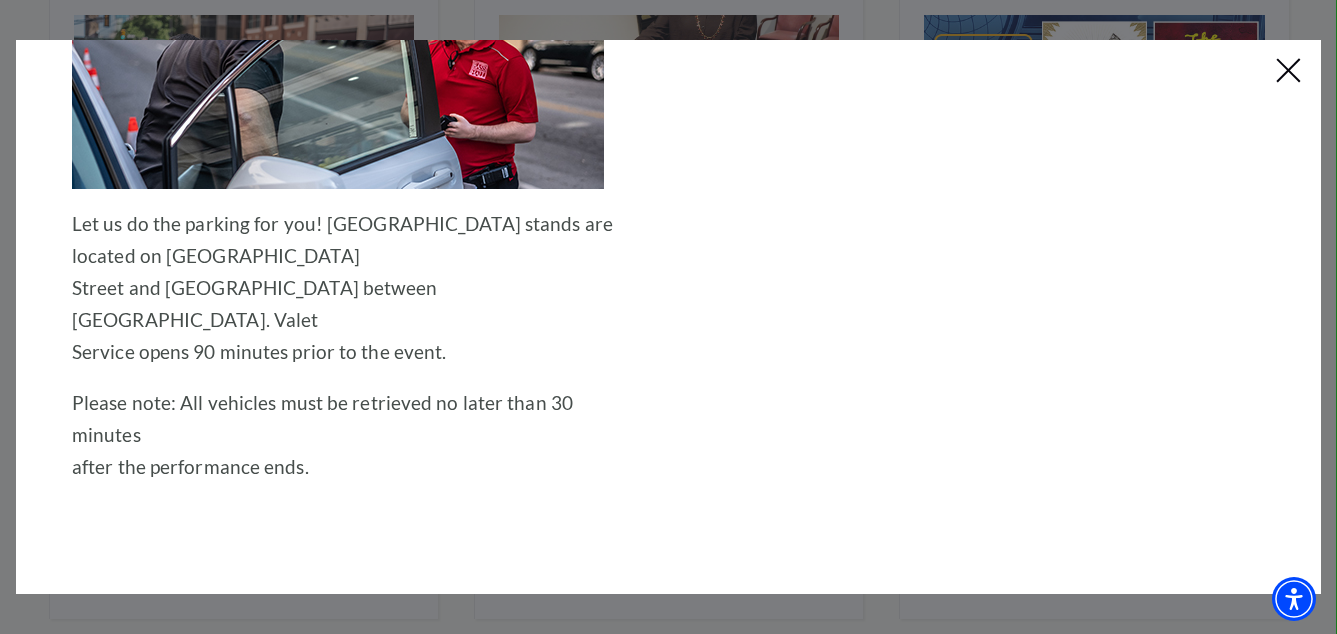 scroll, scrollTop: 300, scrollLeft: 0, axis: vertical 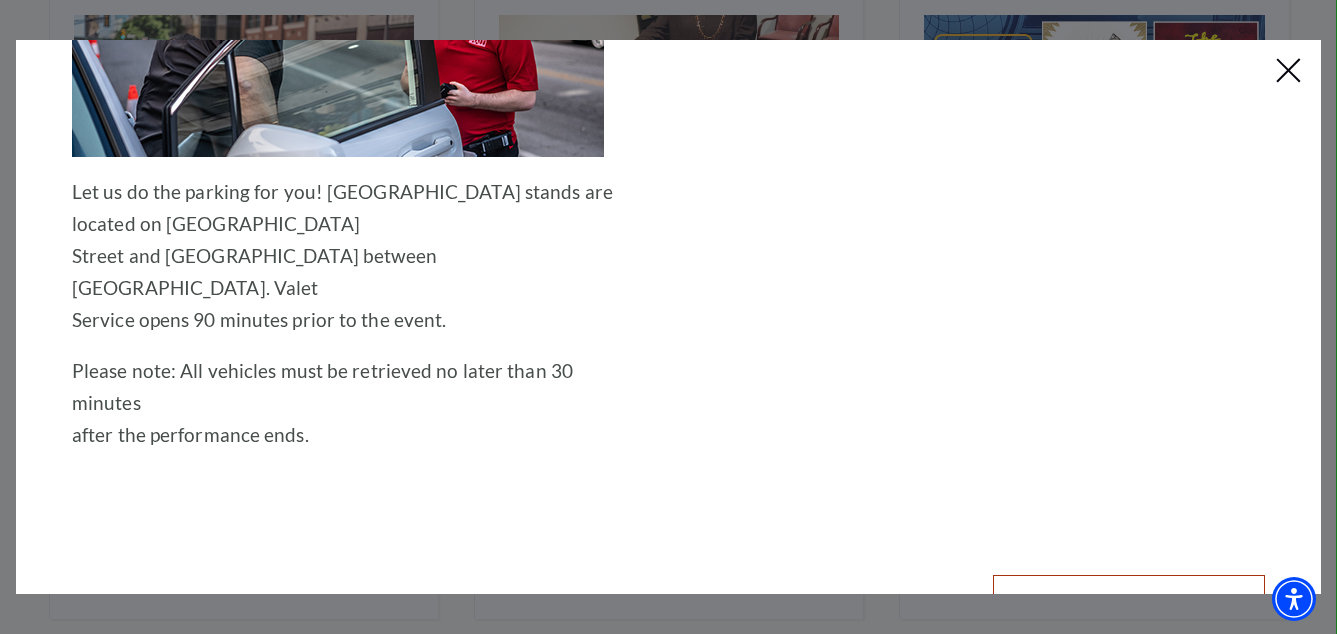 click on "Add Valet Parking" at bounding box center [1129, 603] 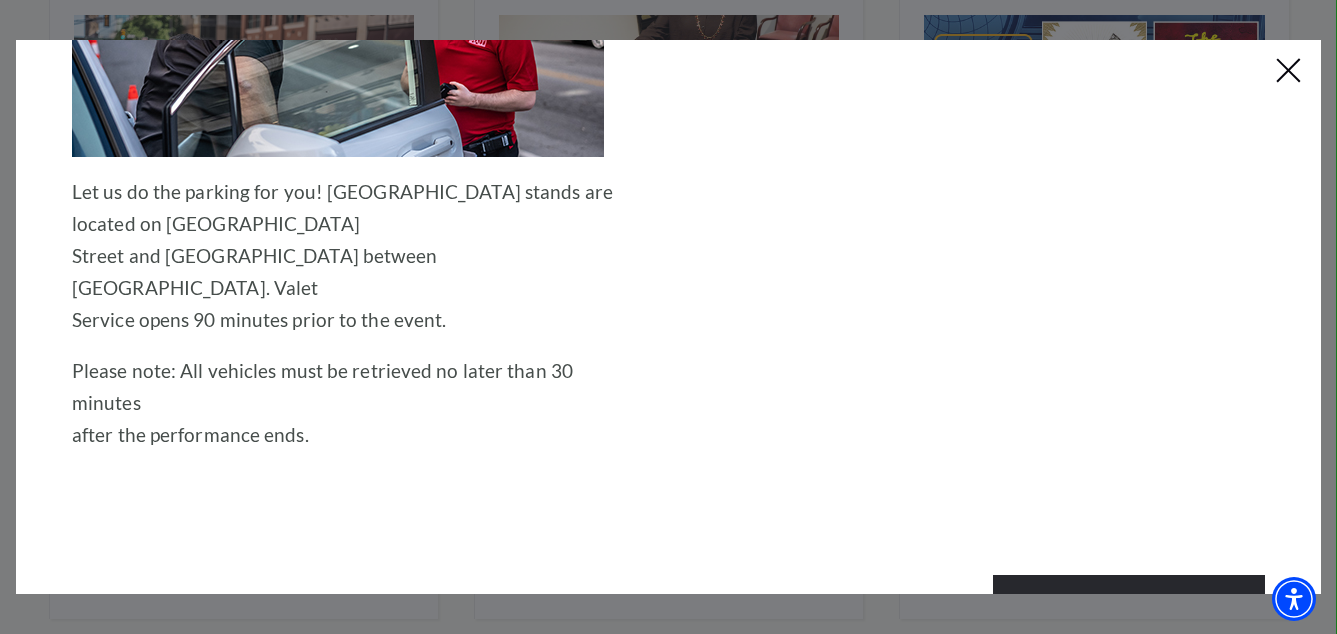 scroll, scrollTop: 0, scrollLeft: 0, axis: both 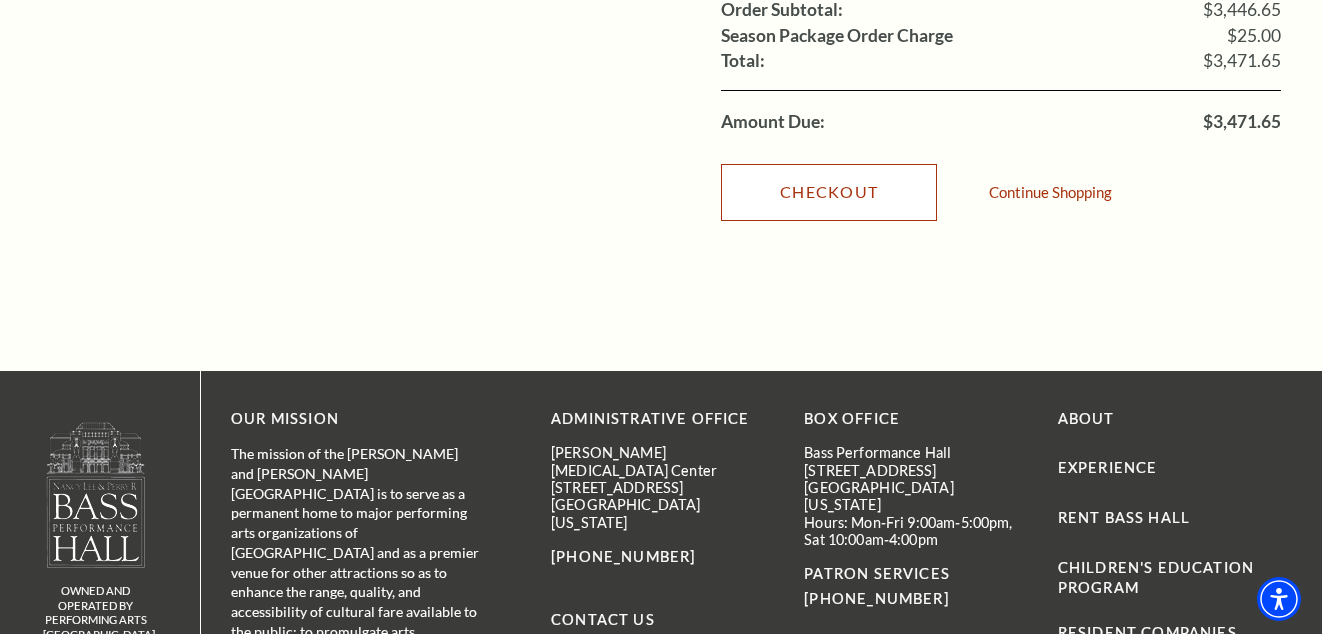 click on "Checkout" at bounding box center (829, 192) 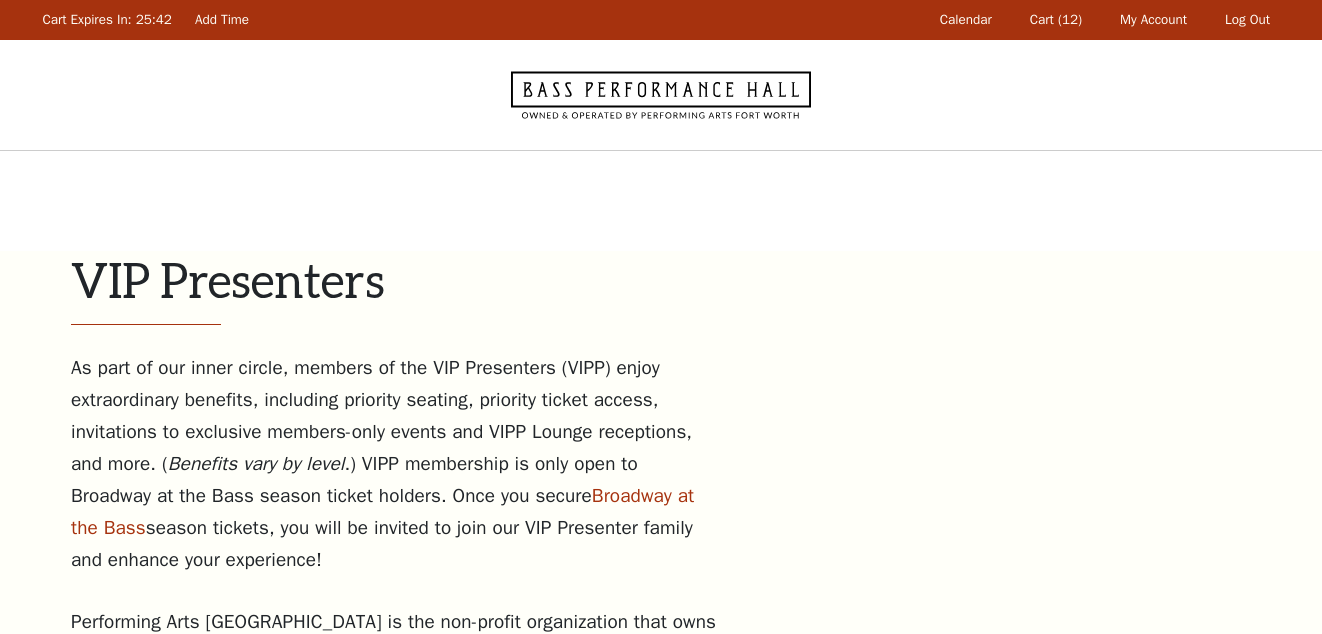 scroll, scrollTop: 0, scrollLeft: 0, axis: both 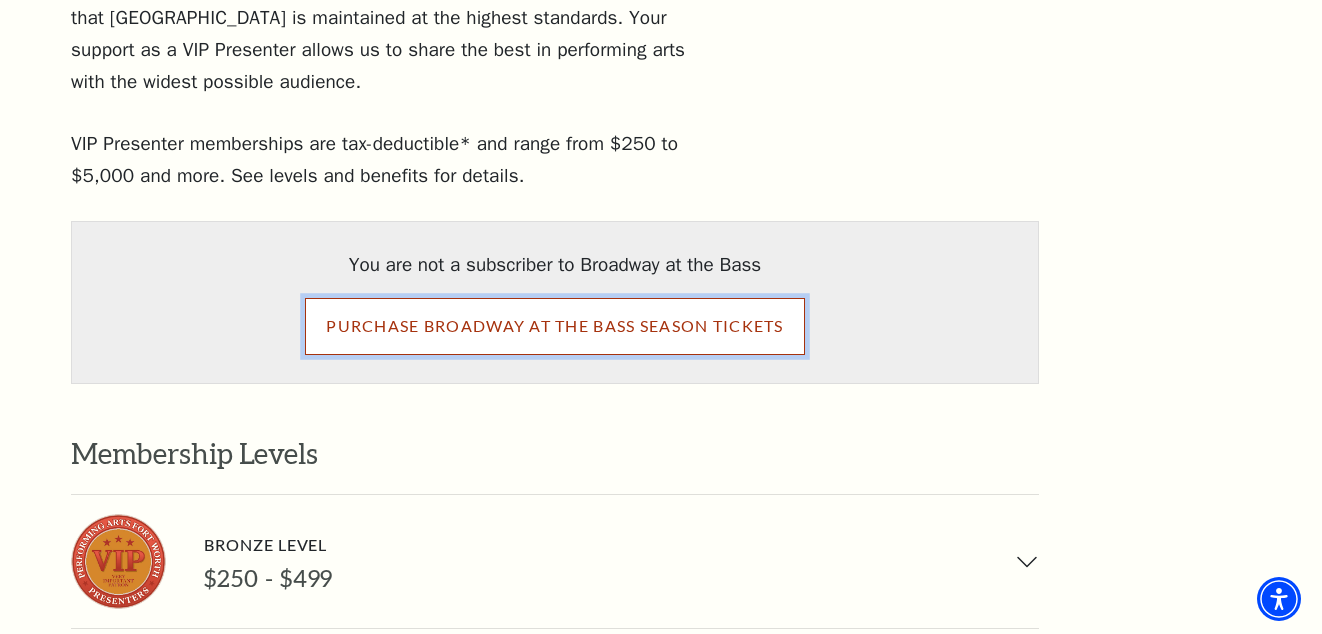 click on "PURCHASE BROADWAY AT THE BASS SEASON TICKETS" at bounding box center (554, 326) 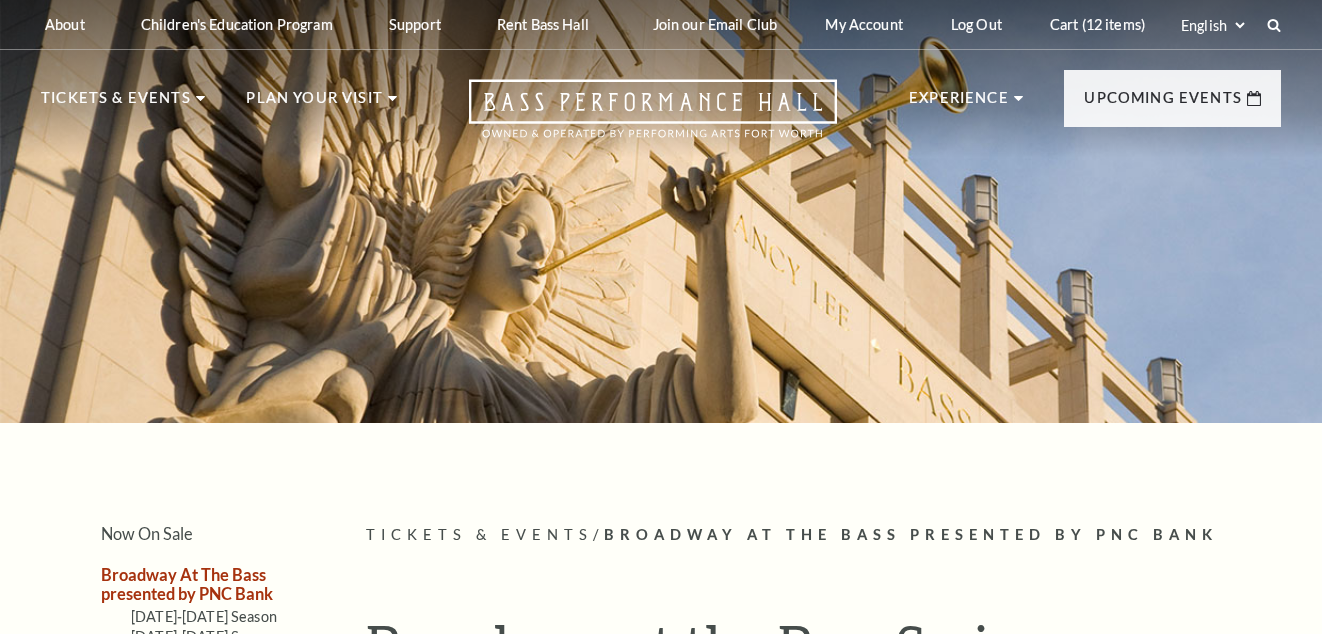 scroll, scrollTop: 0, scrollLeft: 0, axis: both 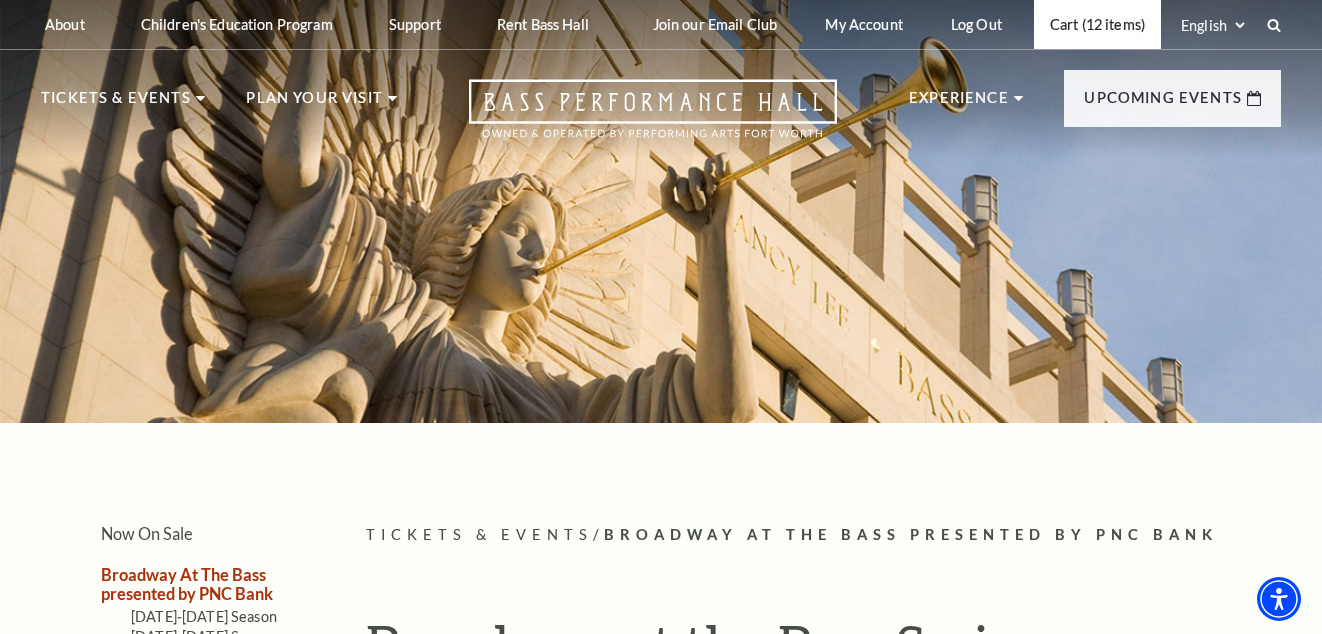 click on "Cart (12 items)" at bounding box center [1097, 24] 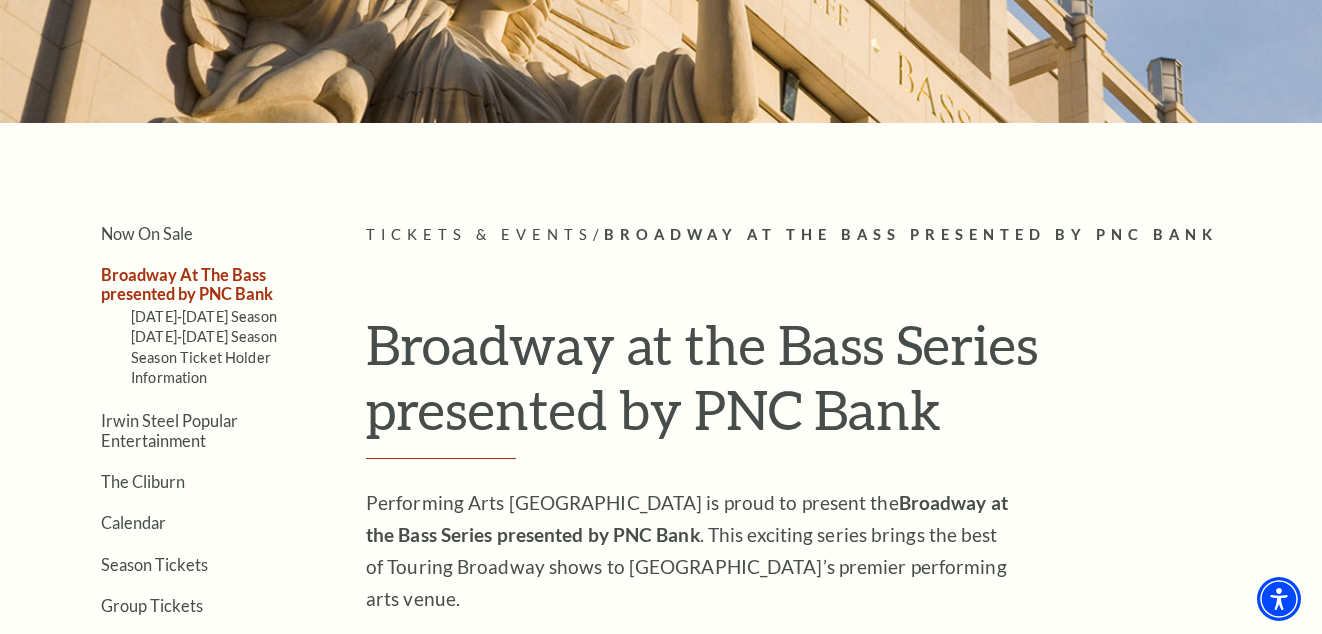 scroll, scrollTop: 694, scrollLeft: 0, axis: vertical 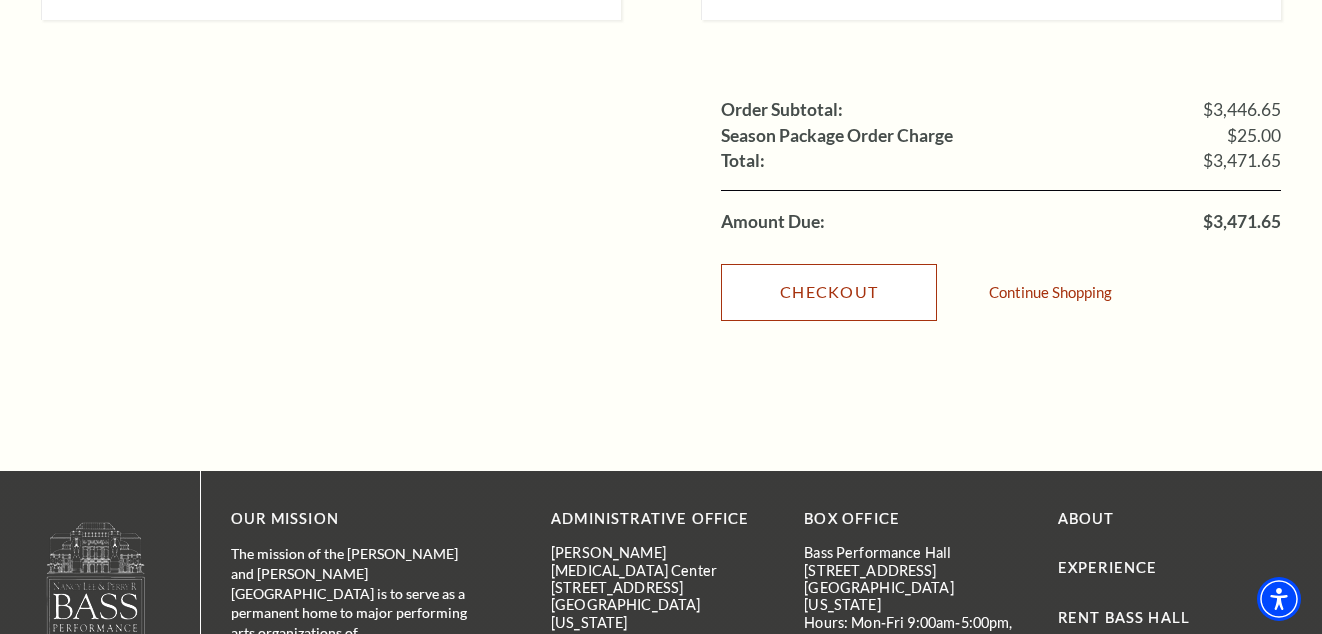 click on "Checkout" at bounding box center (829, 292) 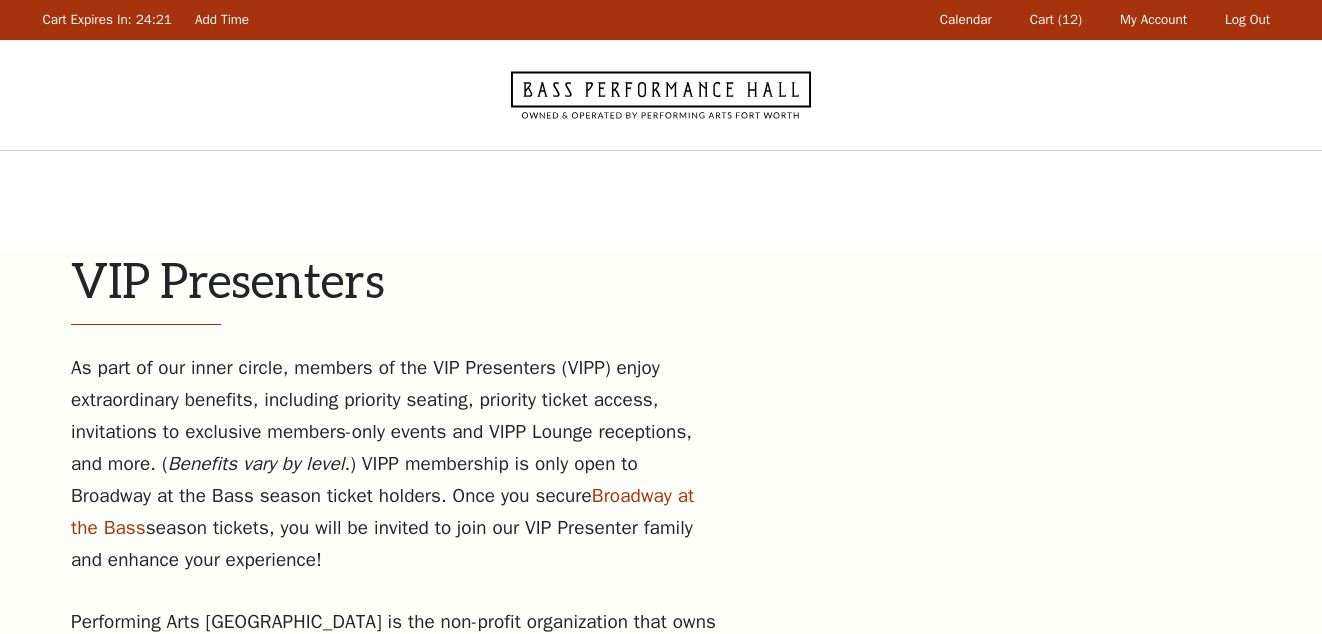 scroll, scrollTop: 0, scrollLeft: 0, axis: both 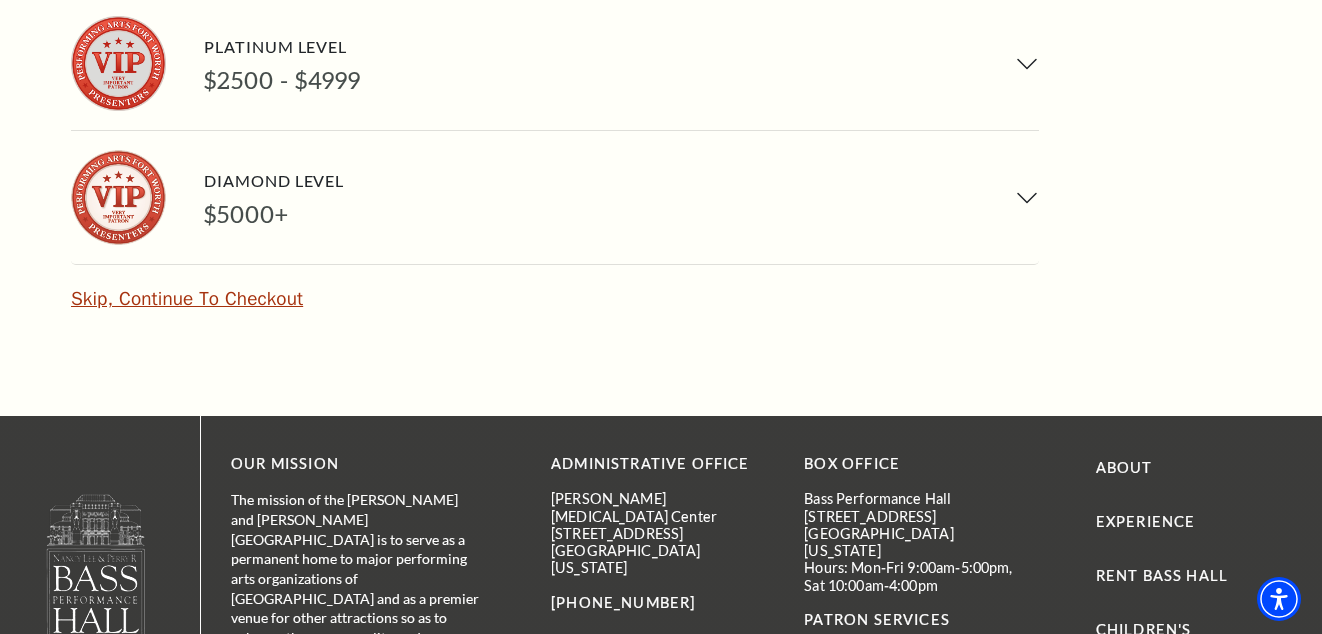 click on "Skip, Continue To Checkout" at bounding box center (187, 299) 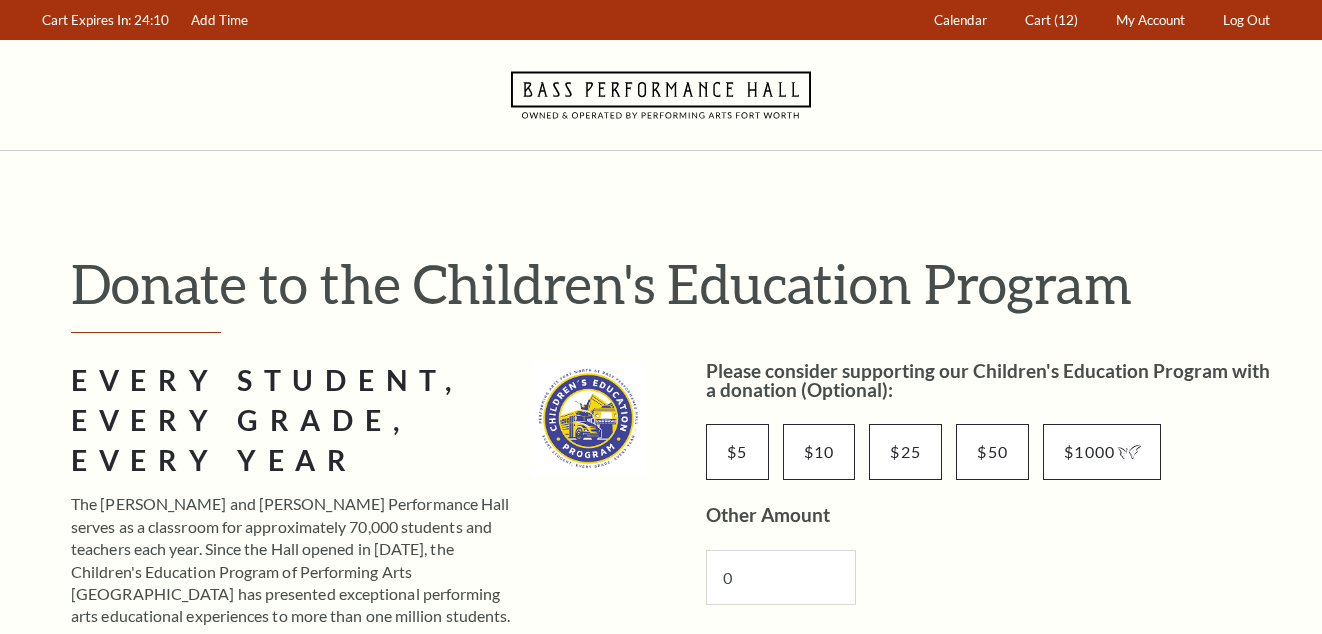 scroll, scrollTop: 0, scrollLeft: 0, axis: both 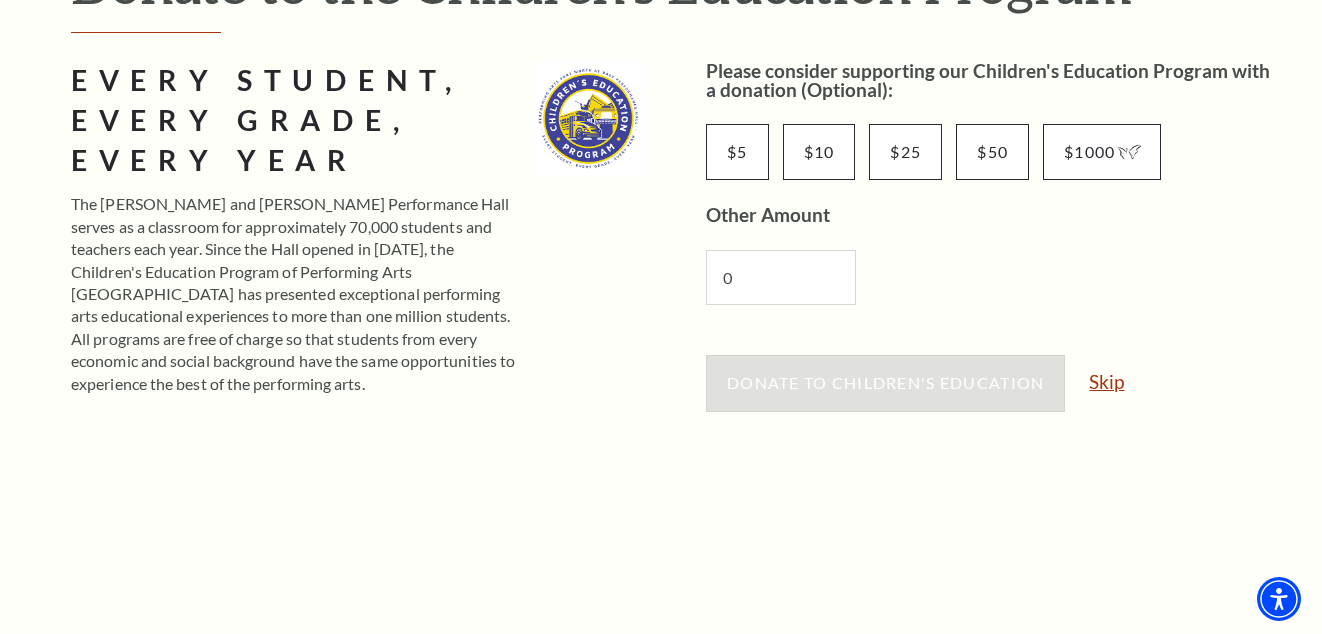 click on "Skip" at bounding box center [1106, 381] 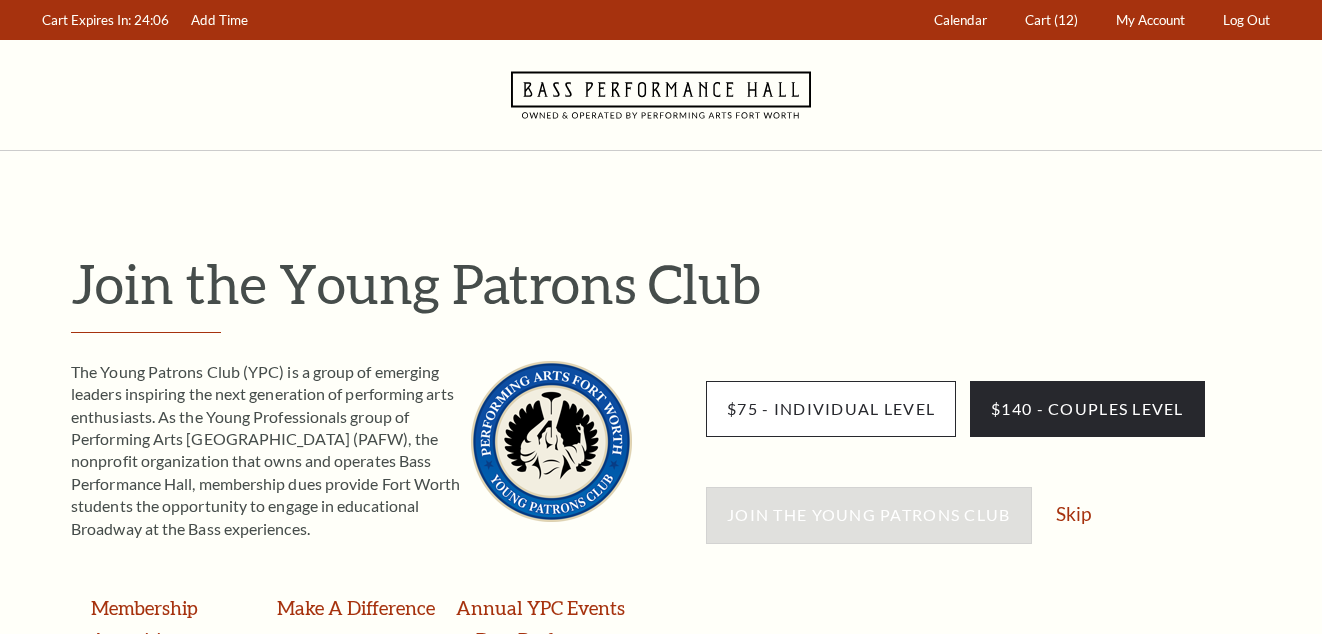 scroll, scrollTop: 0, scrollLeft: 0, axis: both 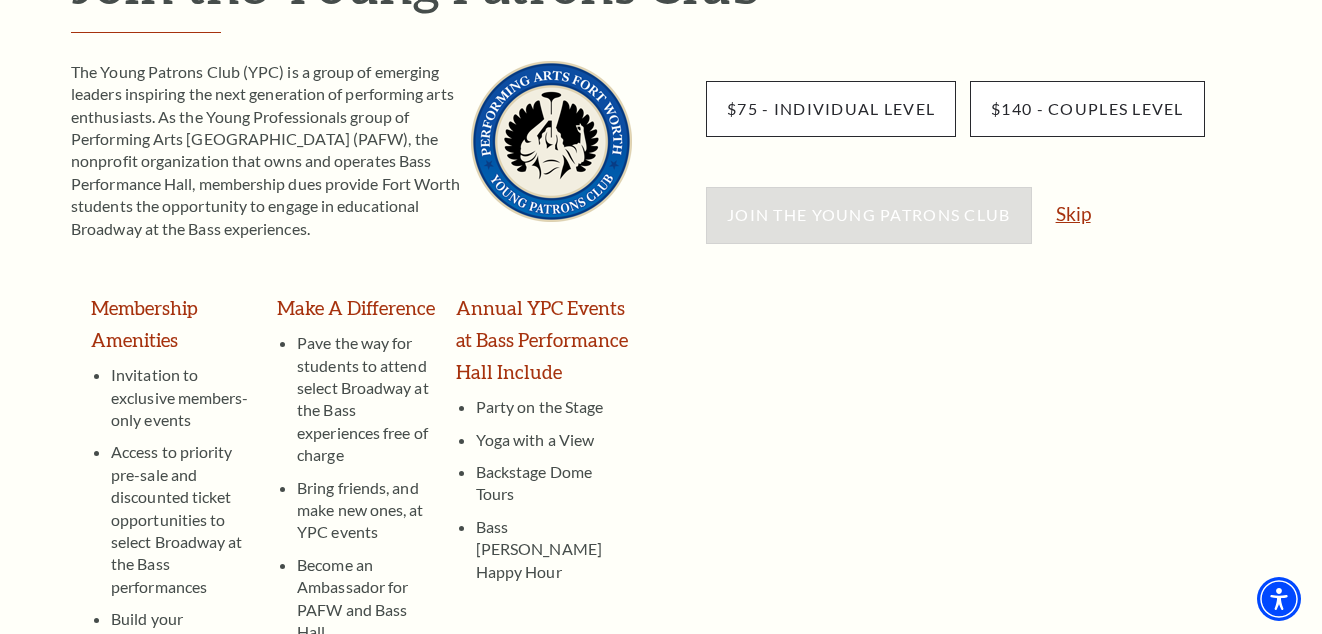 click on "Skip" at bounding box center [1073, 213] 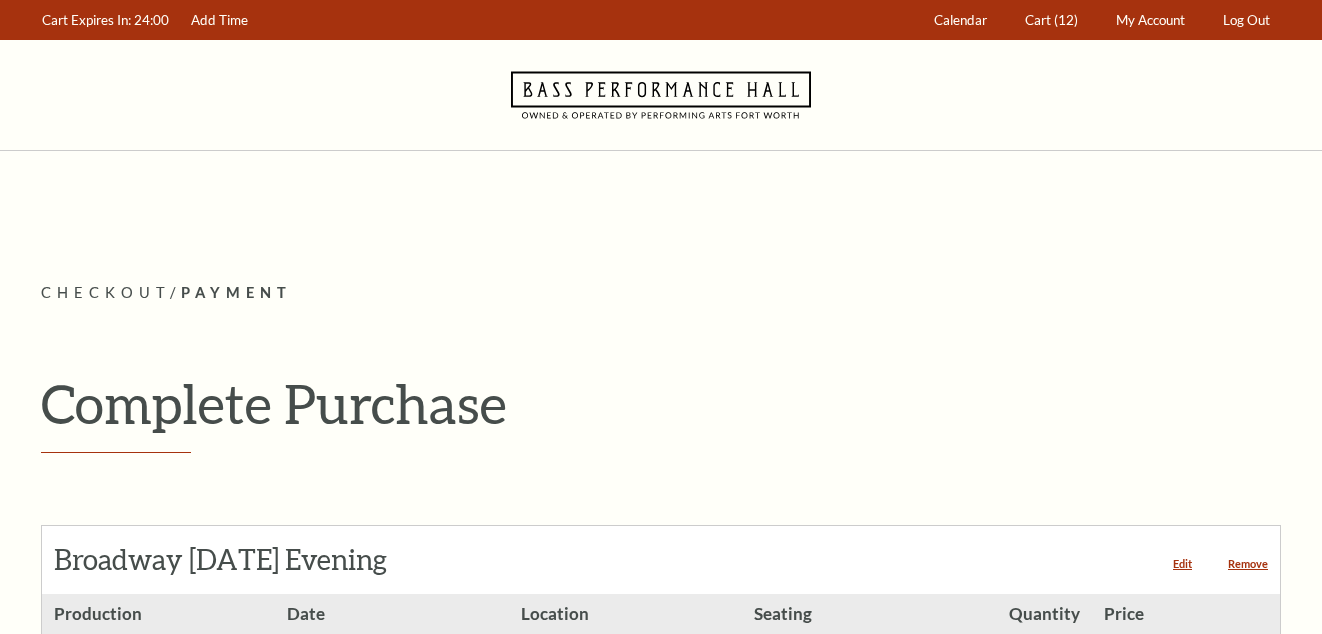 scroll, scrollTop: 0, scrollLeft: 0, axis: both 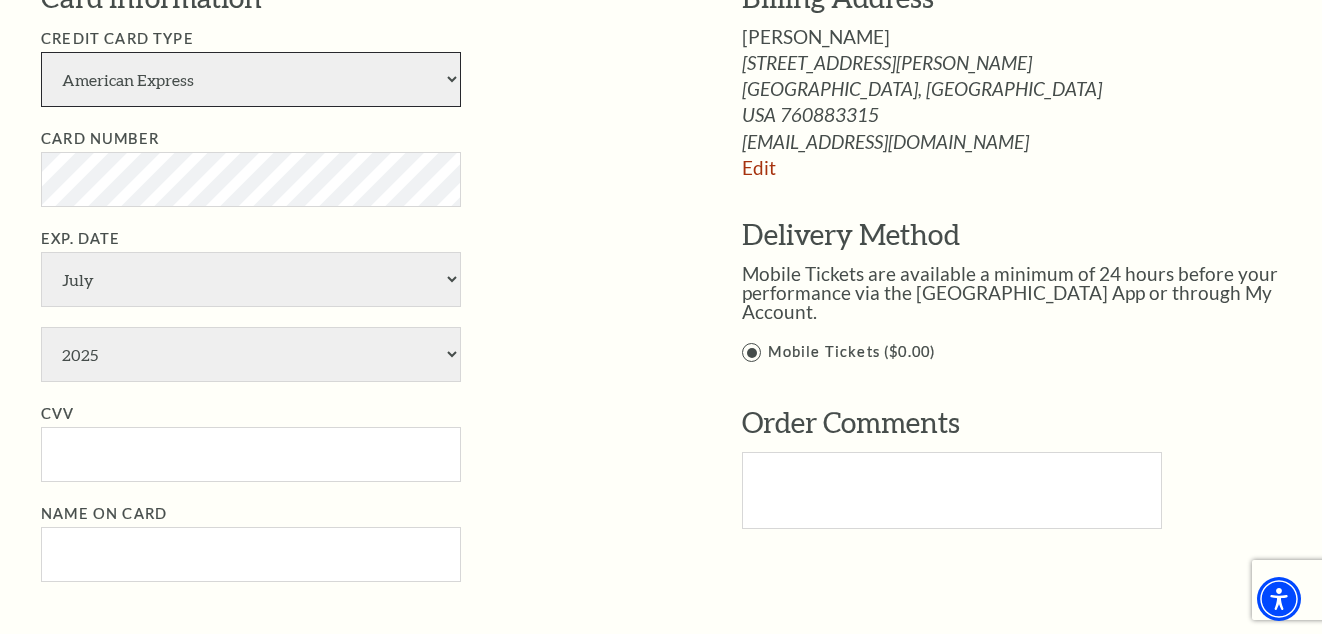click on "American Express
Visa
Master Card
Discover" at bounding box center (251, 79) 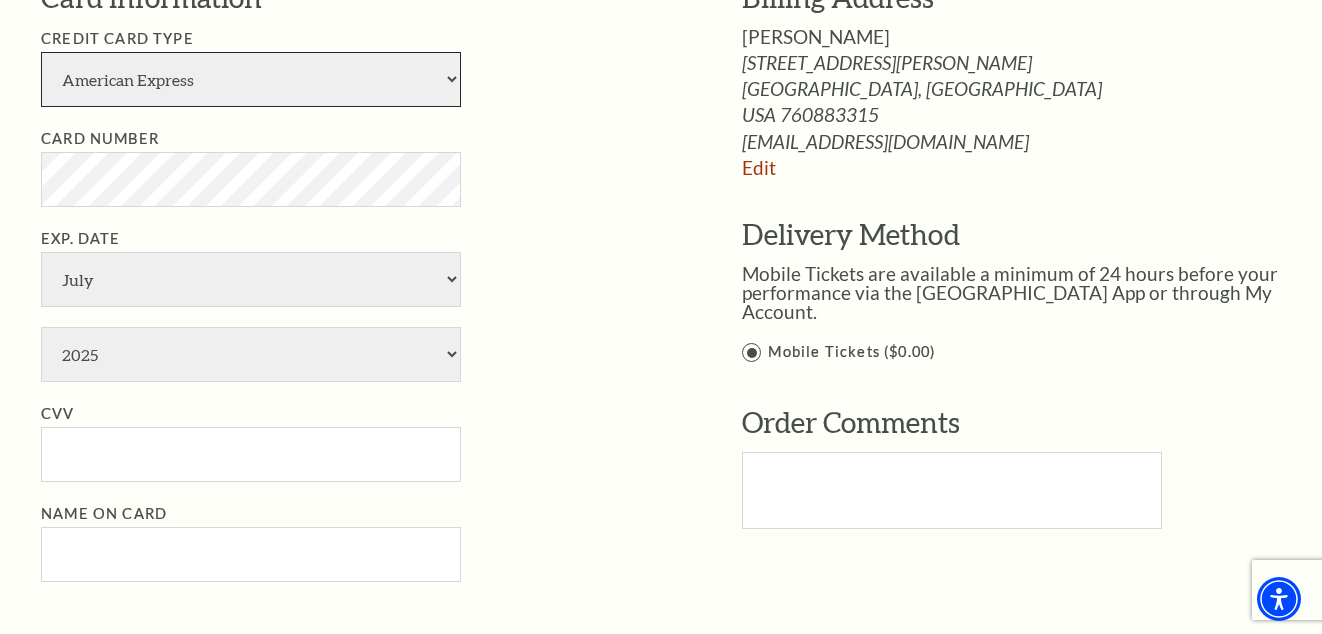 select on "24" 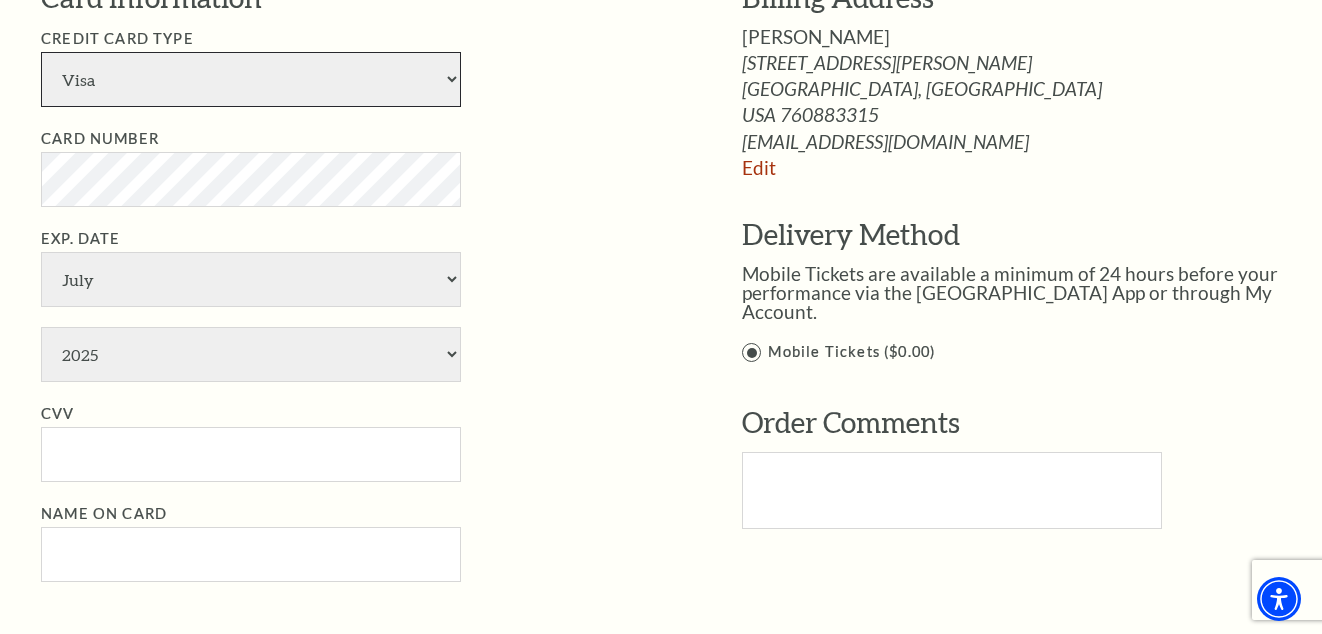 click on "American Express
Visa
Master Card
Discover" at bounding box center [251, 79] 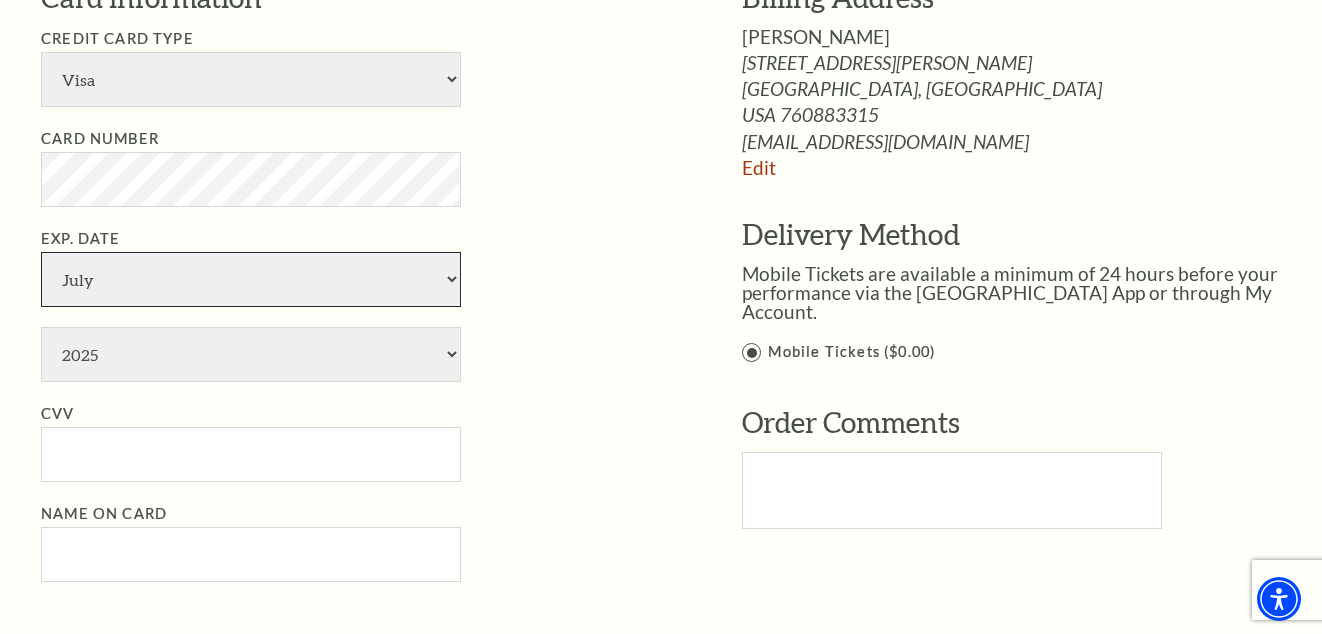 click on "January
February
March
April
May
June
July
August
September
October
November
December" at bounding box center (251, 279) 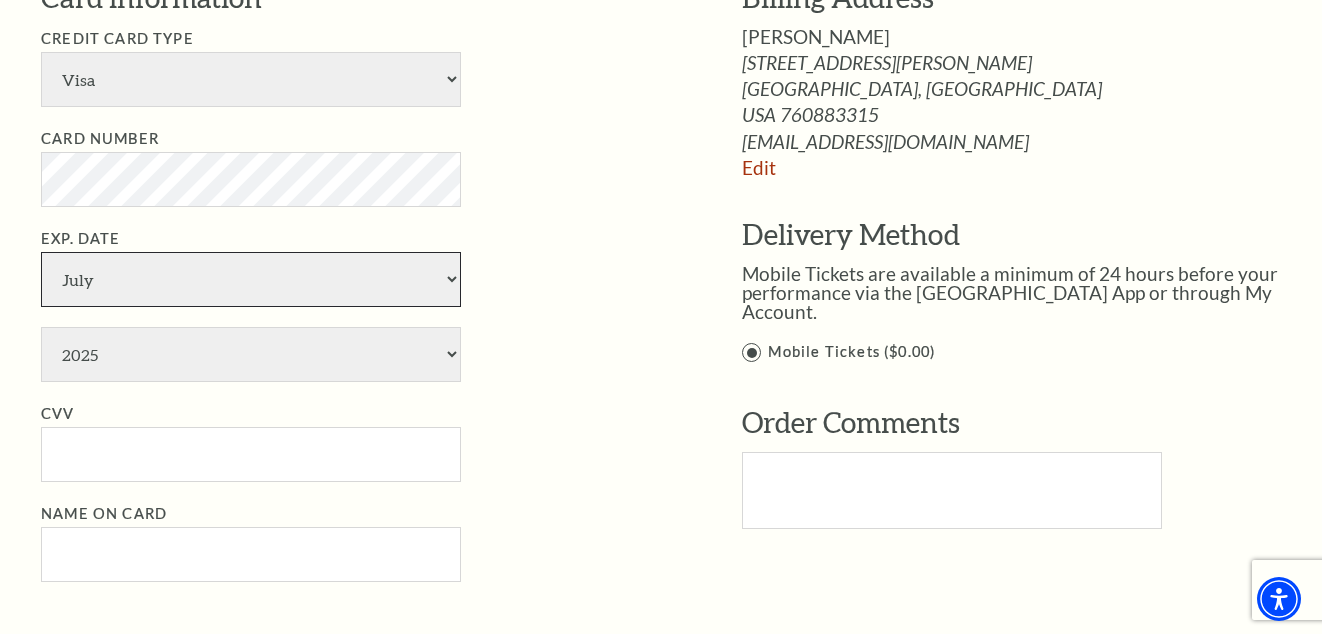 select on "3" 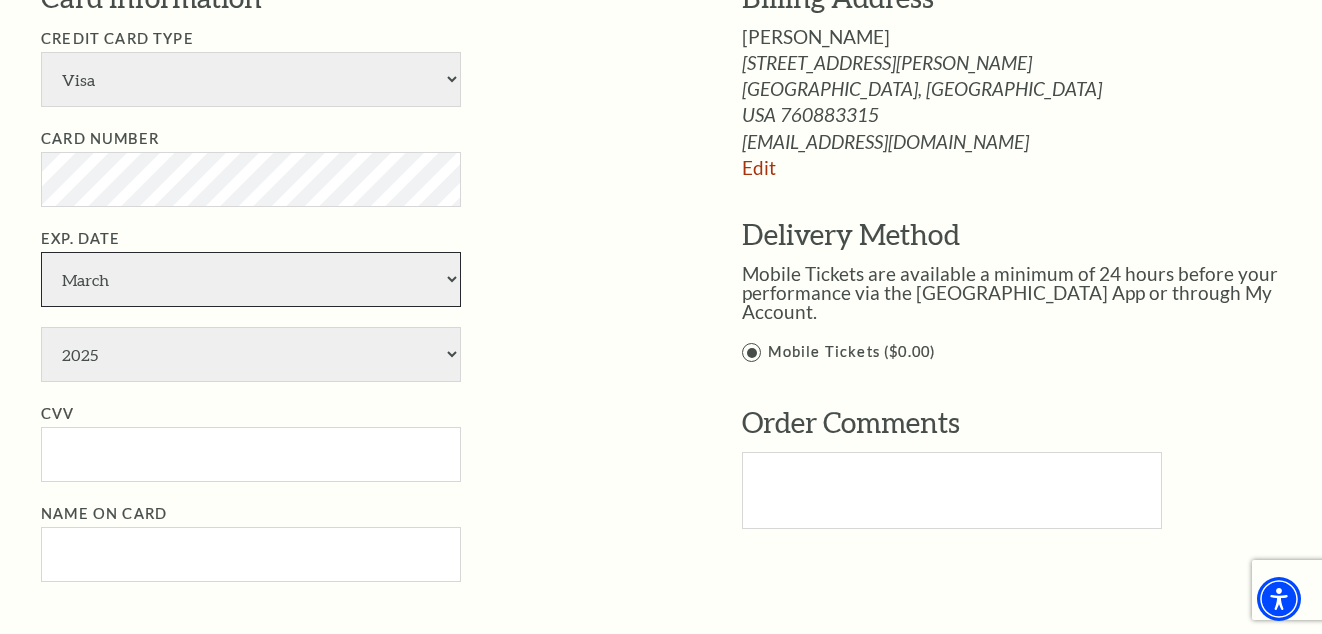 click on "January
February
March
April
May
June
July
August
September
October
November
December" at bounding box center (251, 279) 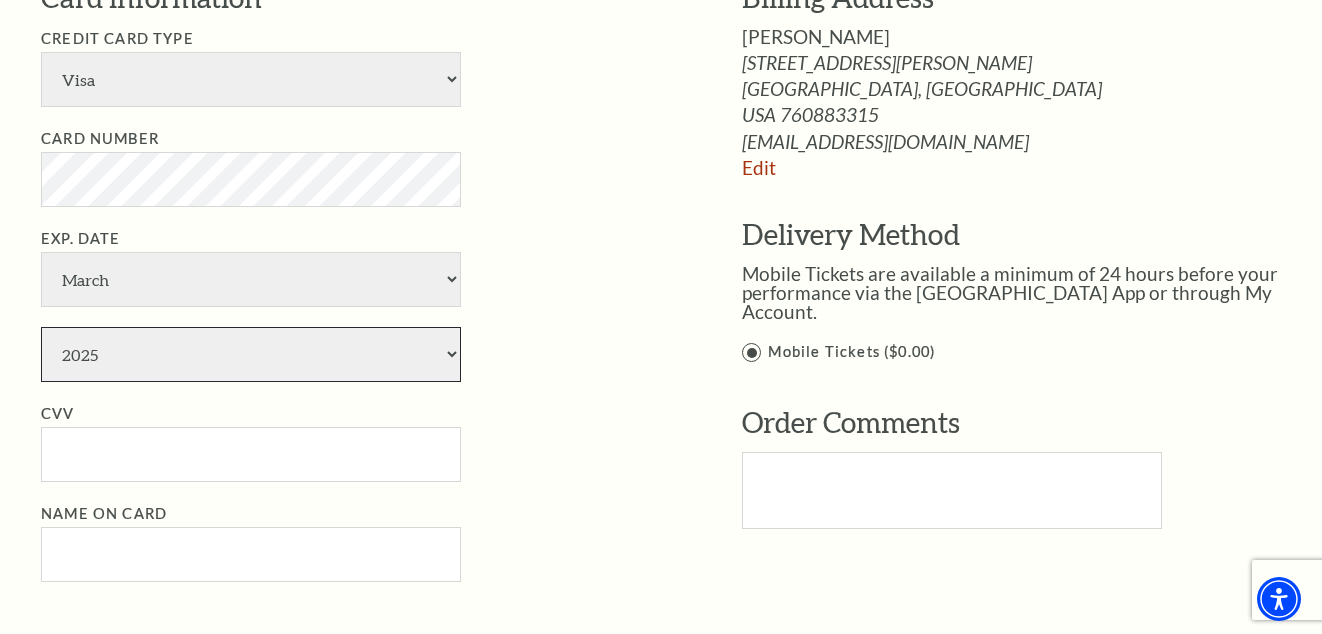 click on "2025
2026
2027
2028
2029
2030
2031
2032
2033
2034" at bounding box center (251, 354) 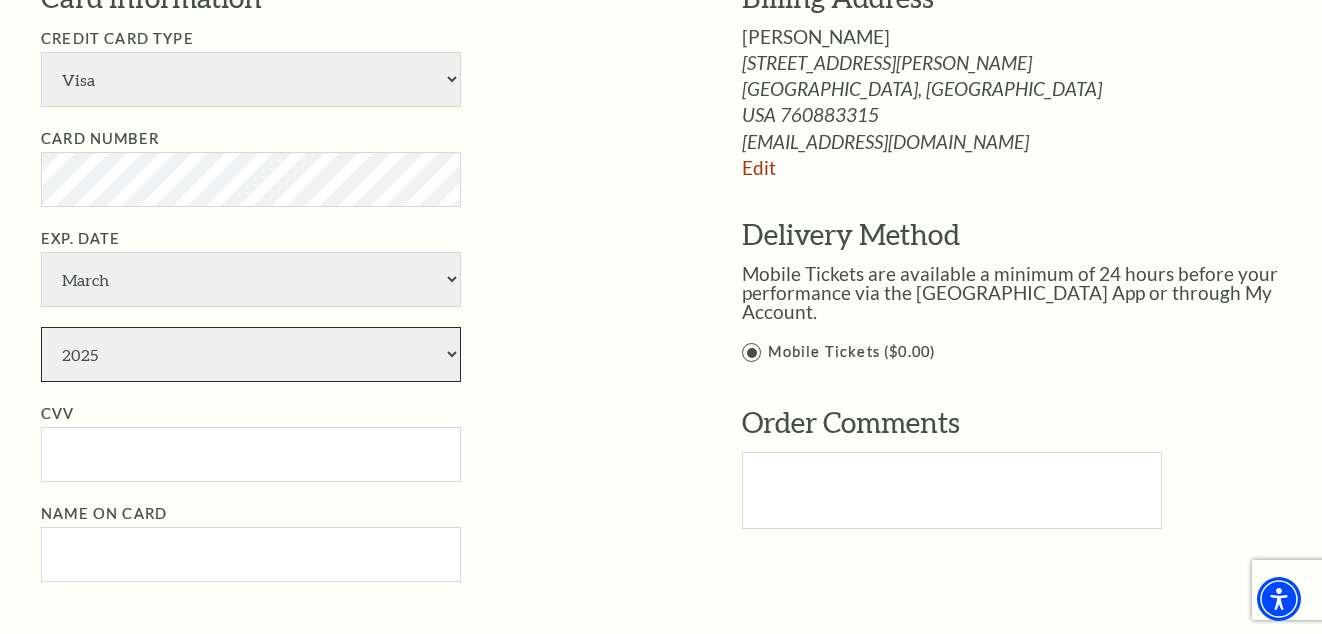 select on "2026" 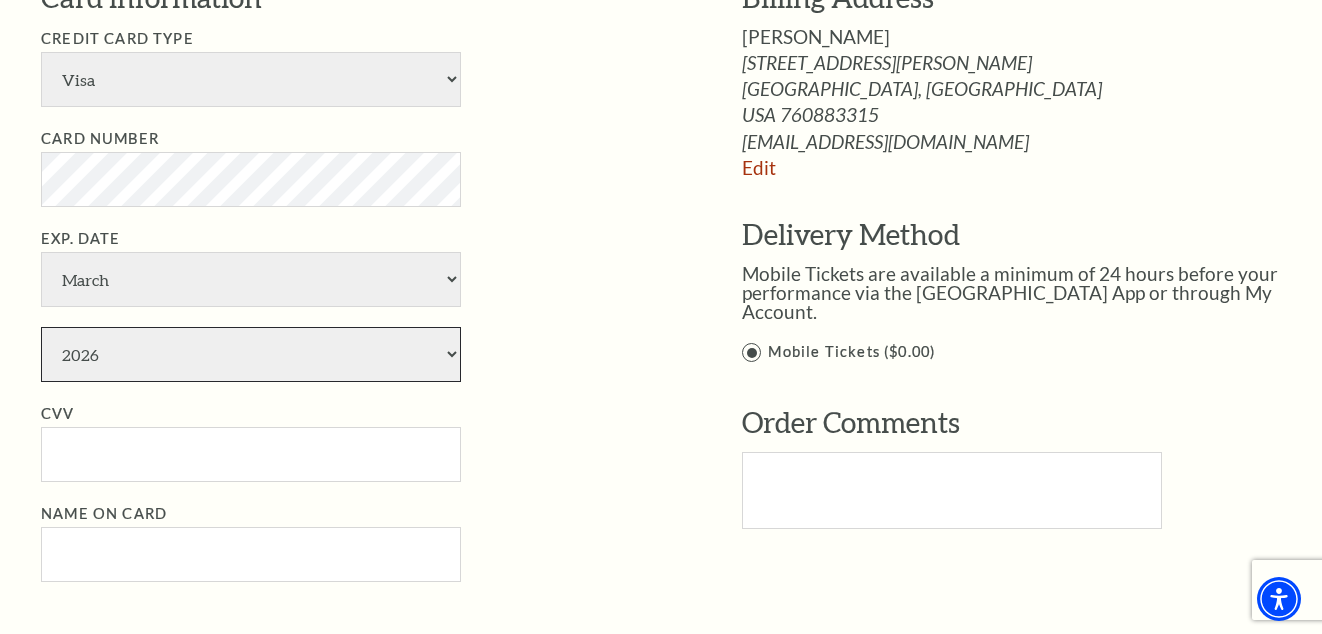 click on "2025
2026
2027
2028
2029
2030
2031
2032
2033
2034" at bounding box center (251, 354) 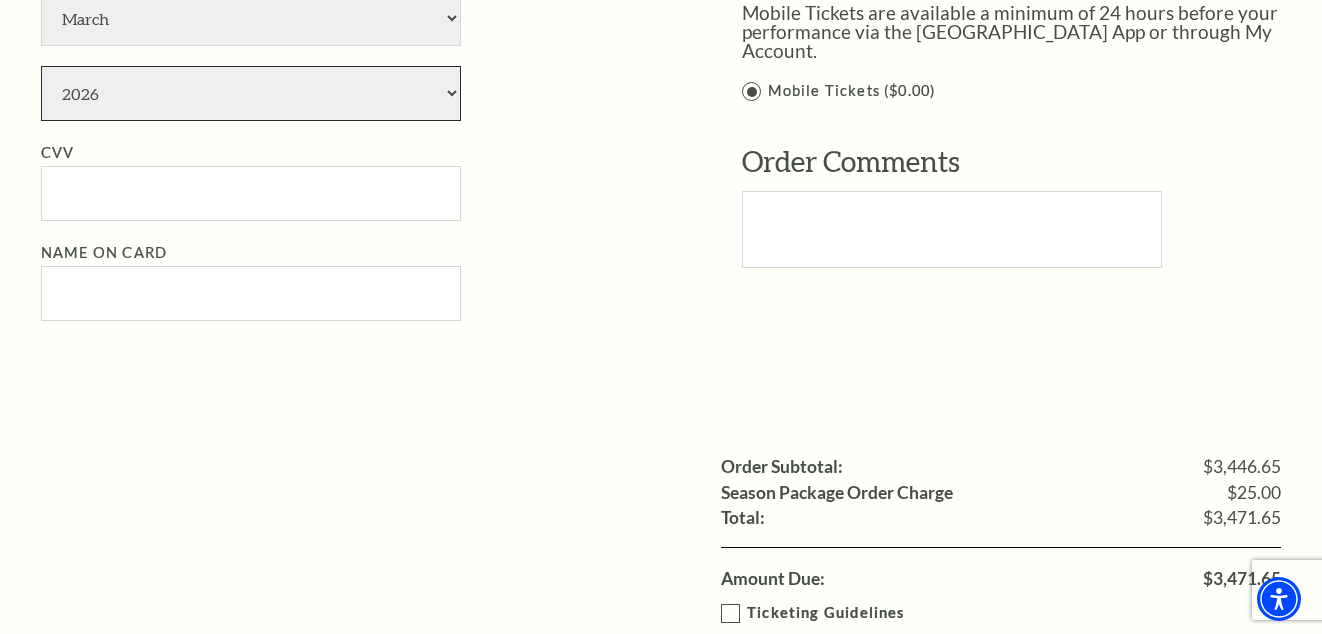 scroll, scrollTop: 4900, scrollLeft: 0, axis: vertical 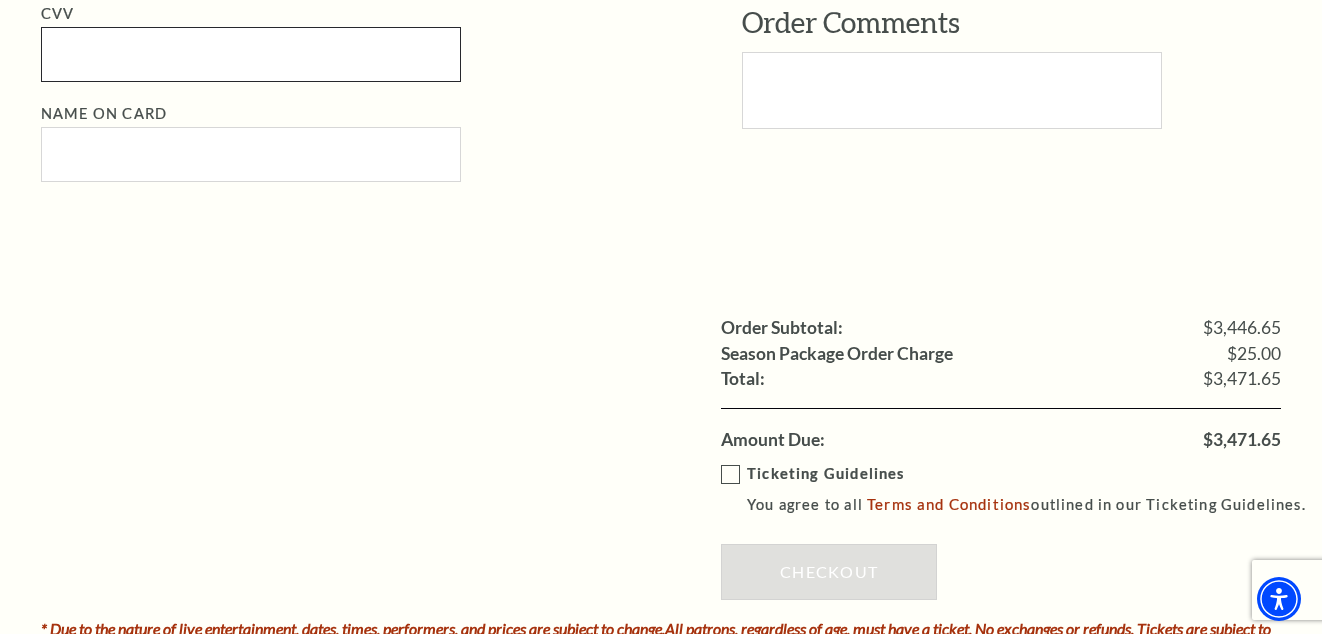 click on "CVV" at bounding box center (251, 54) 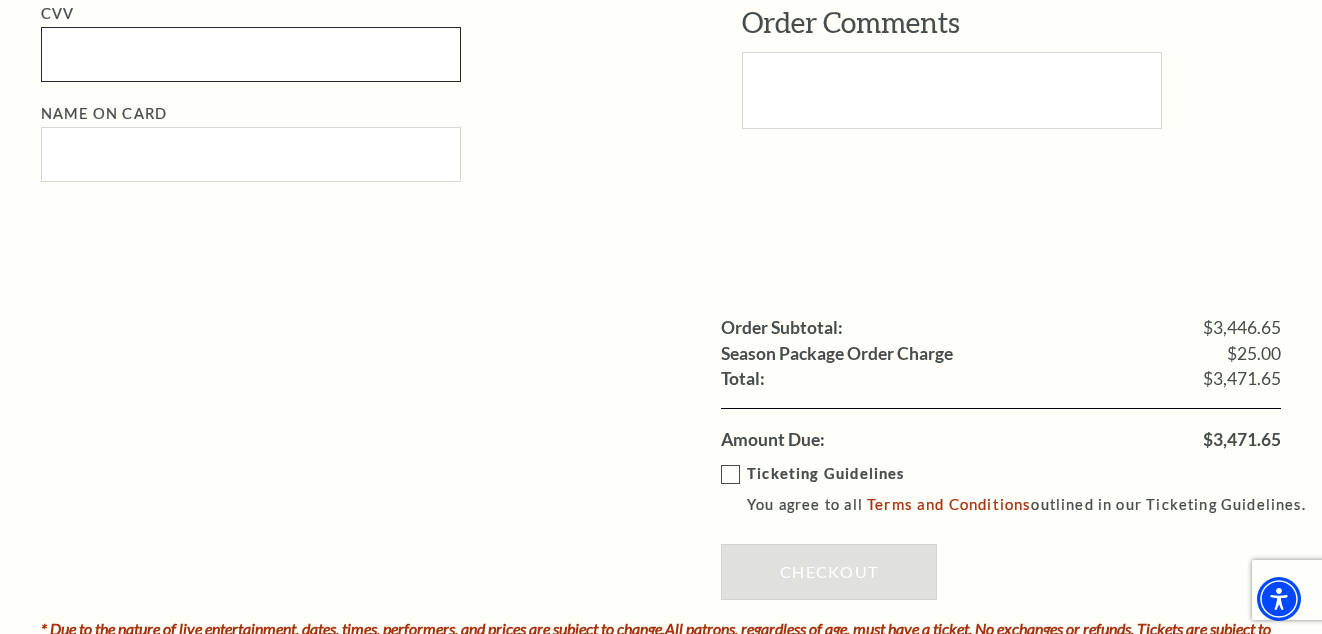 click on "CVV" at bounding box center [251, 54] 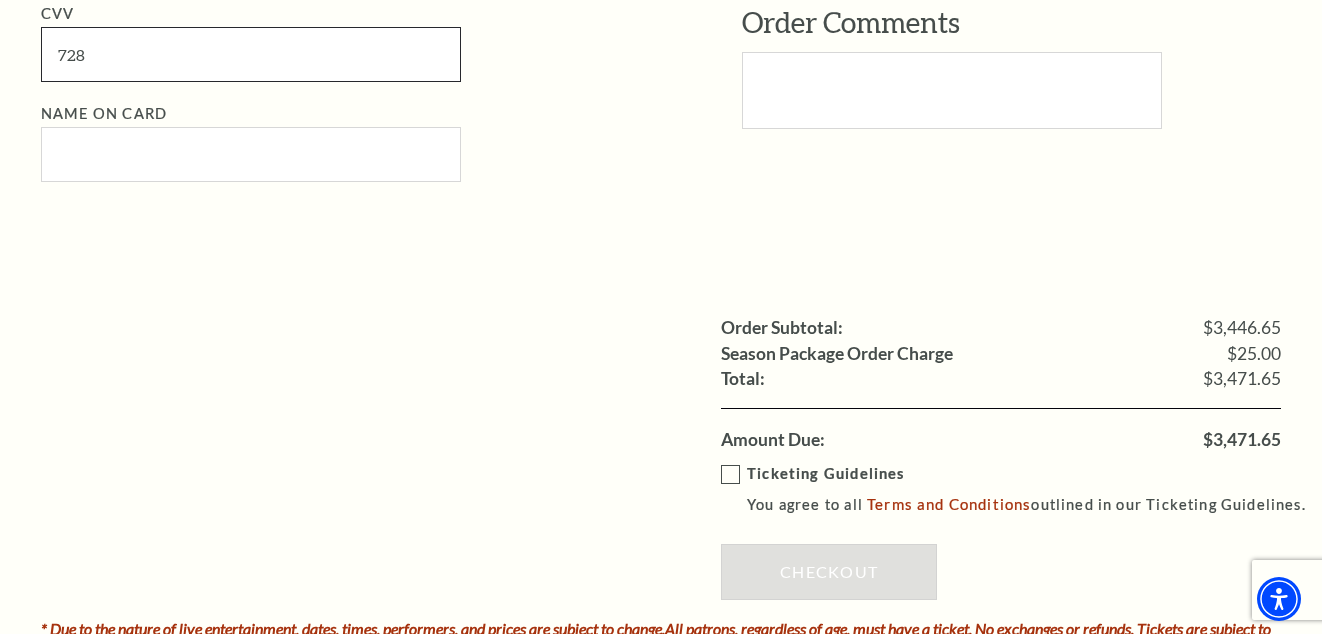 type on "728" 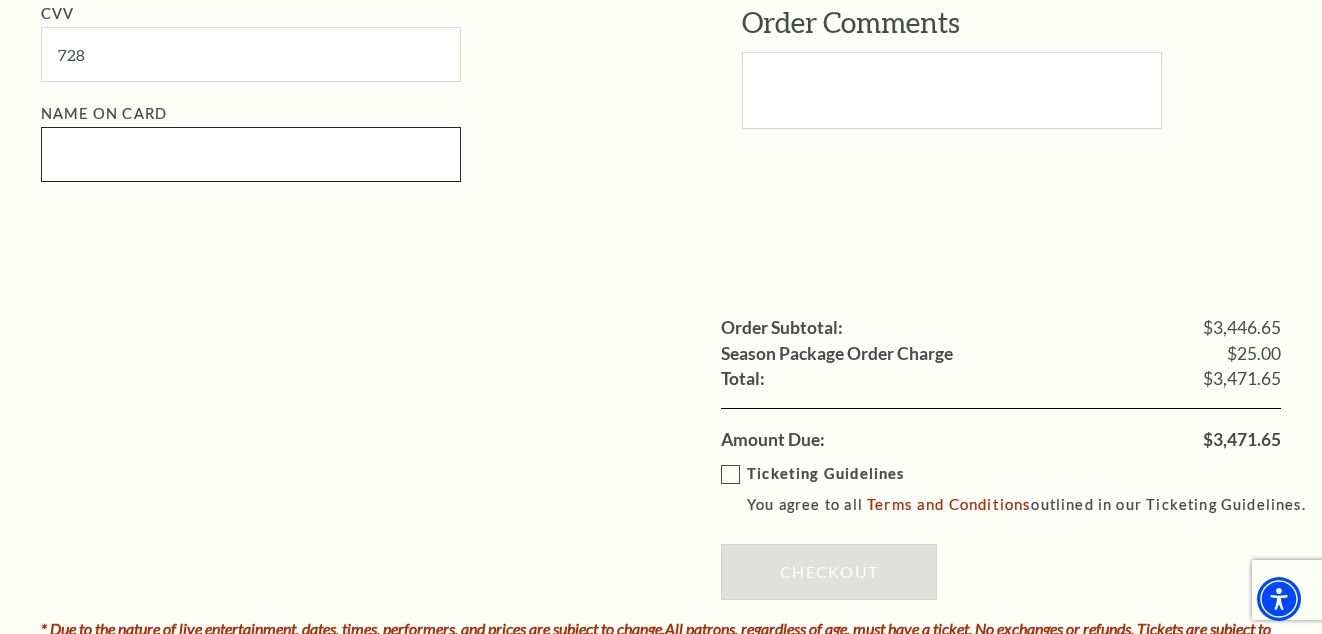click on "Name on Card" at bounding box center [251, 154] 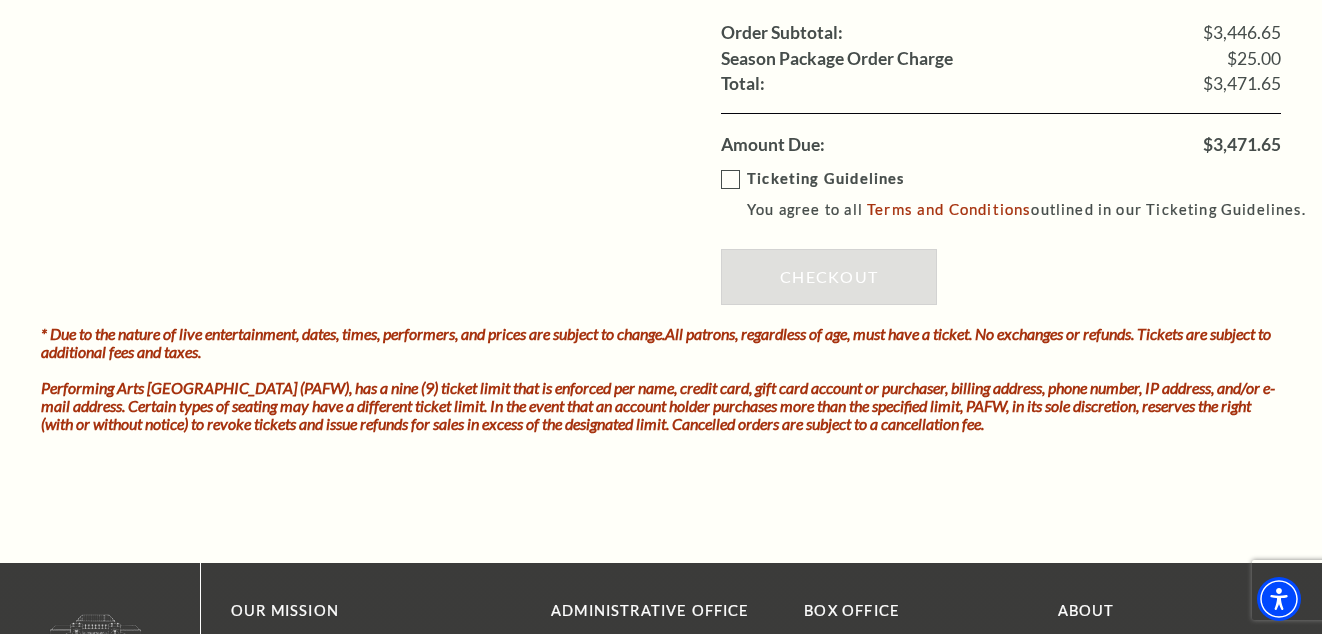 scroll, scrollTop: 5200, scrollLeft: 0, axis: vertical 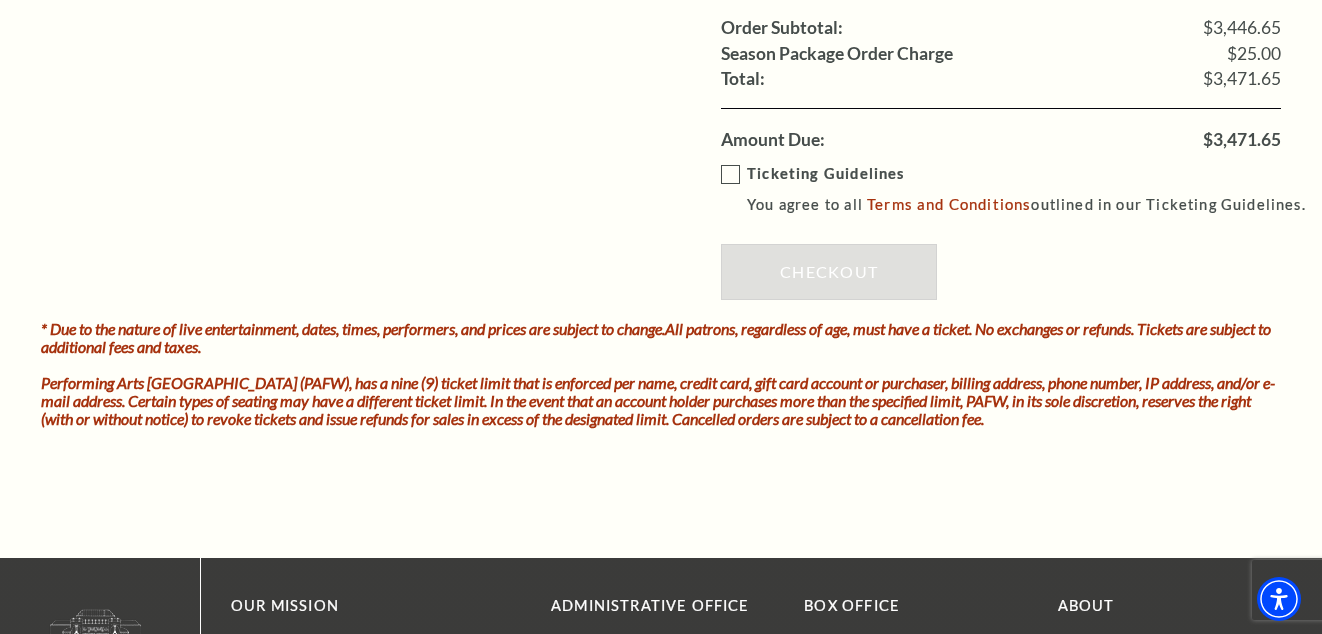 type on "Cameron B Nance" 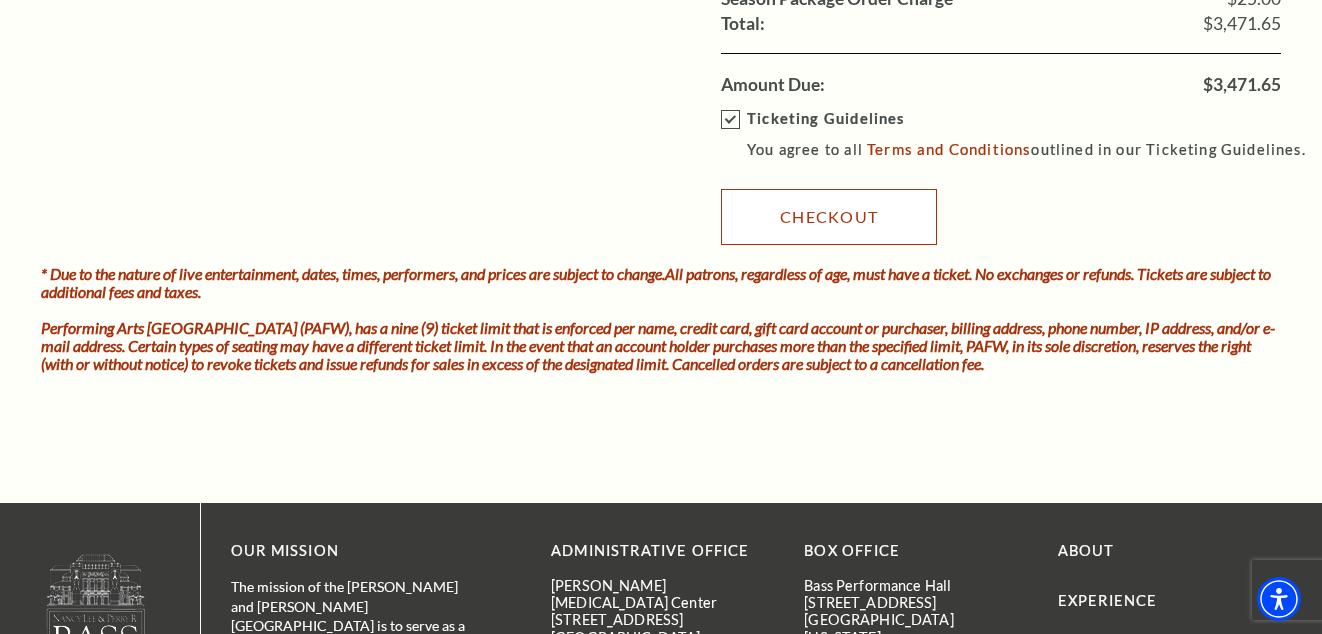 scroll, scrollTop: 5300, scrollLeft: 0, axis: vertical 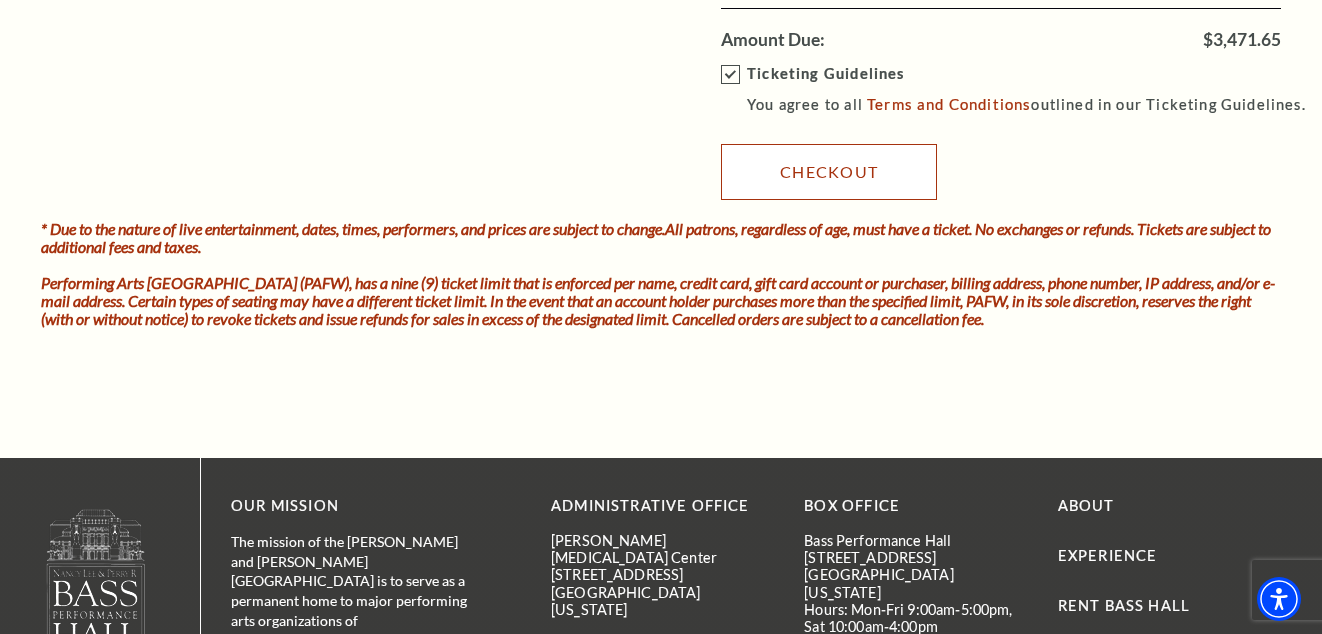 click on "Checkout" at bounding box center [829, 172] 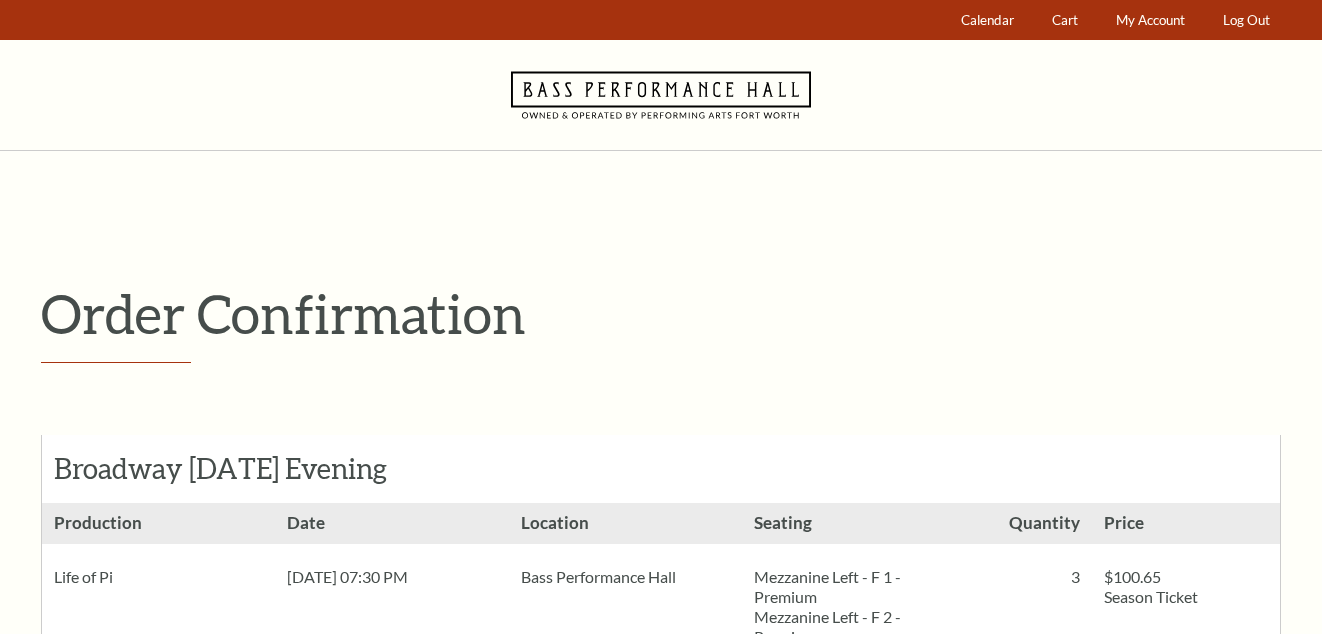 scroll, scrollTop: 0, scrollLeft: 0, axis: both 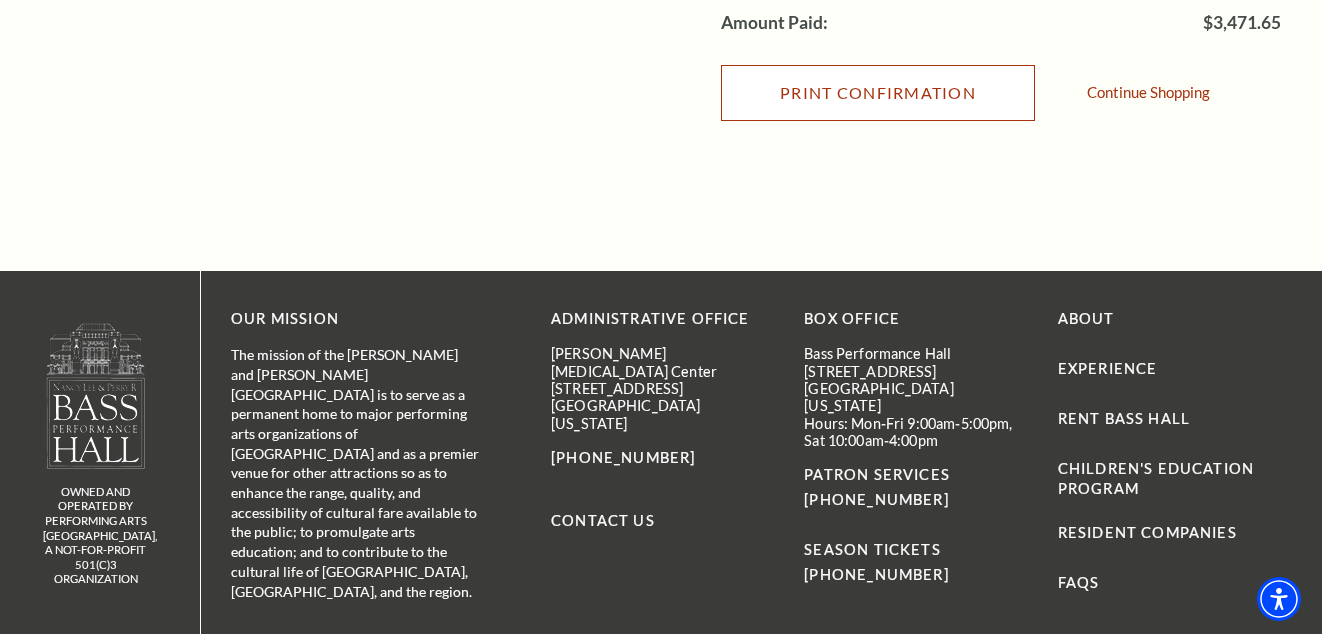 drag, startPoint x: 930, startPoint y: 291, endPoint x: 557, endPoint y: 338, distance: 375.94946 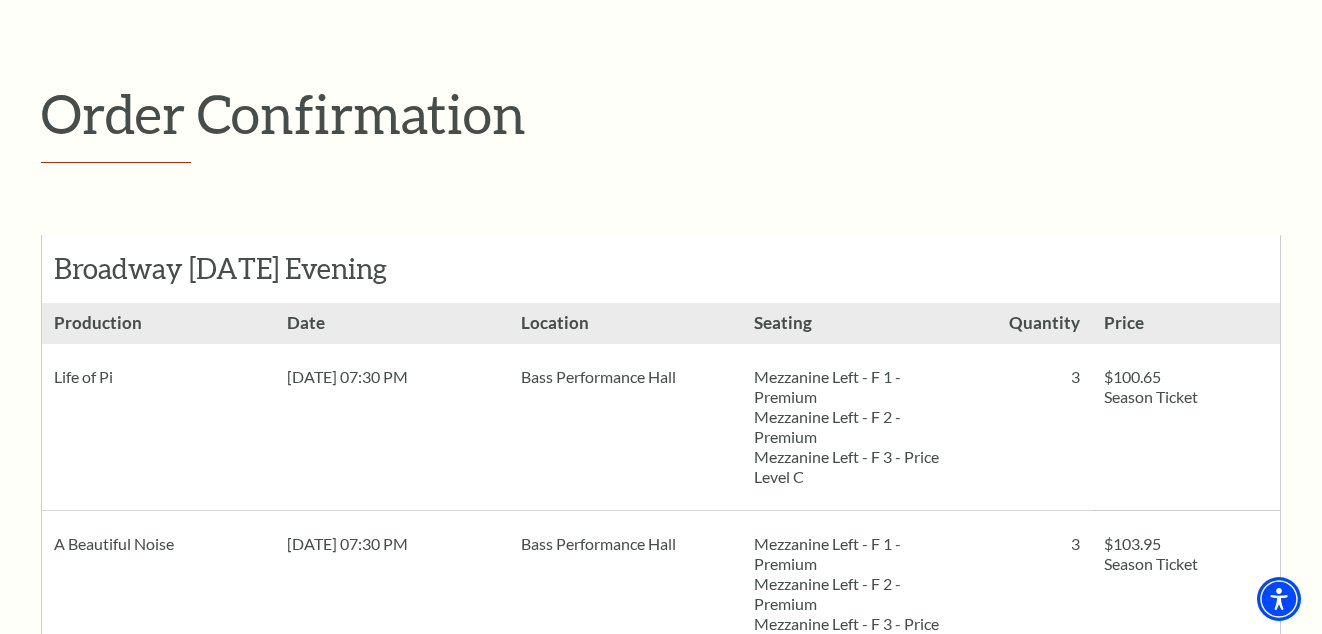 scroll, scrollTop: 0, scrollLeft: 0, axis: both 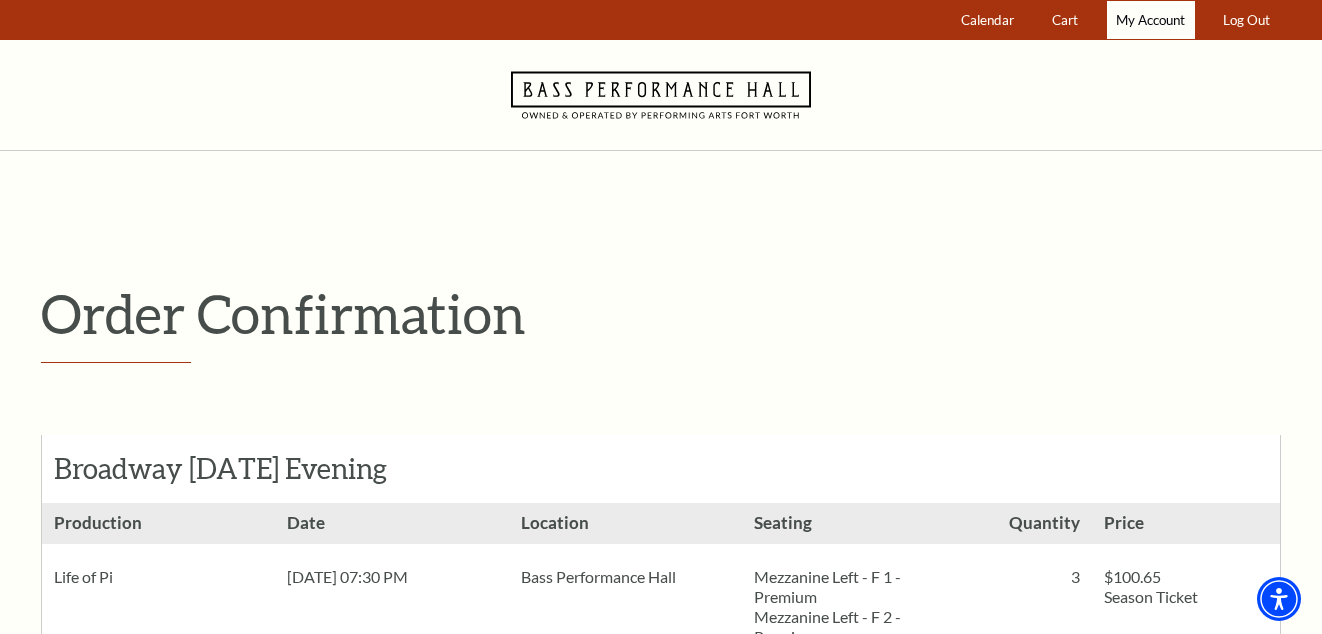 click on "My Account" at bounding box center (1150, 20) 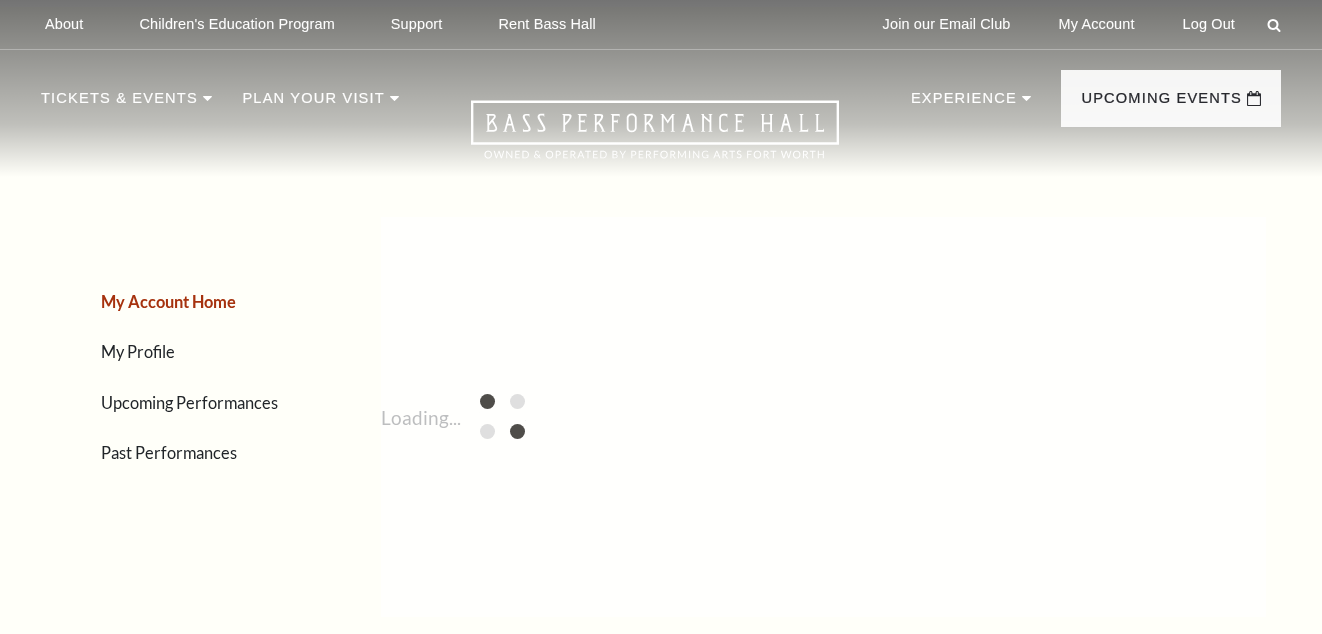 scroll, scrollTop: 0, scrollLeft: 0, axis: both 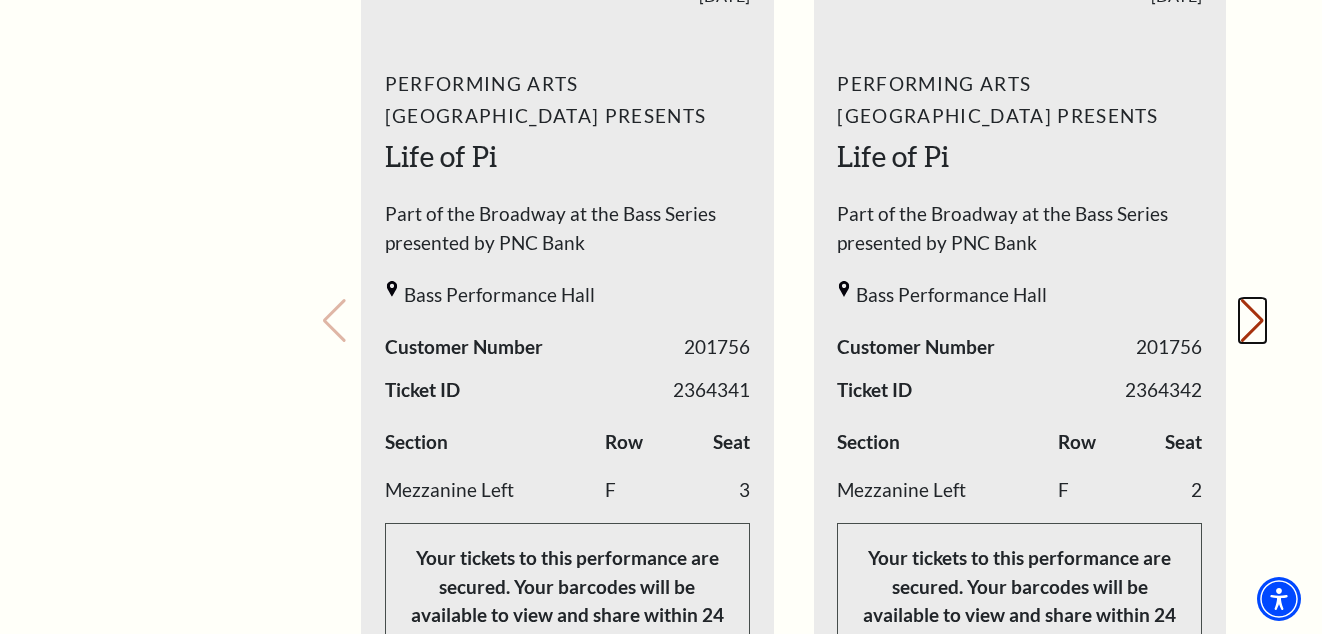 click on "Next slide." at bounding box center (1252, 321) 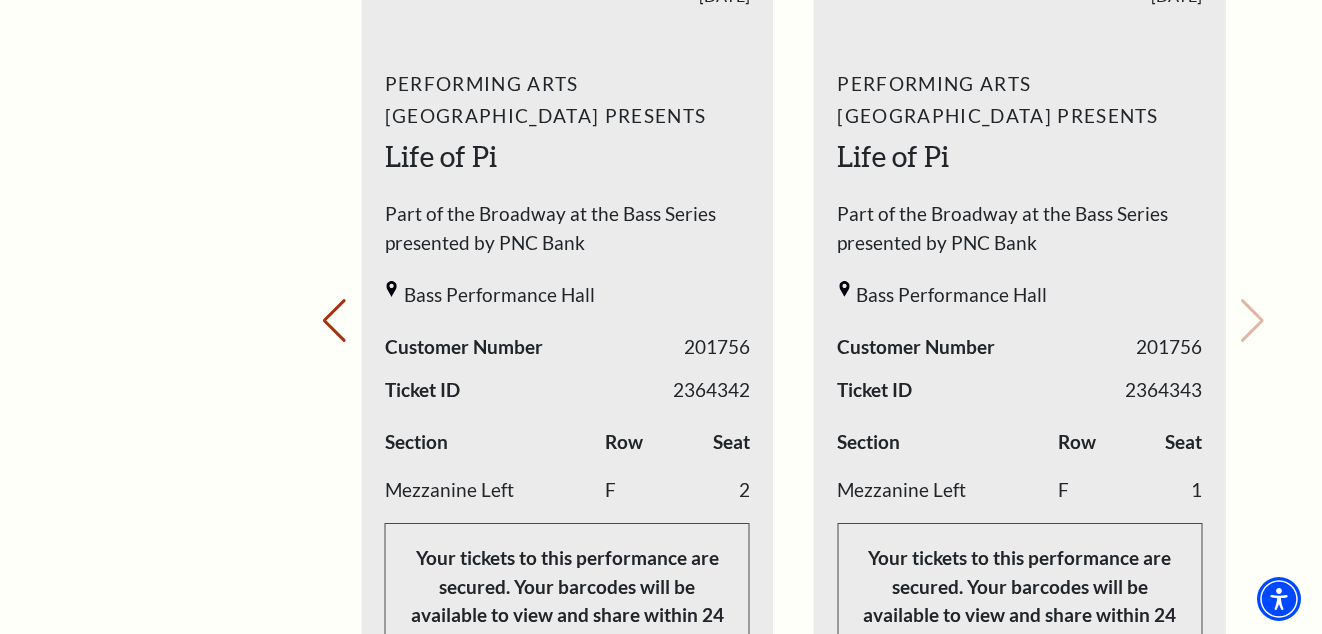 click on "Loading...
My Account
Hi [PERSON_NAME], Welcome back!
My Account Home
My Profile
Upcoming Performances
Past Performances
Season Tickets for the [DATE]-[DATE] Broadway at the Bass Season presented by PNC Bank are on sale now! The new season includes  Life of Pi ,  ," at bounding box center (793, 468) 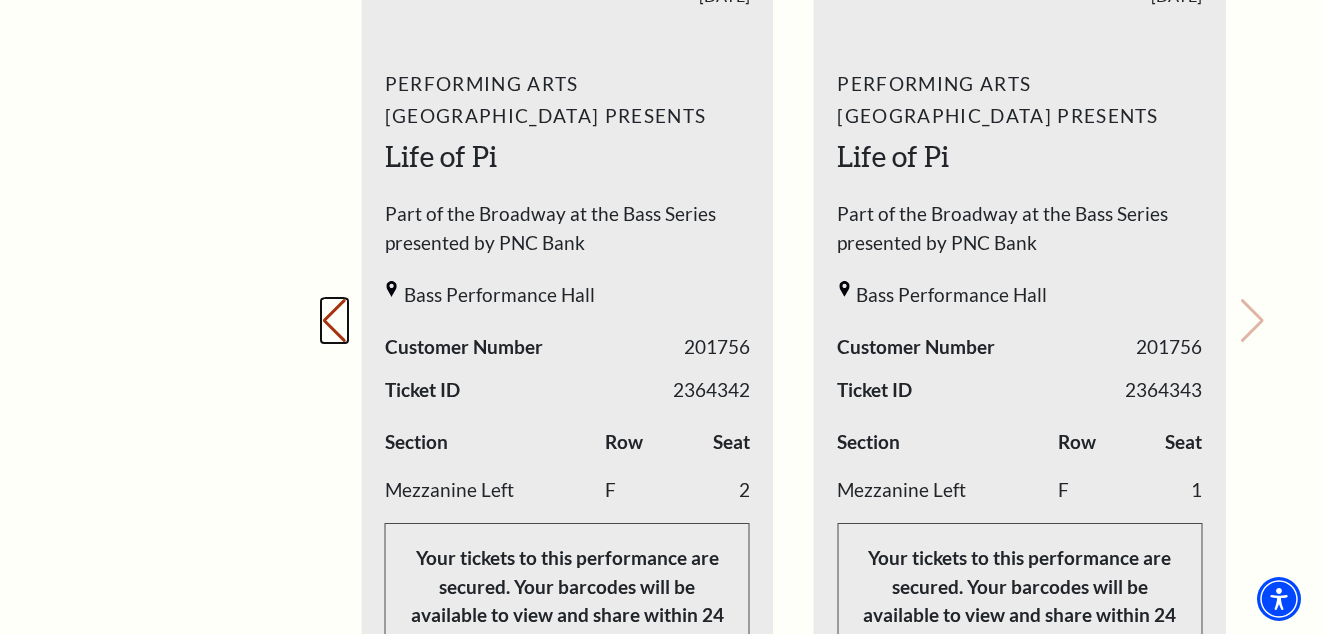 drag, startPoint x: 342, startPoint y: 291, endPoint x: 337, endPoint y: 303, distance: 13 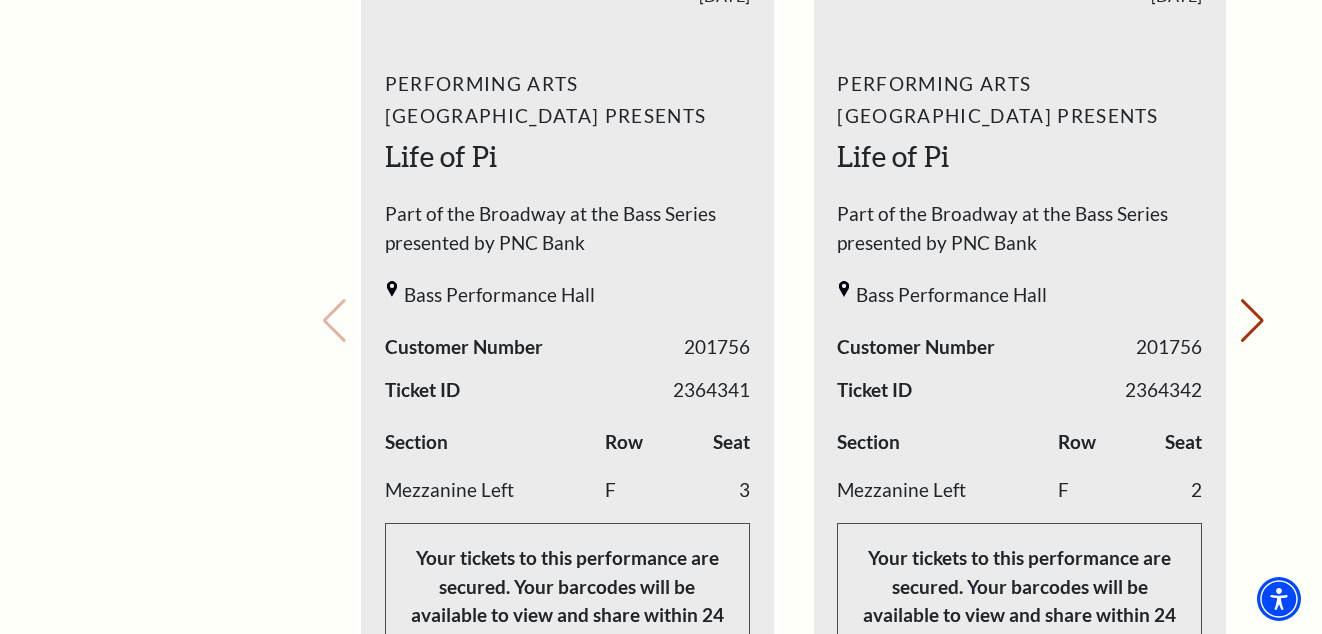 drag, startPoint x: 337, startPoint y: 303, endPoint x: 556, endPoint y: 331, distance: 220.7827 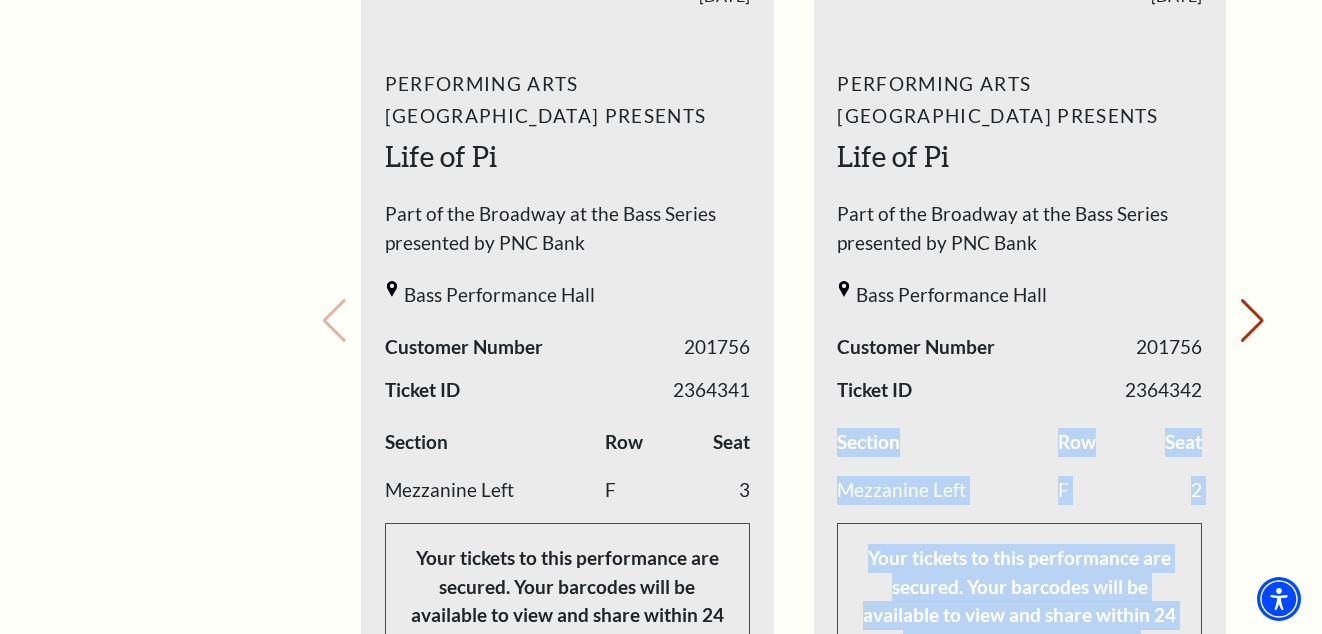 drag, startPoint x: 1271, startPoint y: 421, endPoint x: 1211, endPoint y: 427, distance: 60.299255 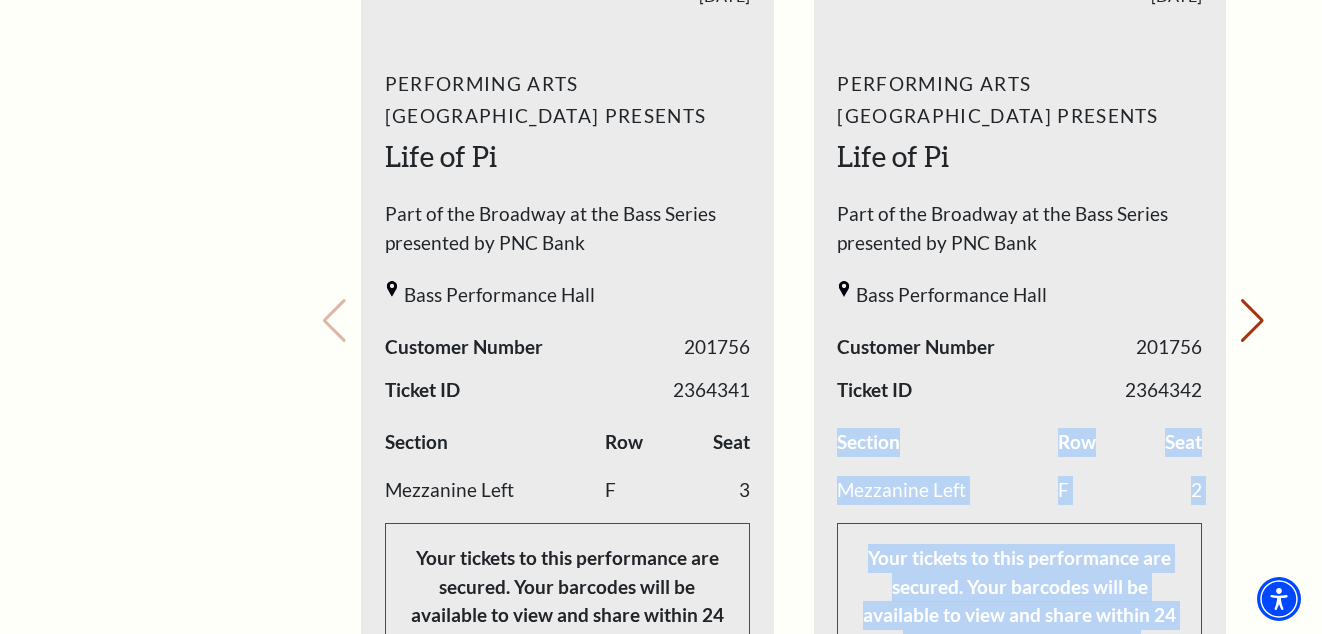 click on "Loading...
My Account
Hi [PERSON_NAME], Welcome back!
My Account Home
My Profile
Upcoming Performances
Past Performances
Season Tickets for the [DATE]-[DATE] Broadway at the Bass Season presented by PNC Bank are on sale now! The new season includes  Life of Pi ,  ," at bounding box center [793, 468] 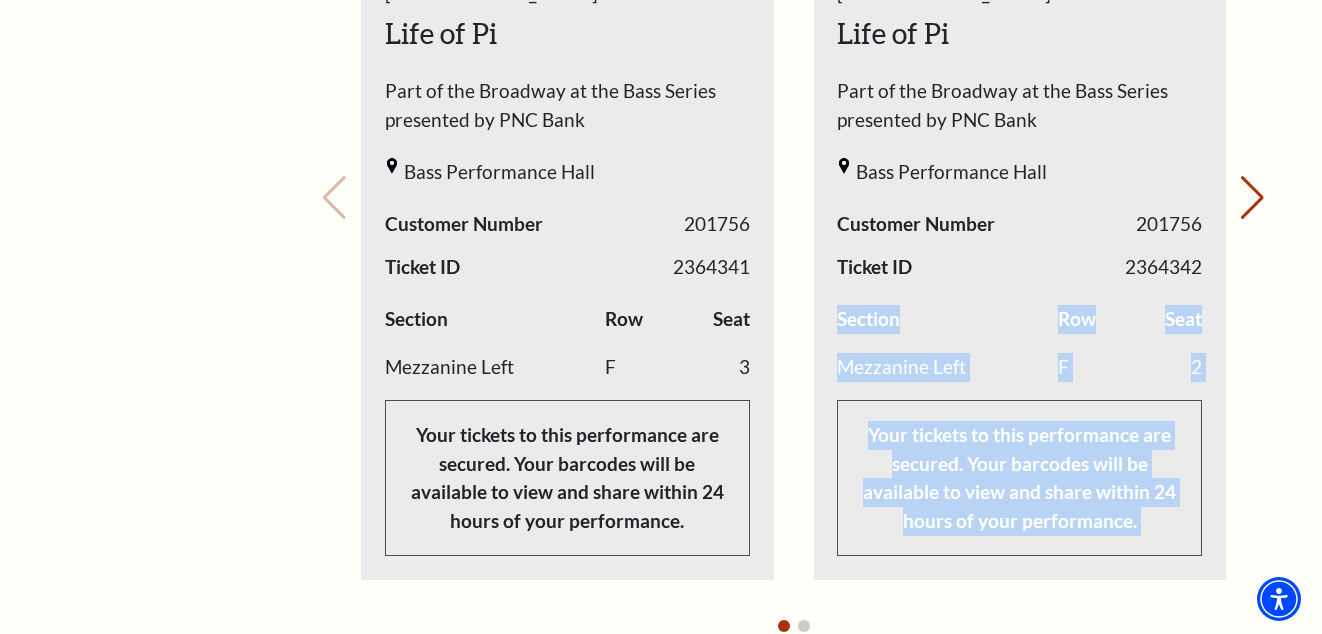scroll, scrollTop: 1078, scrollLeft: 0, axis: vertical 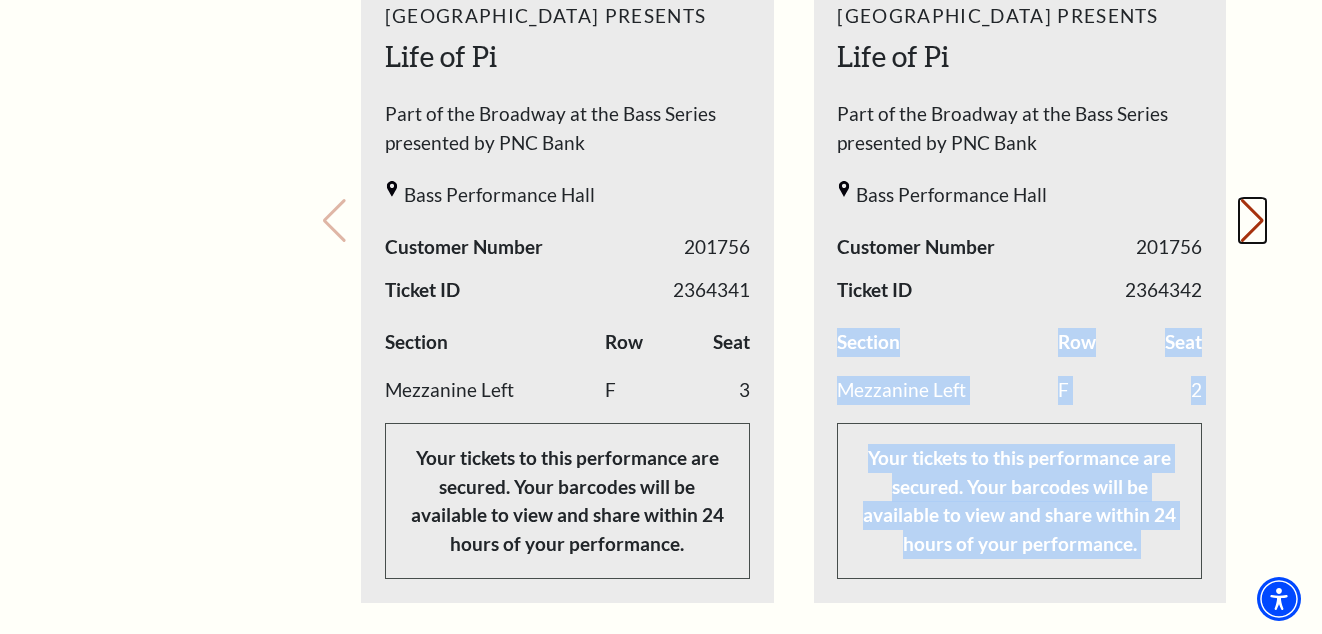 click on "Next slide." at bounding box center (1252, 221) 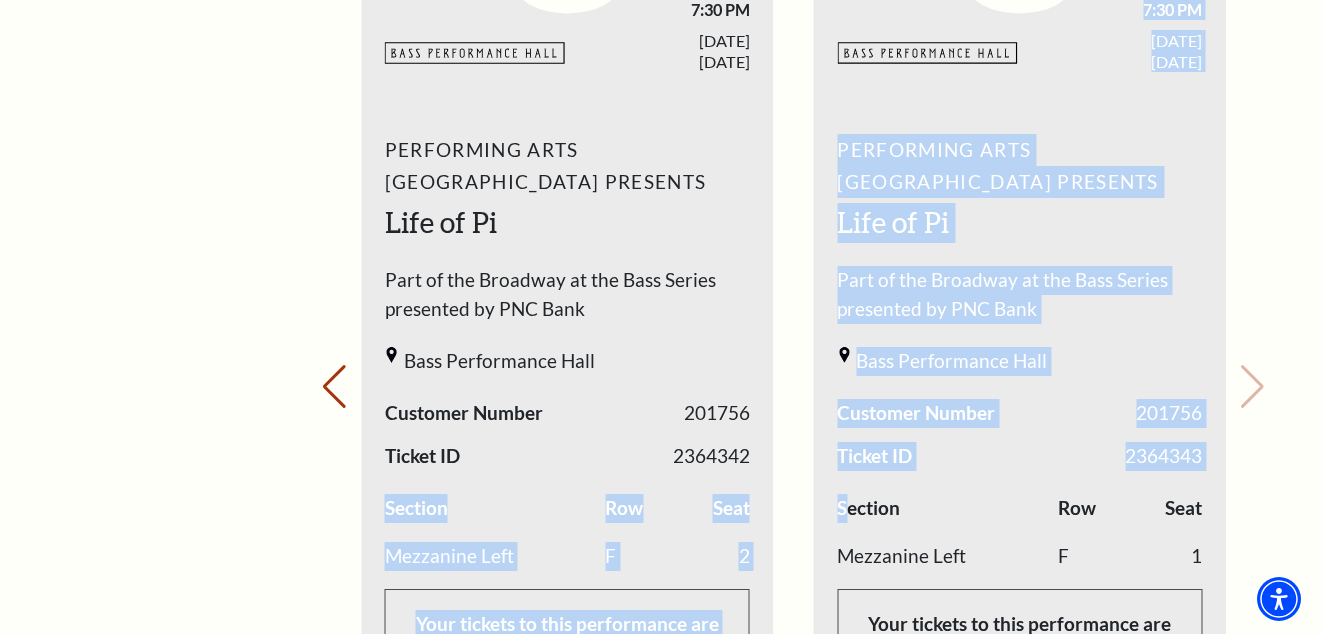 scroll, scrollTop: 578, scrollLeft: 0, axis: vertical 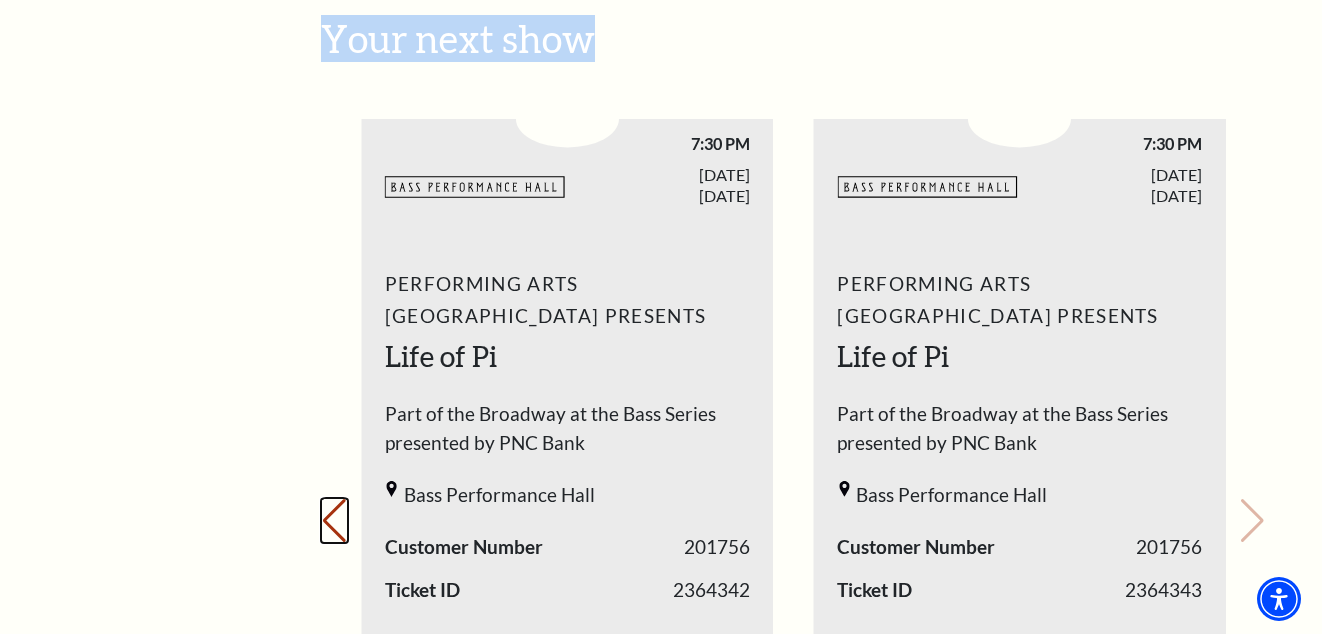 click on "Previous slide." at bounding box center (334, 521) 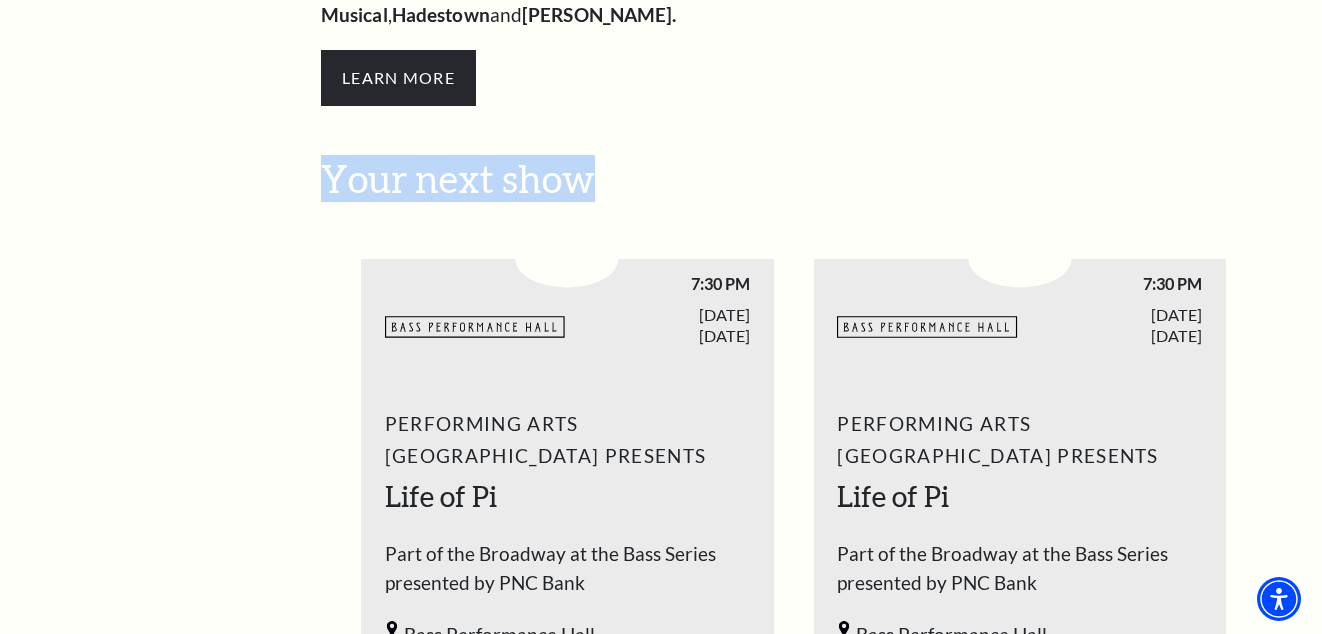 scroll, scrollTop: 578, scrollLeft: 0, axis: vertical 